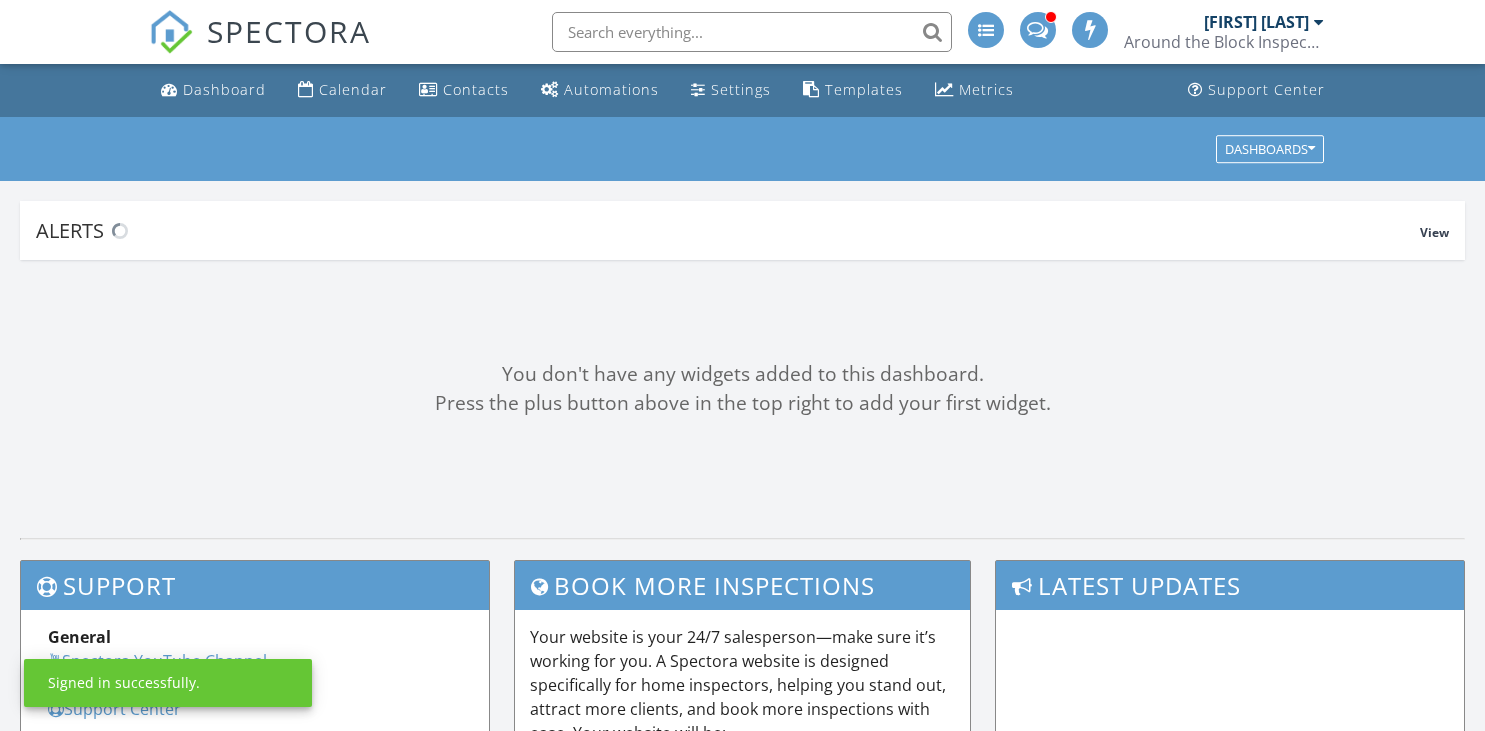 scroll, scrollTop: 0, scrollLeft: 0, axis: both 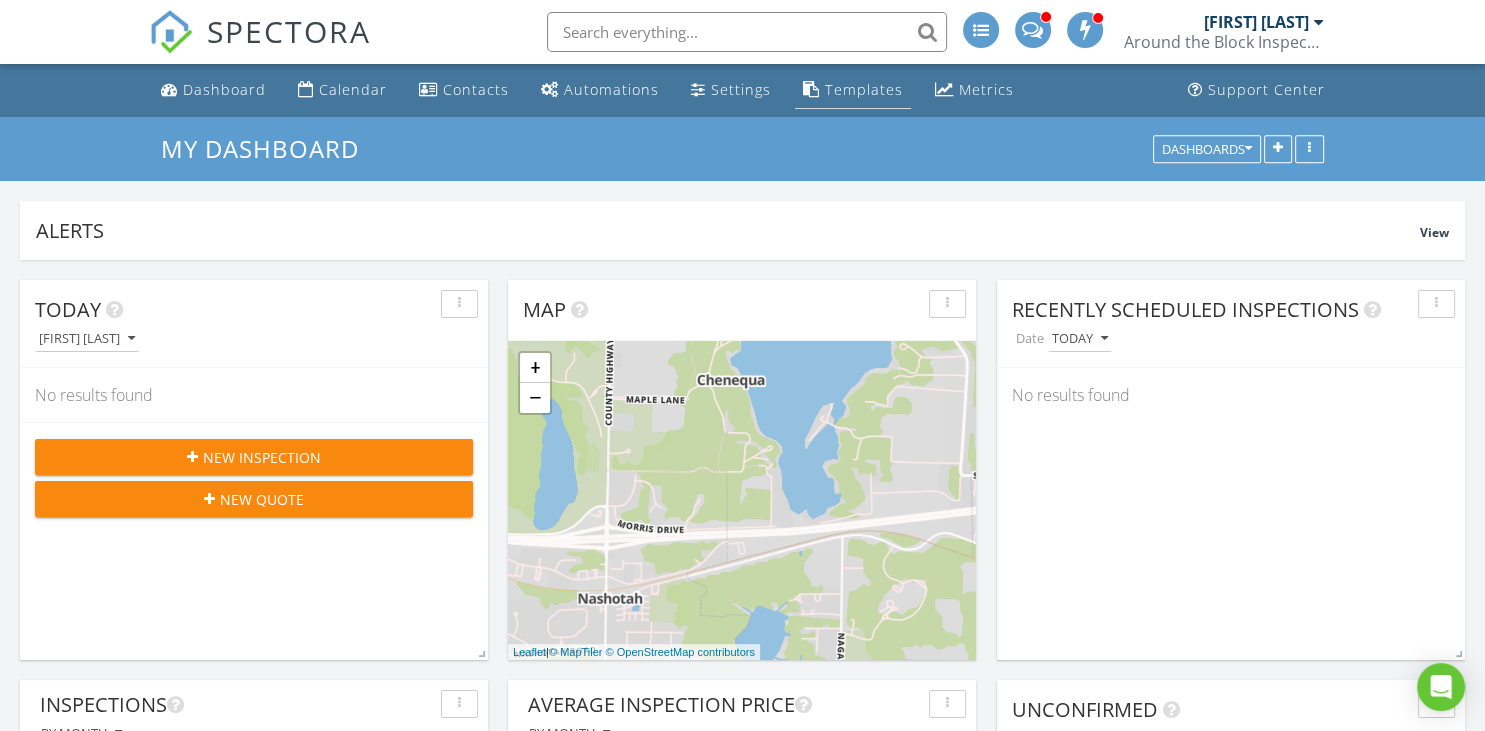 drag, startPoint x: 865, startPoint y: 95, endPoint x: 852, endPoint y: 108, distance: 18.384777 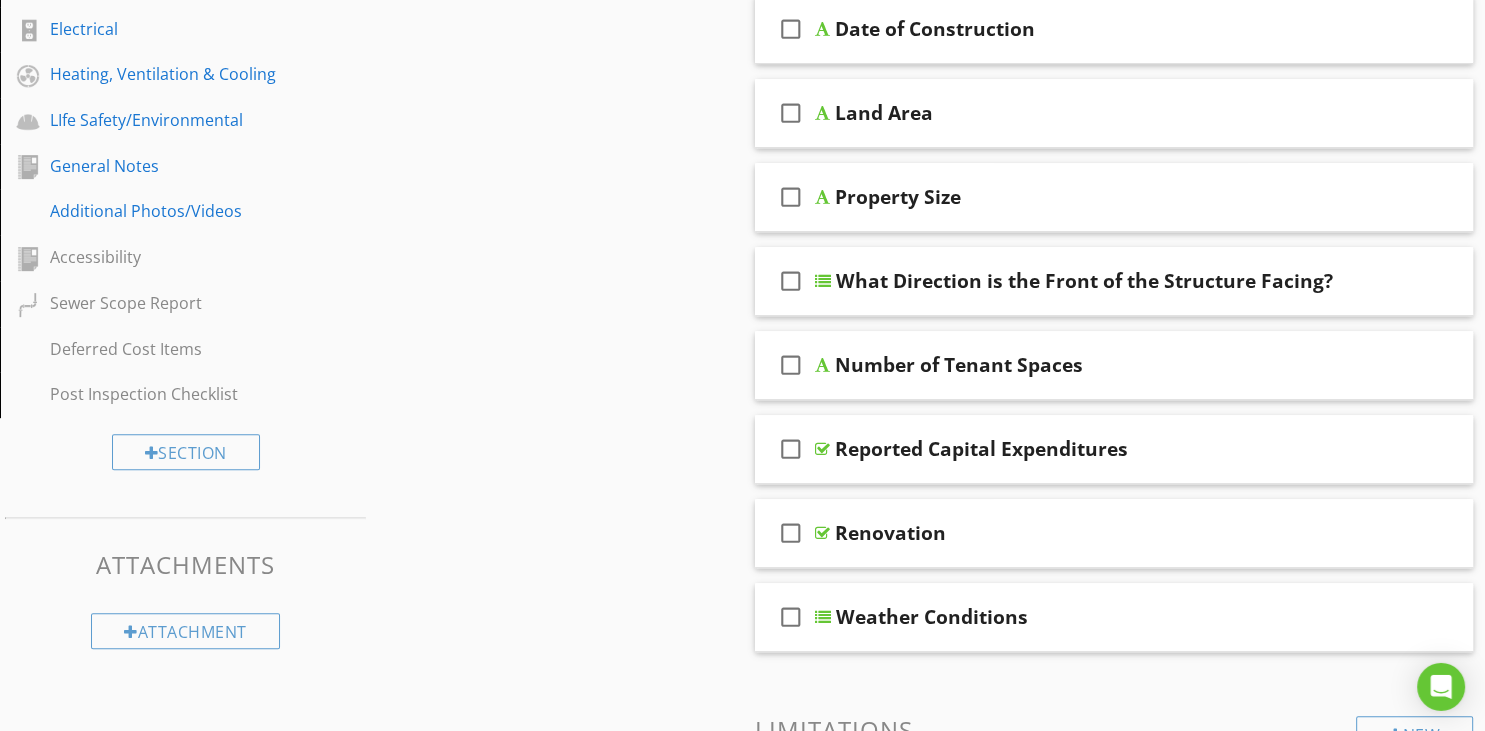 scroll, scrollTop: 950, scrollLeft: 0, axis: vertical 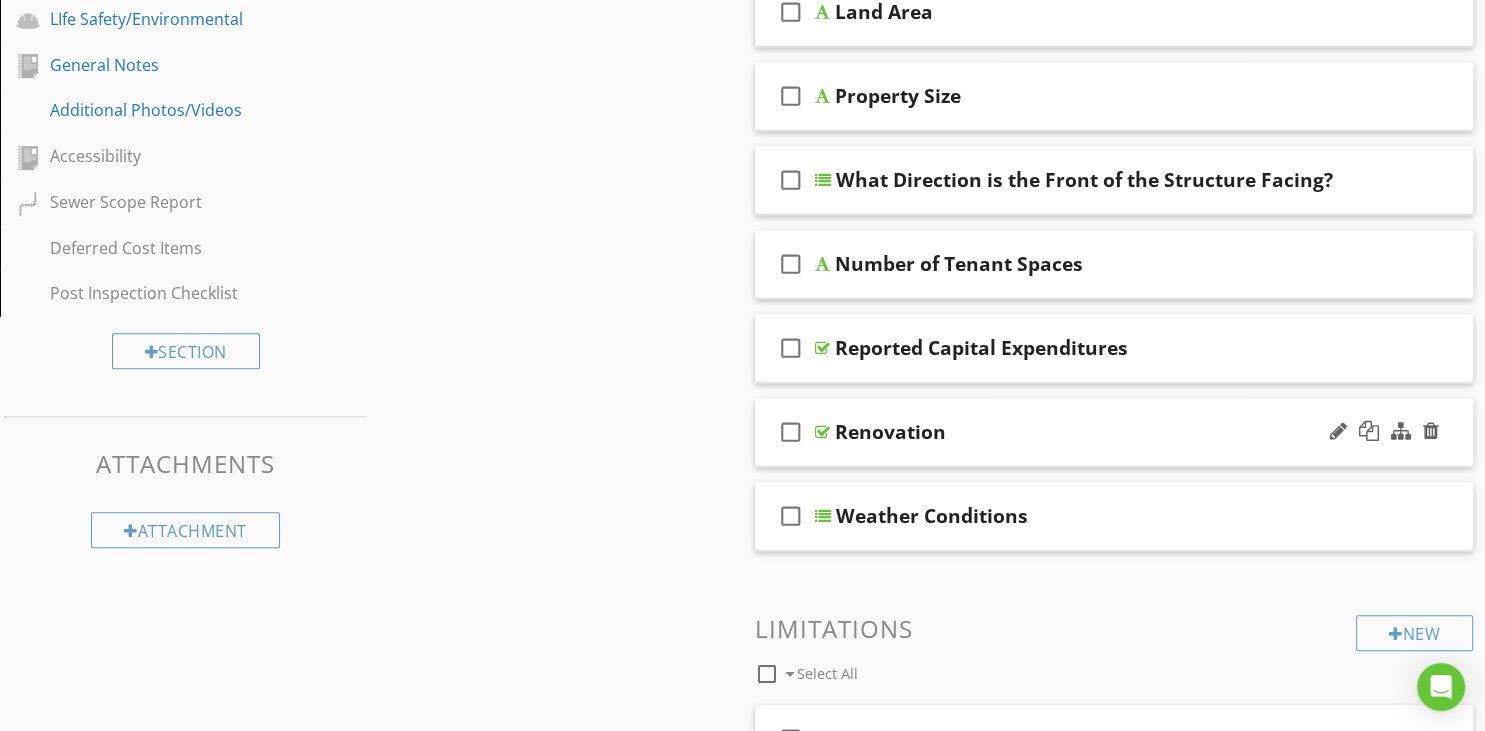 click on "check_box_outline_blank
Renovation" at bounding box center [1114, 432] 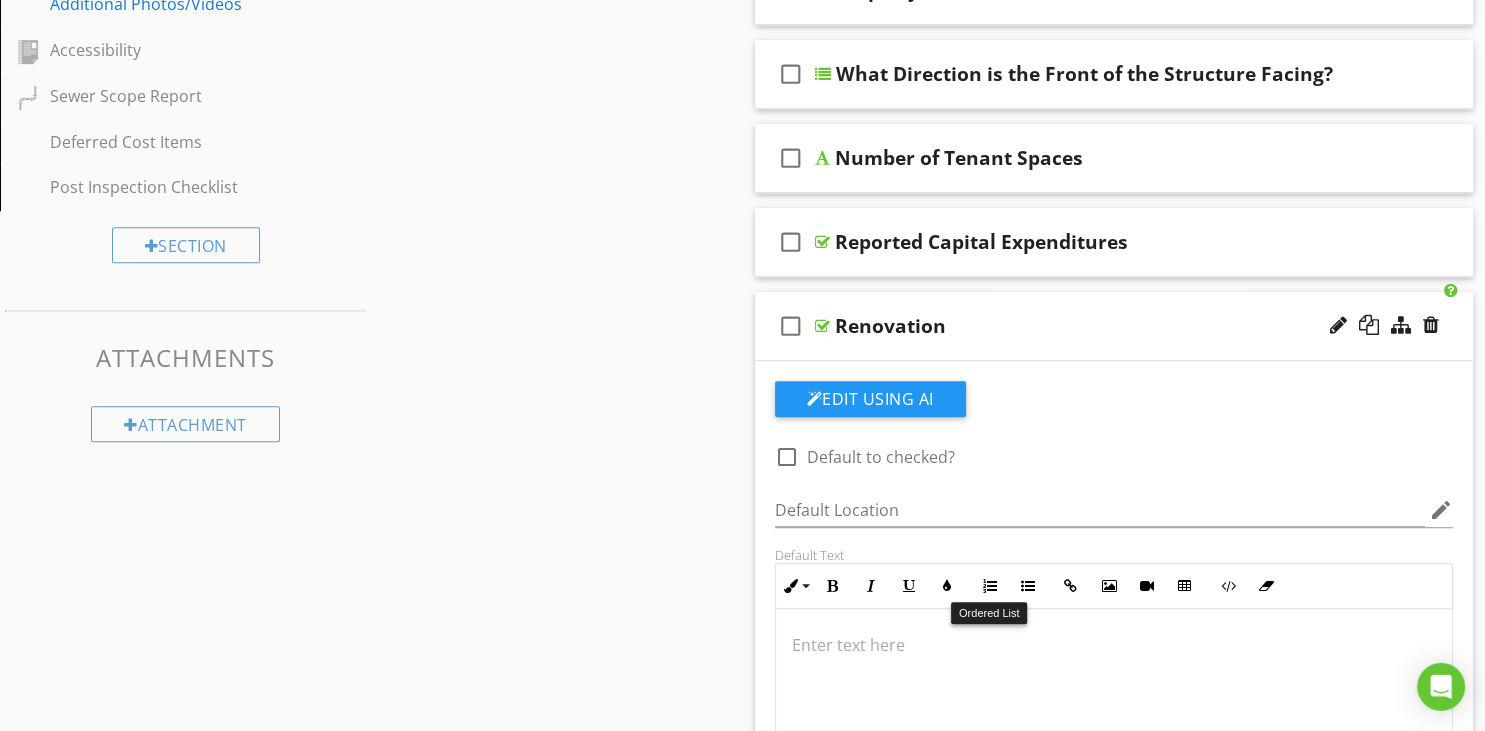 scroll, scrollTop: 1056, scrollLeft: 0, axis: vertical 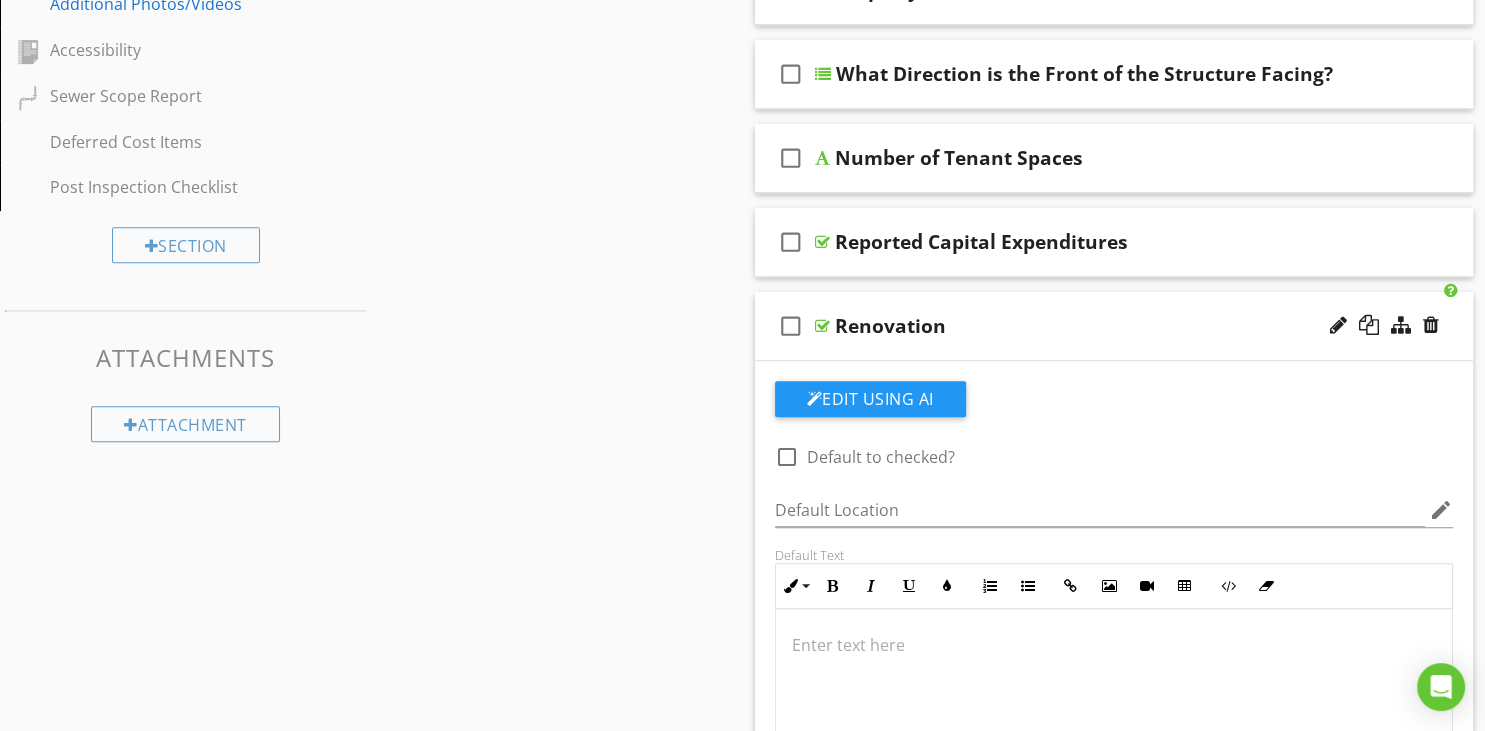 click on "check_box_outline_blank
Renovation" at bounding box center [1114, 326] 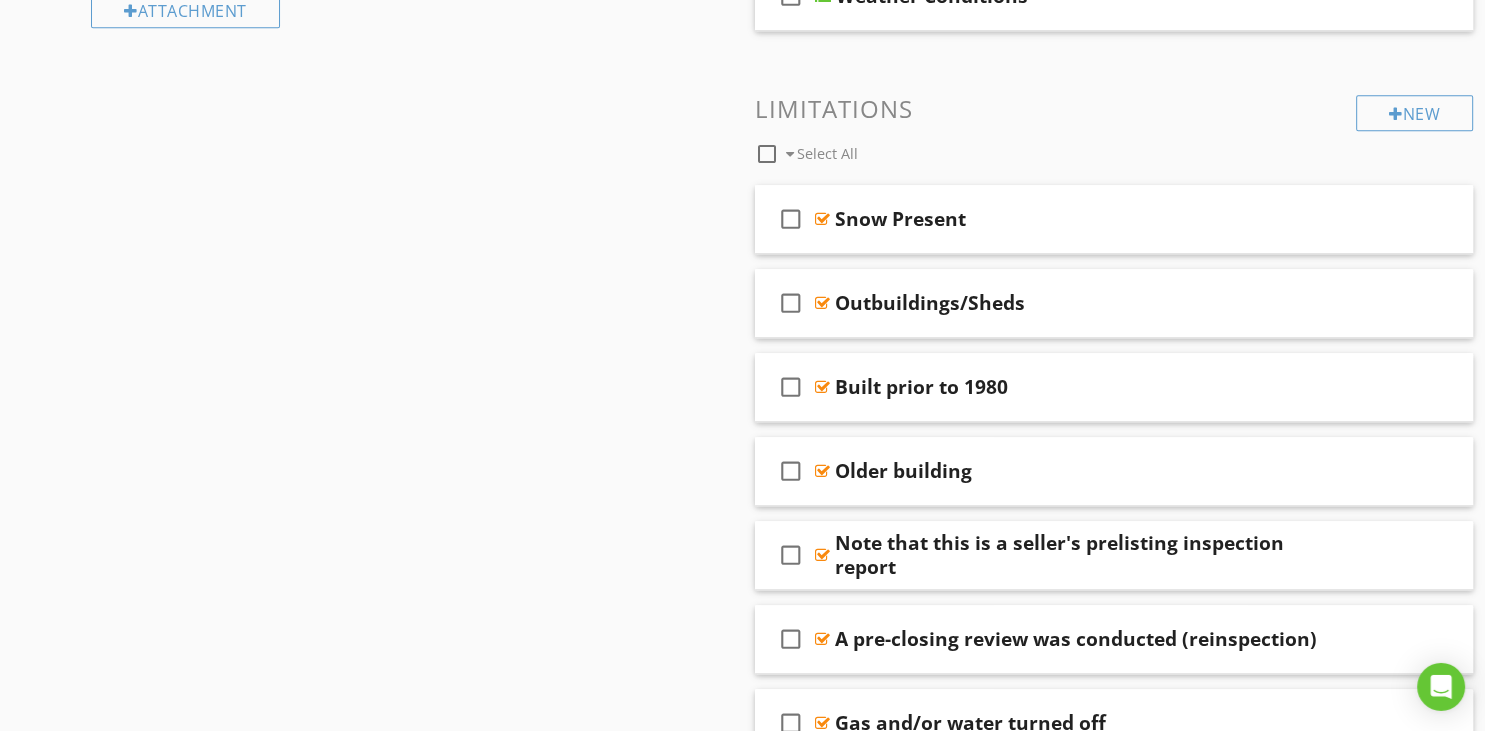 scroll, scrollTop: 1576, scrollLeft: 0, axis: vertical 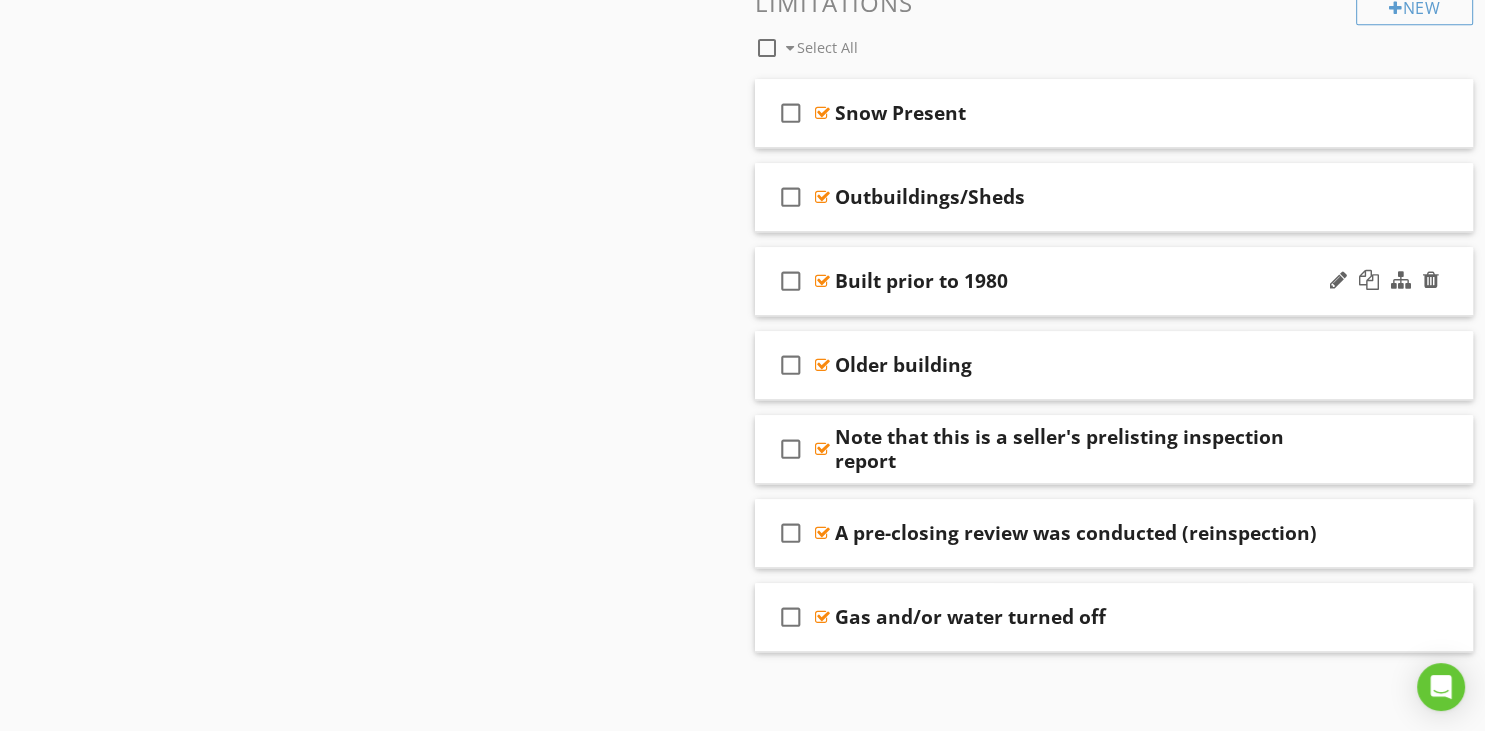 click on "check_box_outline_blank
Built prior to 1980" at bounding box center (1114, 281) 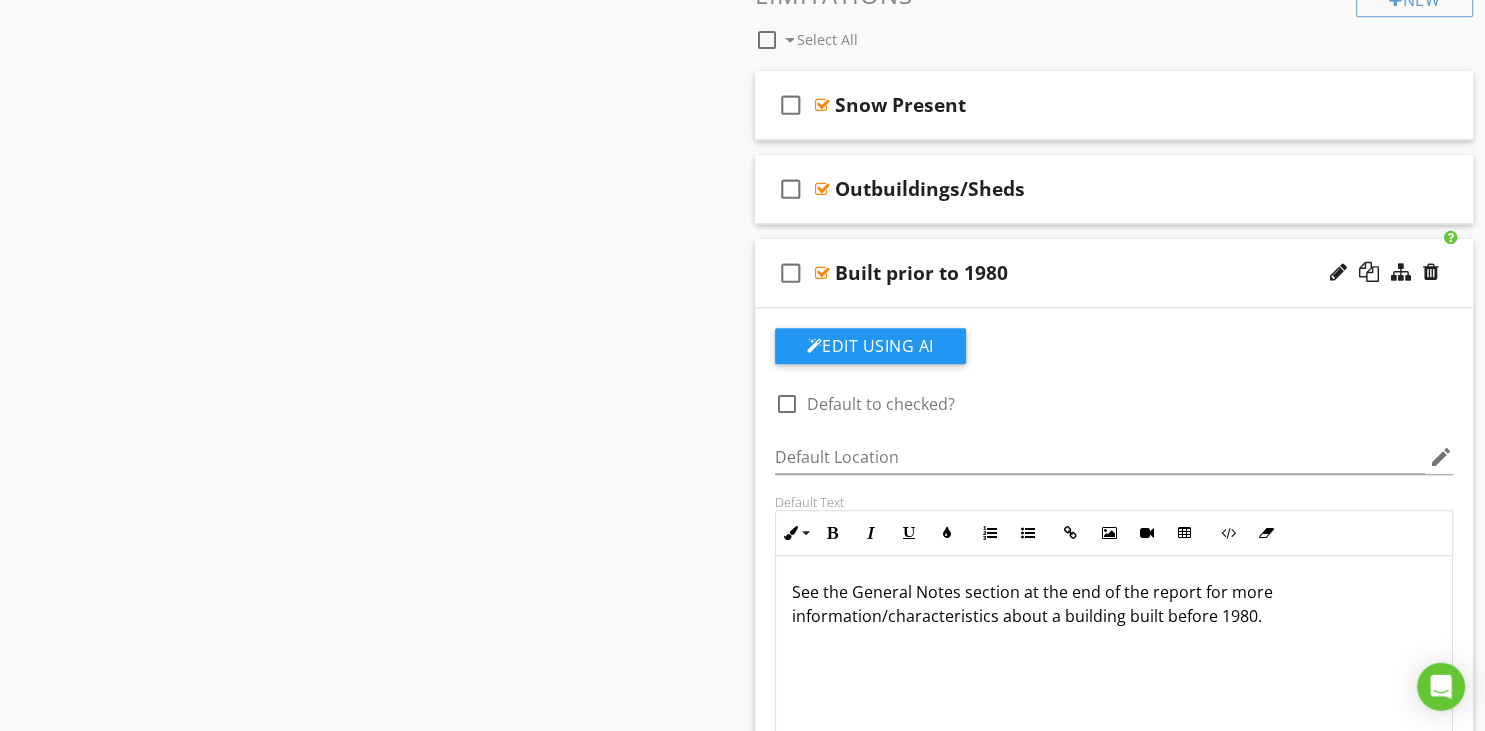 scroll, scrollTop: 1576, scrollLeft: 0, axis: vertical 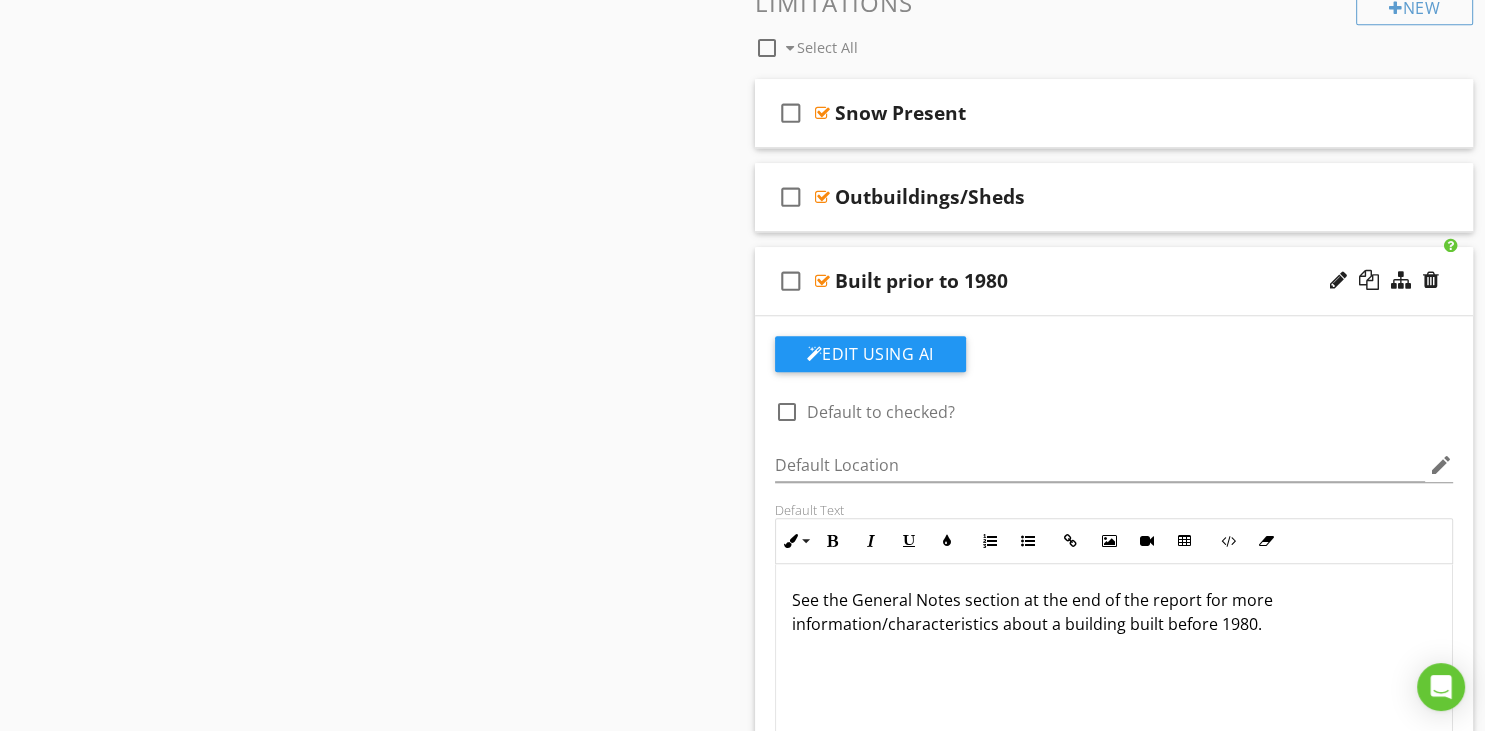 click on "check_box_outline_blank
Built prior to 1980" at bounding box center [1114, 281] 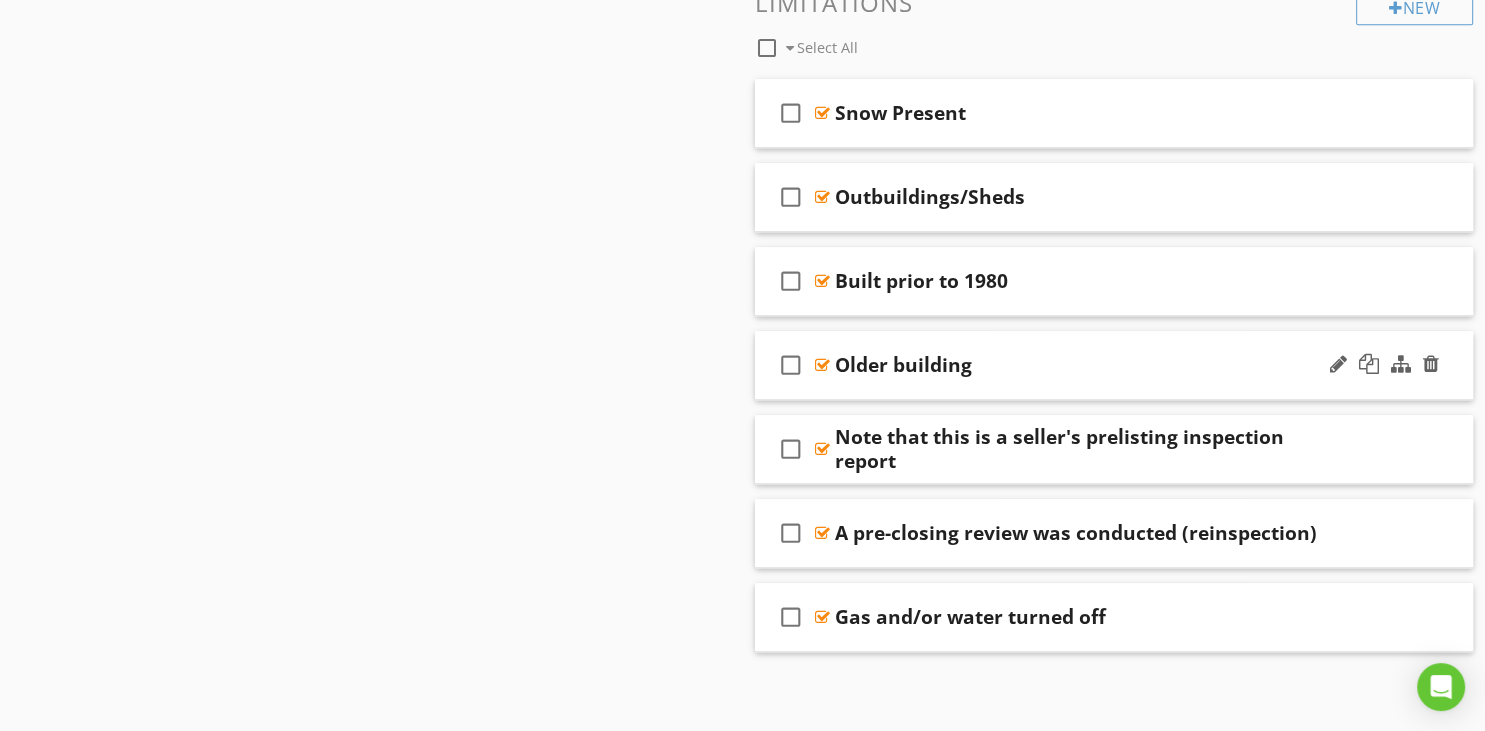 click on "check_box_outline_blank
Older building" at bounding box center (1114, 365) 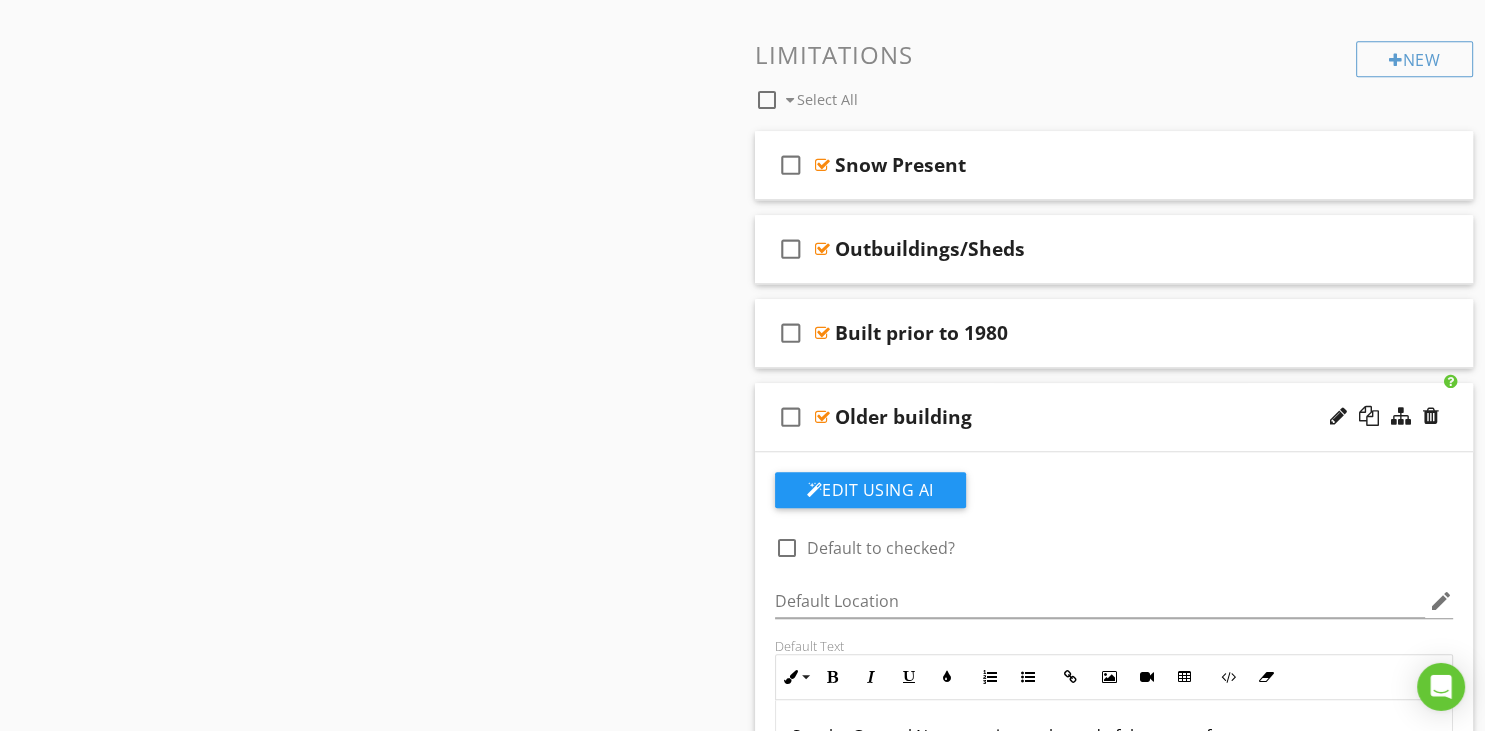 scroll, scrollTop: 1364, scrollLeft: 0, axis: vertical 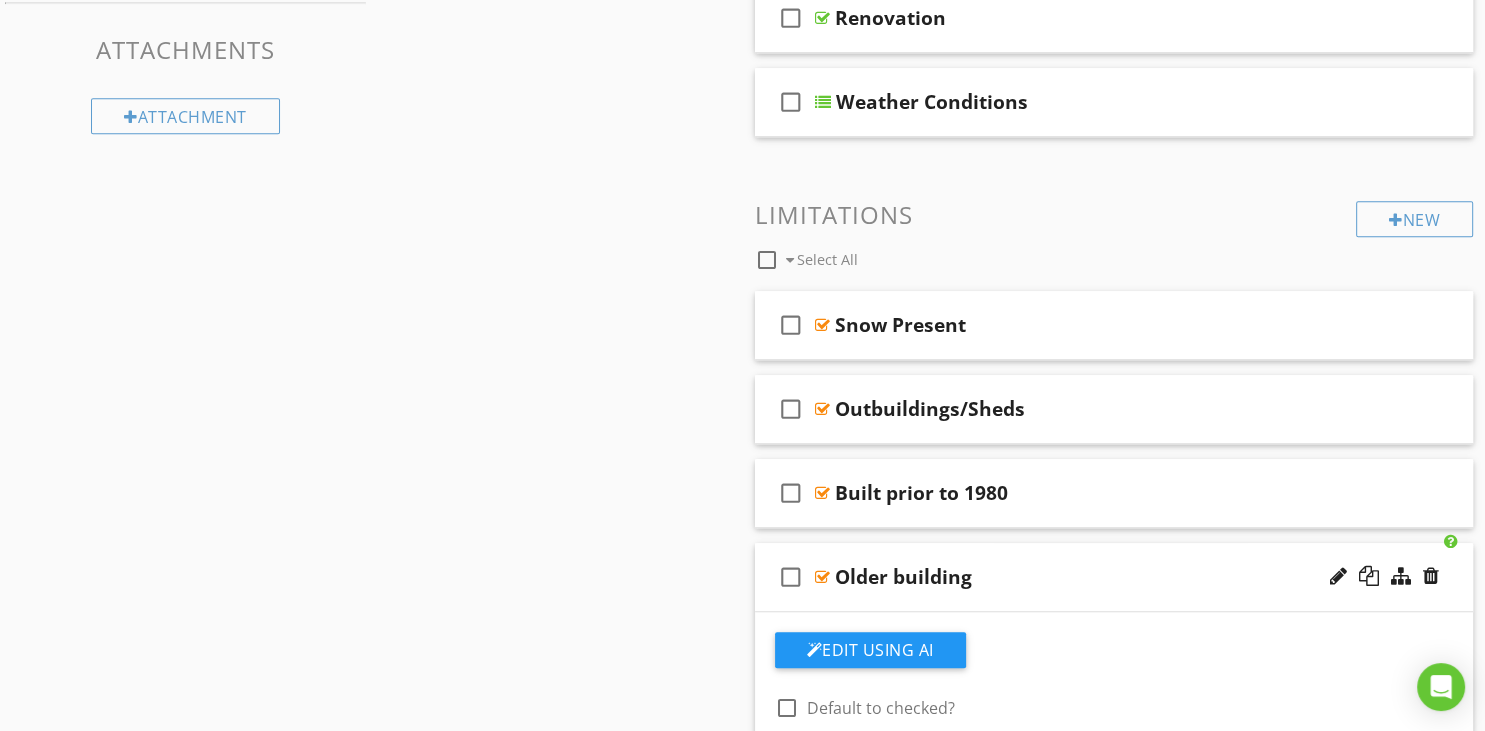 click on "Older building" at bounding box center [1089, 577] 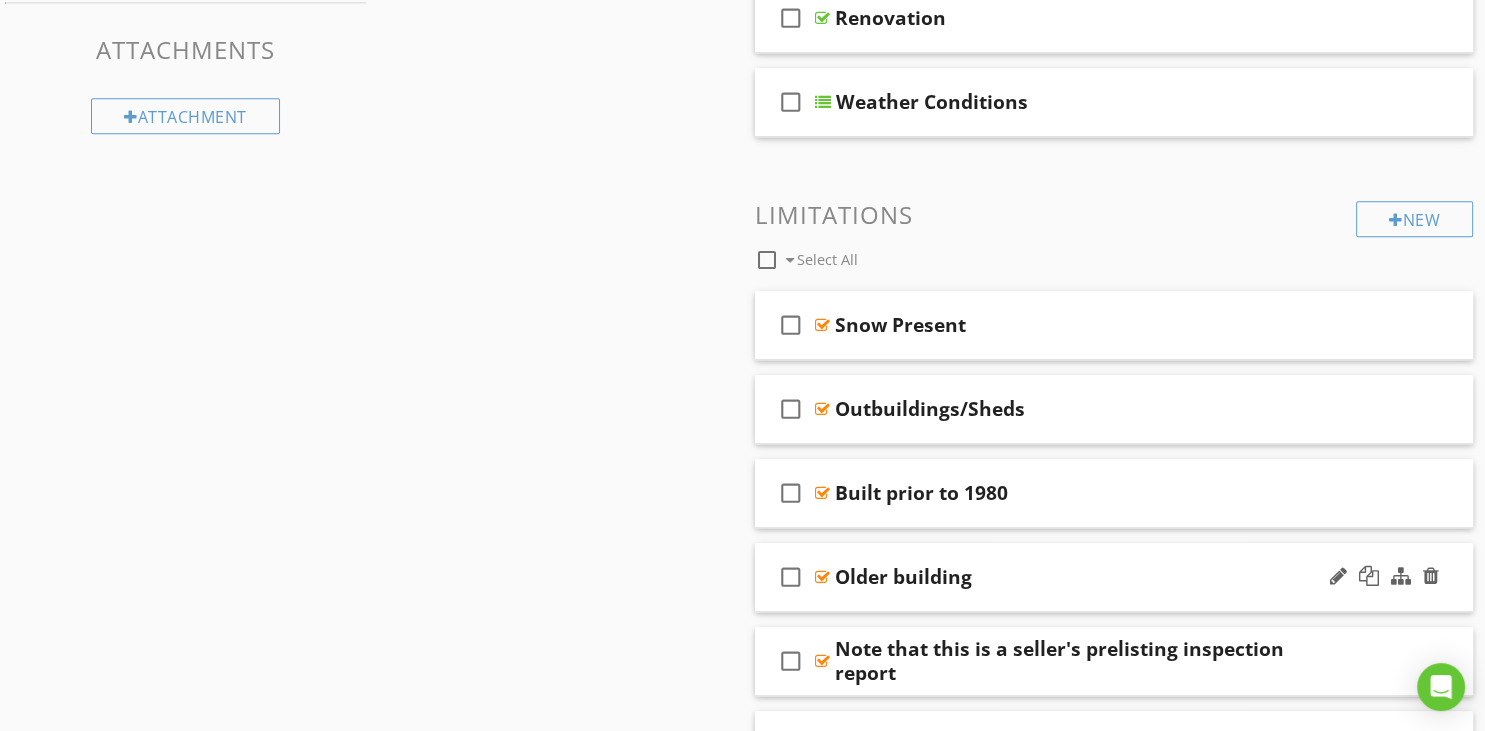 click on "Older building" at bounding box center (1089, 577) 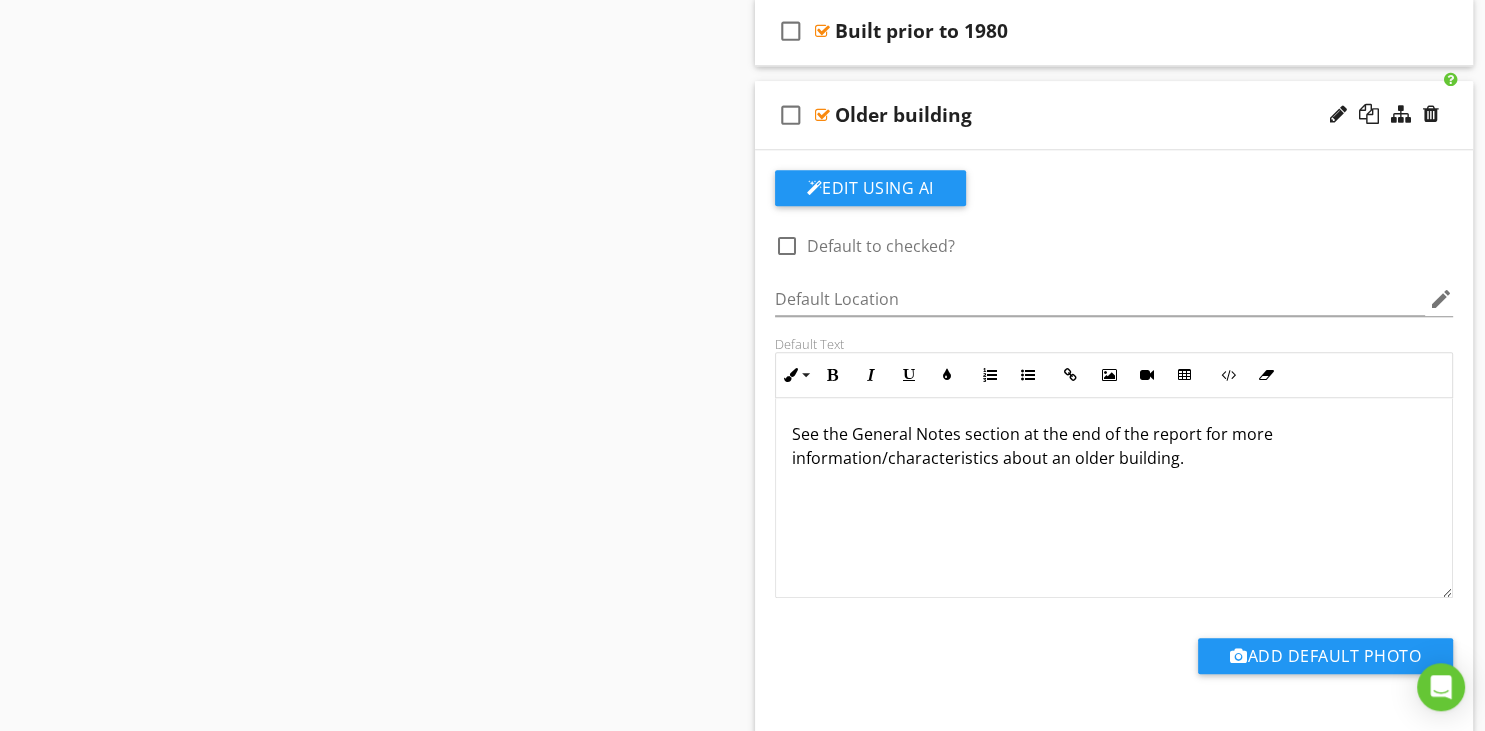 scroll, scrollTop: 1892, scrollLeft: 0, axis: vertical 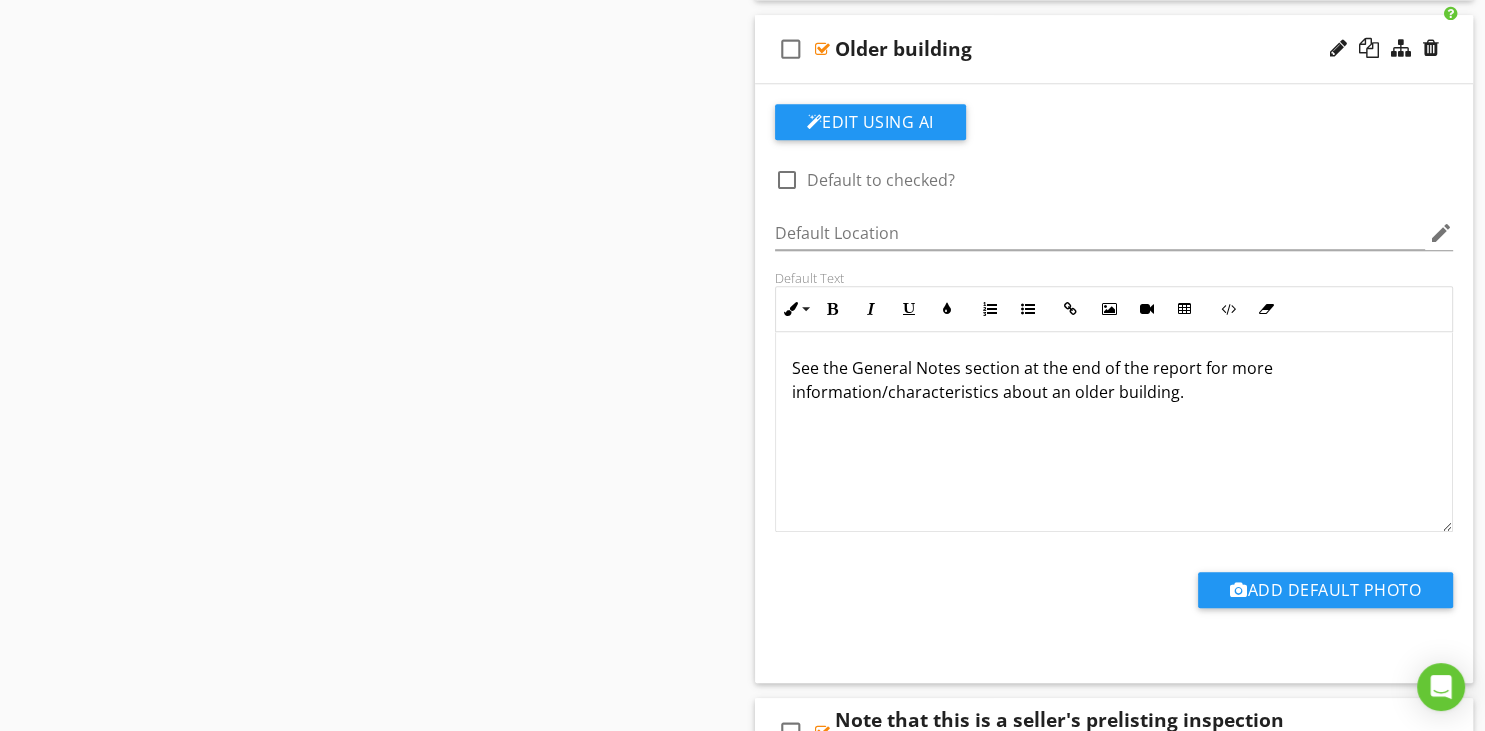 click on "check_box_outline_blank
Older building" at bounding box center (1114, 49) 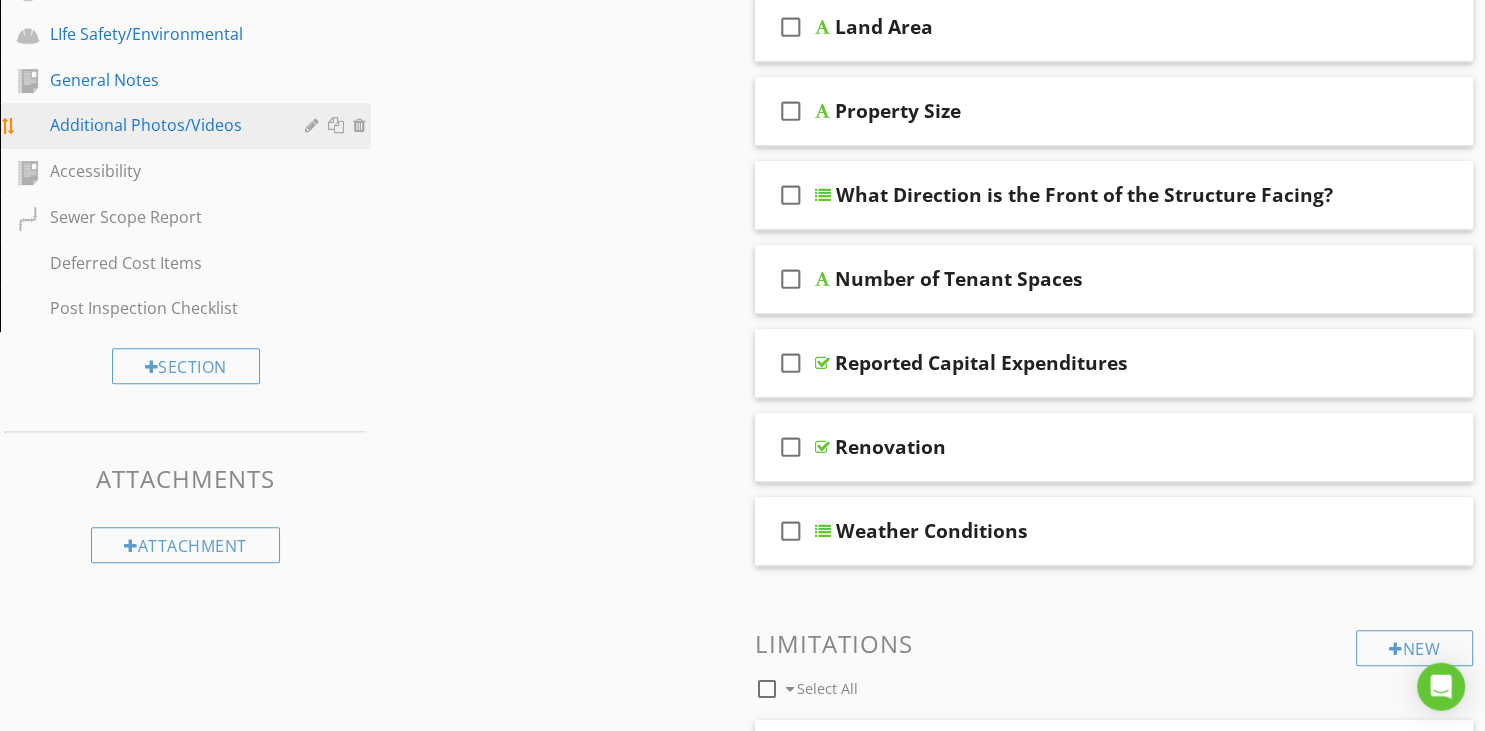 scroll, scrollTop: 836, scrollLeft: 0, axis: vertical 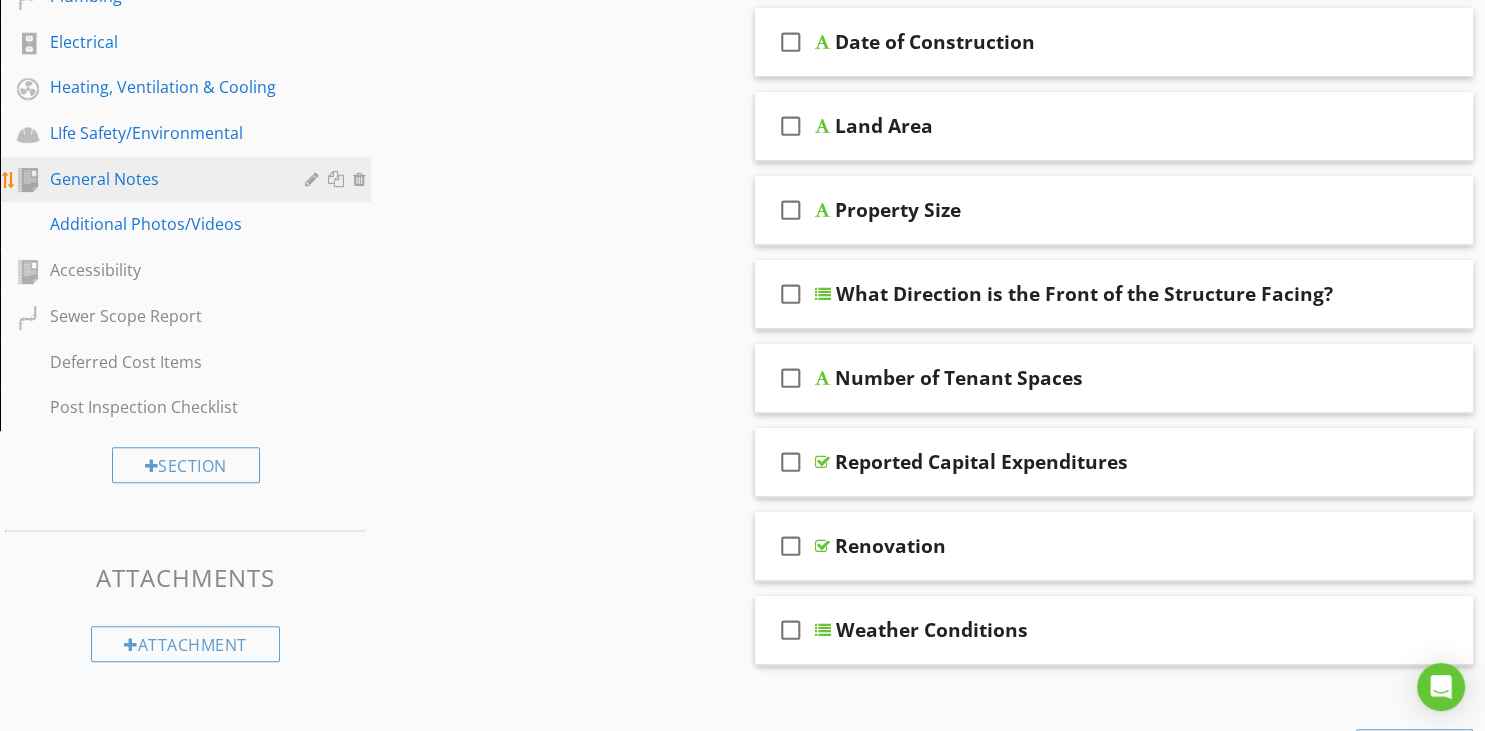 click on "General Notes" at bounding box center (163, 179) 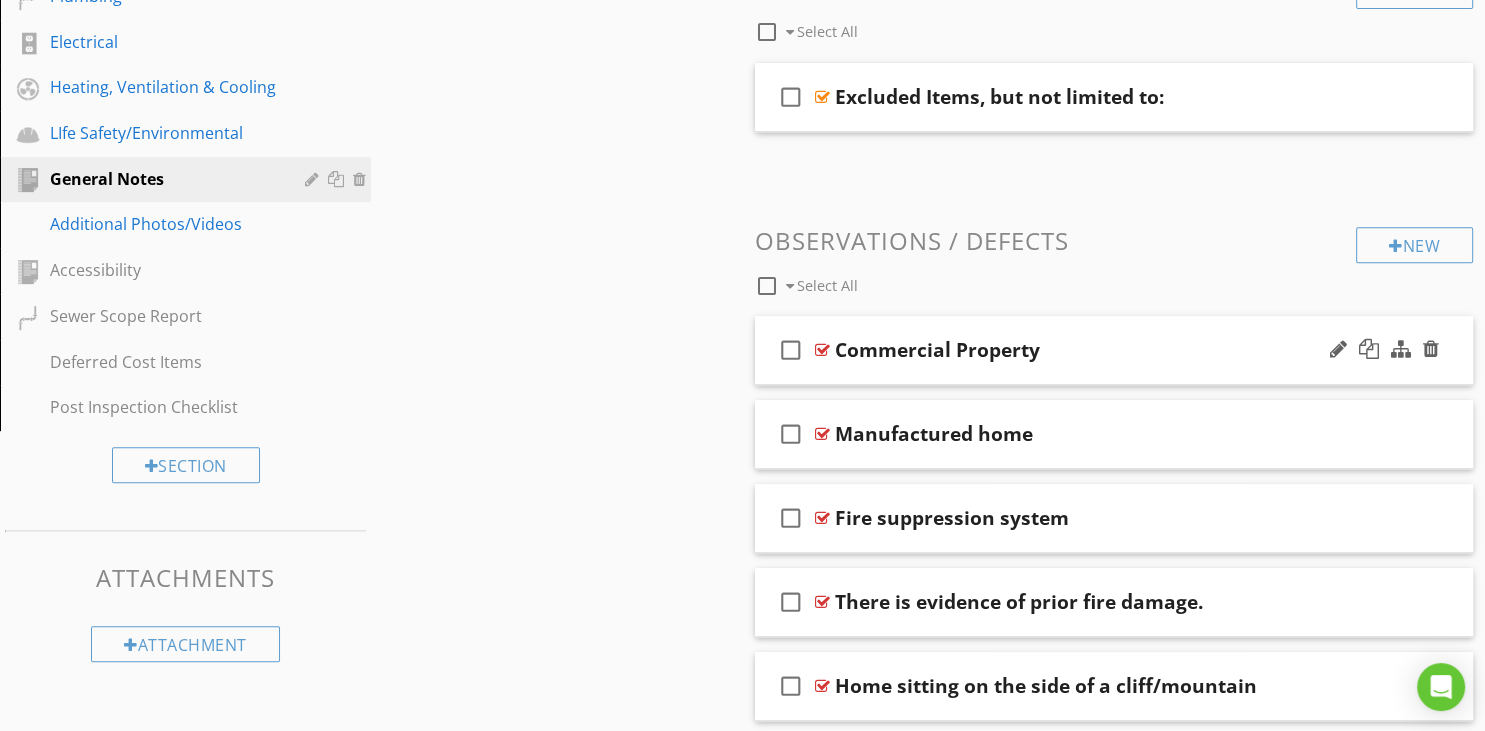 click on "check_box_outline_blank
Commercial Property" at bounding box center (1114, 350) 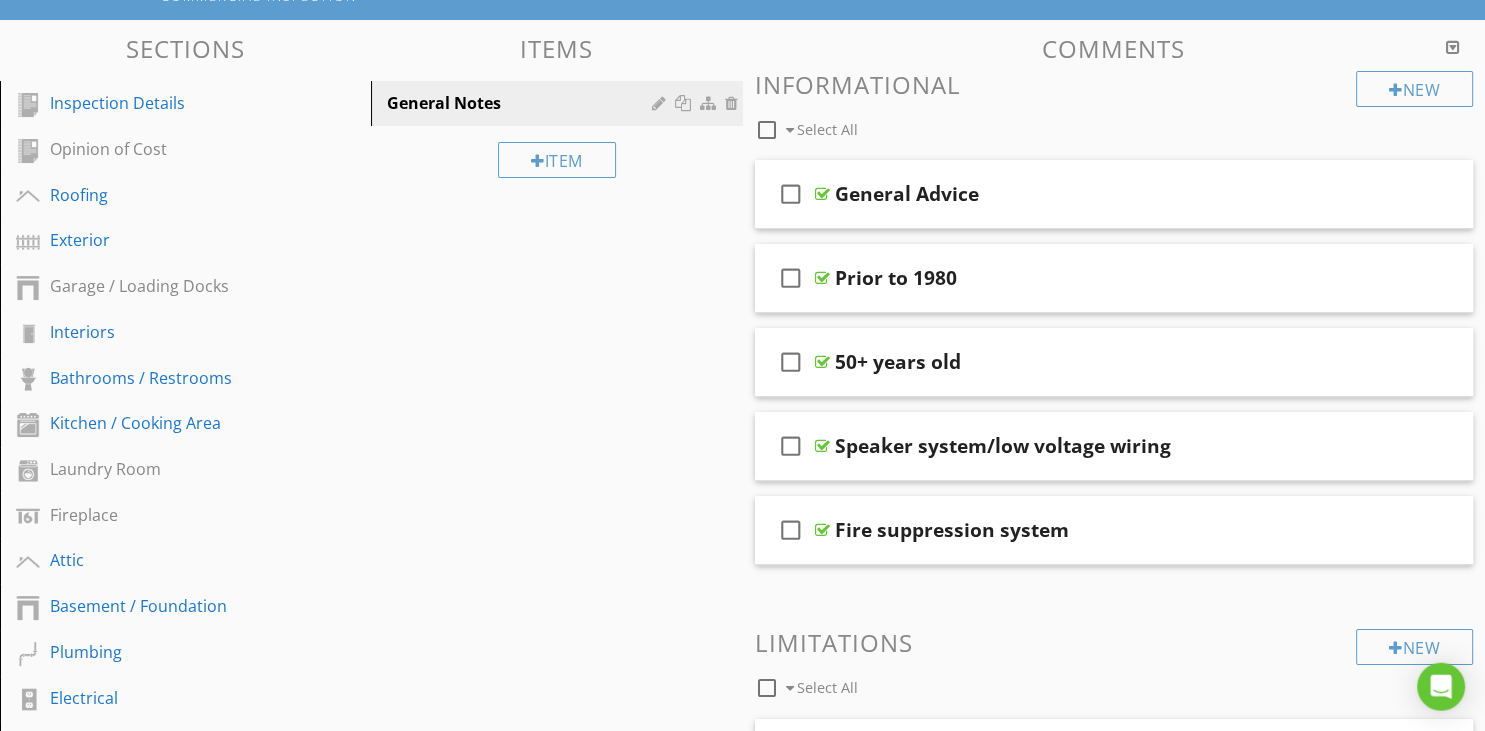 scroll, scrollTop: 89, scrollLeft: 0, axis: vertical 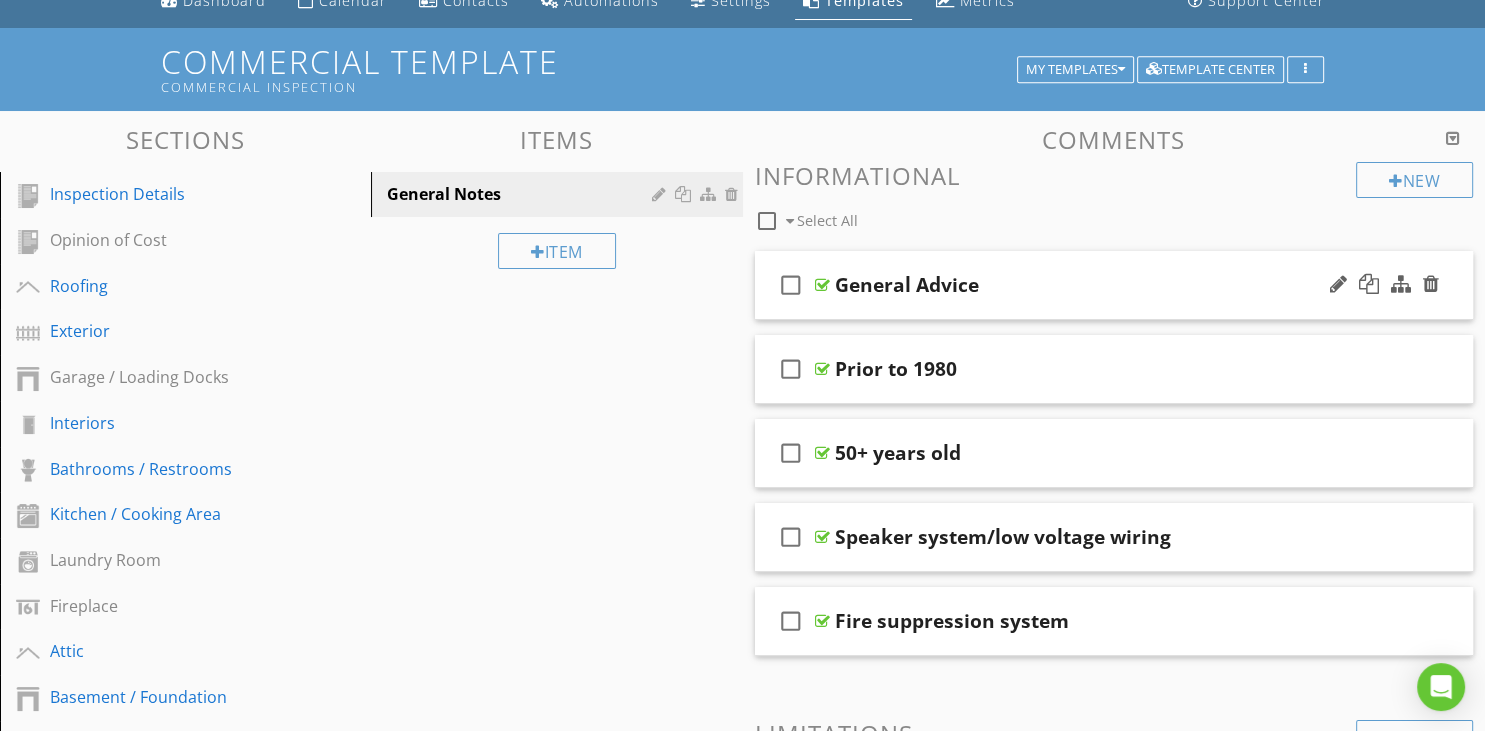 click on "check_box_outline_blank
General Advice" at bounding box center [1114, 285] 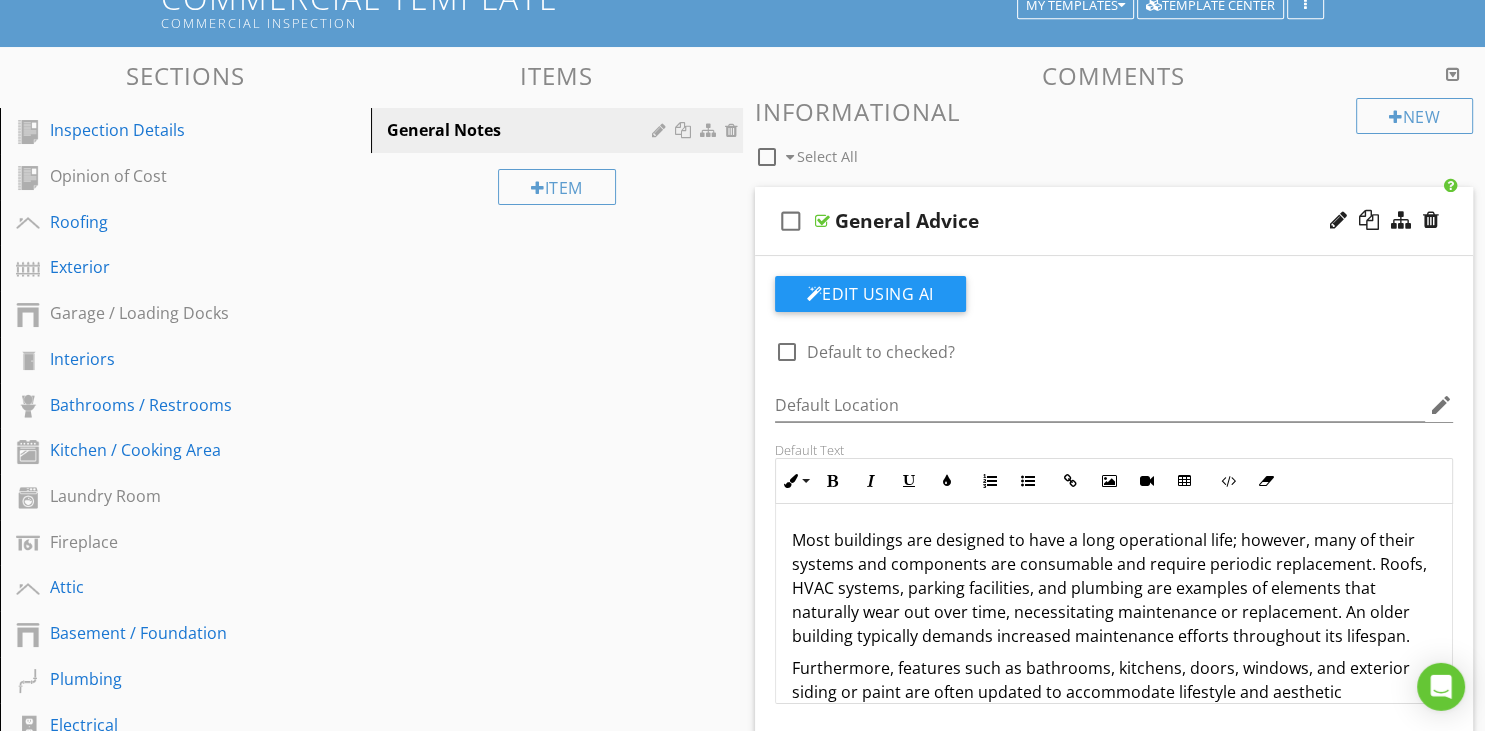scroll, scrollTop: 617, scrollLeft: 0, axis: vertical 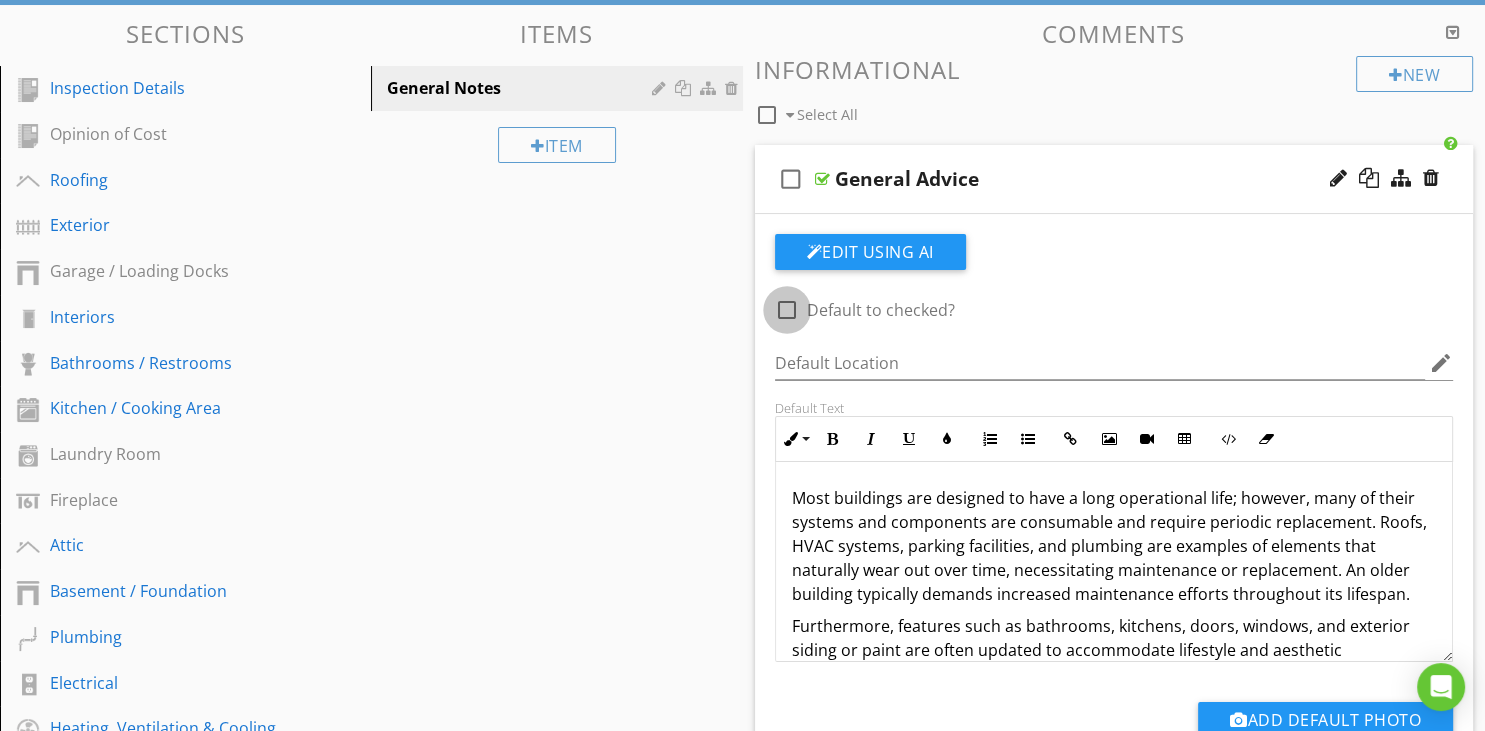 click at bounding box center [787, 310] 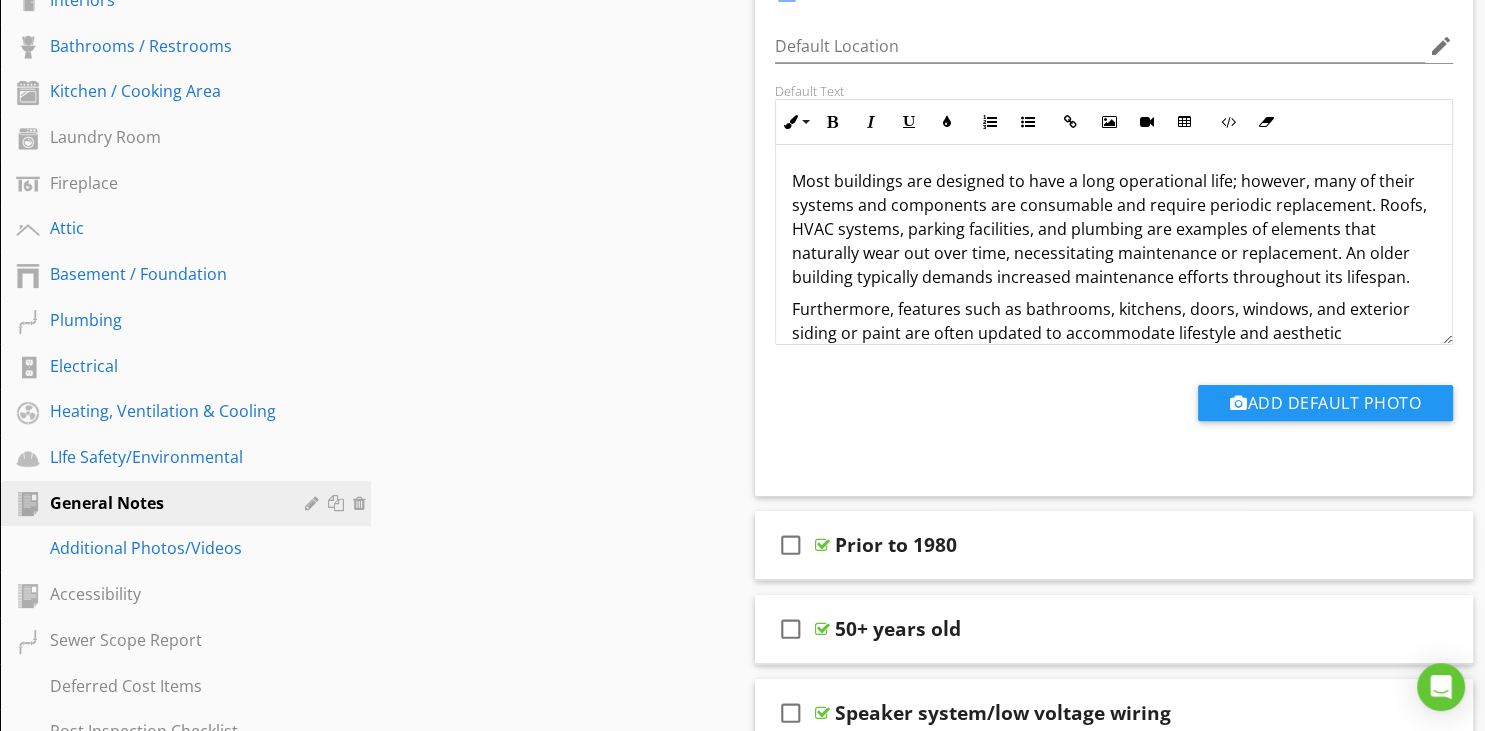 scroll, scrollTop: 89, scrollLeft: 0, axis: vertical 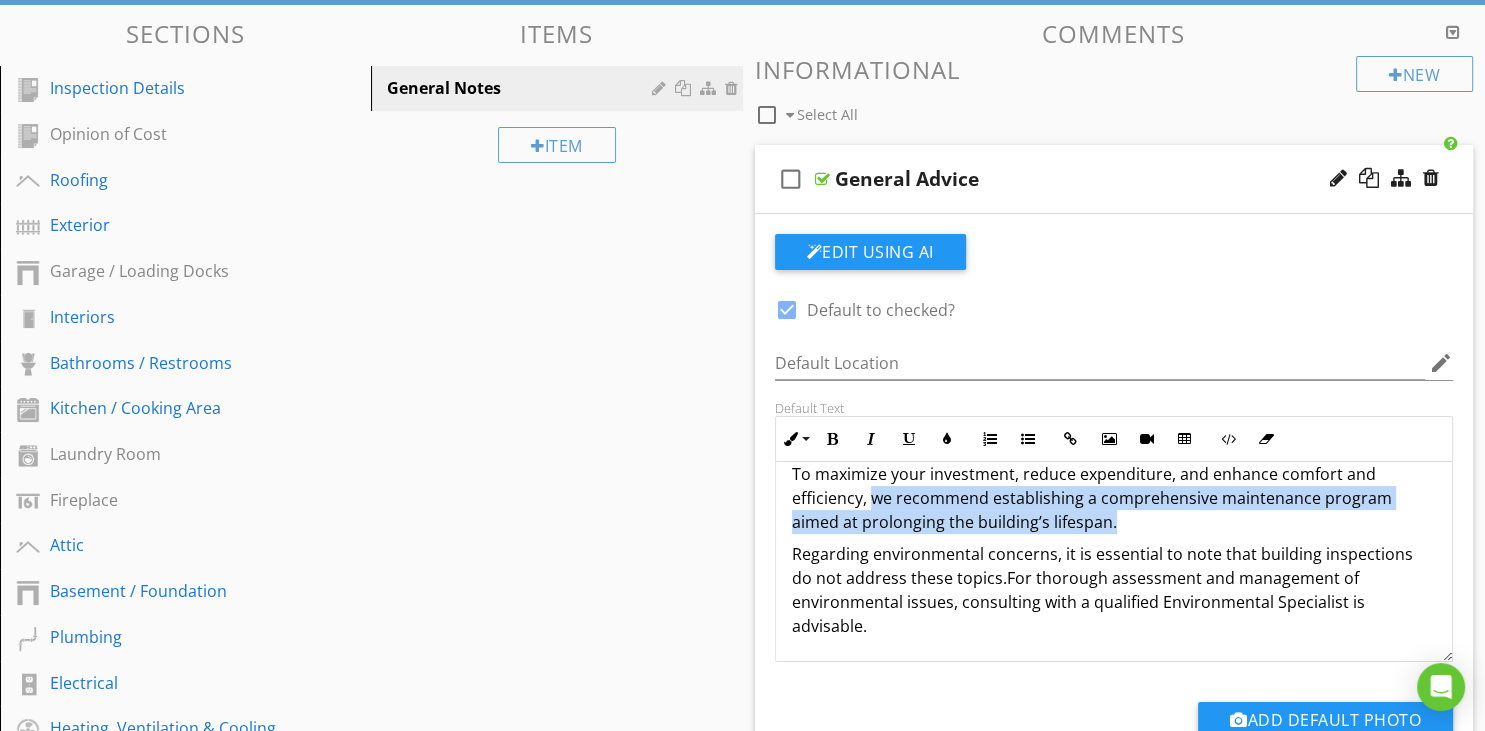 drag, startPoint x: 871, startPoint y: 497, endPoint x: 1062, endPoint y: 522, distance: 192.62918 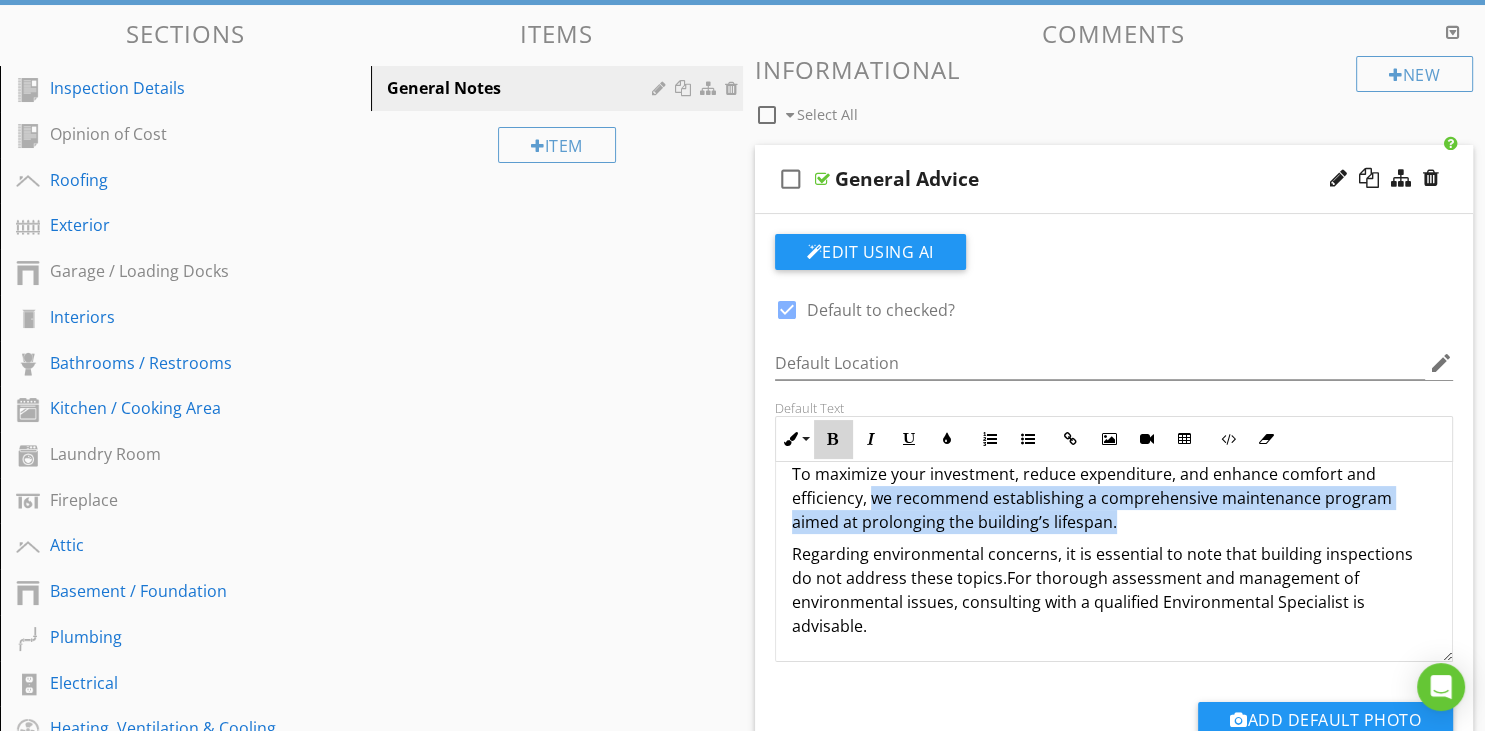 click at bounding box center (833, 439) 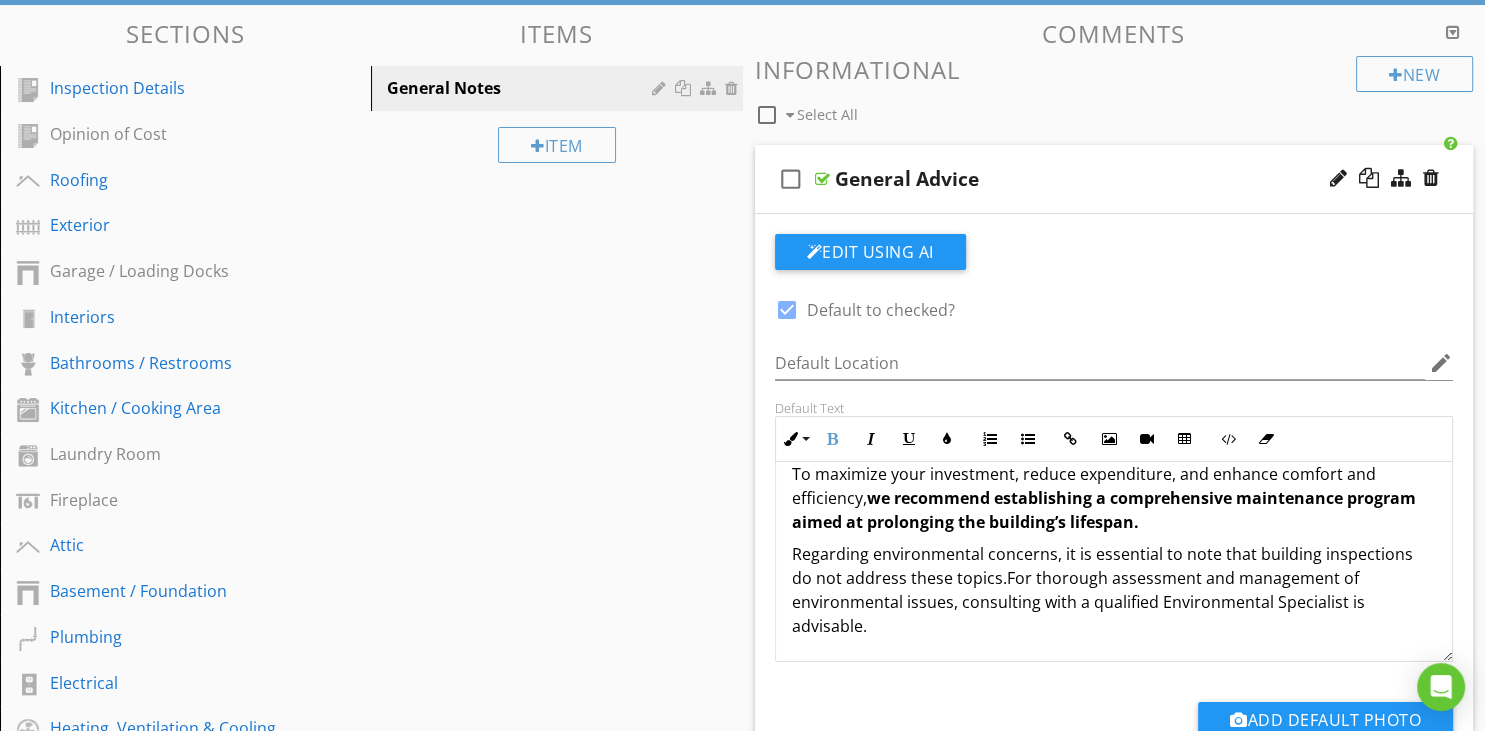 click on "Regarding environmental concerns, it is essential to note that building inspections do not address these topics." at bounding box center (1102, 566) 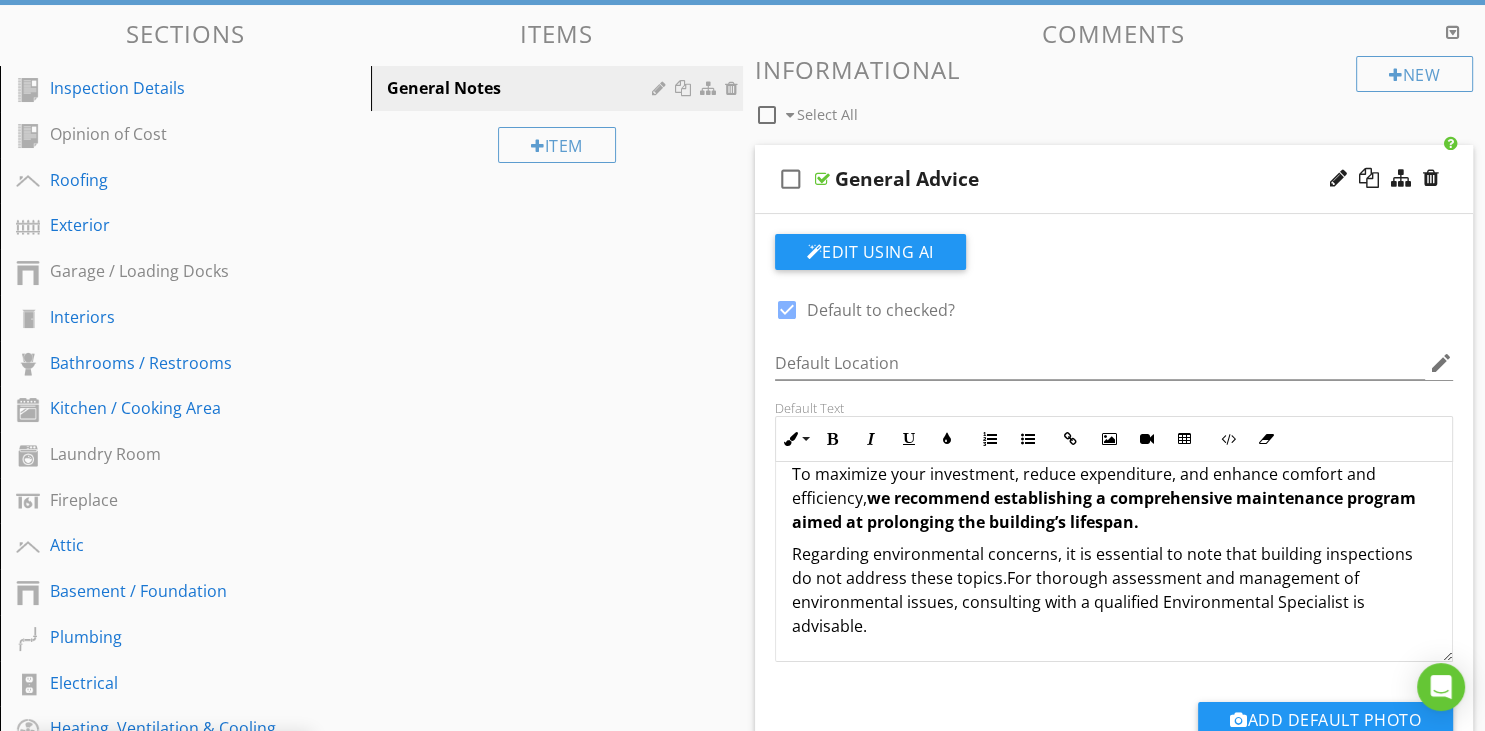 drag, startPoint x: 792, startPoint y: 554, endPoint x: 895, endPoint y: 622, distance: 123.42204 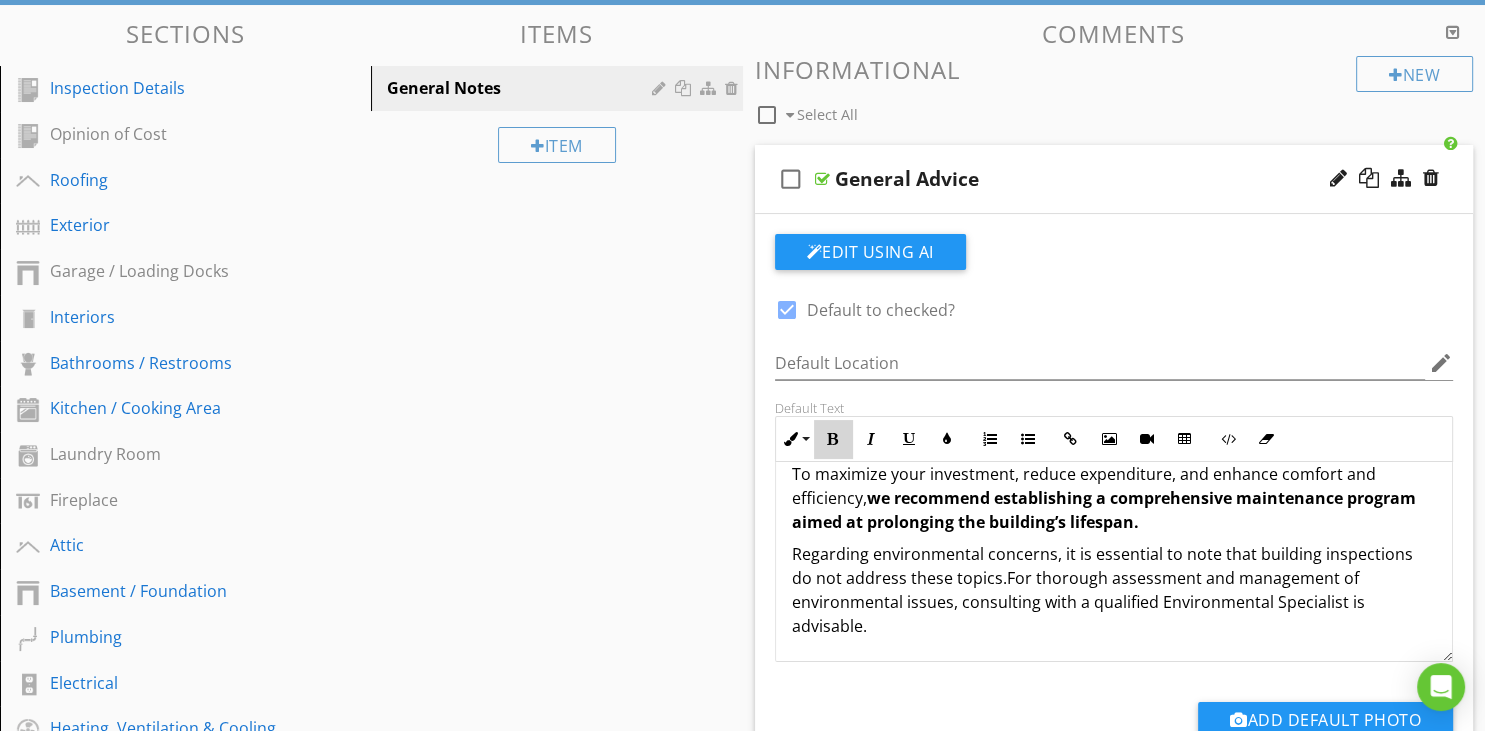 drag, startPoint x: 838, startPoint y: 441, endPoint x: 854, endPoint y: 463, distance: 27.202942 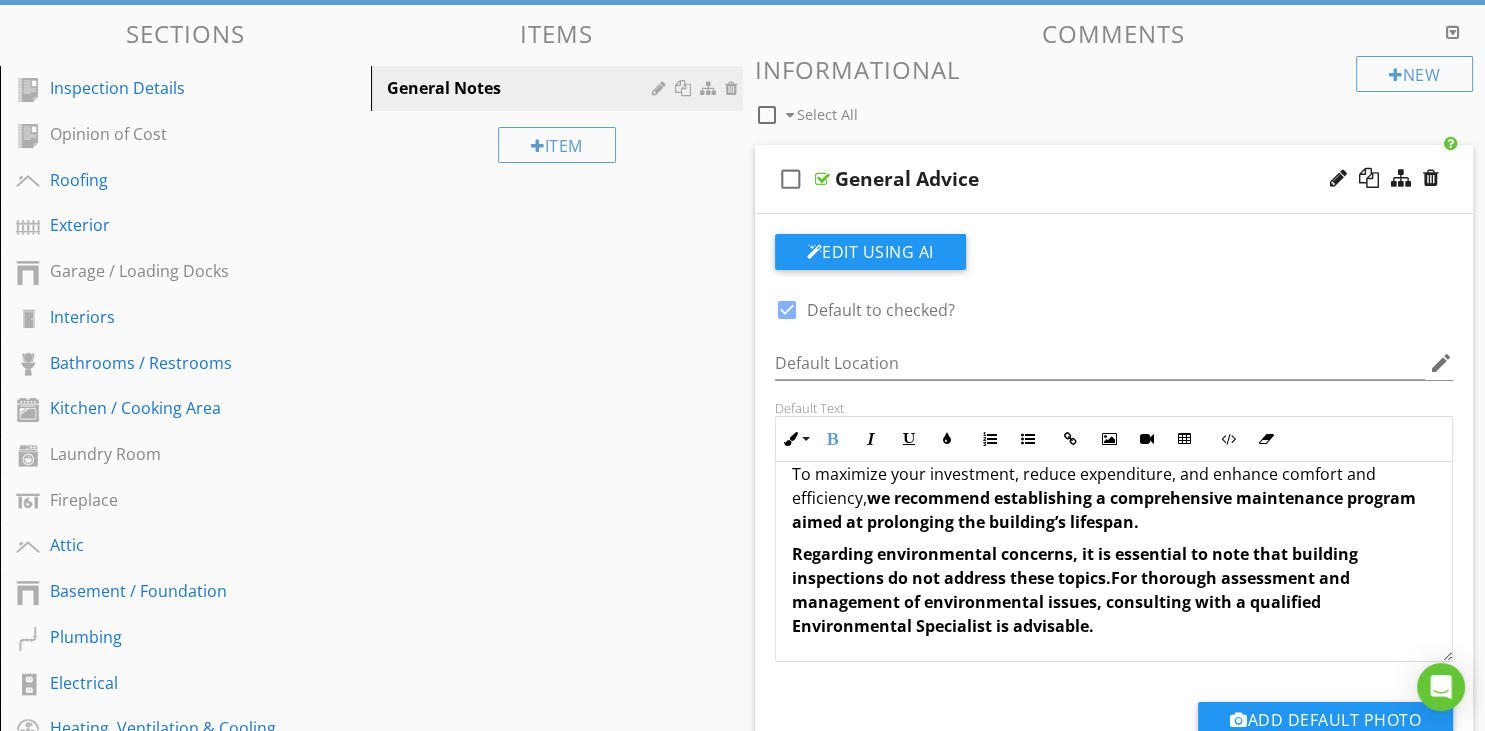 drag, startPoint x: 1026, startPoint y: 590, endPoint x: 1070, endPoint y: 599, distance: 44.911022 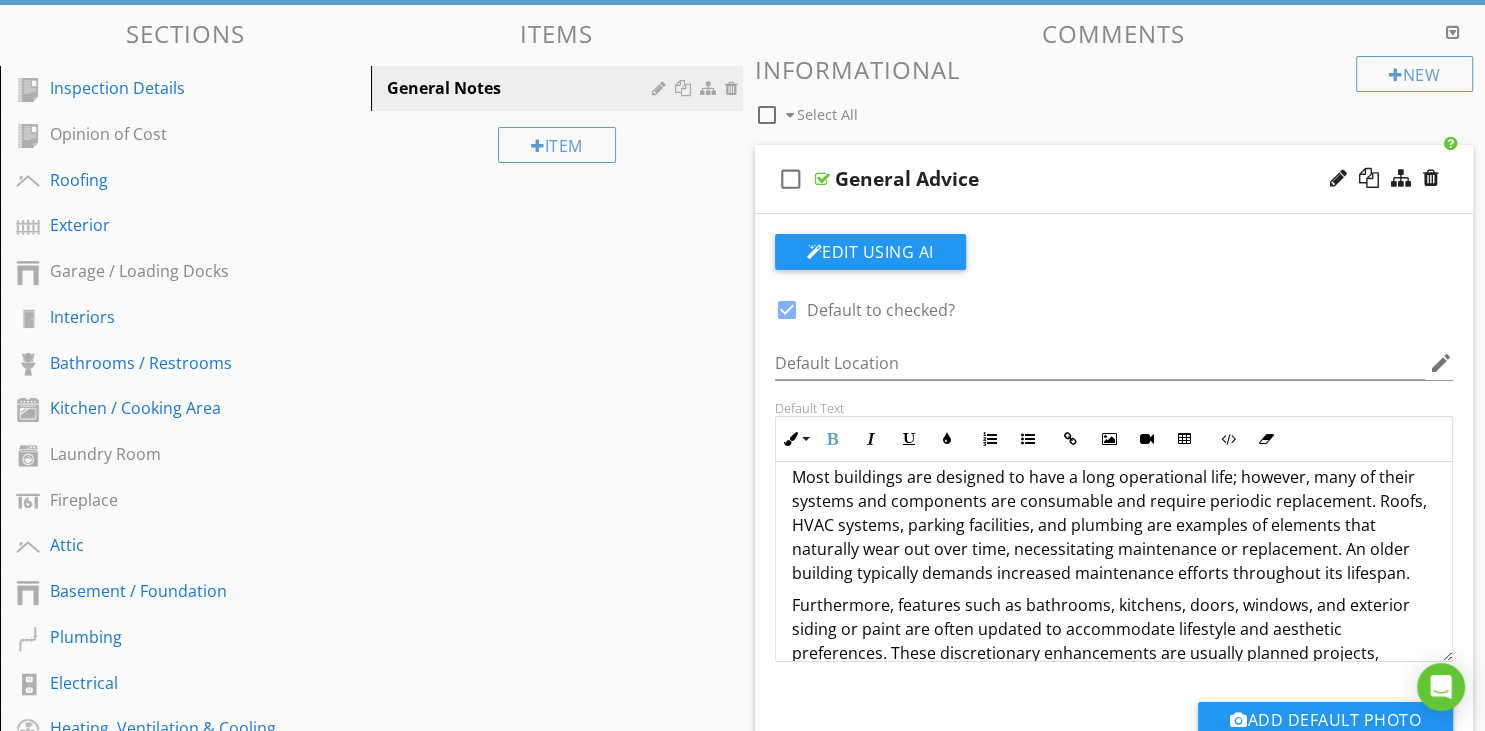 scroll, scrollTop: 0, scrollLeft: 0, axis: both 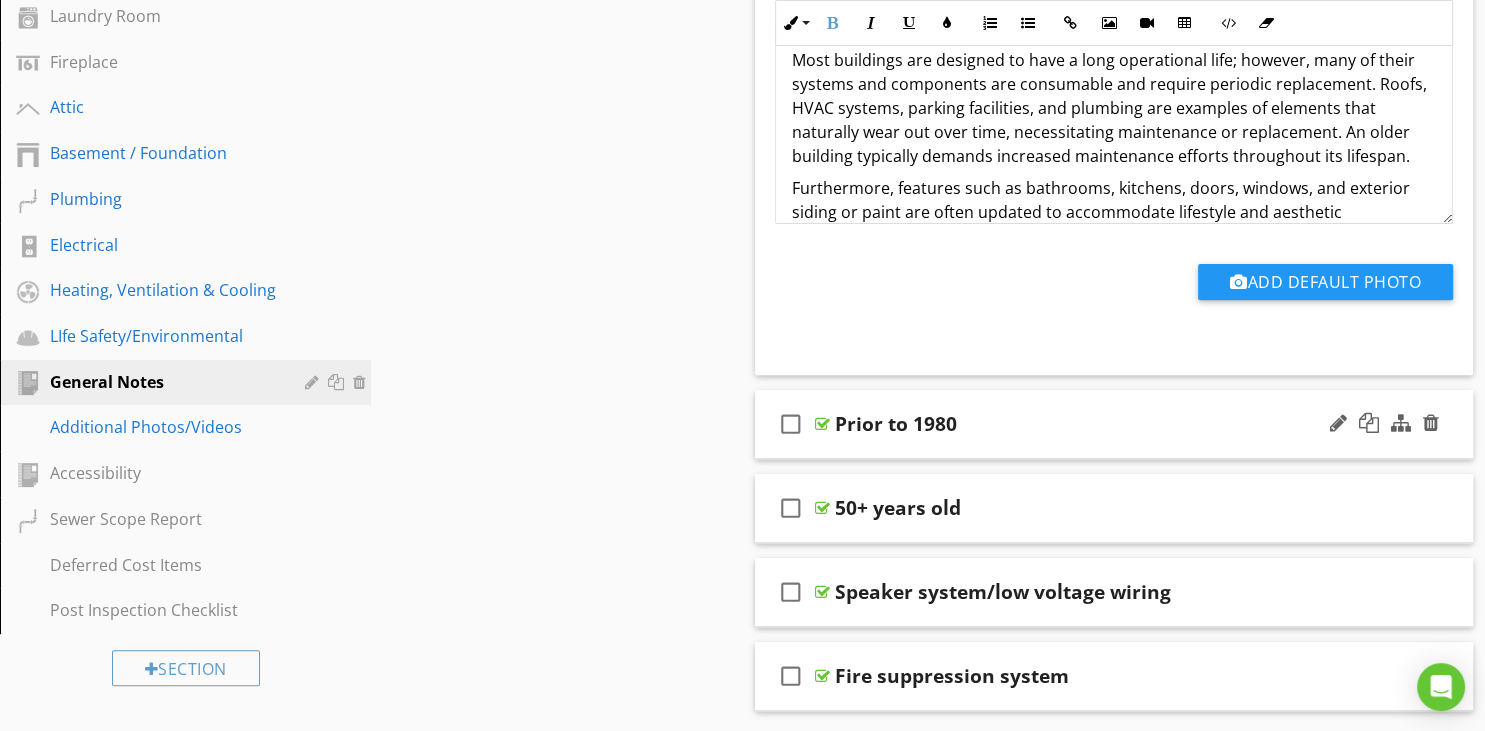 click on "check_box_outline_blank
Prior to 1980" at bounding box center (1114, 424) 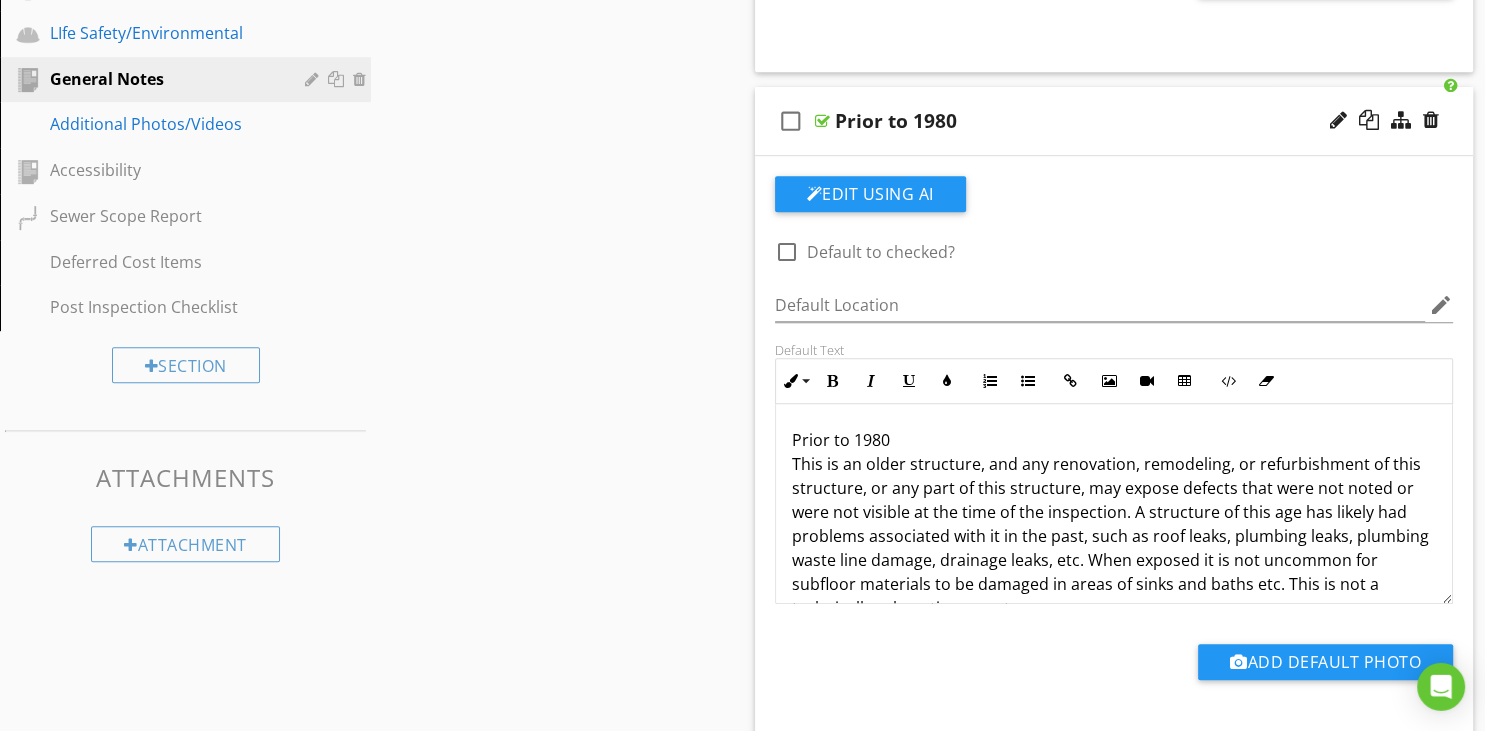 scroll, scrollTop: 950, scrollLeft: 0, axis: vertical 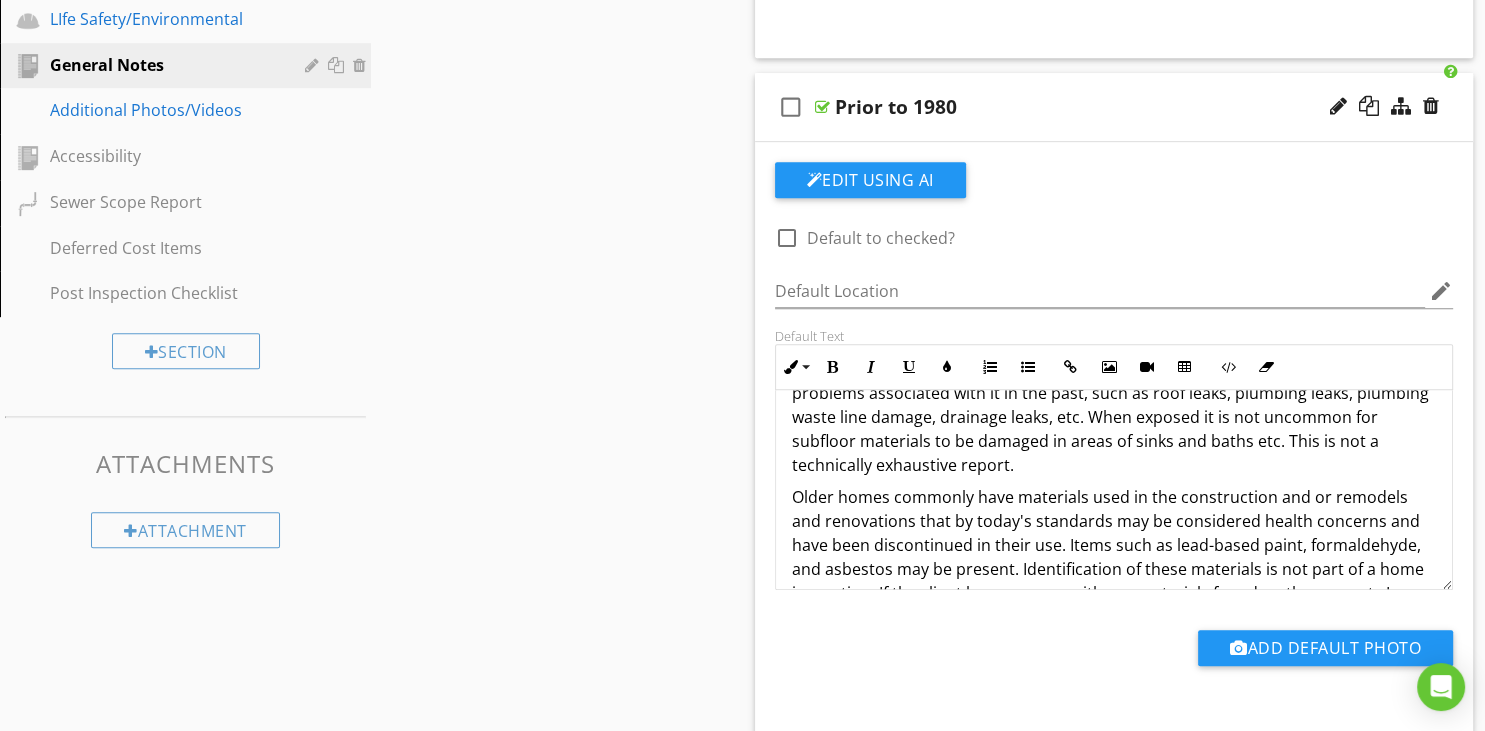 click on "Older homes commonly have materials used in the construction and or remodels and renovations that by today's standards may be considered health concerns and have been discontinued in their use. Items such as lead-based paint, formaldehyde, and asbestos may be present. Identification of these materials is not part of a home inspection. If the client has concerns with any materials found on the property I suggest that they have these materials further assessed by a qualified environmental laboratory." at bounding box center (1114, 569) 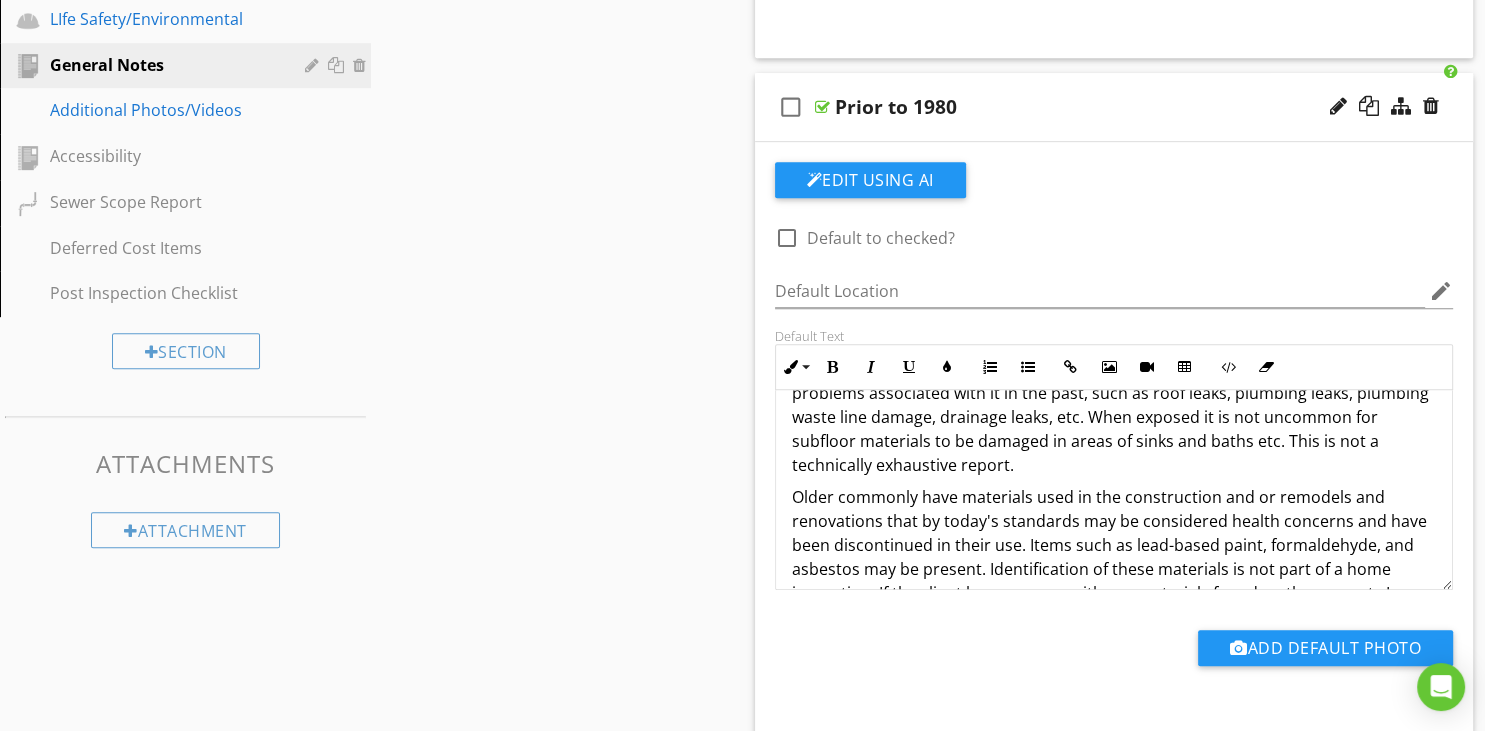type 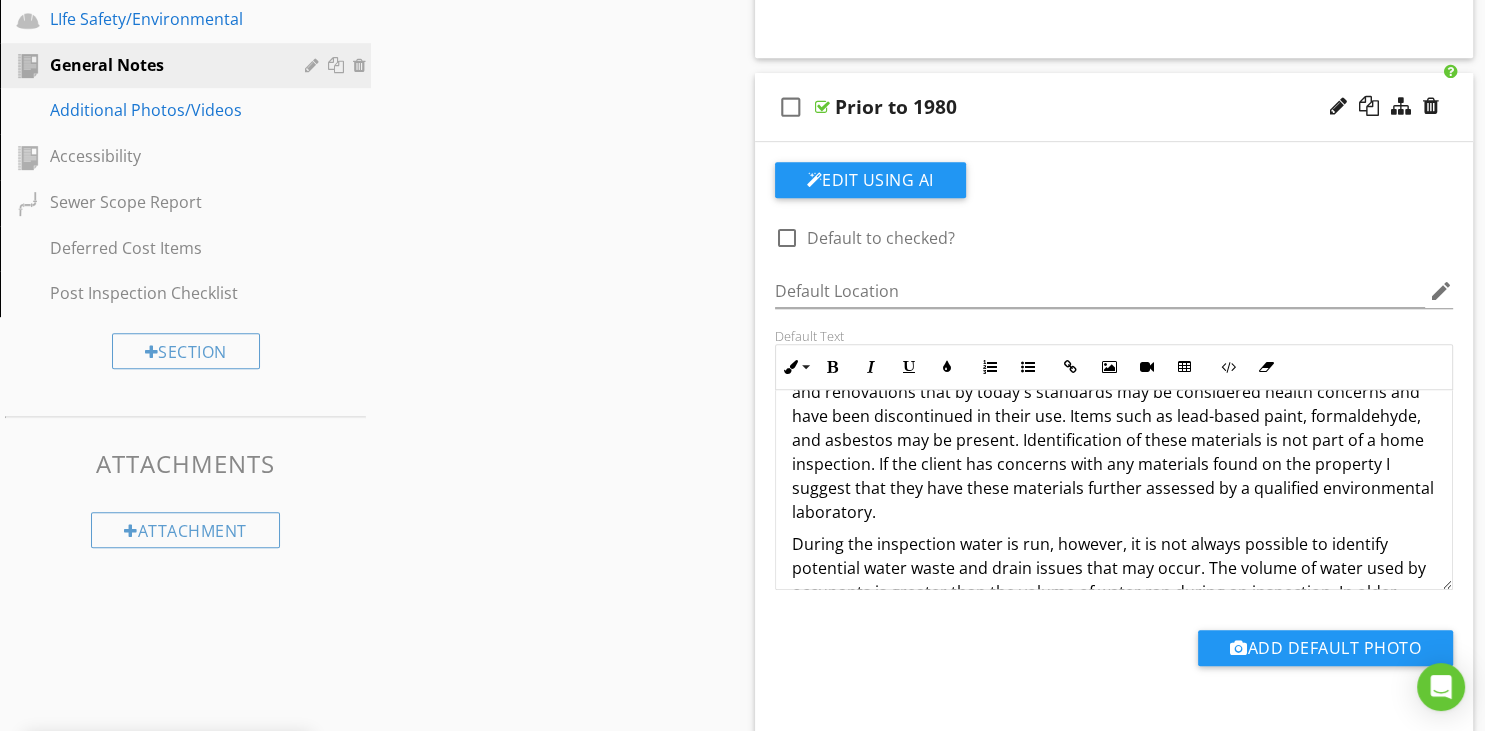 scroll, scrollTop: 259, scrollLeft: 0, axis: vertical 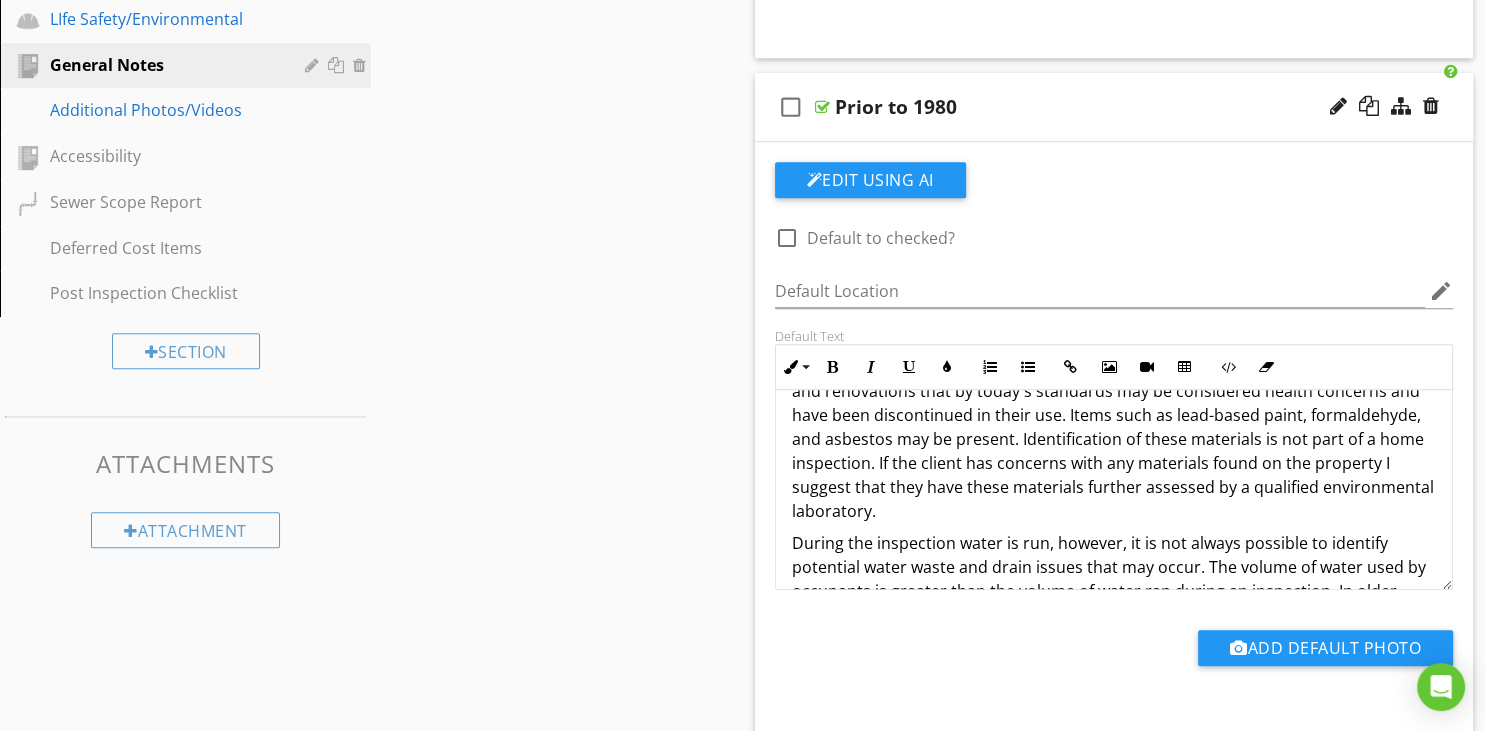click on "Older buildings commonly have materials used in the construction and or remodels and renovations that by today's standards may be considered health concerns and have been discontinued in their use. Items such as lead-based paint, formaldehyde, and asbestos may be present. Identification of these materials is not part of a home inspection. If the client has concerns with any materials found on the property I suggest that they have these materials further assessed by a qualified environmental laboratory." at bounding box center [1114, 439] 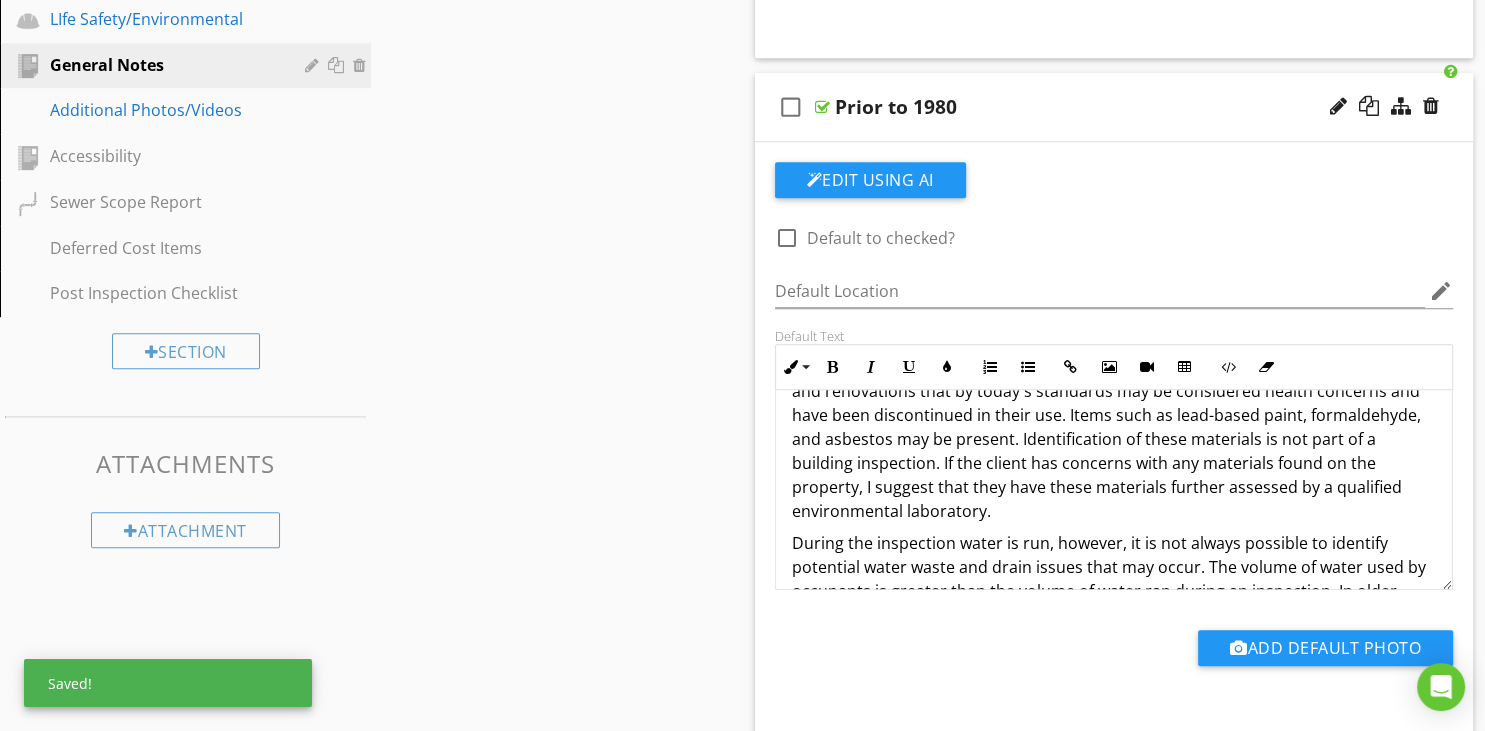 click on "Older buildings commonly have materials used in the construction and or remodels and renovations that by today's standards may be considered health concerns and have been discontinued in their use. Items such as lead-based paint, formaldehyde, and asbestos may be present. Identification of these materials is not part of a building inspection. If the client has concerns with any materials found on the property, I suggest that they have these materials further assessed by a qualified environmental laboratory." at bounding box center [1114, 439] 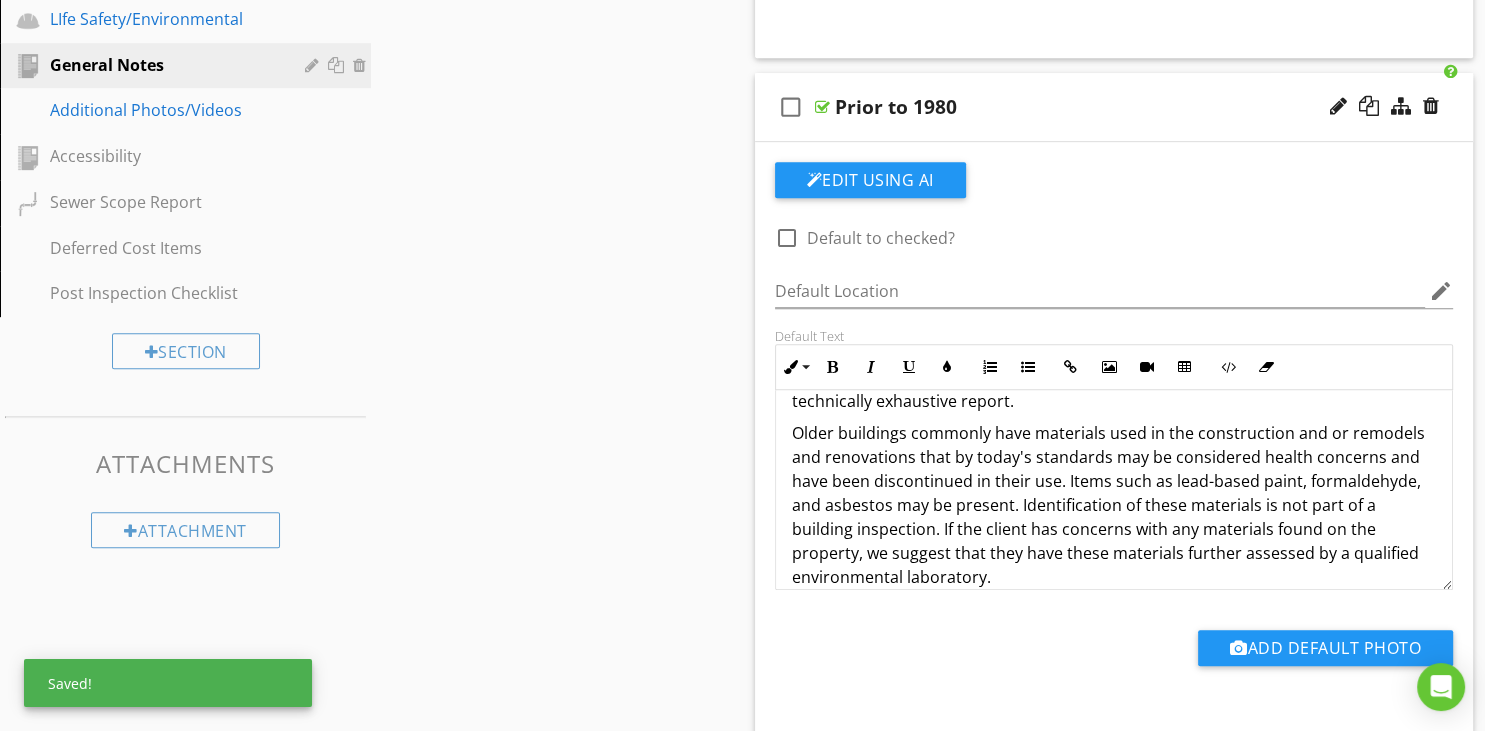 scroll, scrollTop: 129, scrollLeft: 0, axis: vertical 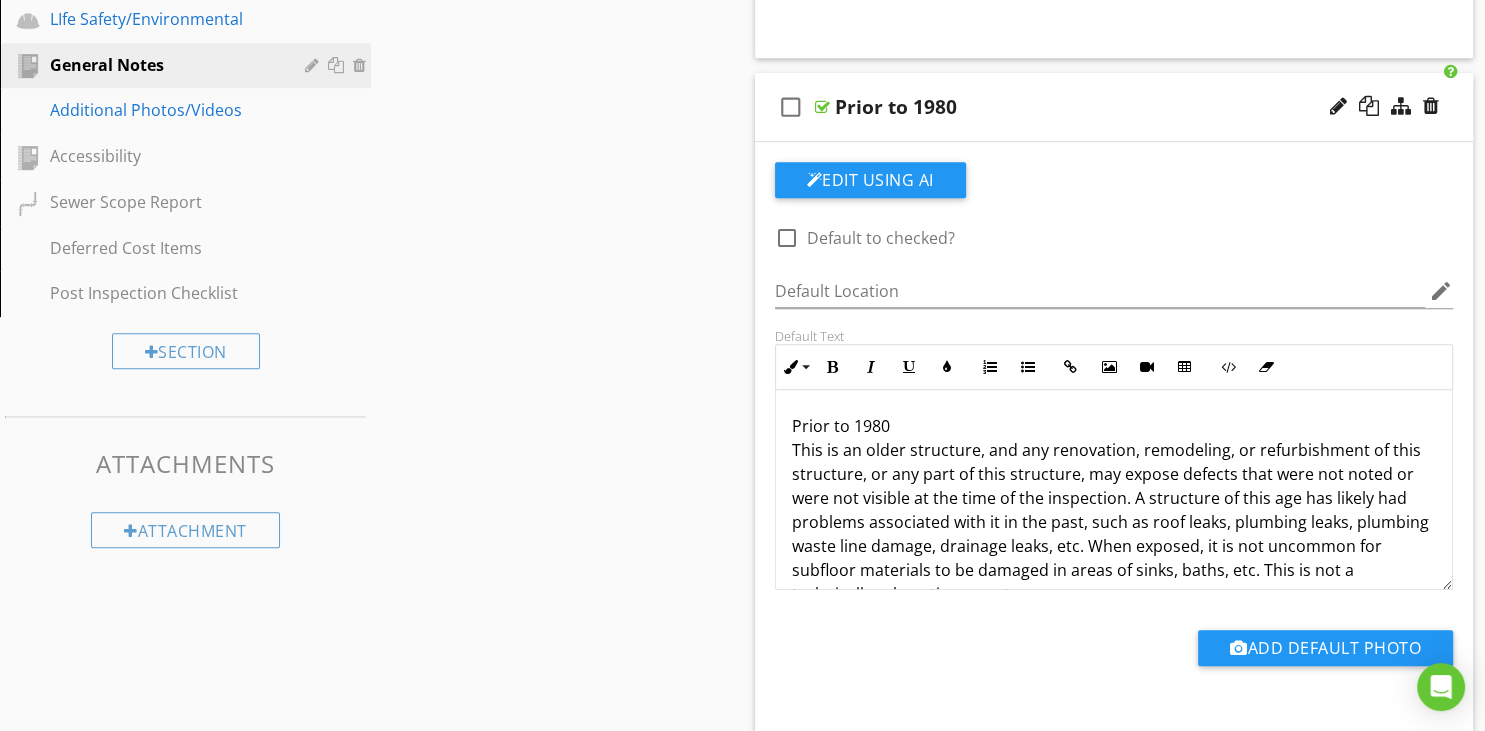 click on "Prior to 1980 -Information: This is an older structure, and any renovation, remodeling, or refurbishment of this structure, or any part of this structure, may expose defects that were not noted or were not visible at the time of the inspection. A structure of this age has likely had problems associated with it in the past, such as roof leaks, plumbing leaks, plumbing waste line damage, drainage leaks, etc. When exposed, it is not uncommon for subfloor materials to be damaged in areas of sinks, baths, etc. This is not a technically exhaustive report." at bounding box center [1114, 510] 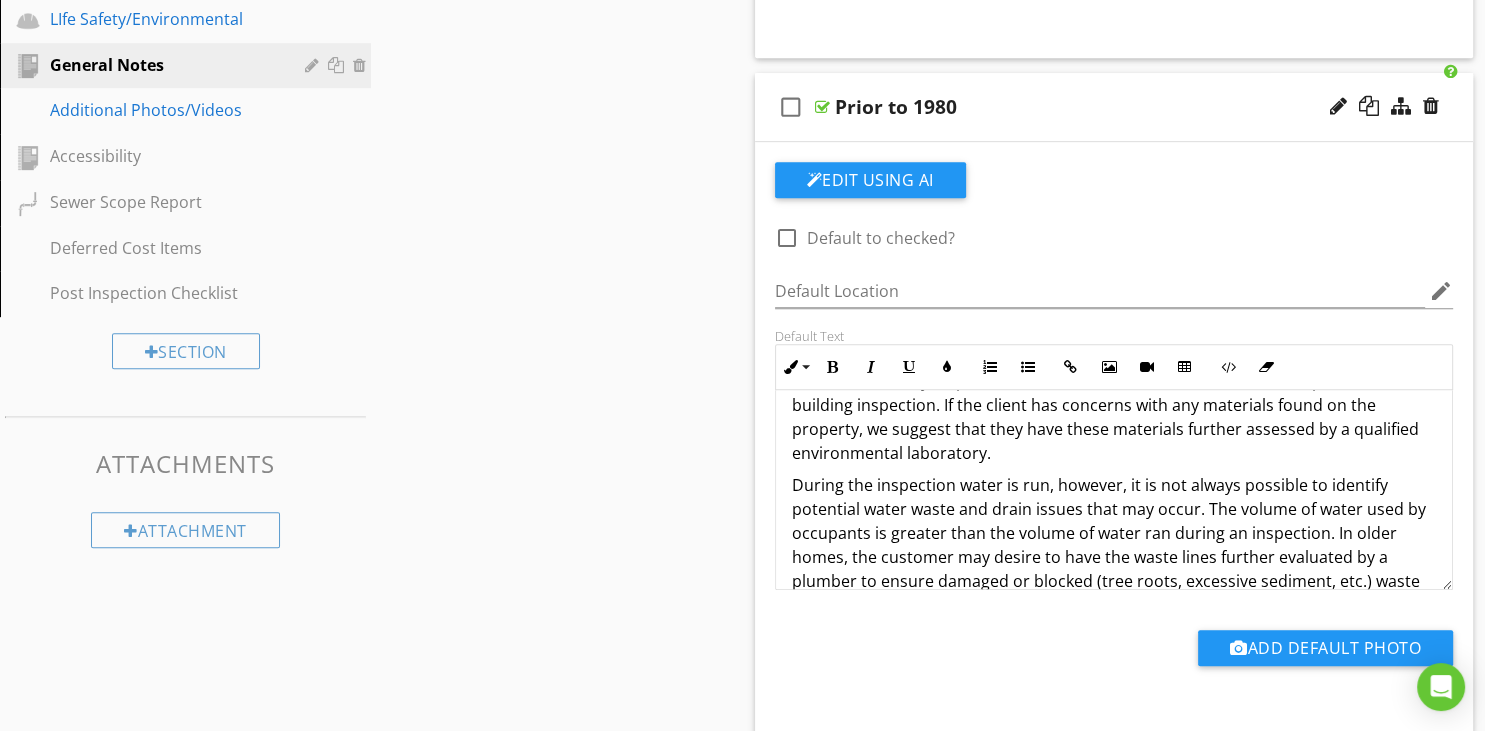 scroll, scrollTop: 368, scrollLeft: 0, axis: vertical 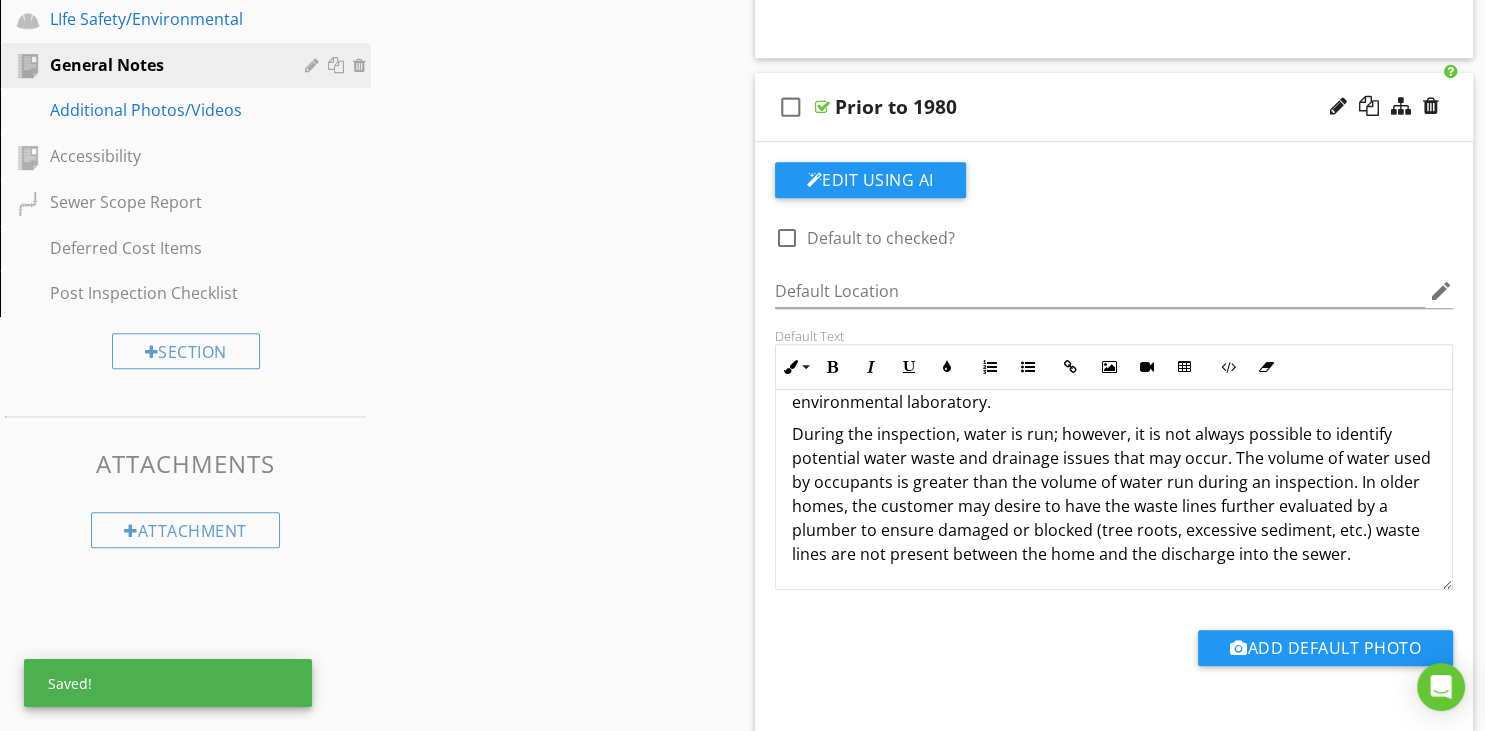 click on "During the inspection, water is run; however, it is not always possible to identify potential water waste and drainage issues that may occur. The volume of water used by occupants is greater than the volume of water run during an inspection. In older homes, the customer may desire to have the waste lines further evaluated by a plumber to ensure damaged or blocked (tree roots, excessive sediment, etc.) waste lines are not present between the home and the discharge into the sewer." at bounding box center [1114, 494] 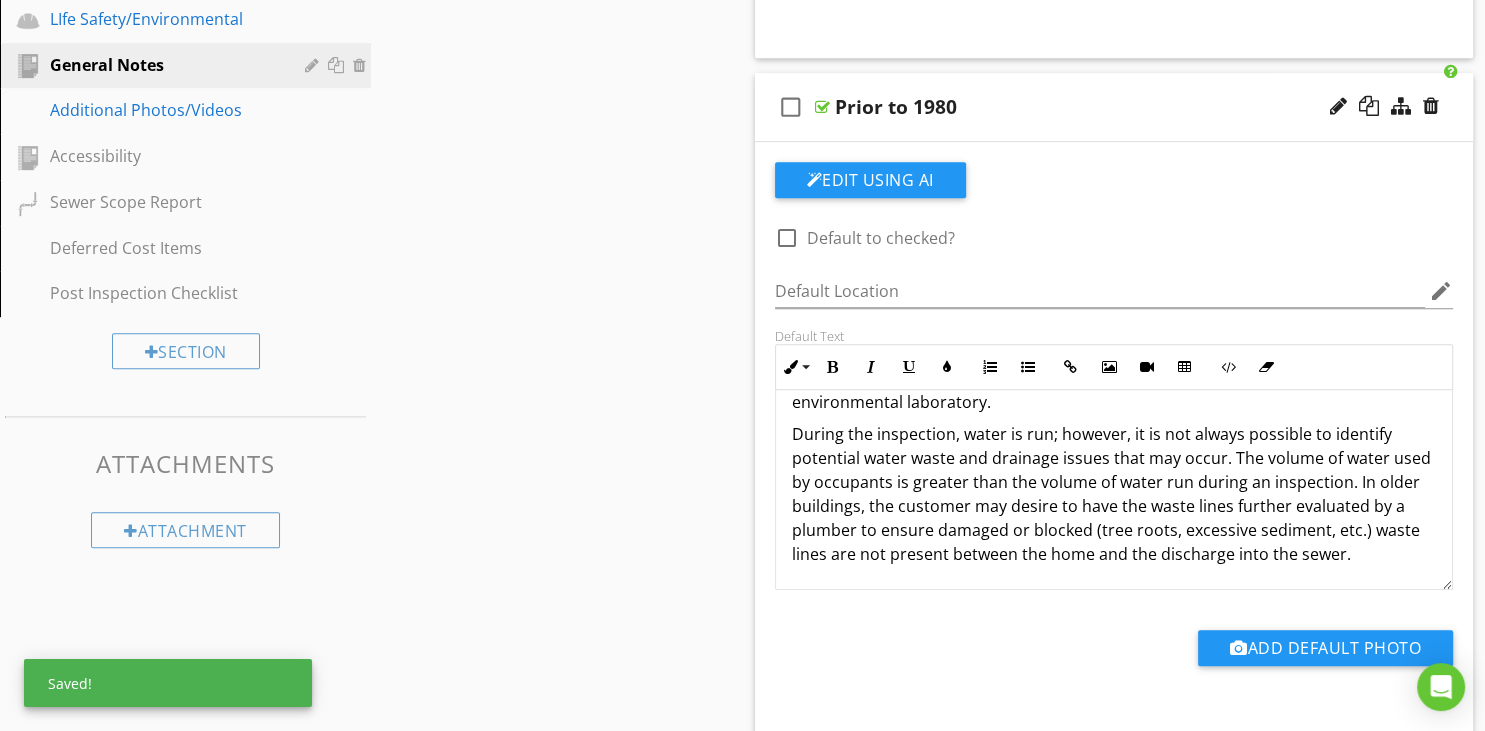 click on "During the inspection, water is run; however, it is not always possible to identify potential water waste and drainage issues that may occur. The volume of water used by occupants is greater than the volume of water run during an inspection. In older buildings, the customer may desire to have the waste lines further evaluated by a plumber to ensure damaged or blocked (tree roots, excessive sediment, etc.) waste lines are not present between the home and the discharge into the sewer." at bounding box center (1114, 494) 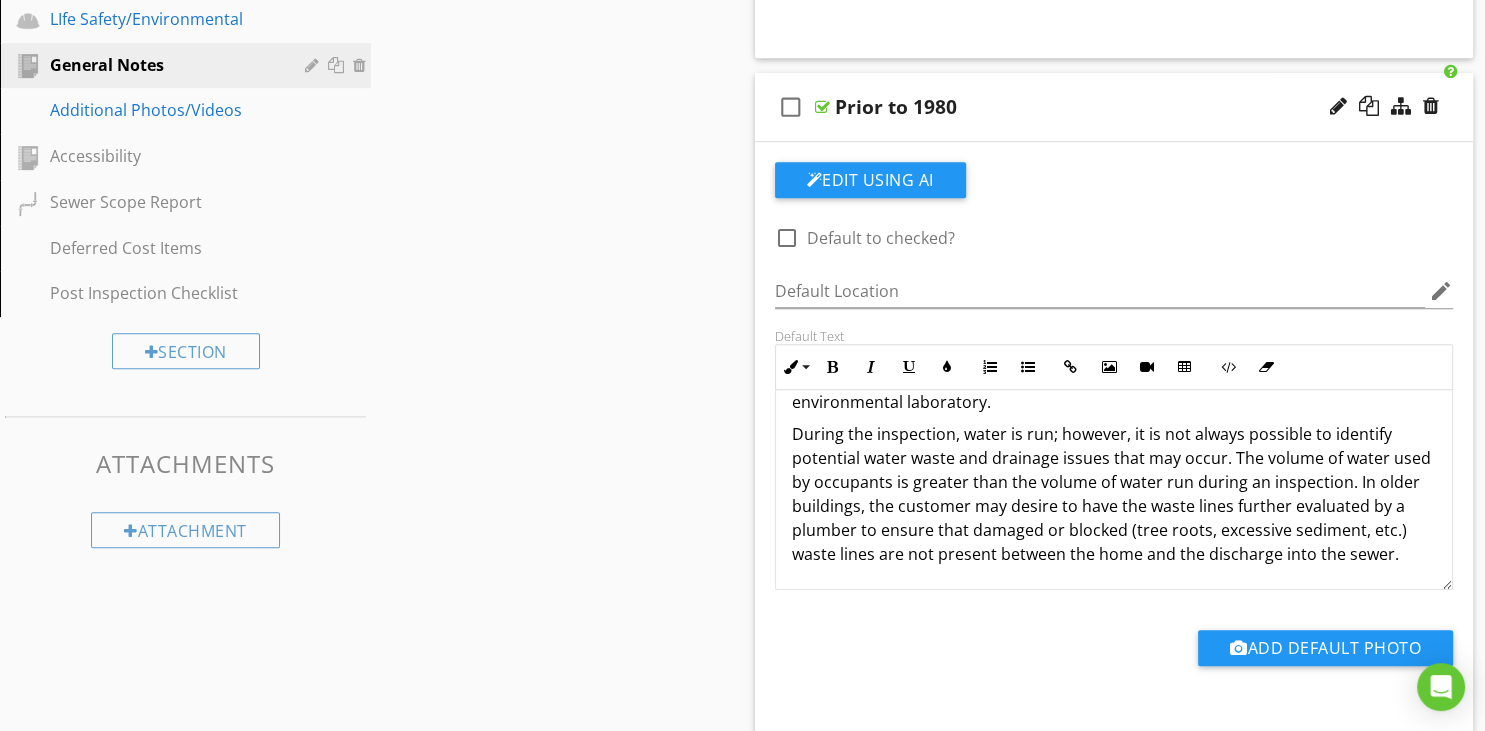 drag, startPoint x: 1135, startPoint y: 553, endPoint x: 1136, endPoint y: 566, distance: 13.038404 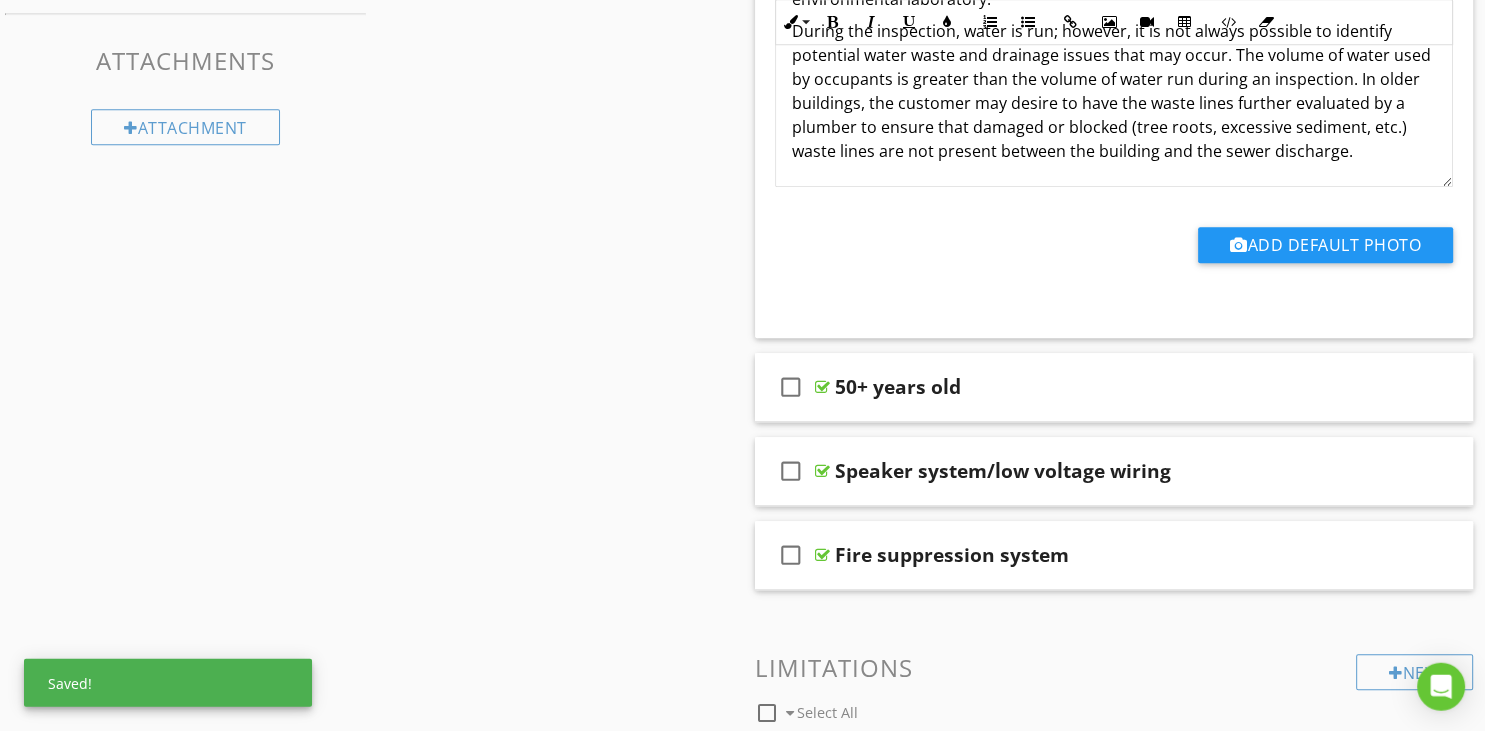scroll, scrollTop: 1478, scrollLeft: 0, axis: vertical 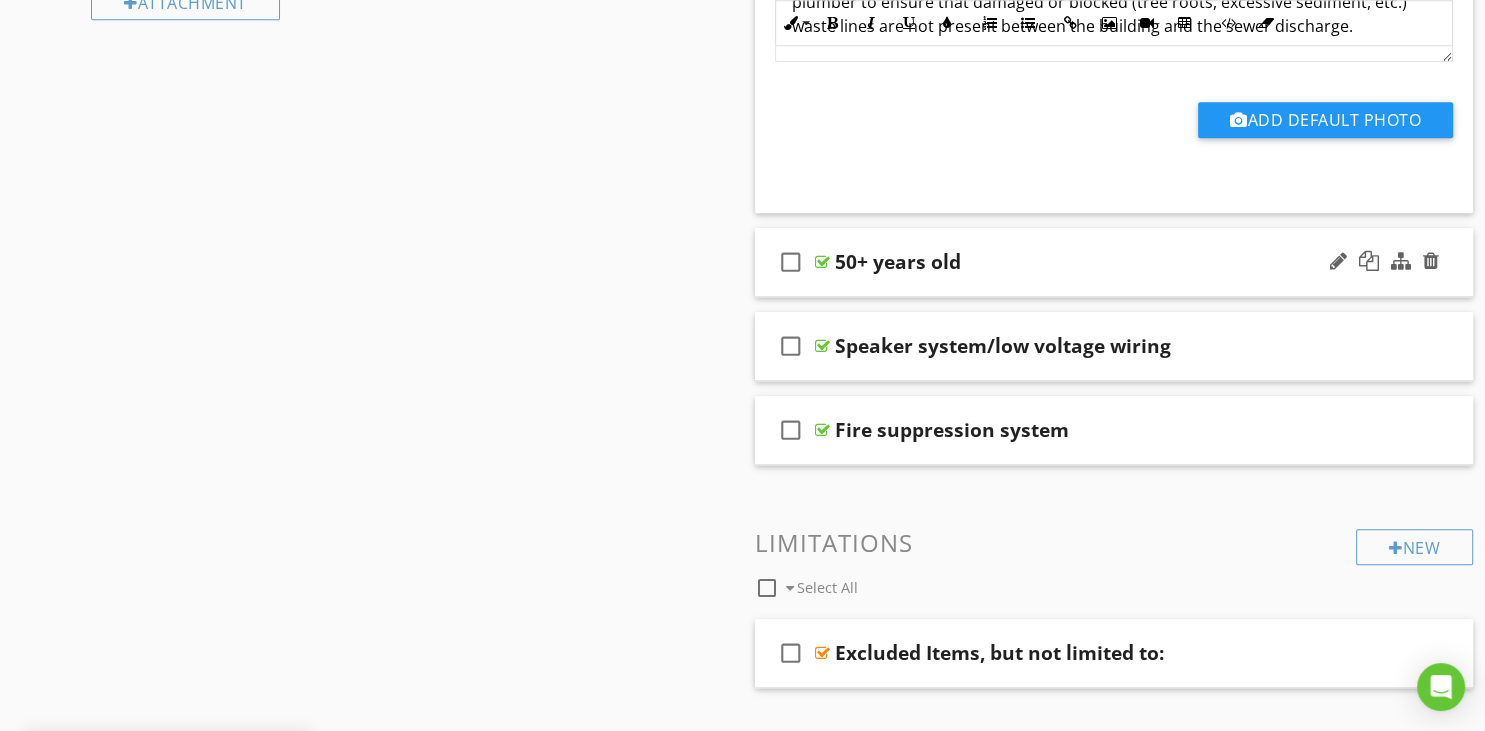 click on "check_box_outline_blank
50+ years old" at bounding box center [1114, 262] 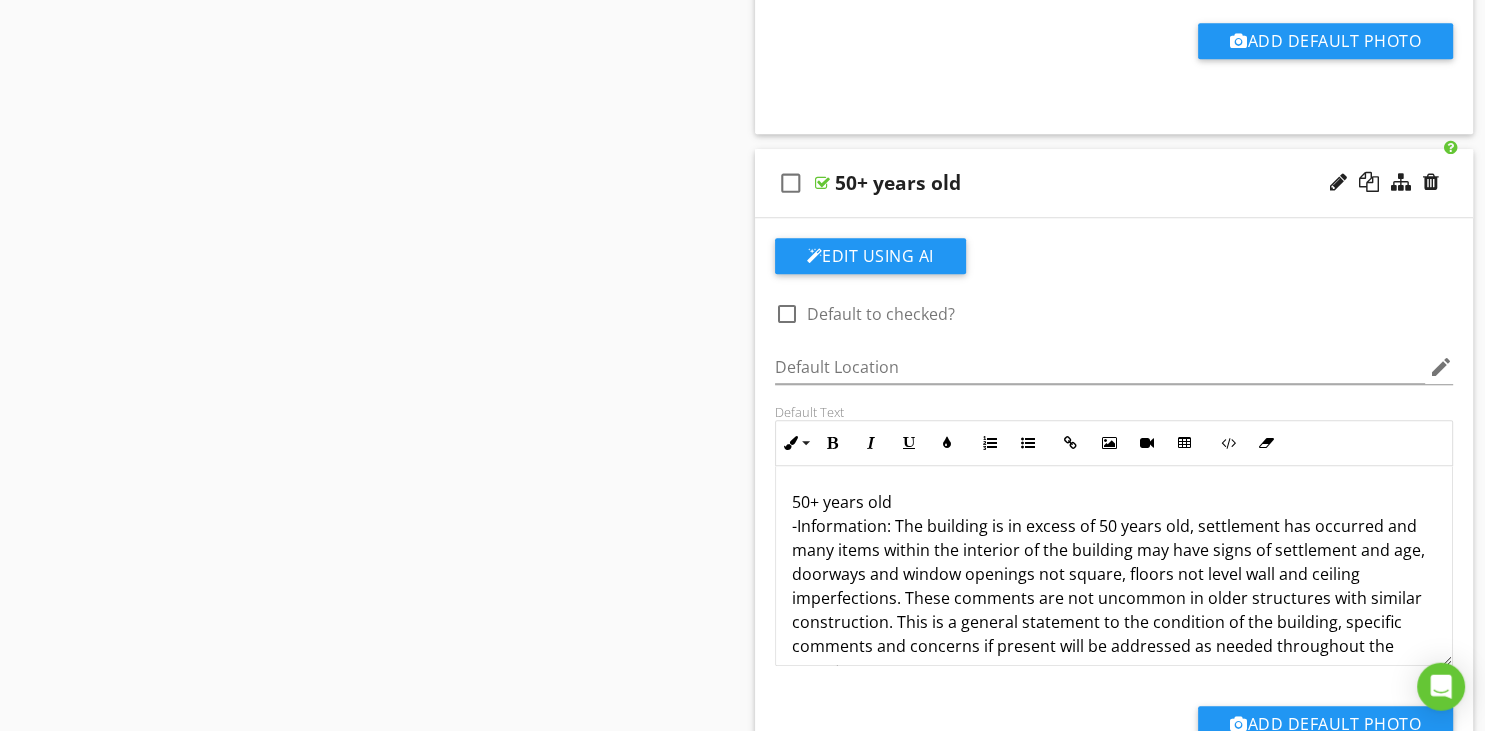 scroll, scrollTop: 1584, scrollLeft: 0, axis: vertical 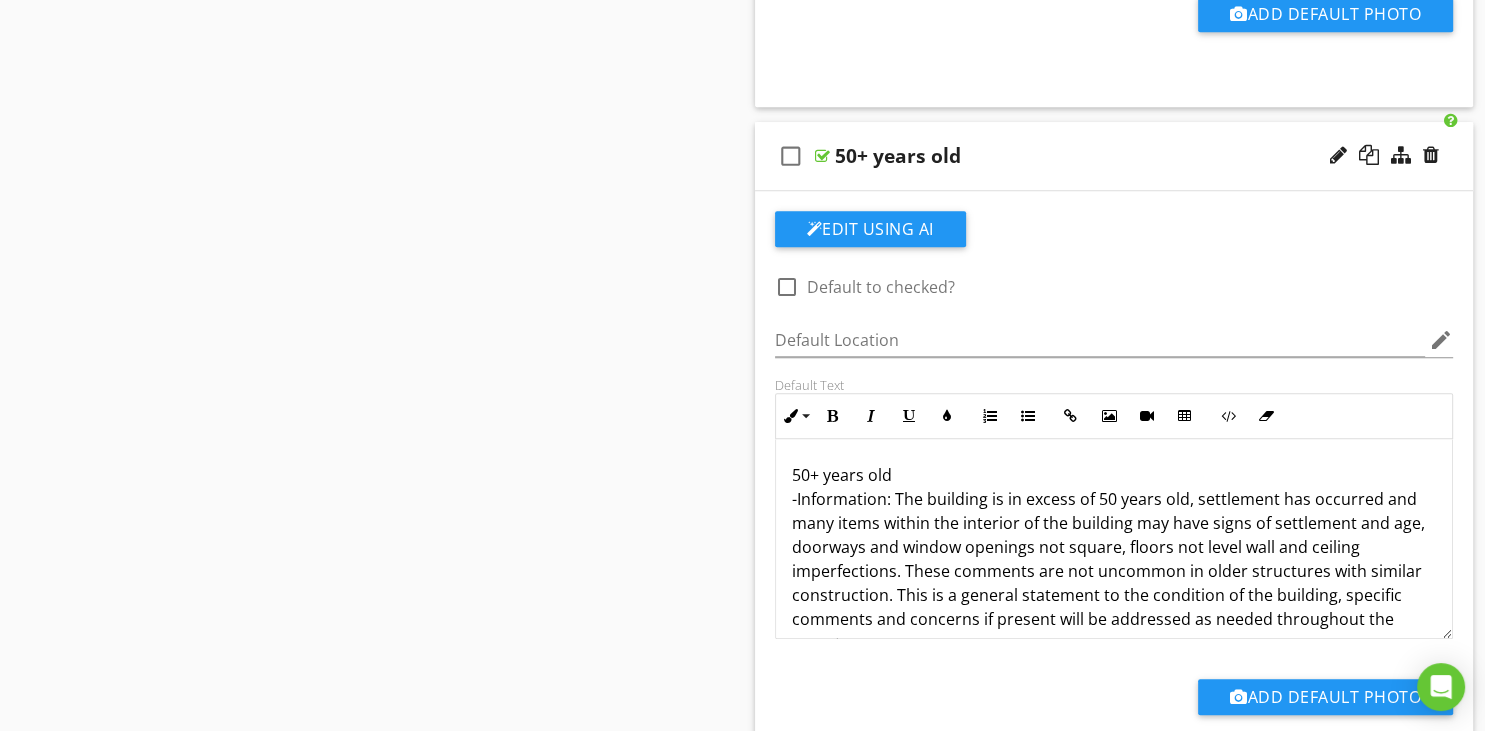 click on "50+ years old -Information: The building is in excess of 50 years old, settlement has occurred and many items within the interior of the building may have signs of settlement and age, doorways and window openings not square, floors not level wall and ceiling imperfections. These comments are not uncommon in older structures with similar construction. This is a general statement to the condition of the building, specific comments and concerns if present will be addressed as needed throughout the report. During the inspection water is run, however, it is not always possible to identify potential water waste and drain issues that may occur. The volume of water used by occupants is greater than the volume of water run during an inspection. In older buildings, the customer may desire to have the waste lines further evaluated by a plumber to ensure damaged or blocked (tree roots, excessive sediment, etc.) waste lines are not present between the building and the discharge into the sewer." at bounding box center [1114, 835] 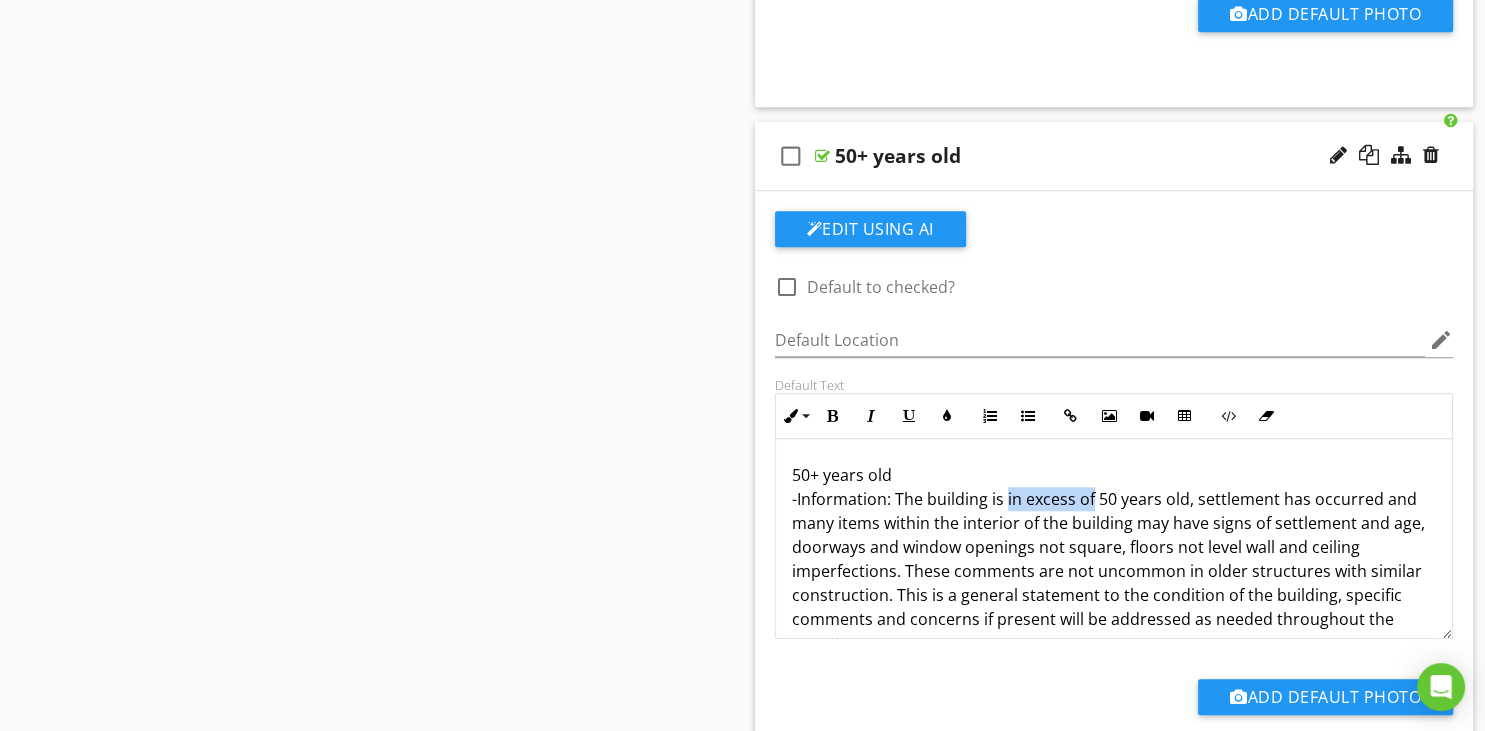 type 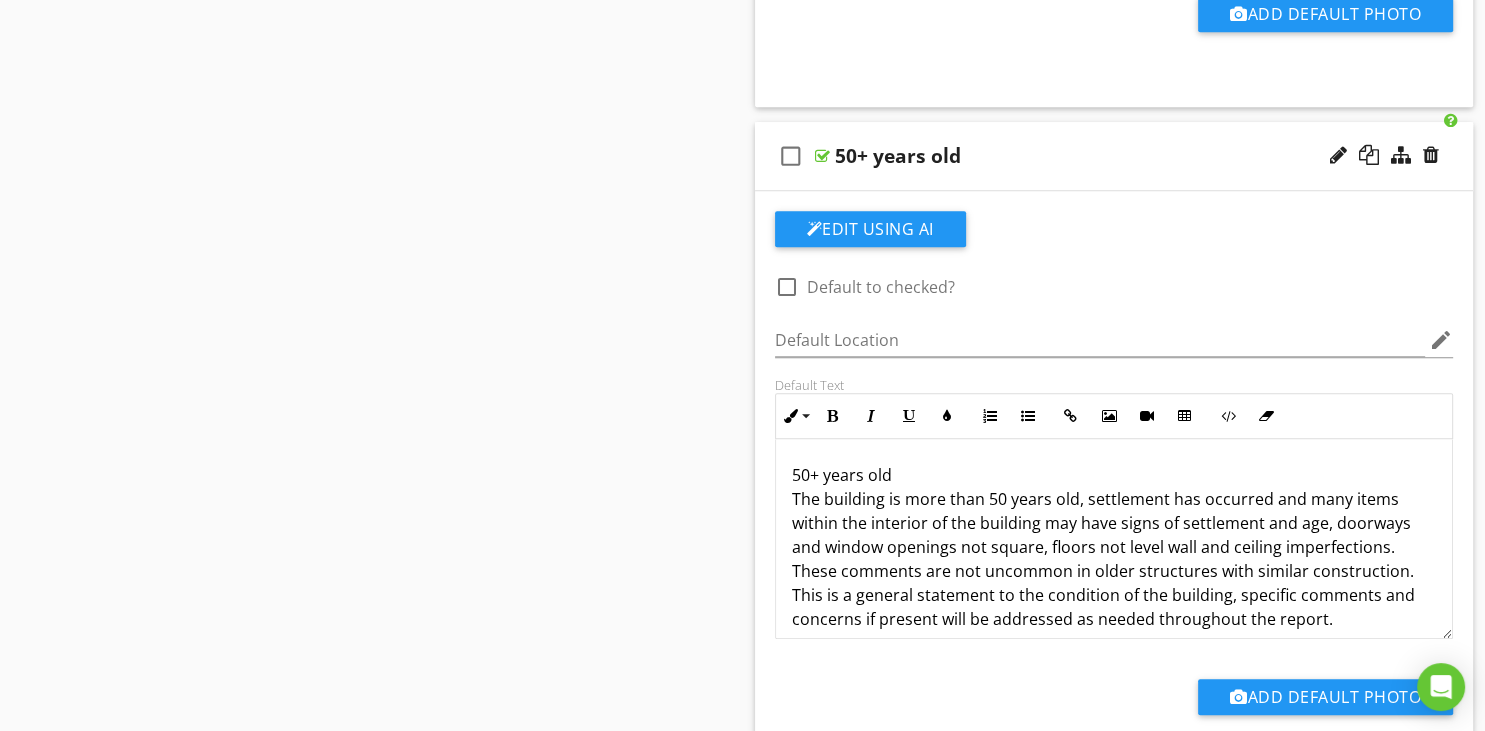 scroll, scrollTop: 129, scrollLeft: 0, axis: vertical 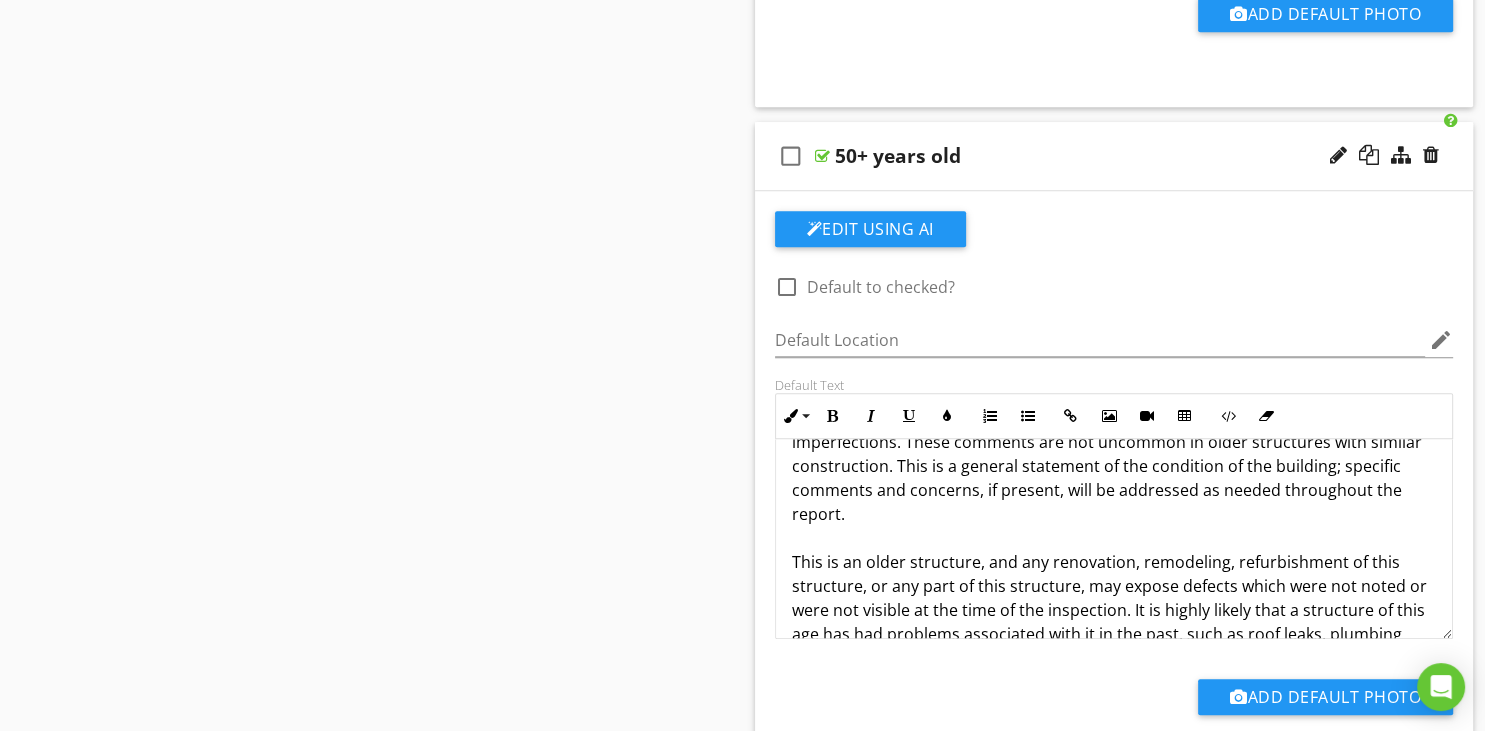 click on "50+ years old -Information: The building is more than 50 years old, settlement has occurred and many items within the interior of the building may have signs of settlement and age, doorways and window openings not square, floors not level wall and ceiling imperfections. These comments are not uncommon in older structures with similar construction. This is a general statement of the condition of the building; specific comments and concerns, if present, will be addressed as needed throughout the report. During the inspection water is run, however, it is not always possible to identify potential water waste and drain issues that may occur. The volume of water used by occupants is greater than the volume of water ran during an inspection. In older buildings, the customer may desire to have the waste lines further evaluated by a plumber to ensure damaged or blocked (tree roots, excessive sediment, etc.) waste lines are not present between the building and the discharge into the sewer." at bounding box center [1114, 706] 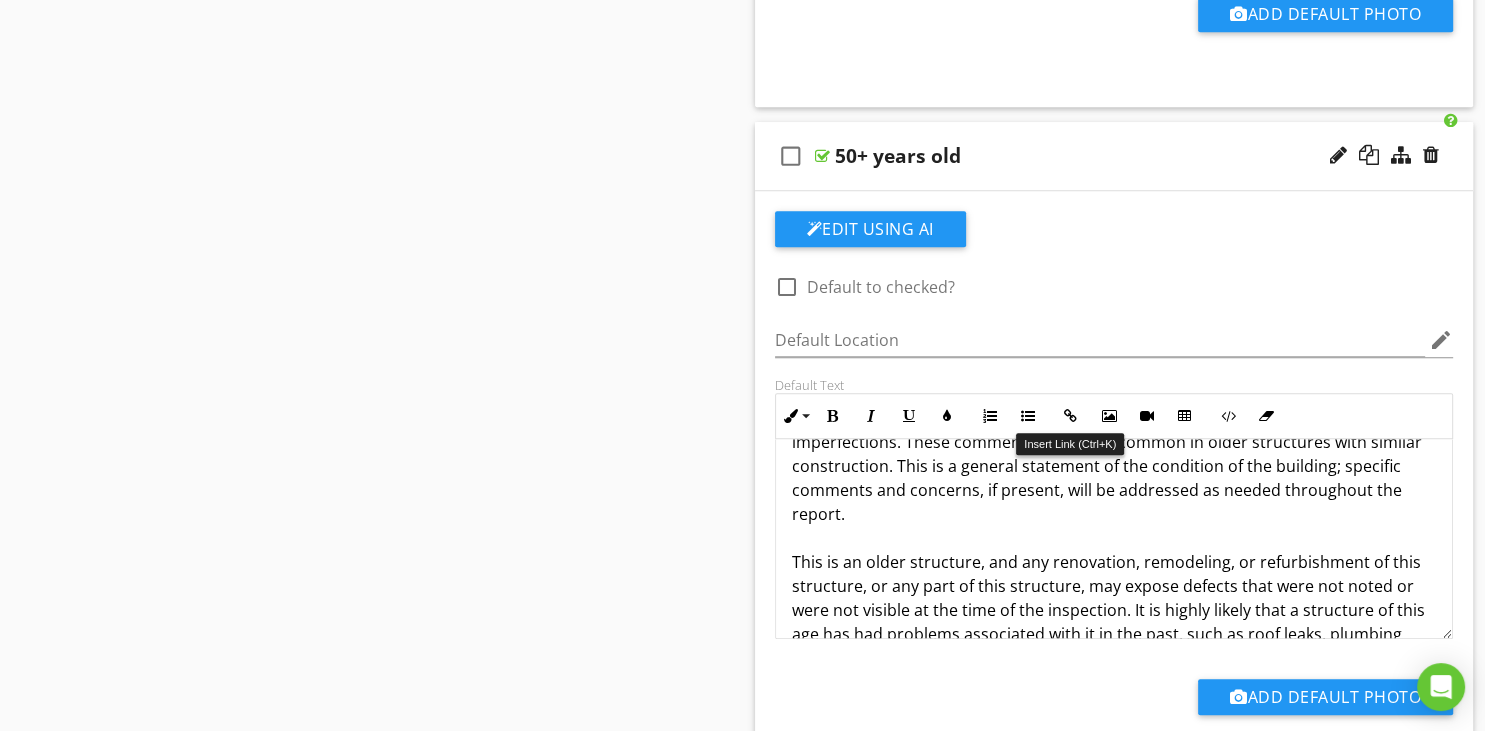 scroll, scrollTop: 971, scrollLeft: 5, axis: both 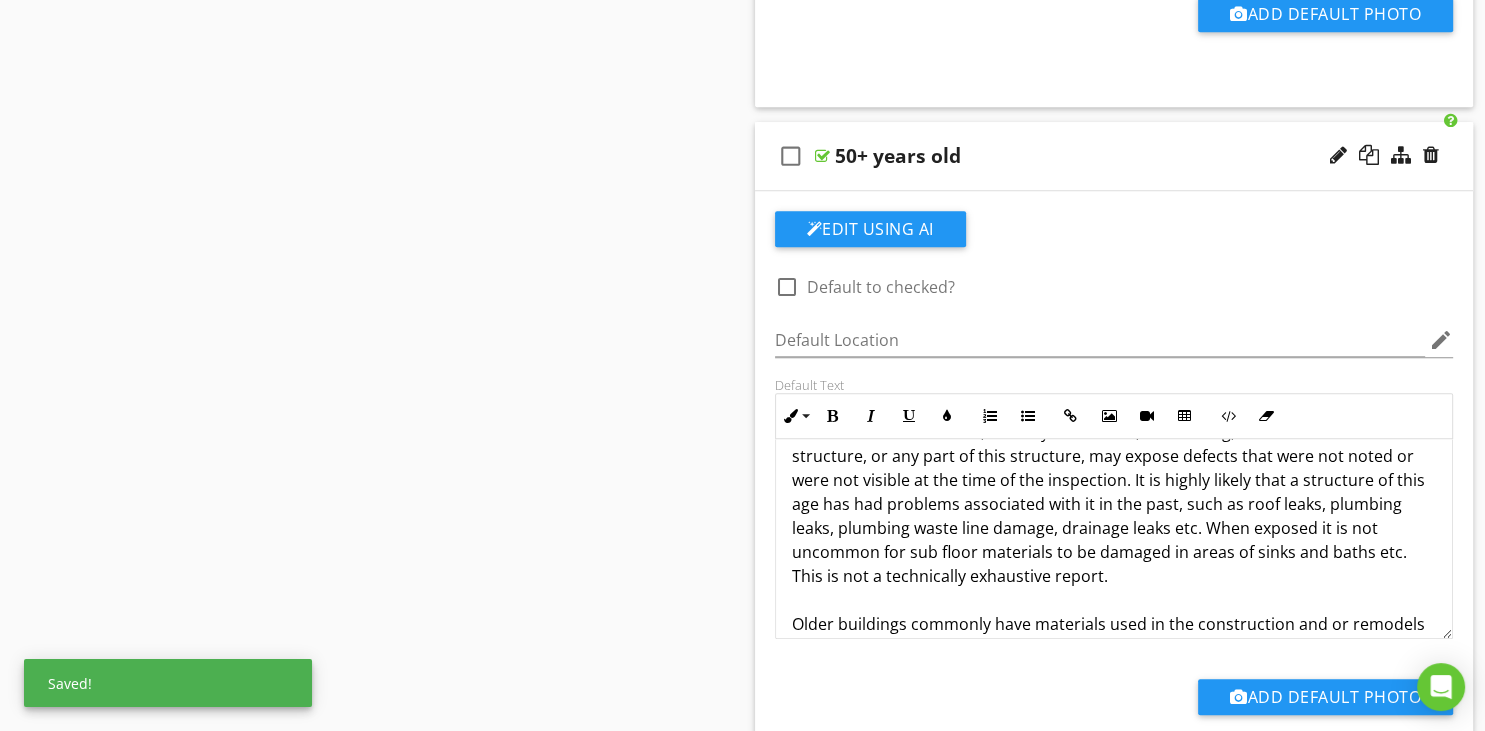 click on "50+ years old -Information: The building is more than 50 years old, settlement has occurred and many items within the interior of the building may have signs of settlement and age, doorways and window openings not square, floors not level wall and ceiling imperfections. These comments are not uncommon in older structures with similar construction. This is a general statement of the condition of the building; specific comments and concerns, if present, will be addressed as needed throughout the report. During the inspection water is run, however, it is not always possible to identify potential water waste and drain issues that may occur. The volume of water used by occupants is greater than the volume of water ran during an inspection. In older buildings, the customer may desire to have the waste lines further evaluated by a plumber to ensure damaged or blocked (tree roots, excessive sediment, etc.) waste lines are not present between the building and the discharge into the sewer." at bounding box center [1114, 576] 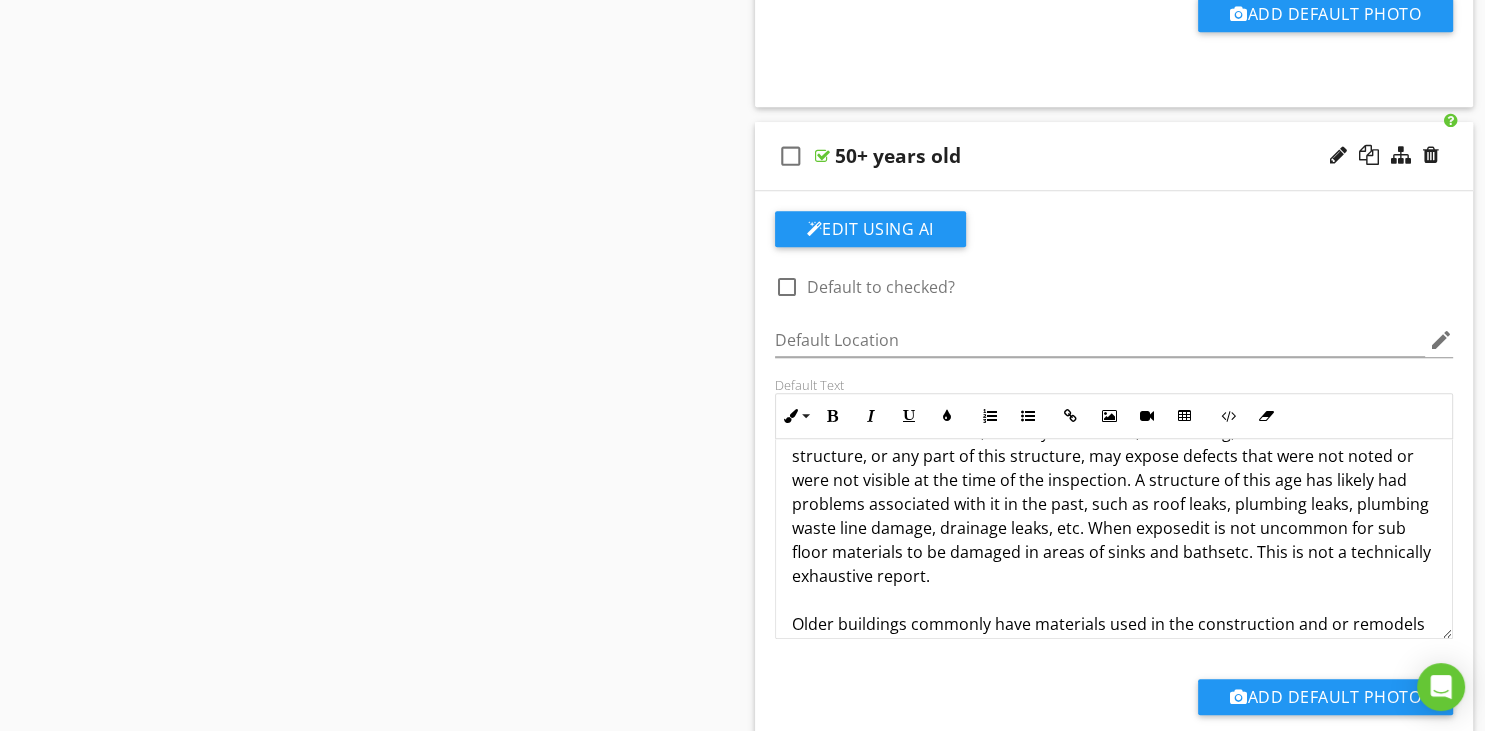 scroll, scrollTop: 814, scrollLeft: 11, axis: both 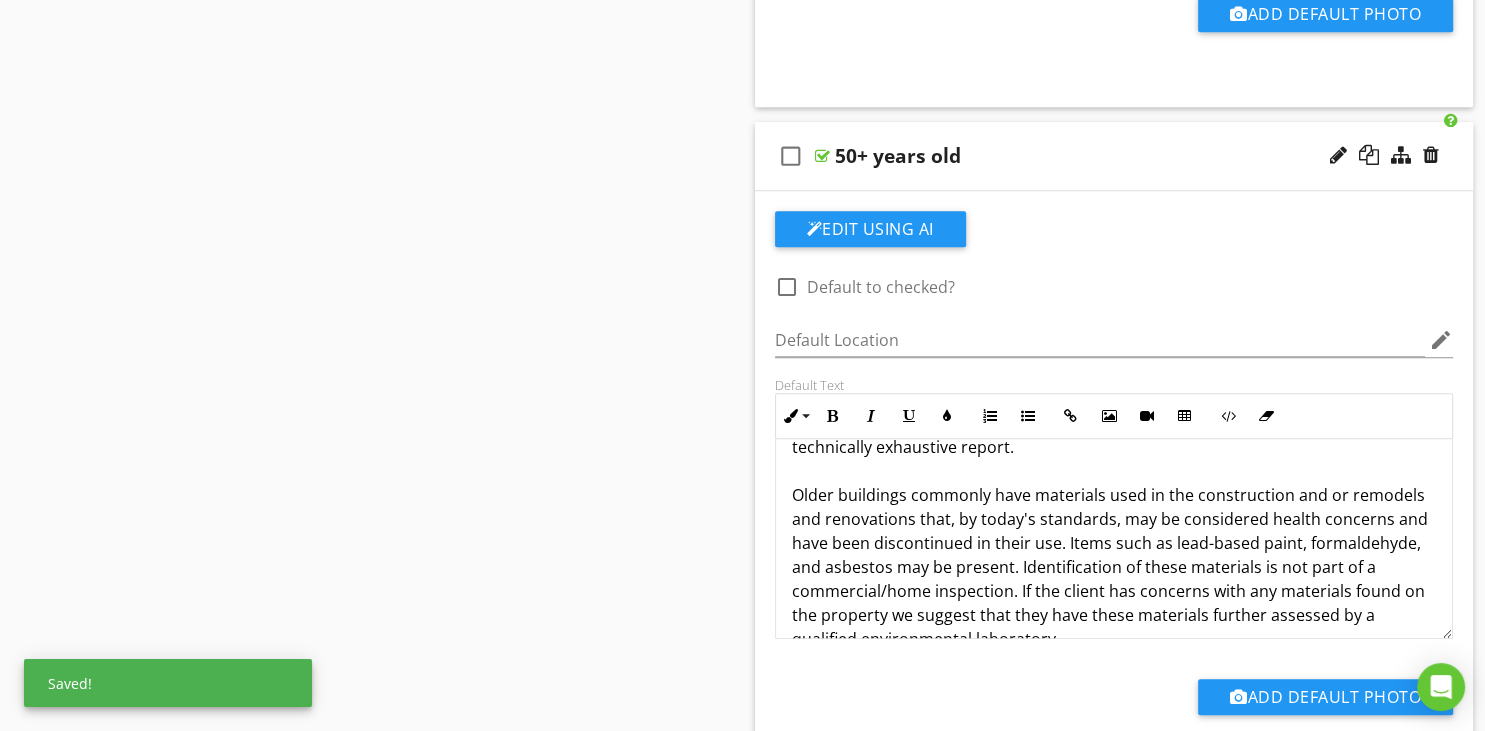 click on "50+ years old -Information: The building is more than 50 years old, settlement has occurred and many items within the interior of the building may have signs of settlement and age, doorways and window openings not square, floors not level wall and ceiling imperfections. These comments are not uncommon in older structures with similar construction. This is a general statement of the condition of the building; specific comments and concerns, if present, will be addressed as needed throughout the report. During the inspection water is run, however, it is not always possible to identify potential water waste and drain issues that may occur. The volume of water used by occupants is greater than the volume of water ran during an inspection. In older buildings, the customer may desire to have the waste lines further evaluated by a plumber to ensure damaged or blocked (tree roots, excessive sediment, etc.) waste lines are not present between the building and the discharge into the sewer." at bounding box center (1114, 447) 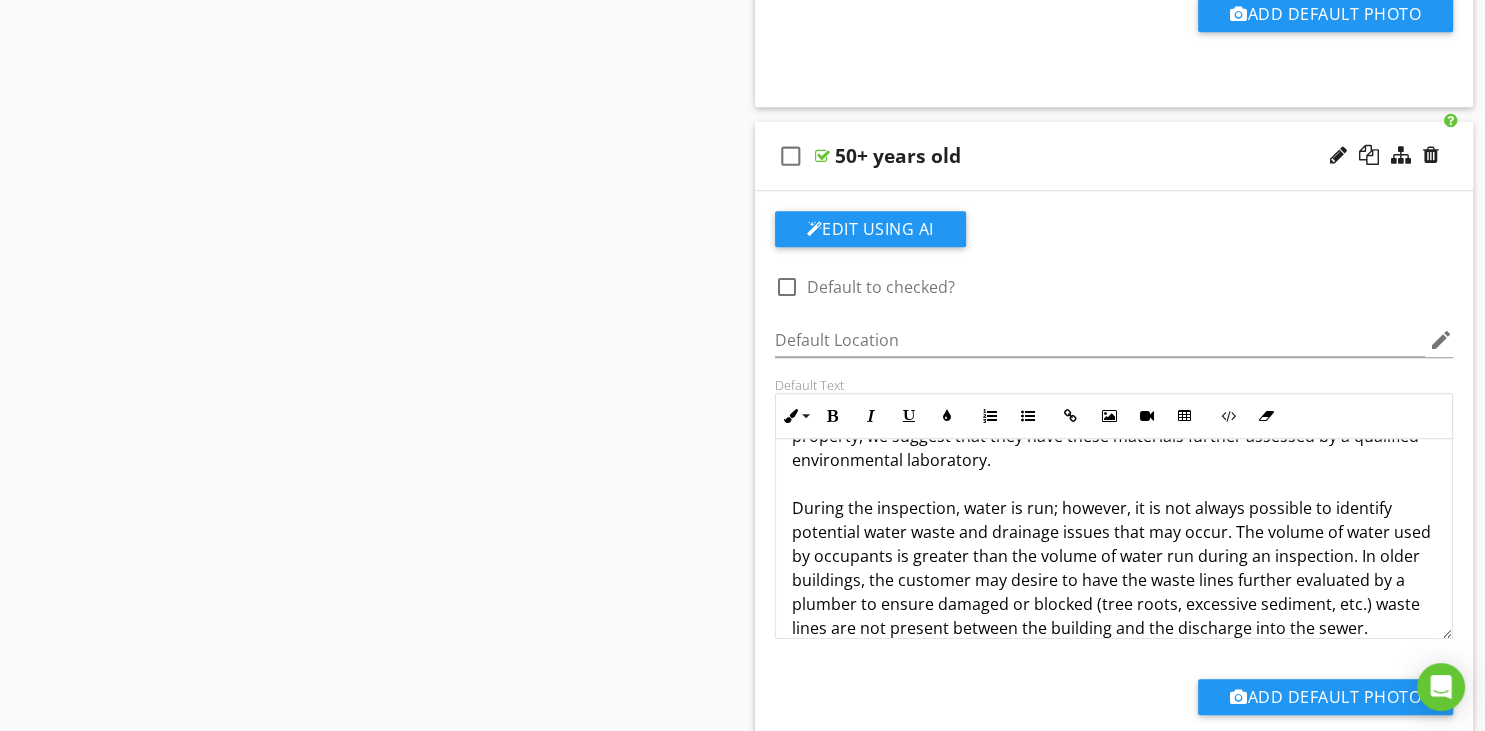 scroll, scrollTop: 592, scrollLeft: 0, axis: vertical 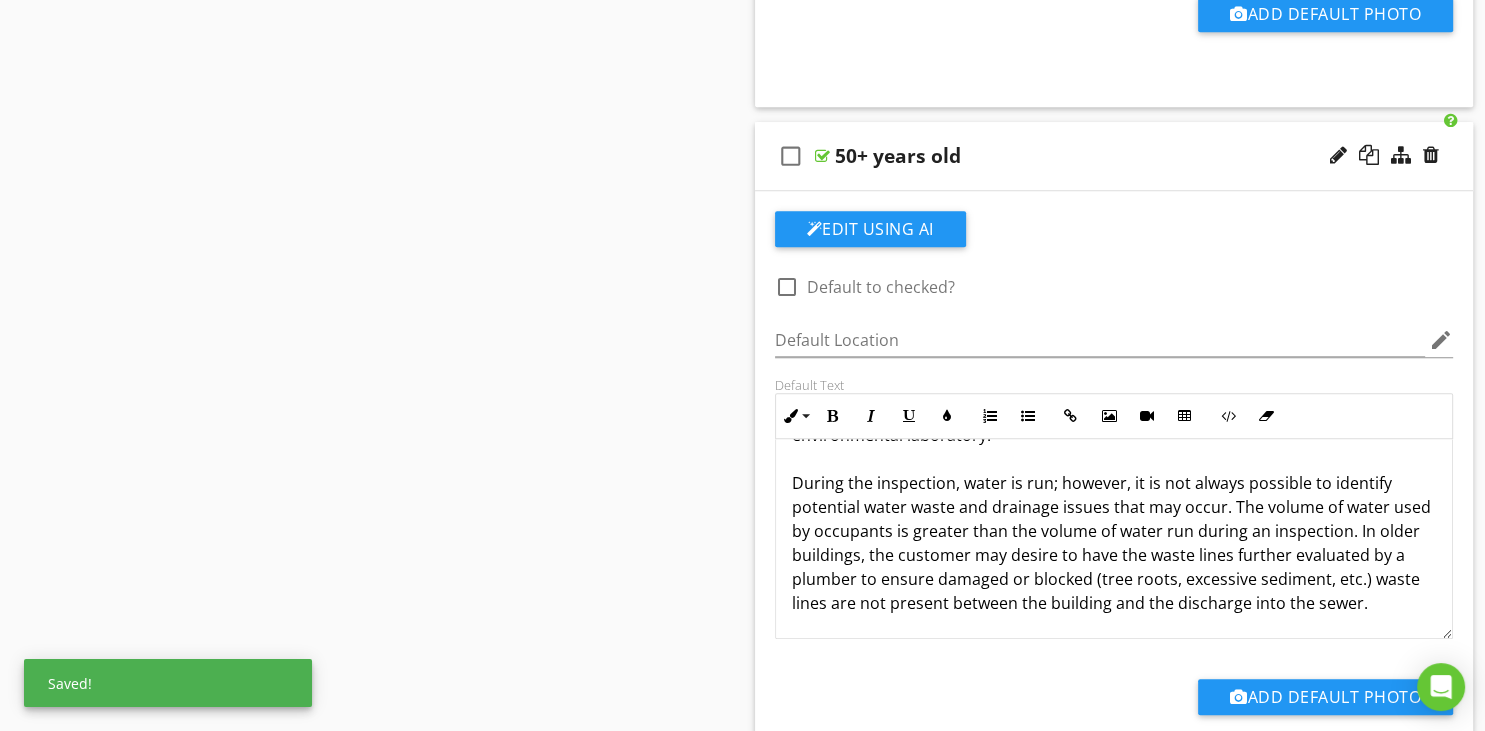click on "50+ years old -Information: The building is more than 50 years old, settlement has occurred and many items within the interior of the building may have signs of settlement and age, doorways and window openings not square, floors not level wall and ceiling imperfections. These comments are not uncommon in older structures with similar construction. This is a general statement of the condition of the building; specific comments and concerns, if present, will be addressed as needed throughout the report. Older buildings commonly have materials used in the construction and or remodels and renovations that, by today's standards, may be considered health concerns and have been discontinued in their use. Items such as lead-based paint, formaldehyde, and asbestos may be present. Identification of these materials is not part of a commercial inspection. If the client has concerns with any materials found on the property, we suggest that they have these materials further assessed by a qualified environmental laboratory." at bounding box center (1114, 243) 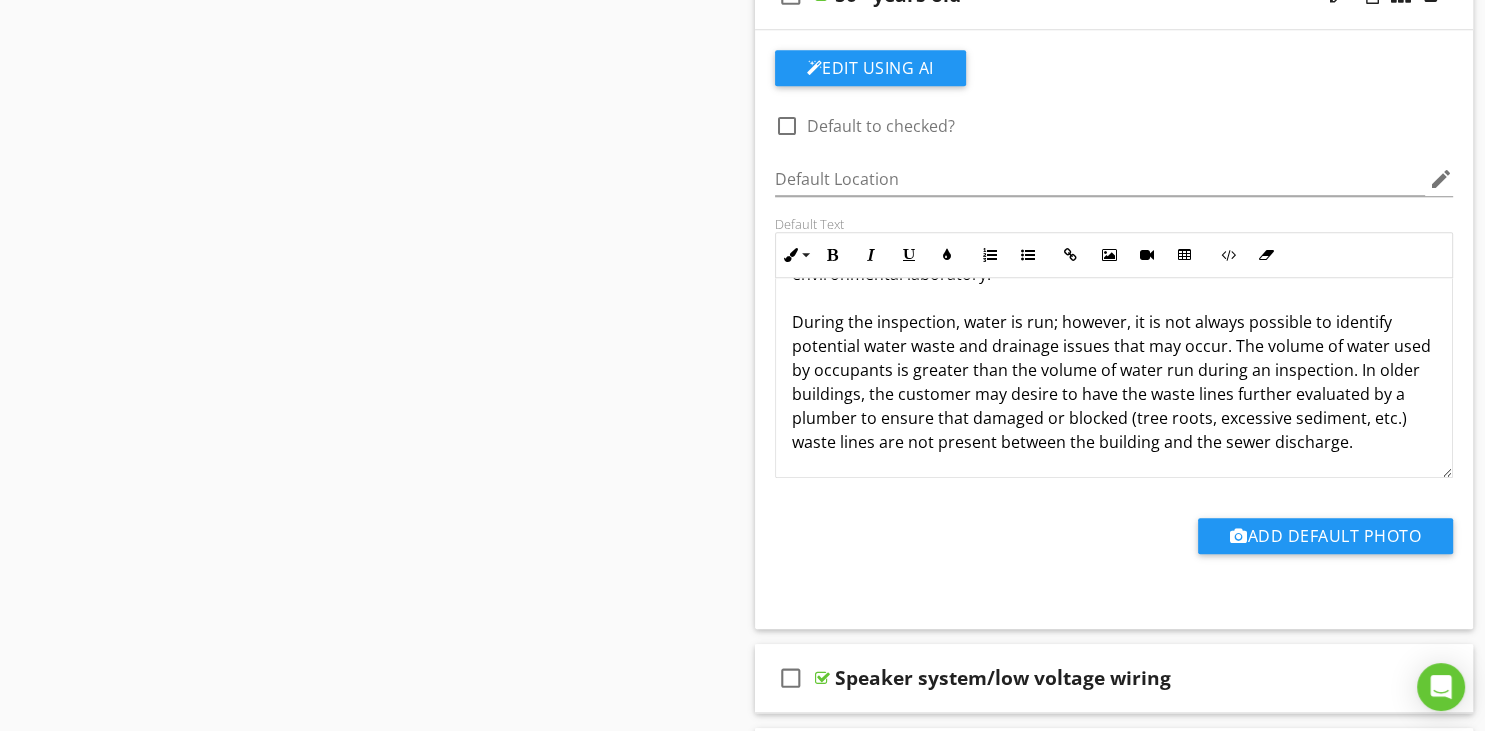scroll, scrollTop: 1795, scrollLeft: 0, axis: vertical 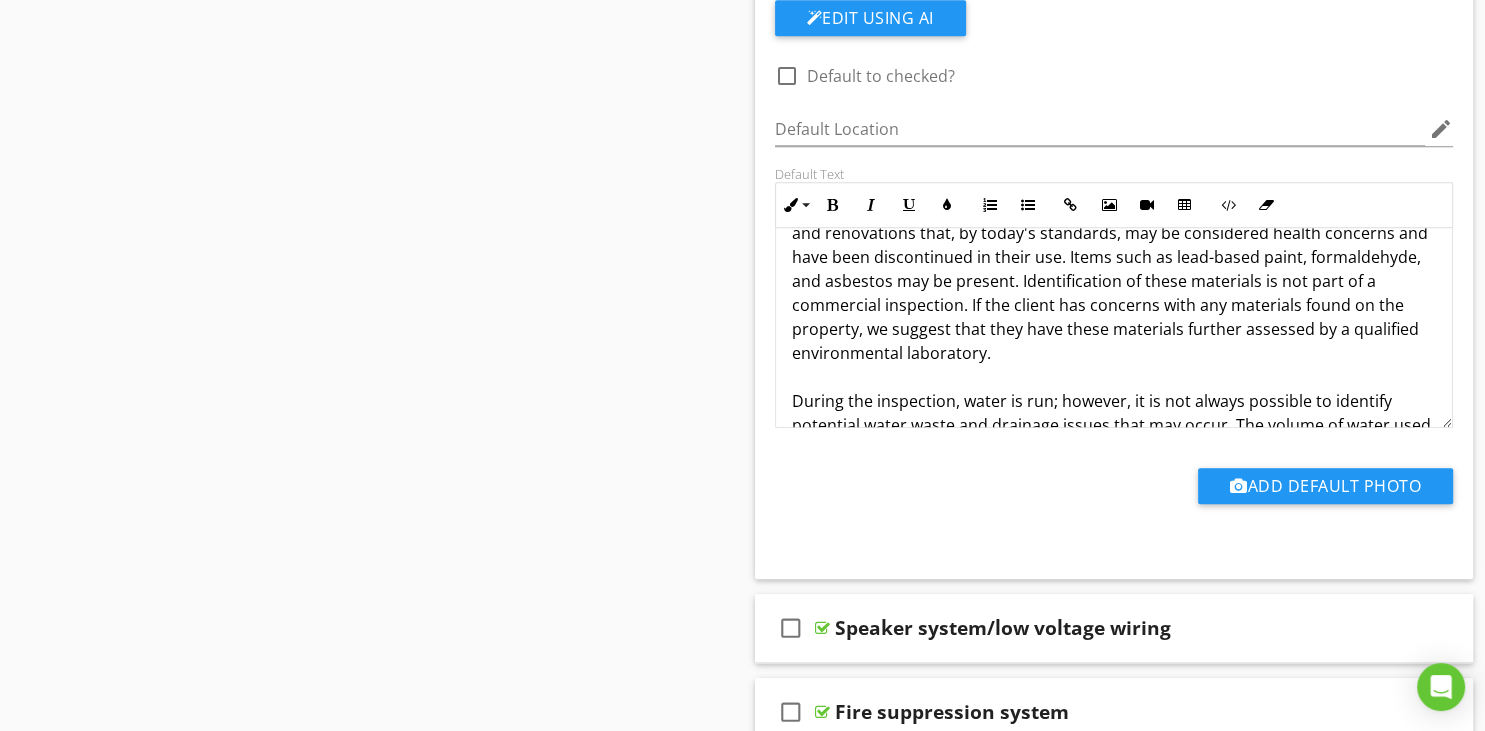 click on "50+ years old -Information: The building is more than 50 years old, settlement has occurred and many items within the interior of the building may have signs of settlement and age, doorways and window openings not square, floors not level wall and ceiling imperfections. These comments are not uncommon in older structures with similar construction. This is a general statement of the condition of the building; specific comments and concerns, if present, will be addressed as needed throughout the report. Older buildings commonly have materials used in the construction and or remodels and renovations that, by today's standards, may be considered health concerns and have been discontinued in their use. Items such as lead-based paint, formaldehyde, and asbestos may be present. Identification of these materials is not part of a commercial inspection. If the client has concerns with any materials found on the property, we suggest that they have these materials further assessed by a qualified environmental laboratory." at bounding box center (1114, 161) 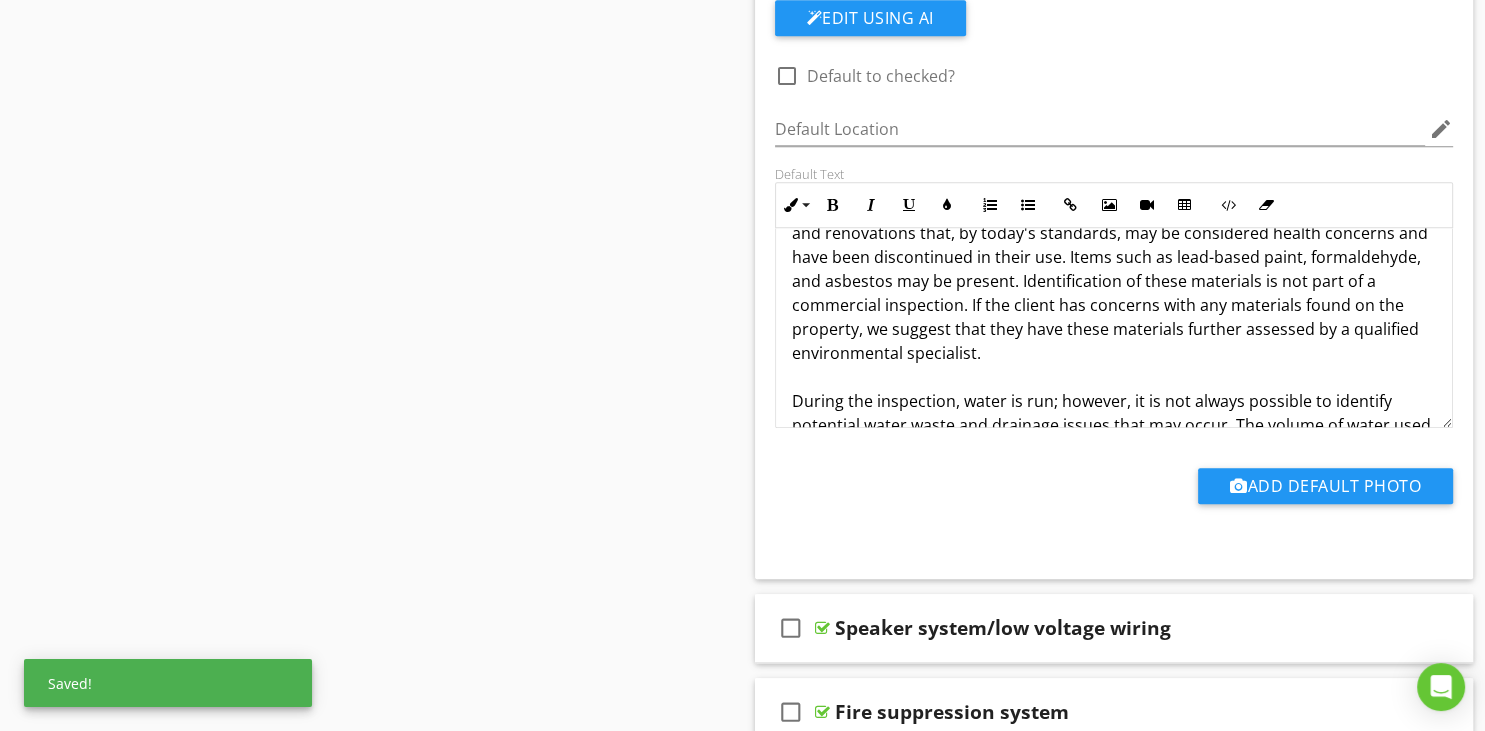 click on "50+ years old -Information: The building is more than 50 years old, settlement has occurred and many items within the interior of the building may have signs of settlement and age, doorways and window openings not square, floors not level wall and ceiling imperfections. These comments are not uncommon in older structures with similar construction. This is a general statement of the condition of the building; specific comments and concerns, if present, will be addressed as needed throughout the report. Older buildings commonly have materials used in the construction and or remodels and renovations that, by today's standards, may be considered health concerns and have been discontinued in their use. Items such as lead-based paint, formaldehyde, and asbestos may be present. Identification of these materials is not part of a commercial inspection. If the client has concerns with any materials found on the property, we suggest that they have these materials further assessed by a qualified environmental specialist." at bounding box center (1114, 161) 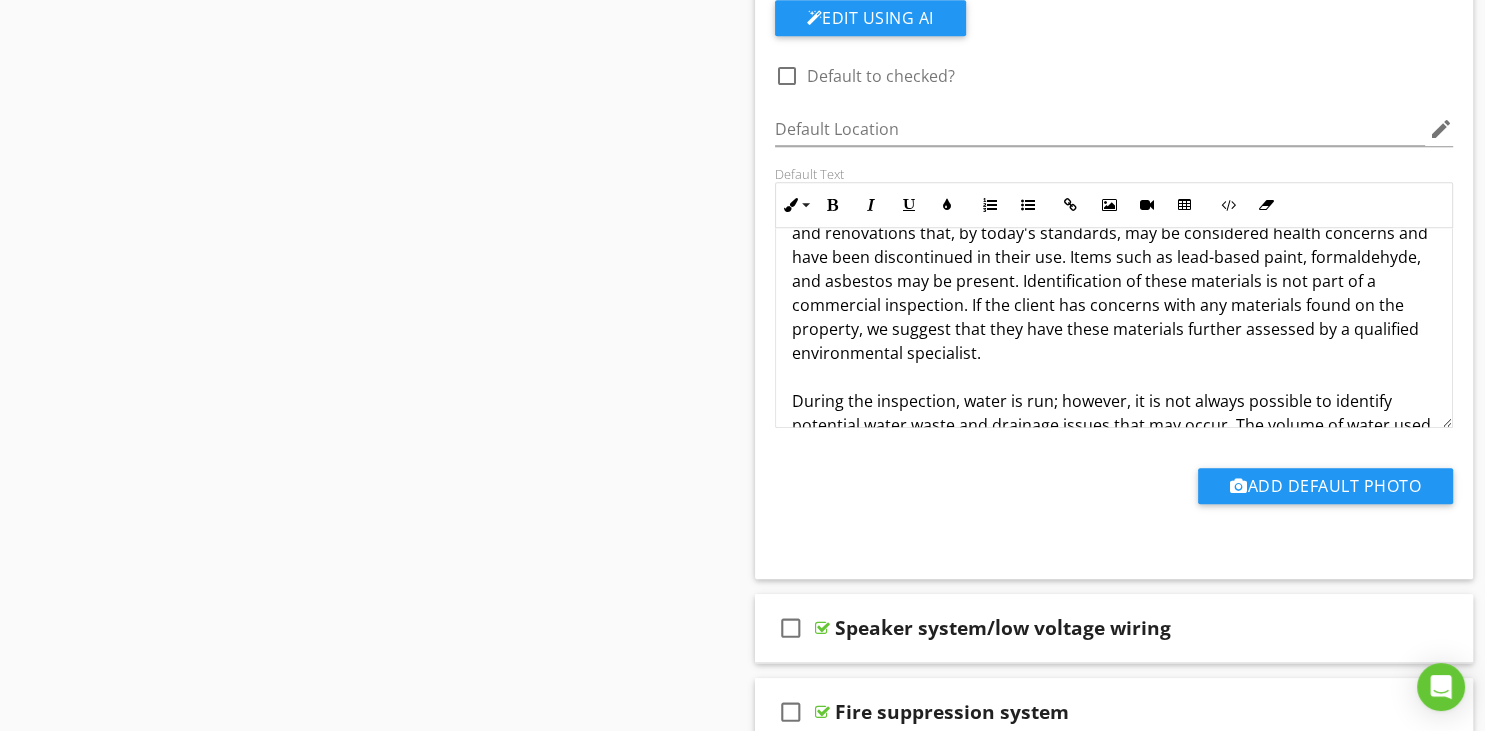 click on "50+ years old -Information: The building is more than 50 years old, settlement has occurred and many items within the interior of the building may have signs of settlement and age, doorways and window openings not square, floors not level wall and ceiling imperfections. These comments are not uncommon in older structures with similar construction. This is a general statement of the condition of the building; specific comments and concerns, if present, will be addressed as needed throughout the report. Older buildings commonly have materials used in the construction and or remodels and renovations that, by today's standards, may be considered health concerns and have been discontinued in their use. Items such as lead-based paint, formaldehyde, and asbestos may be present. Identification of these materials is not part of a commercial inspection. If the client has concerns with any materials found on the property, we suggest that they have these materials further assessed by a qualified environmental specialist." at bounding box center (1114, 161) 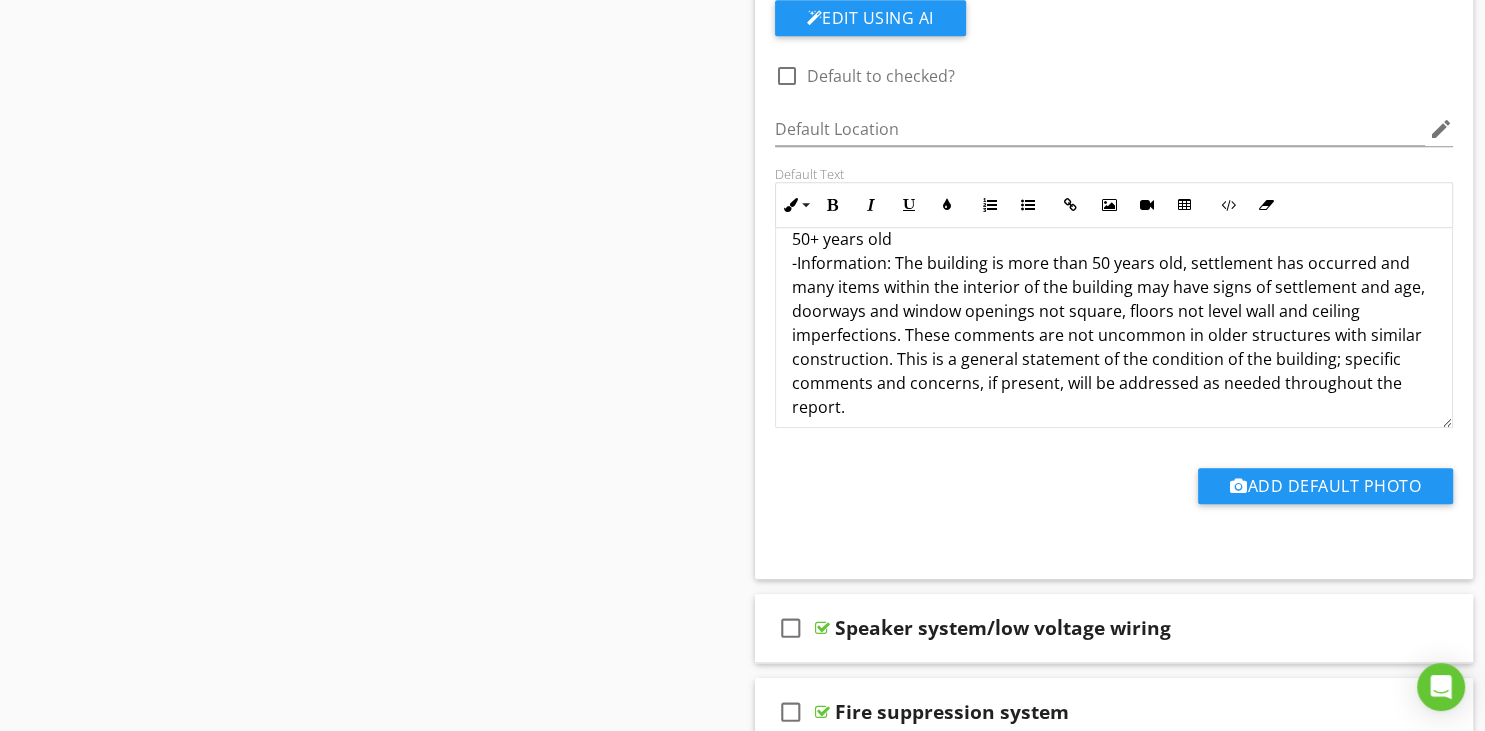 scroll, scrollTop: 0, scrollLeft: 0, axis: both 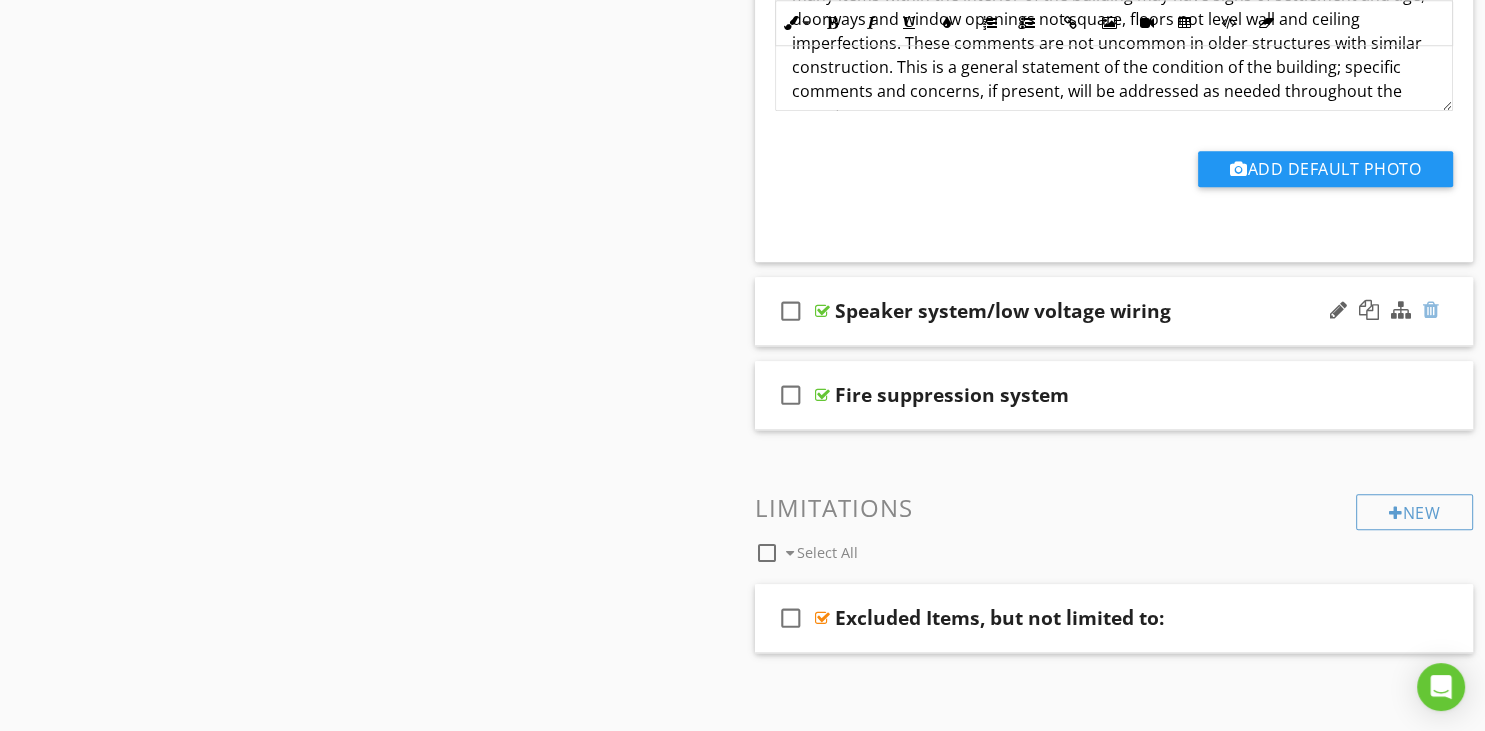 click at bounding box center (1431, 310) 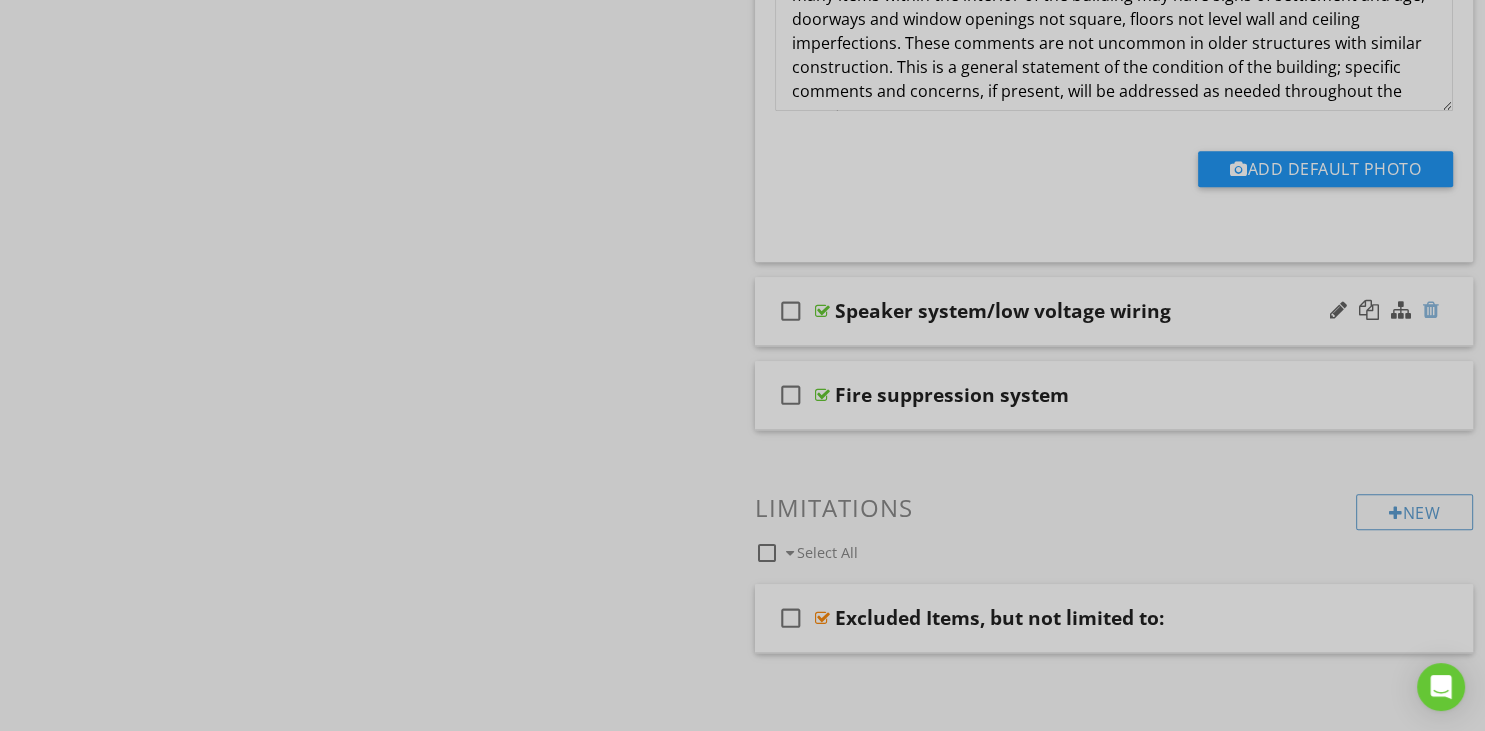 scroll, scrollTop: 368, scrollLeft: 0, axis: vertical 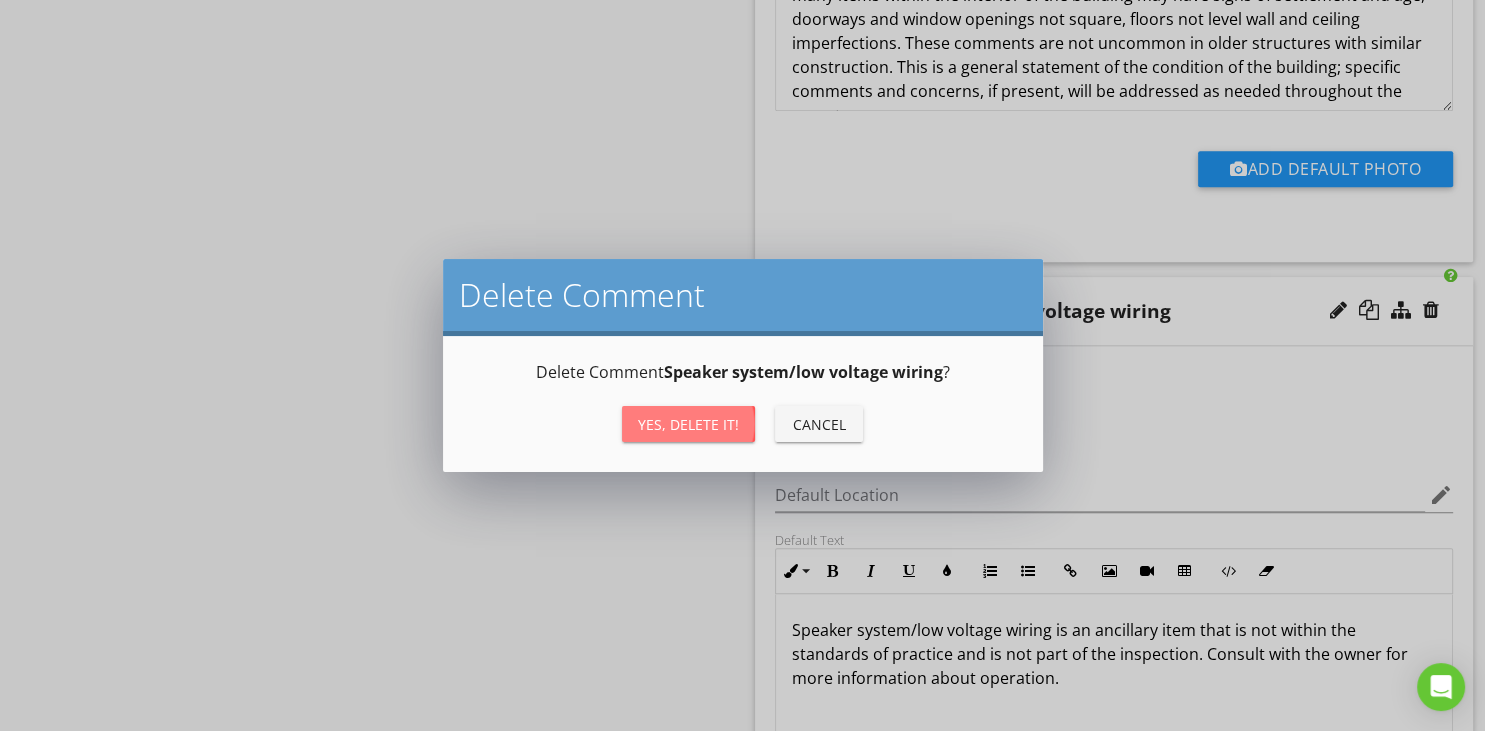 click on "Yes, Delete it!" at bounding box center (688, 424) 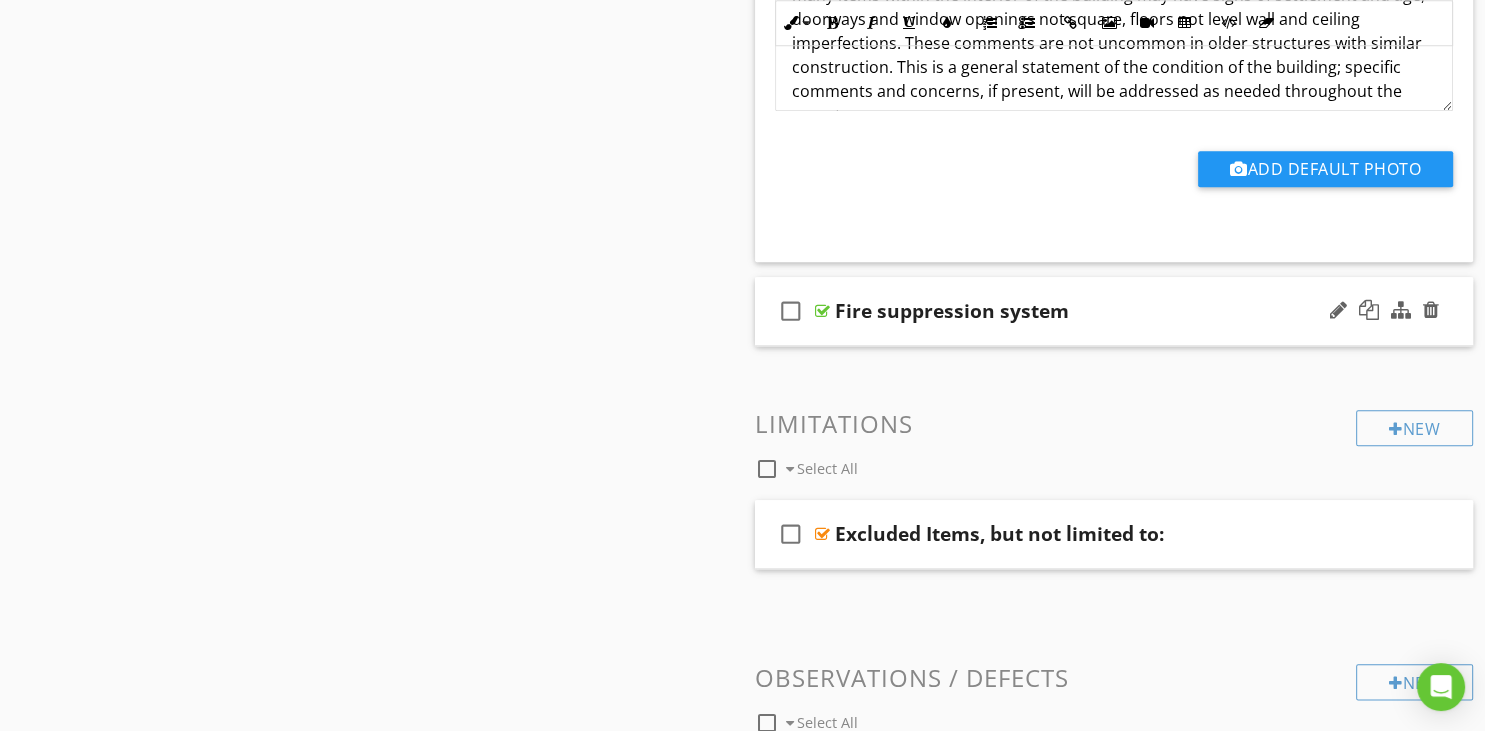 click on "check_box_outline_blank
Fire suppression system" at bounding box center (1114, 311) 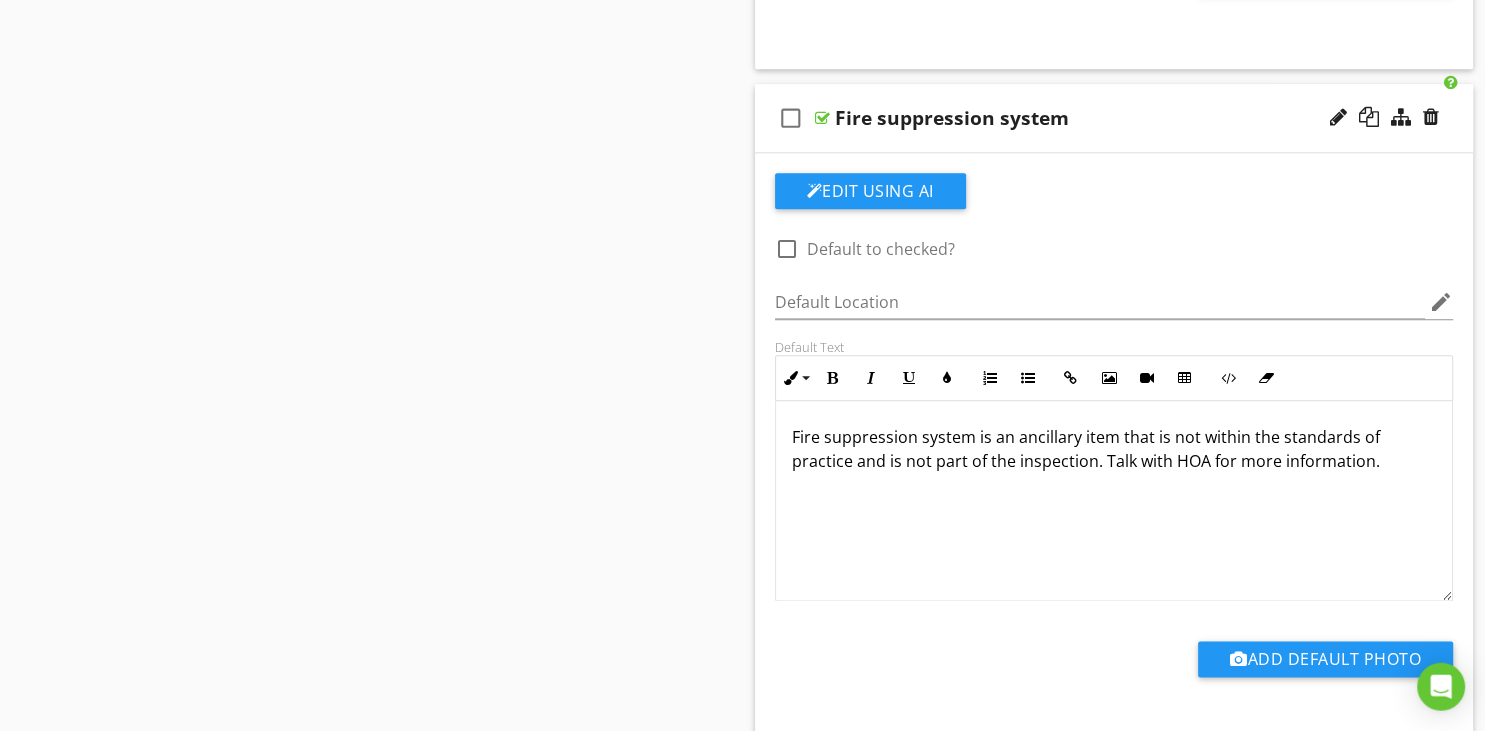 scroll, scrollTop: 2534, scrollLeft: 0, axis: vertical 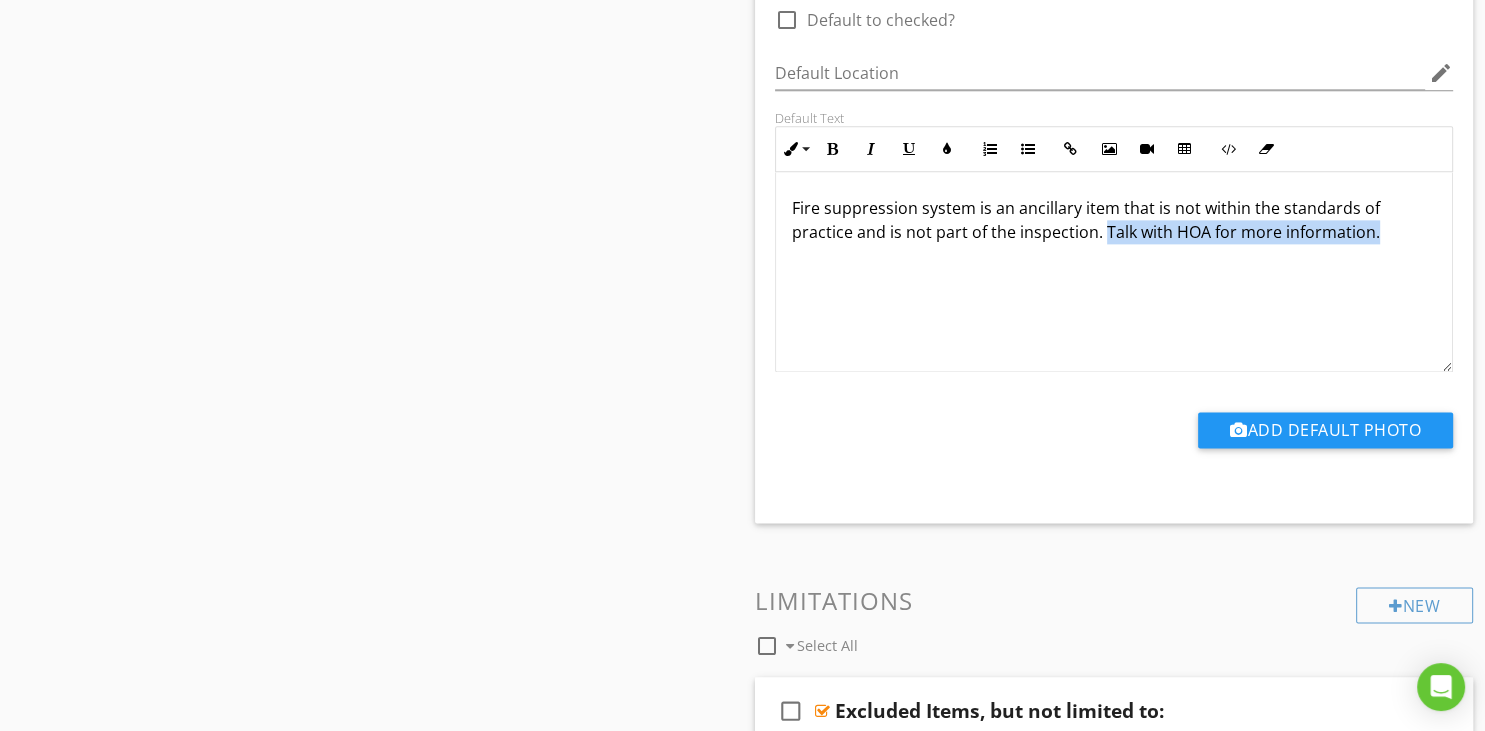 drag, startPoint x: 1042, startPoint y: 229, endPoint x: 1370, endPoint y: 258, distance: 329.2795 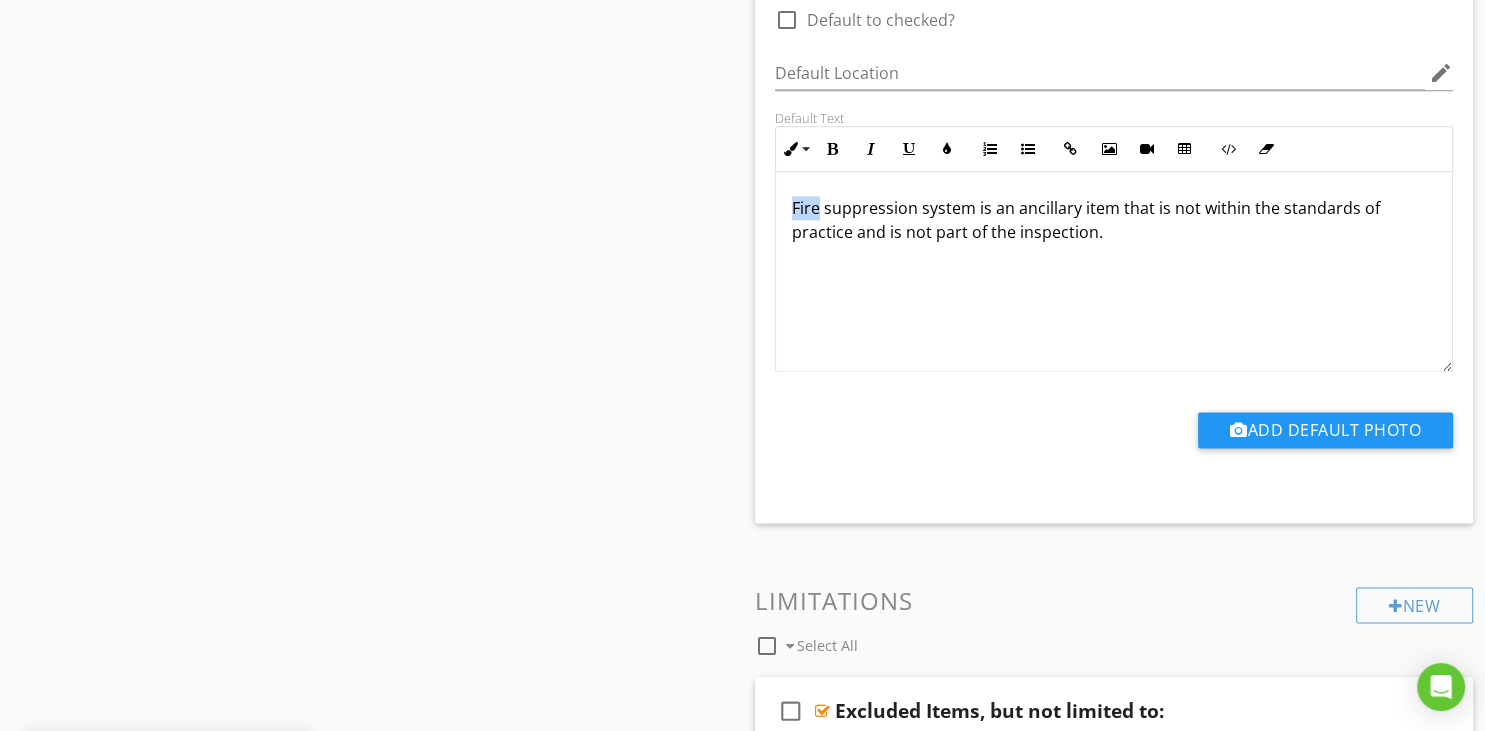 type 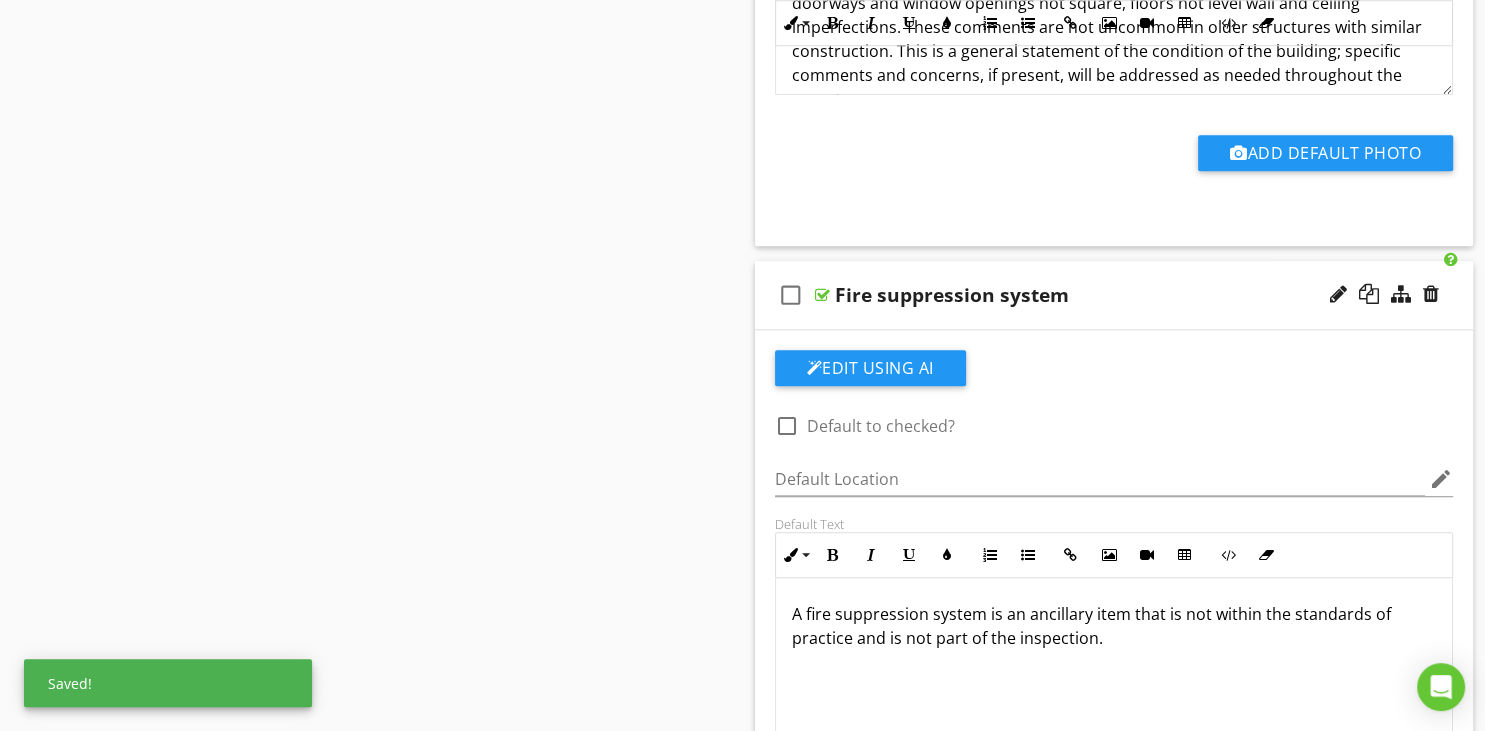 scroll, scrollTop: 2112, scrollLeft: 0, axis: vertical 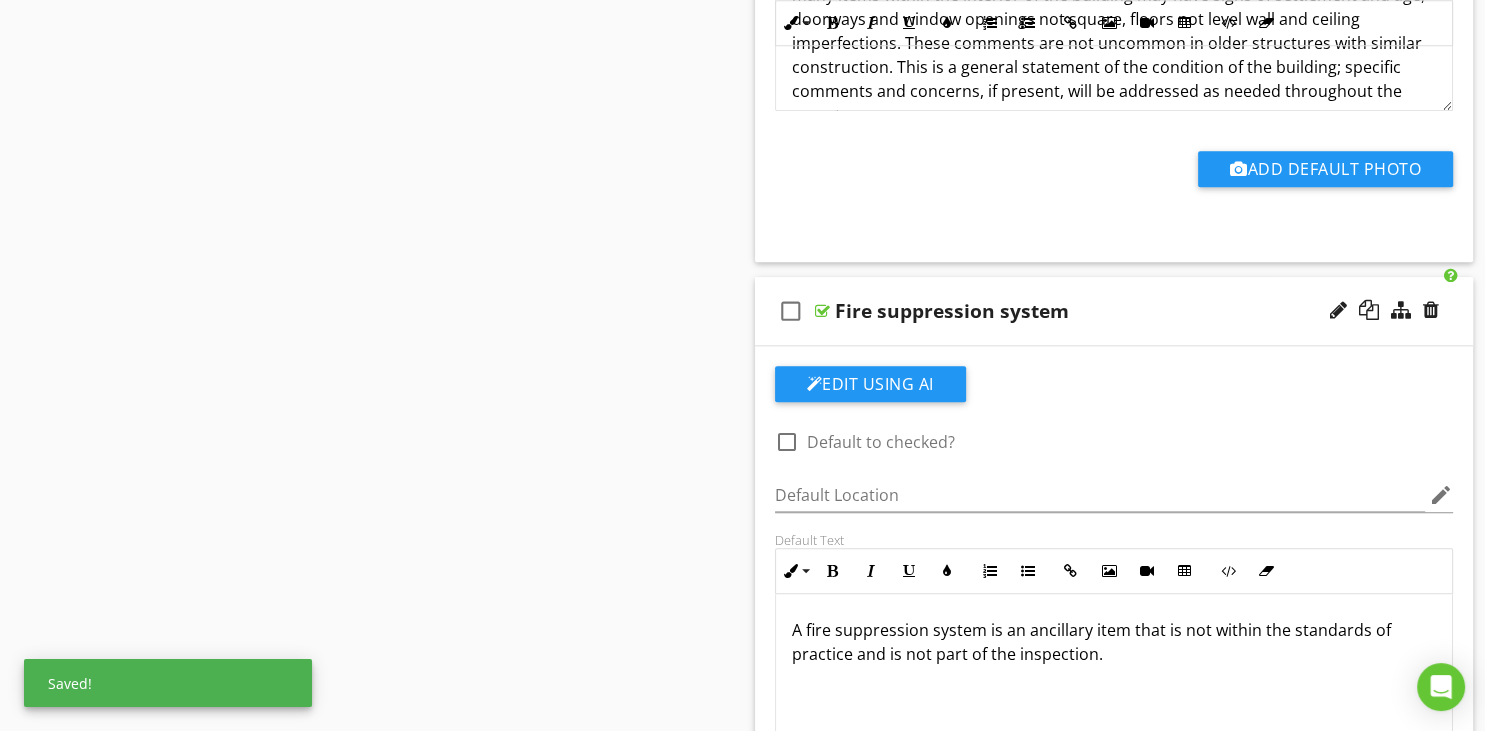 click on "check_box_outline_blank
Fire suppression system" at bounding box center [1114, 311] 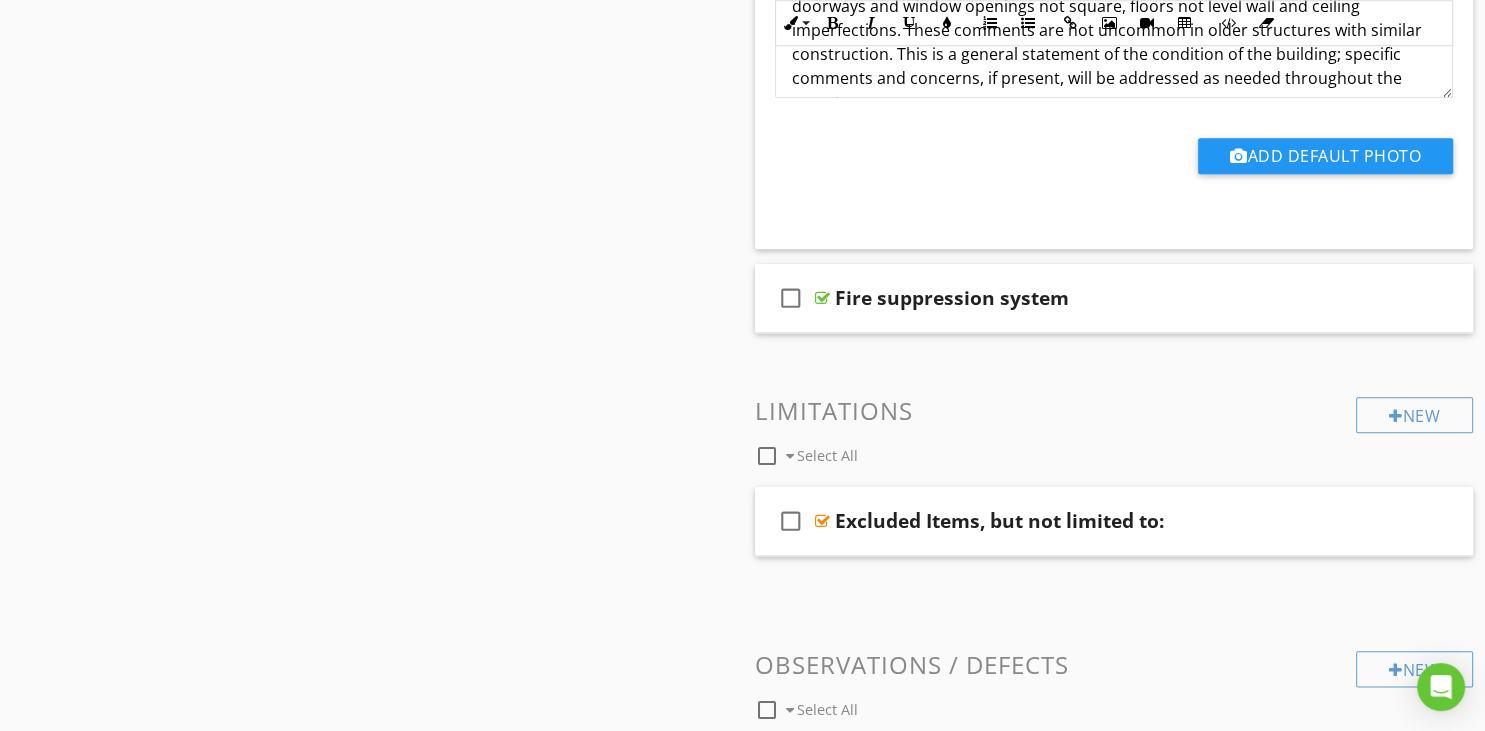 scroll, scrollTop: 2323, scrollLeft: 0, axis: vertical 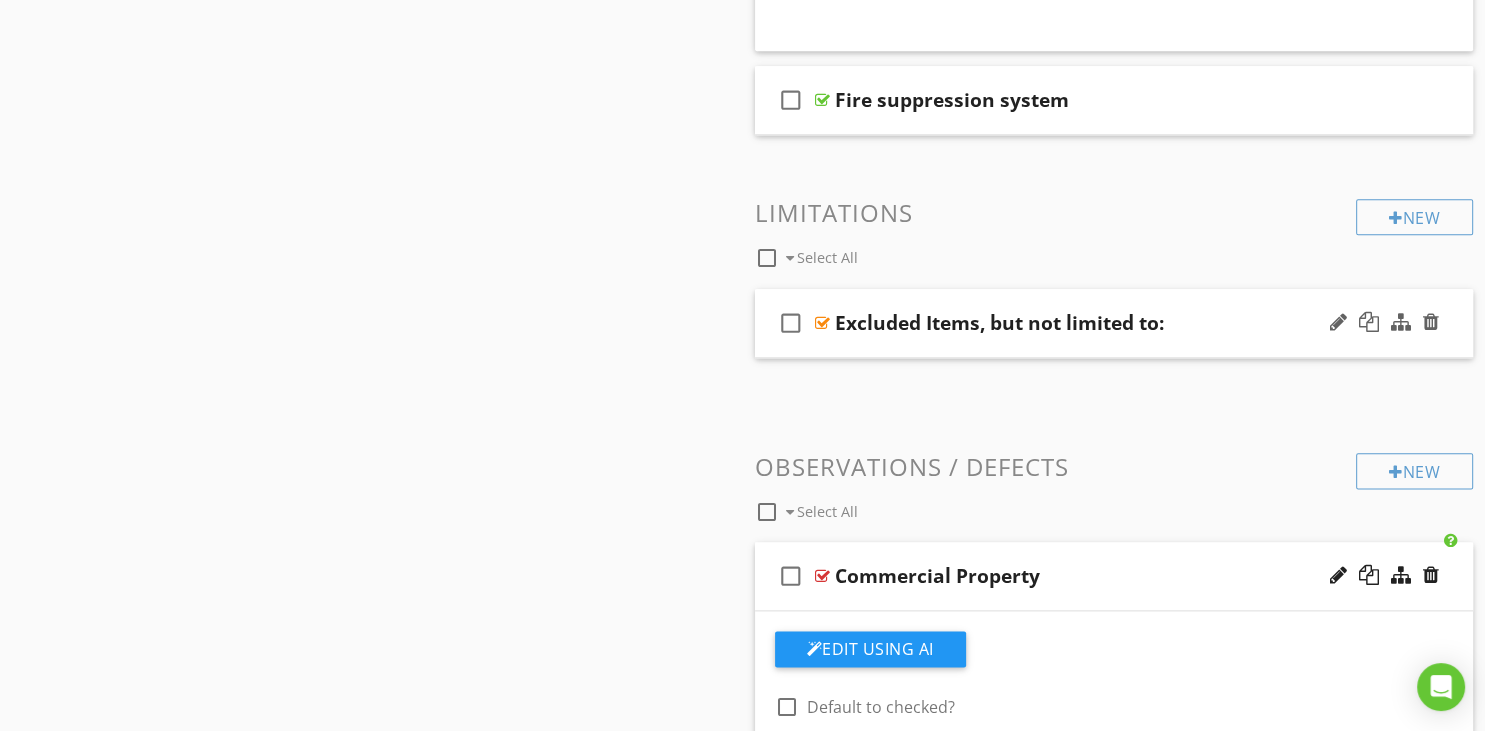 click on "check_box_outline_blank
Excluded Items, but not limited to:" at bounding box center (1114, 323) 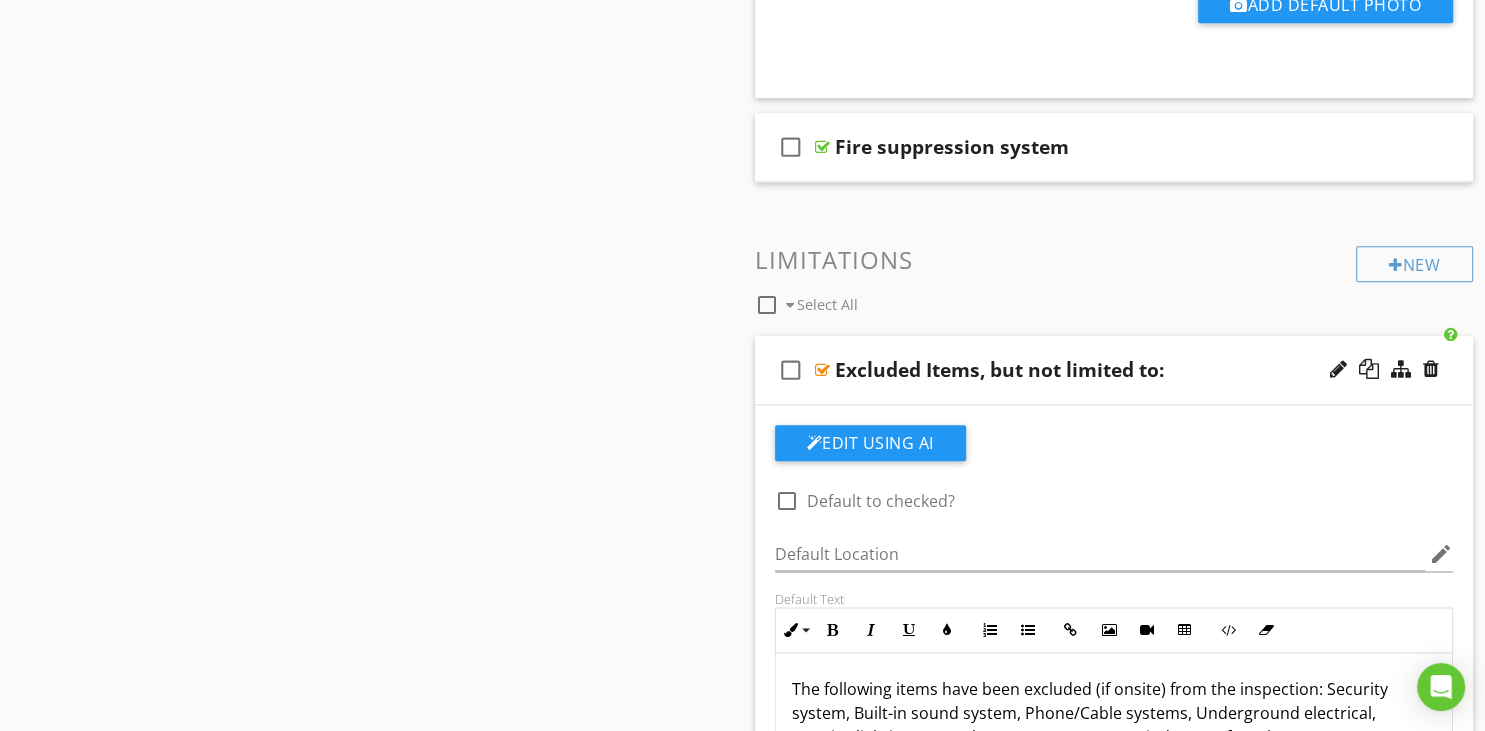 scroll, scrollTop: 2323, scrollLeft: 0, axis: vertical 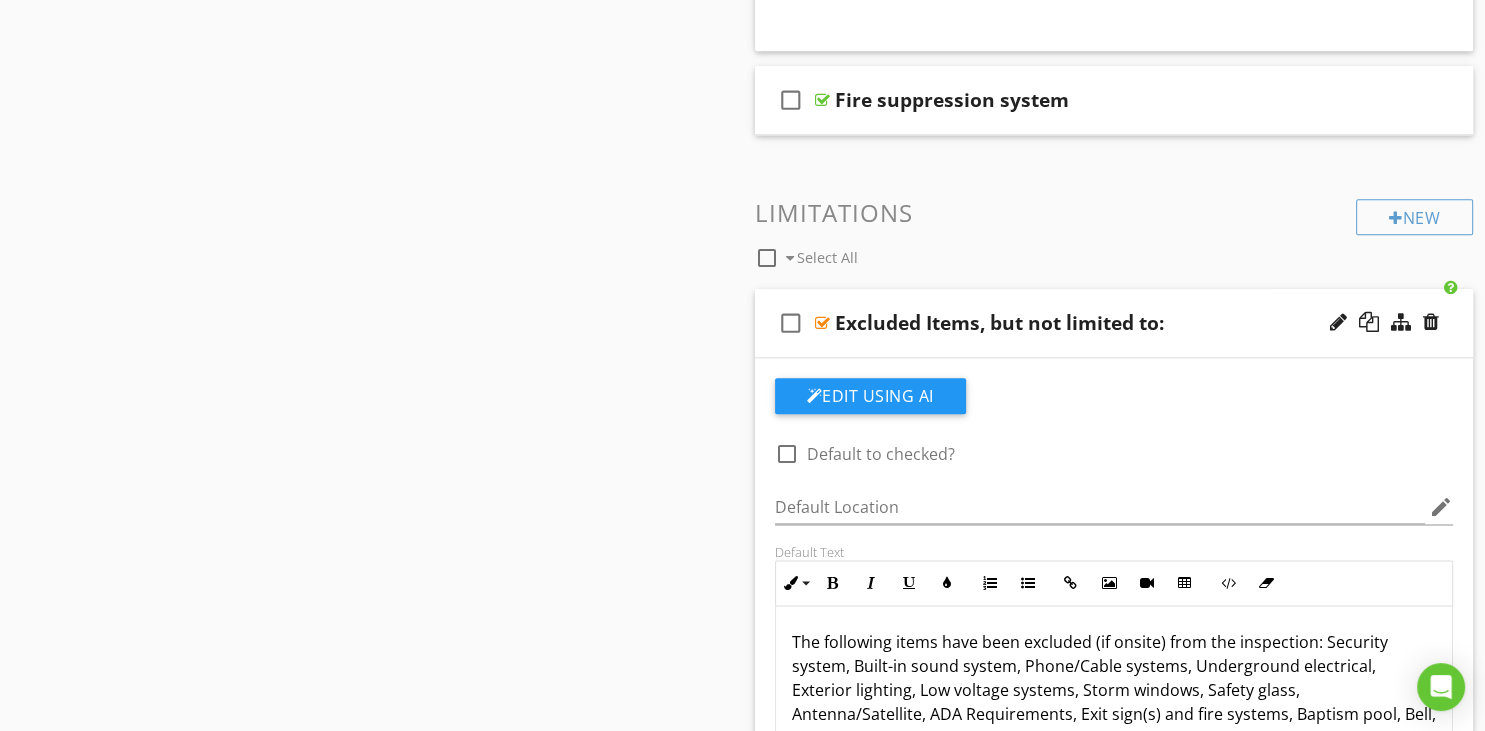 type 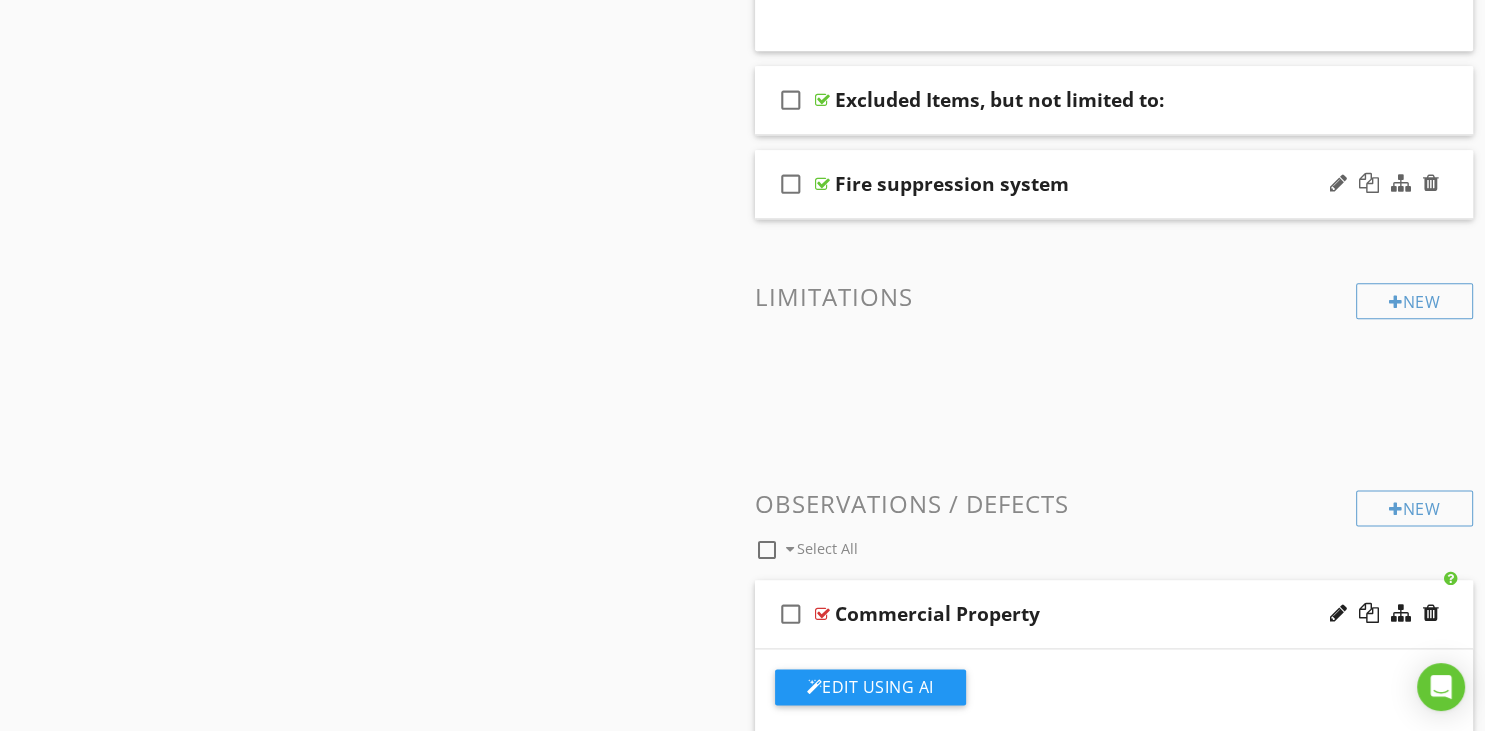 click on "check_box_outline_blank
Fire suppression system" at bounding box center (1114, 184) 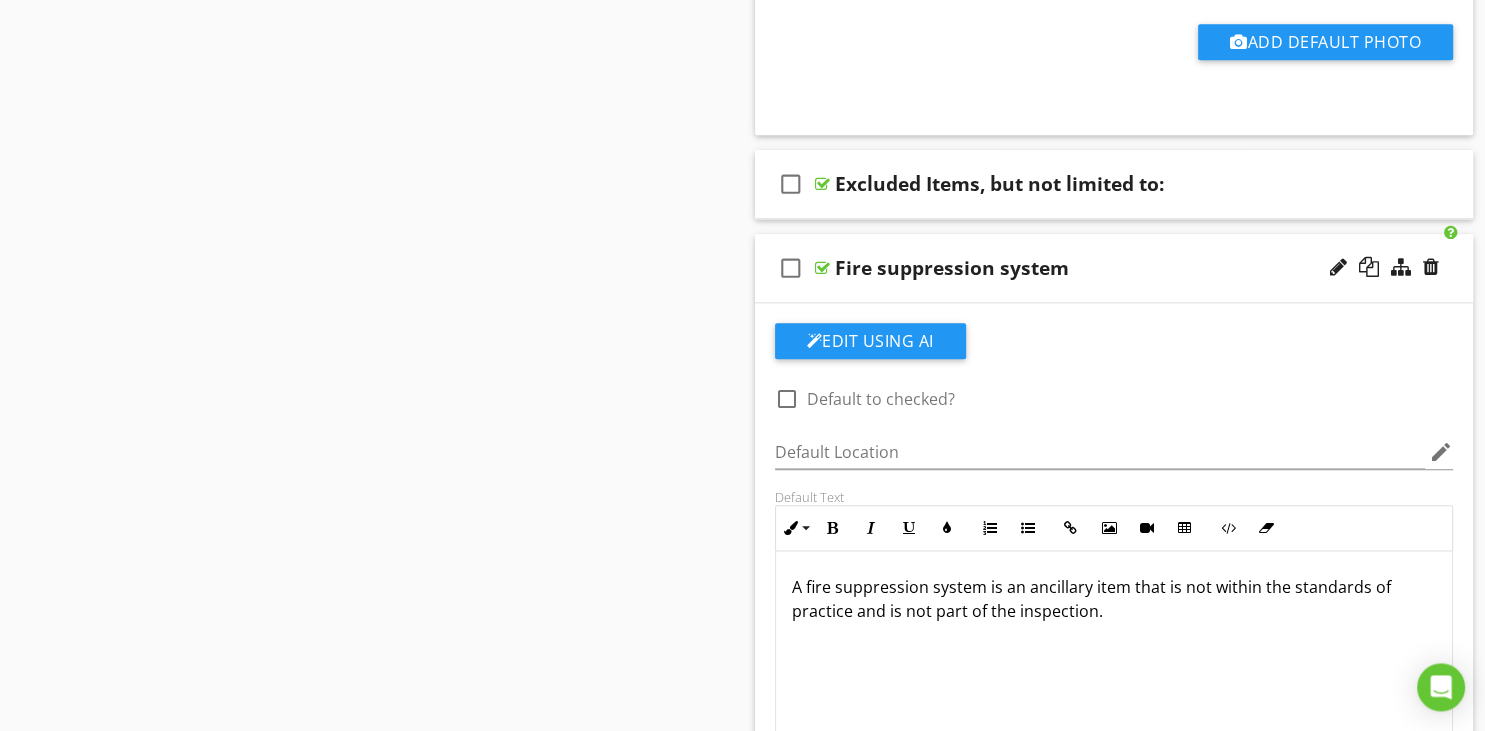 scroll, scrollTop: 2217, scrollLeft: 0, axis: vertical 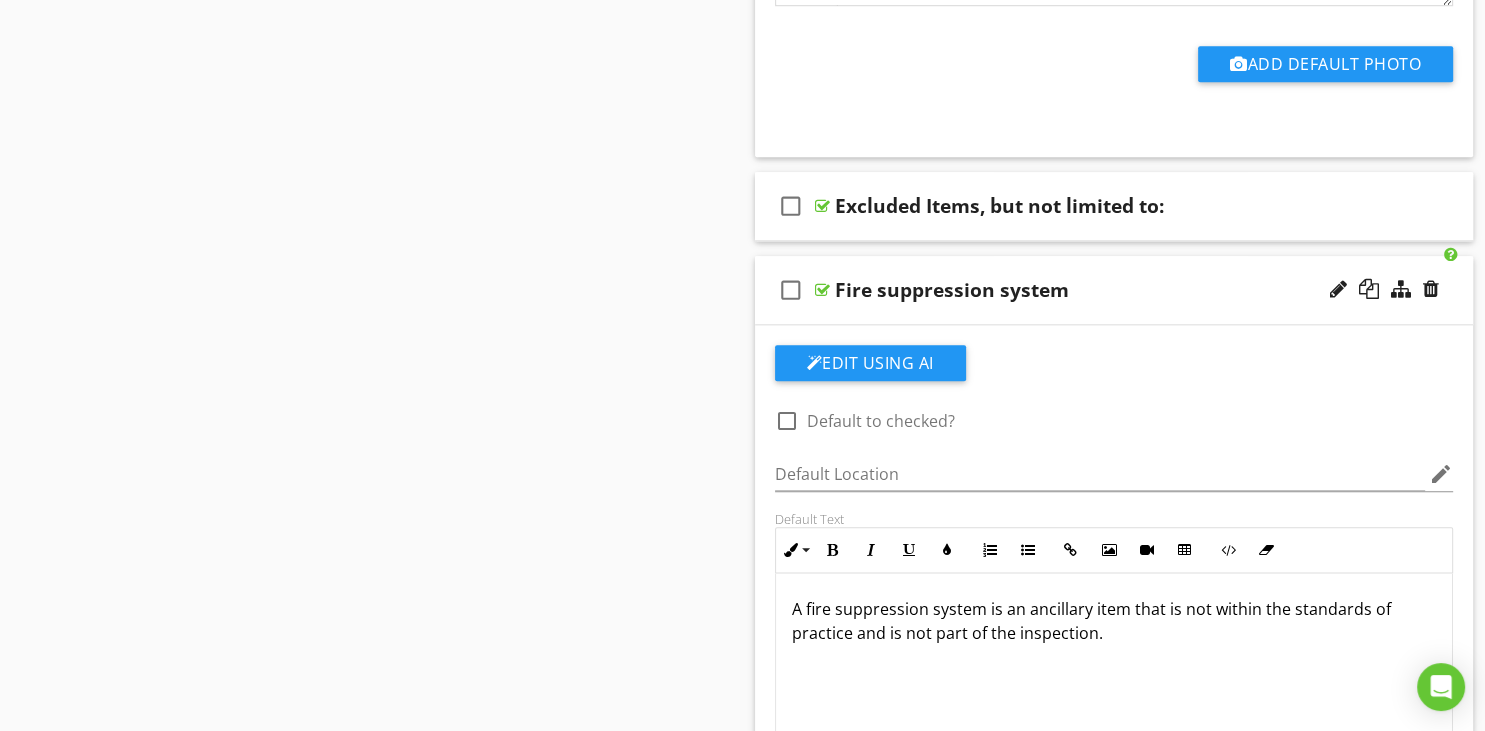 click on "check_box_outline_blank
Fire suppression system" at bounding box center [1114, 290] 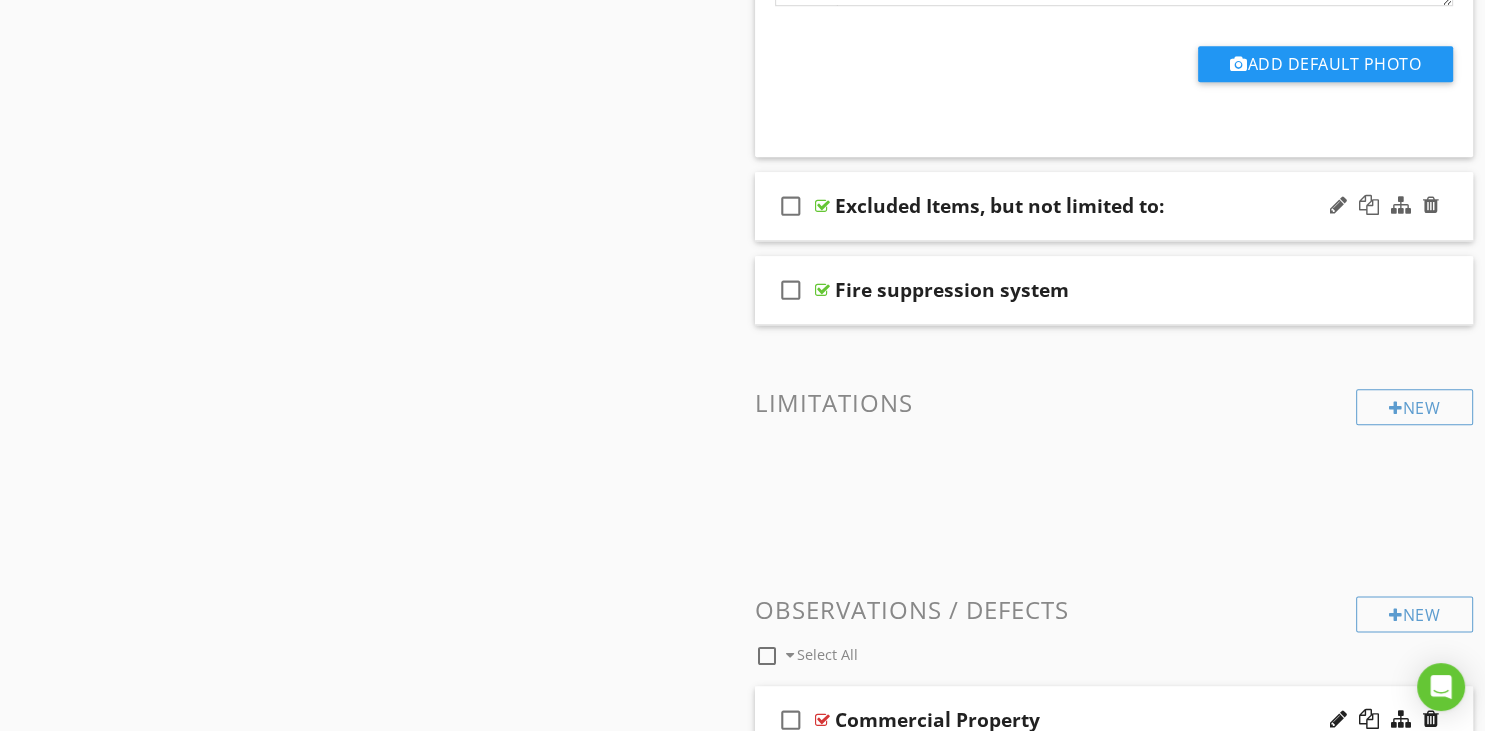 click on "check_box_outline_blank
Excluded Items, but not limited to:" at bounding box center (1114, 206) 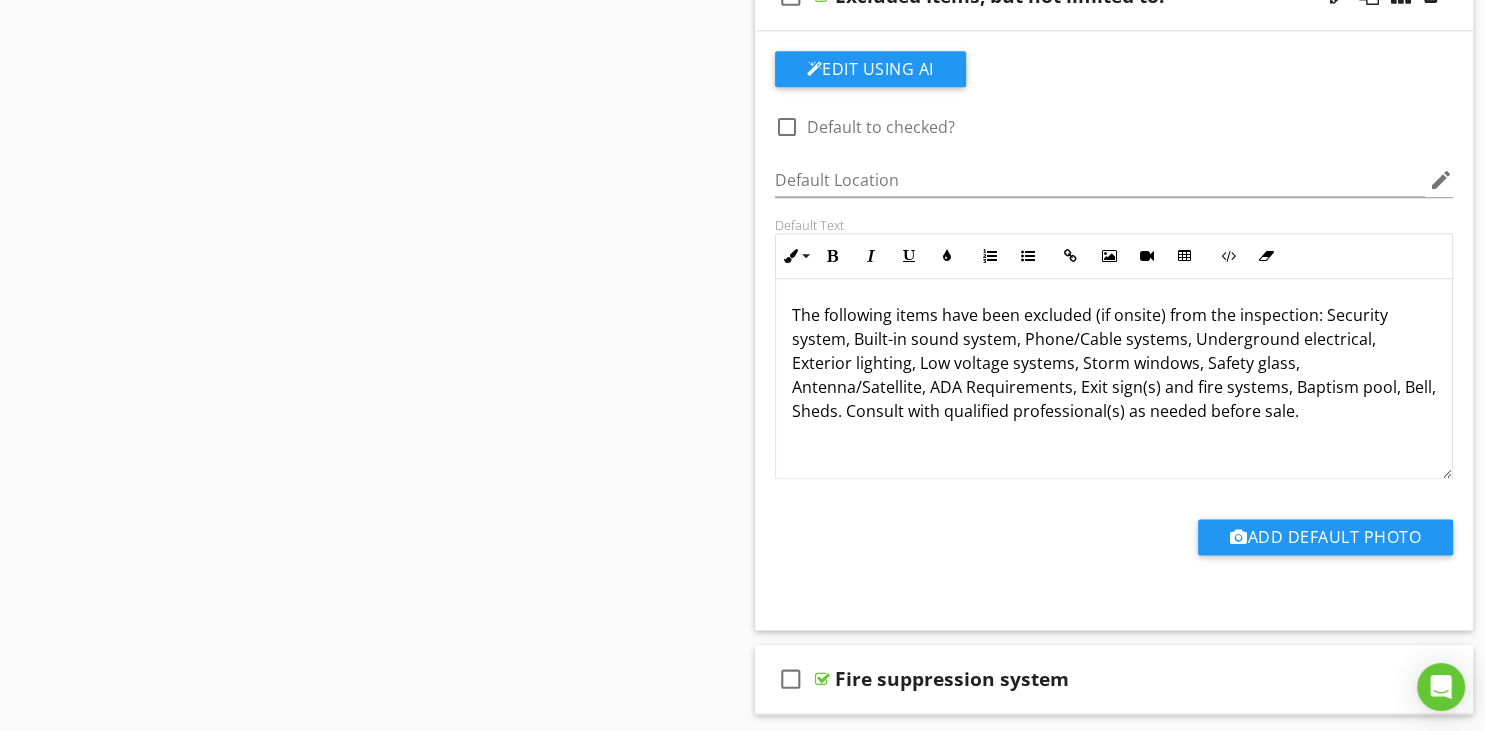 scroll, scrollTop: 2428, scrollLeft: 0, axis: vertical 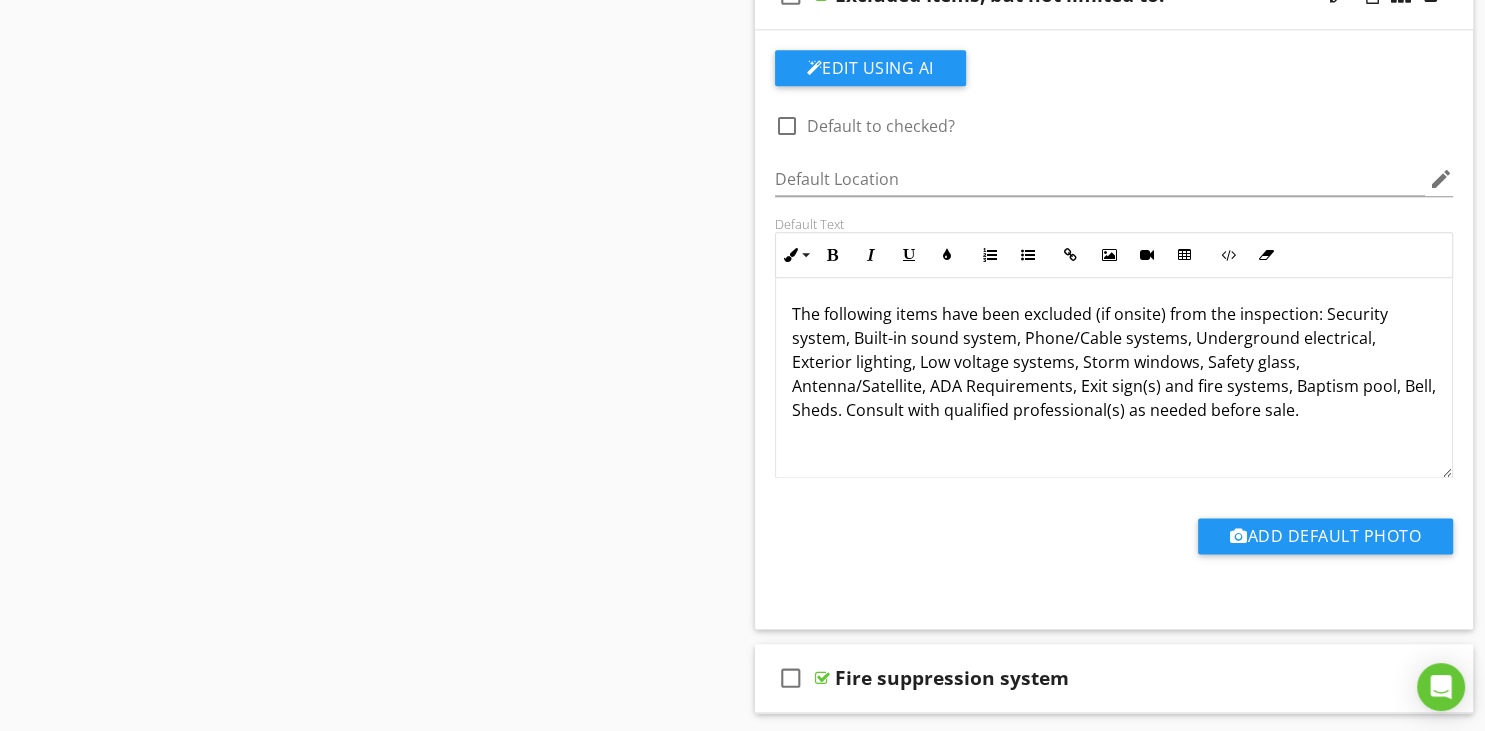 click on "The following items have been excluded (if onsite) from the inspection: Security system, Built-in sound system, Phone/Cable systems, Underground electrical, Exterior lighting, Low voltage systems, Storm windows, Safety glass, Antenna/Satellite, ADA Requirements, Exit sign(s) and fire systems, Baptism pool, Bell, Sheds. Consult with qualified professional(s) as needed before sale." at bounding box center [1114, 362] 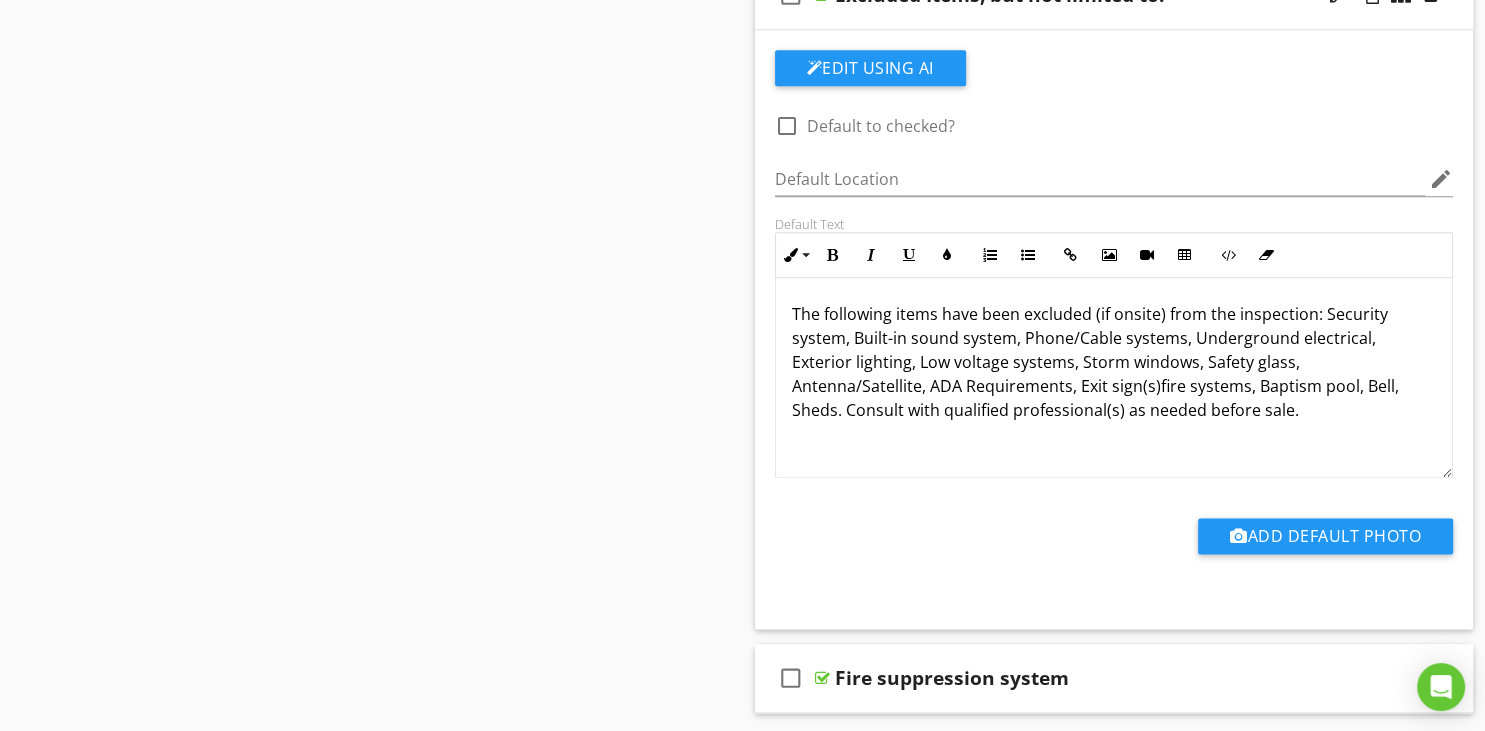 type 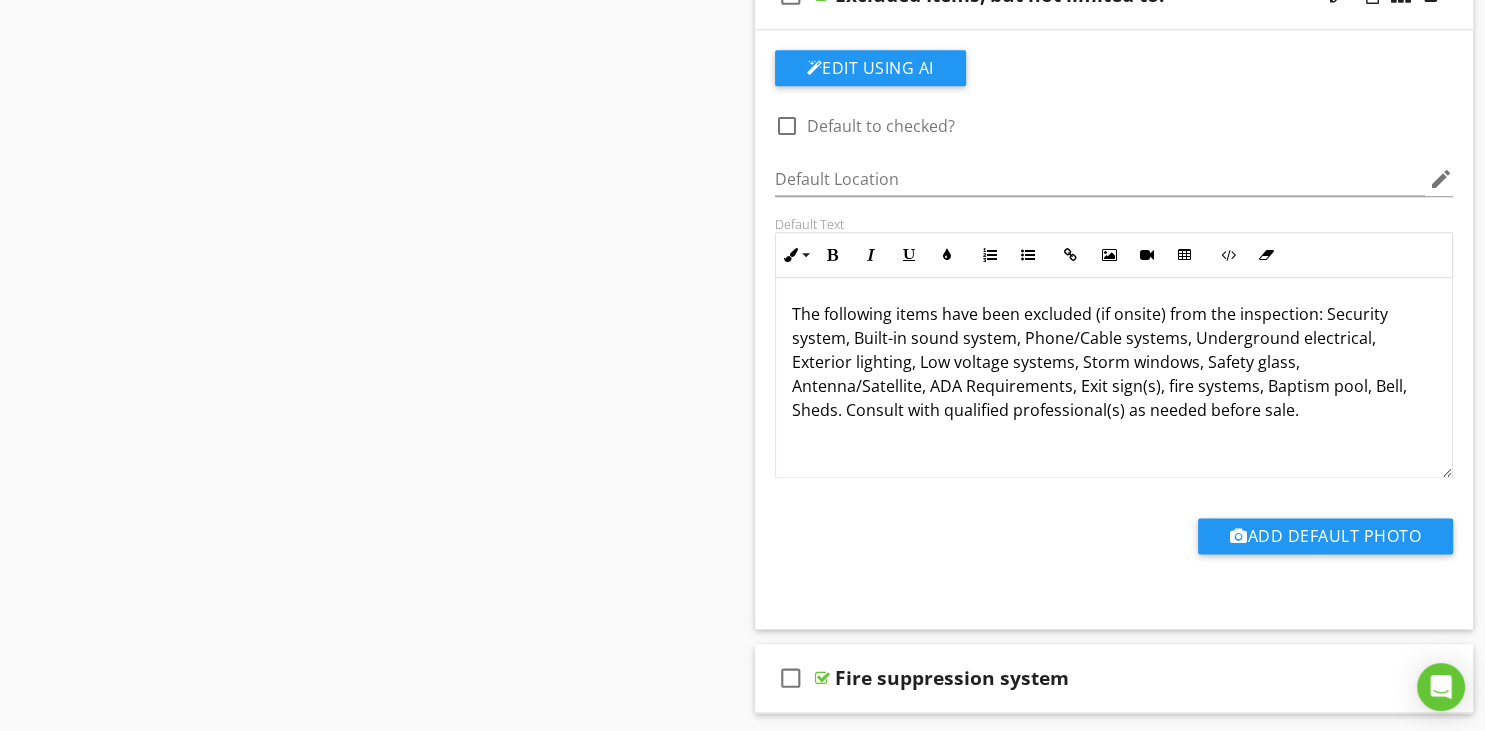 click on "The following items have been excluded (if onsite) from the inspection: Security system, Built-in sound system, Phone/Cable systems, Underground electrical, Exterior lighting, Low voltage systems, Storm windows, Safety glass, Antenna/Satellite, ADA Requirements, Exit sign(s), fire systems, Baptism pool, Bell, Sheds. Consult with qualified professional(s) as needed before sale." at bounding box center (1114, 362) 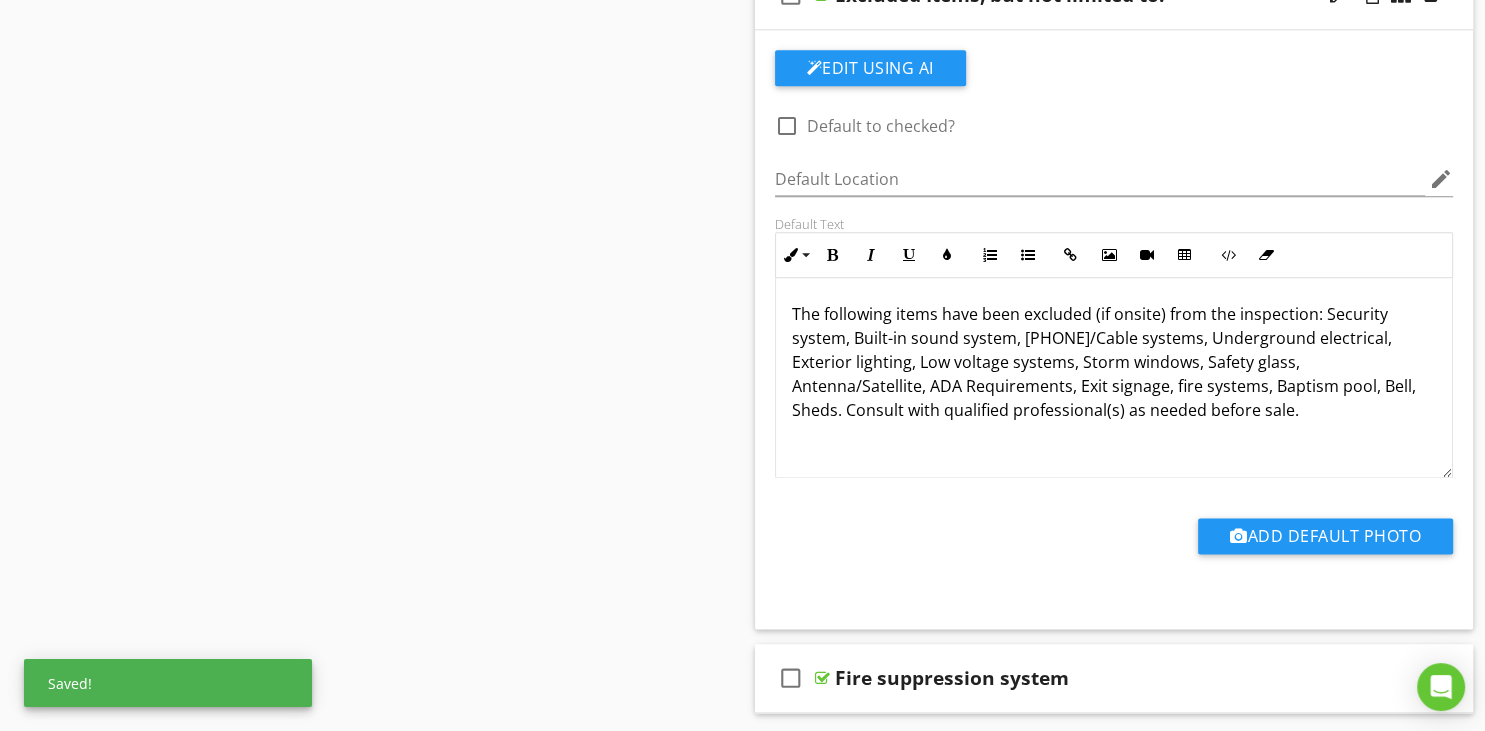 click on "The following items have been excluded (if onsite) from the inspection: Security system, Built-in sound system, [PHONE]/Cable systems, Underground electrical, Exterior lighting, Low voltage systems, Storm windows, Safety glass, Antenna/Satellite, ADA Requirements, Exit signage, fire systems, Baptism pool, Bell, Sheds. Consult with qualified professional(s) as needed before sale." at bounding box center [1114, 362] 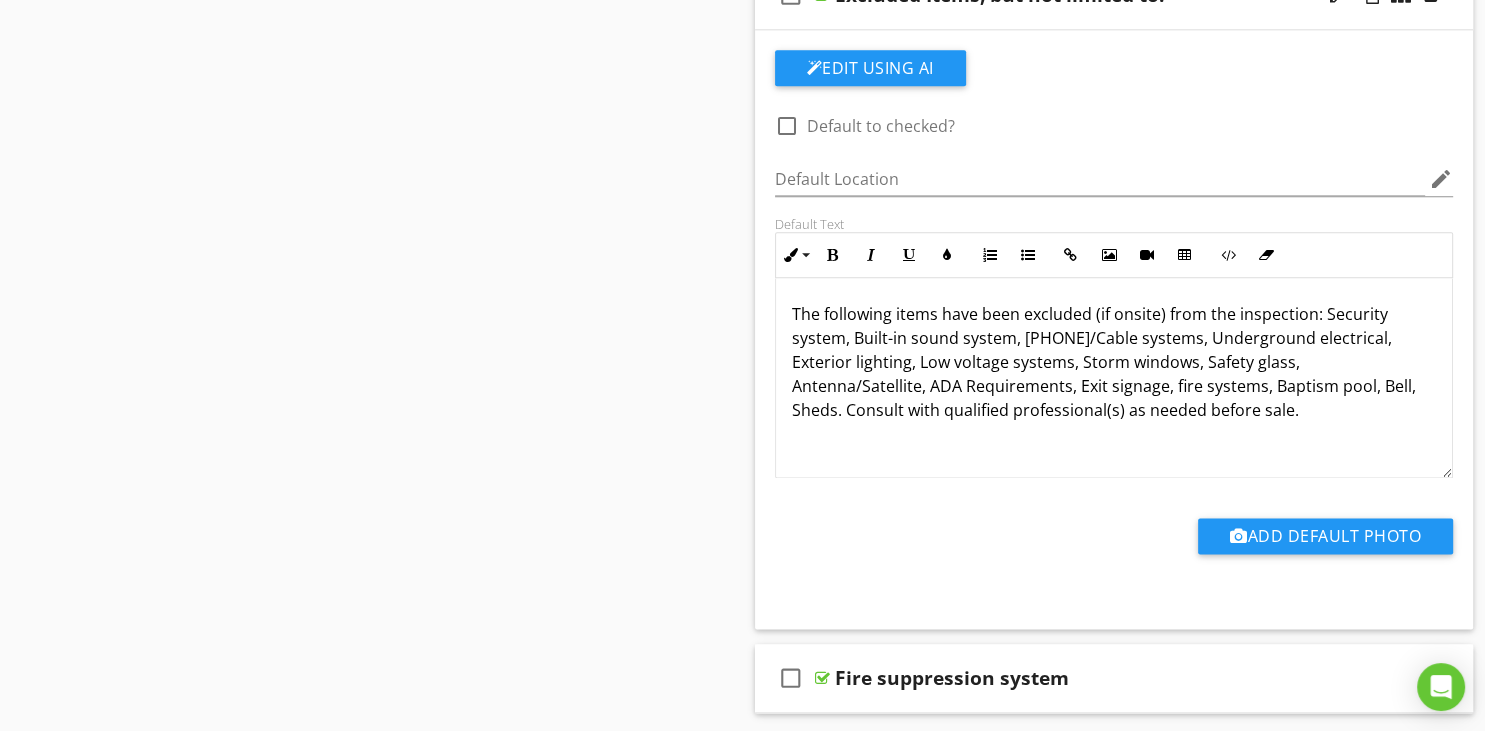 click on "The following items have been excluded (if onsite) from the inspection: Security system, Built-in sound system, [PHONE]/Cable systems, Underground electrical, Exterior lighting, Low voltage systems, Storm windows, Safety glass, Antenna/Satellite, ADA Requirements, Exit signage, fire systems, Baptism pool, Bell, Sheds. Consult with qualified professional(s) as needed before sale." at bounding box center (1114, 362) 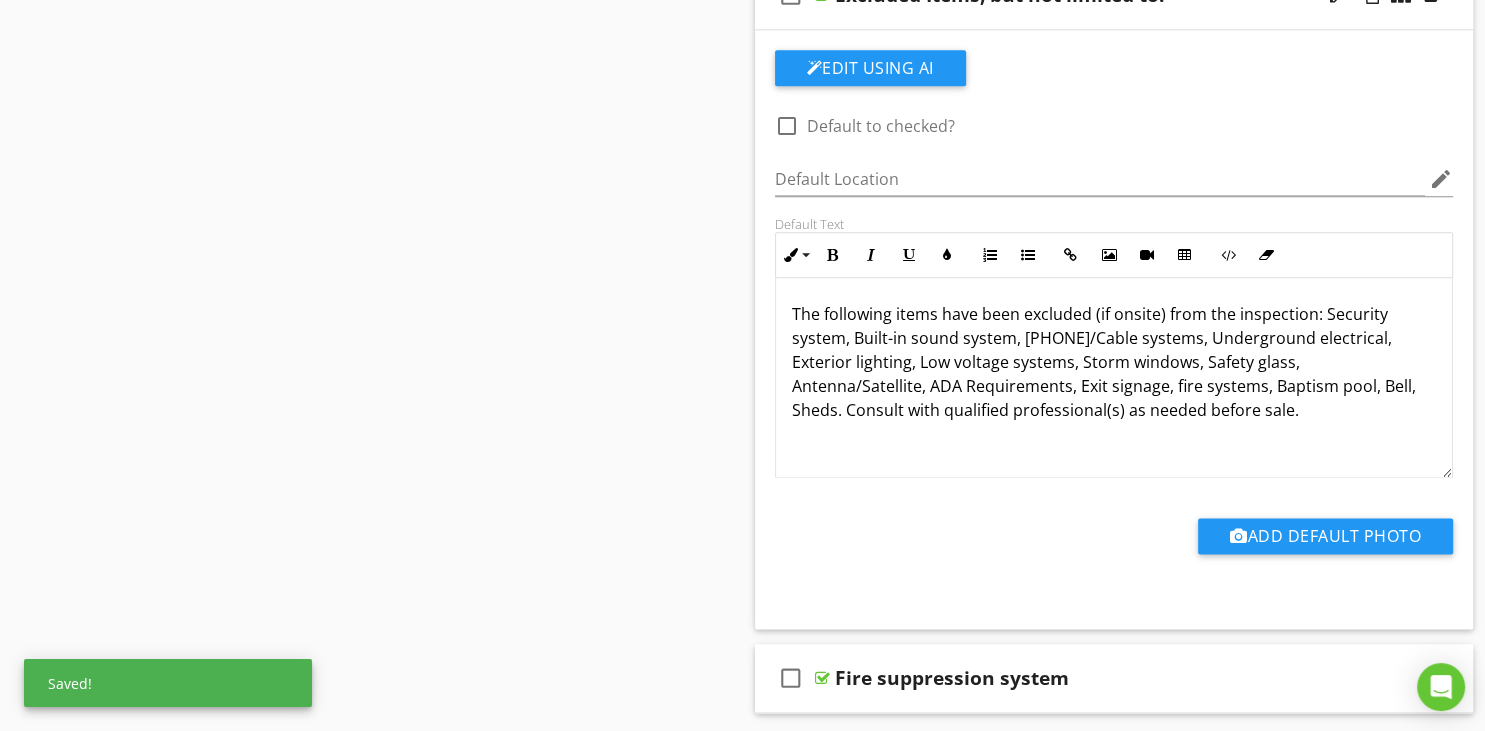 click on "The following items have been excluded (if onsite) from the inspection: Security system, Built-in sound system, [PHONE]/Cable systems, Underground electrical, Exterior lighting, Low voltage systems, Storm windows, Safety glass, Antenna/Satellite, ADA Requirements, Exit signage, fire systems, Baptism pool, Bell, Sheds. Consult with qualified professional(s) as needed before sale." at bounding box center (1114, 362) 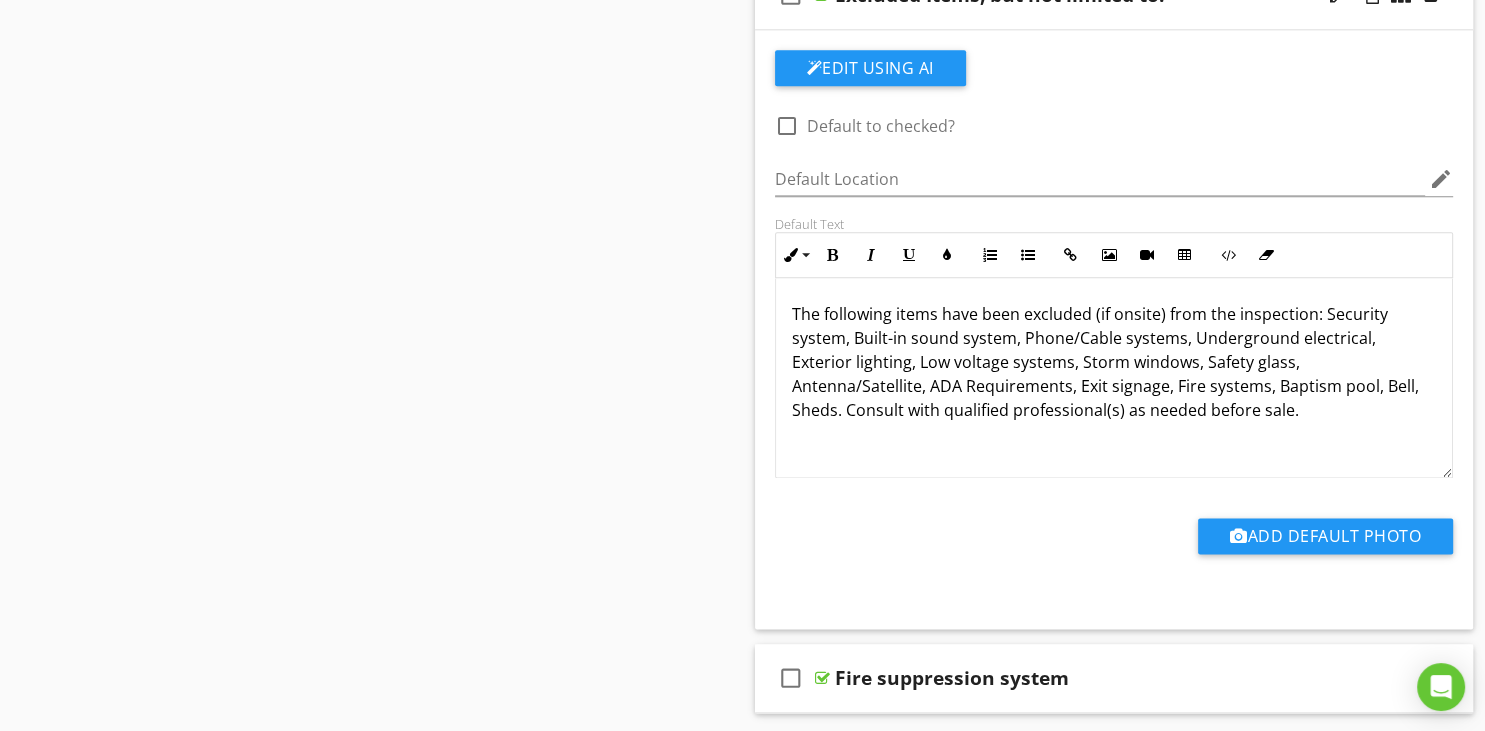 click on "The following items have been excluded (if onsite) from the inspection: Security system, Built-in sound system, Phone/Cable systems, Underground electrical, Exterior lighting, Low voltage systems, Storm windows, Safety glass, Antenna/Satellite, ADA Requirements, Exit signage, Fire systems, Baptism pool, Bell, Sheds. Consult with qualified professional(s) as needed before sale." at bounding box center [1114, 362] 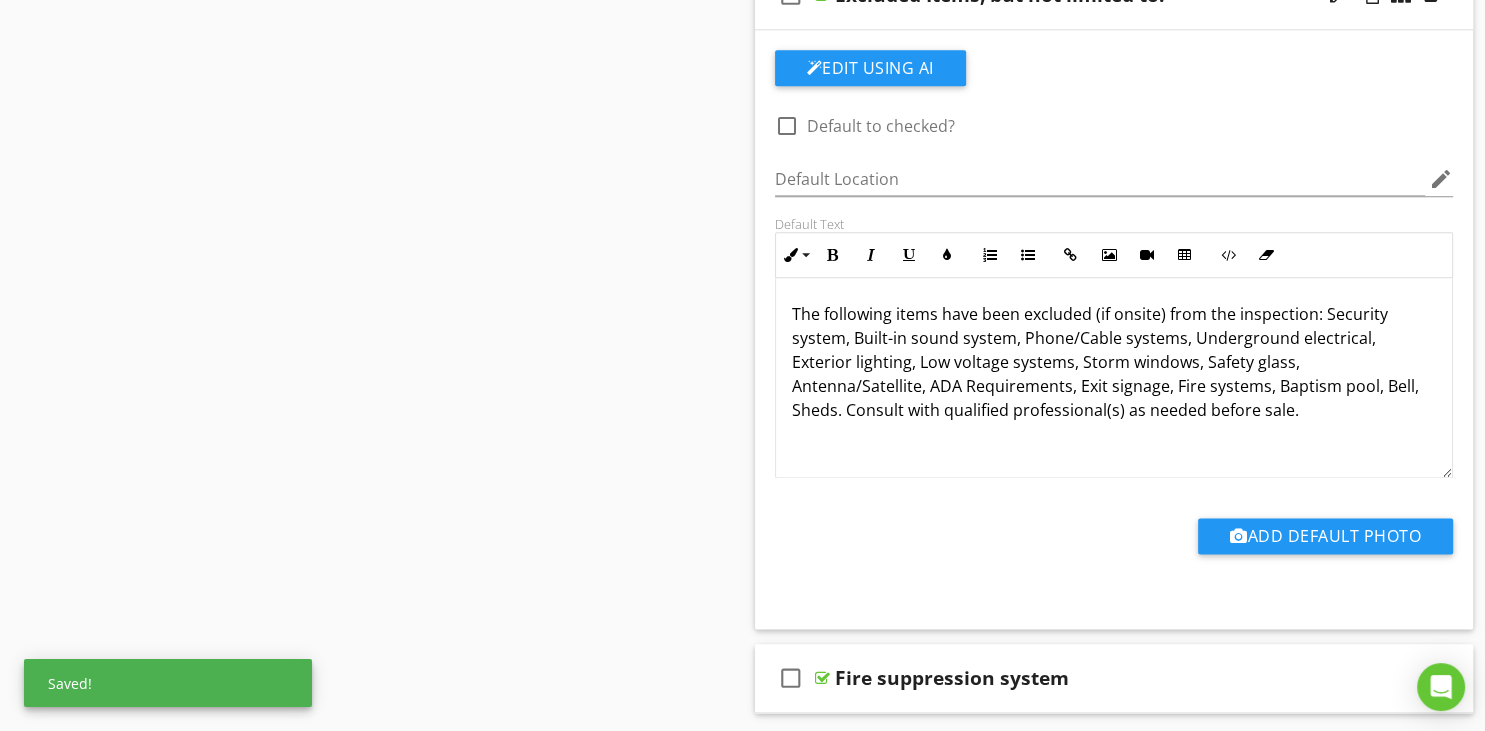 click on "The following items have been excluded (if onsite) from the inspection: Security system, Built-in sound system, Phone/Cable systems, Underground electrical, Exterior lighting, Low voltage systems, Storm windows, Safety glass, Antenna/Satellite, ADA Requirements, Exit signage, Fire systems, Baptism pool, Bell, Sheds. Consult with qualified professional(s) as needed before sale." at bounding box center (1114, 362) 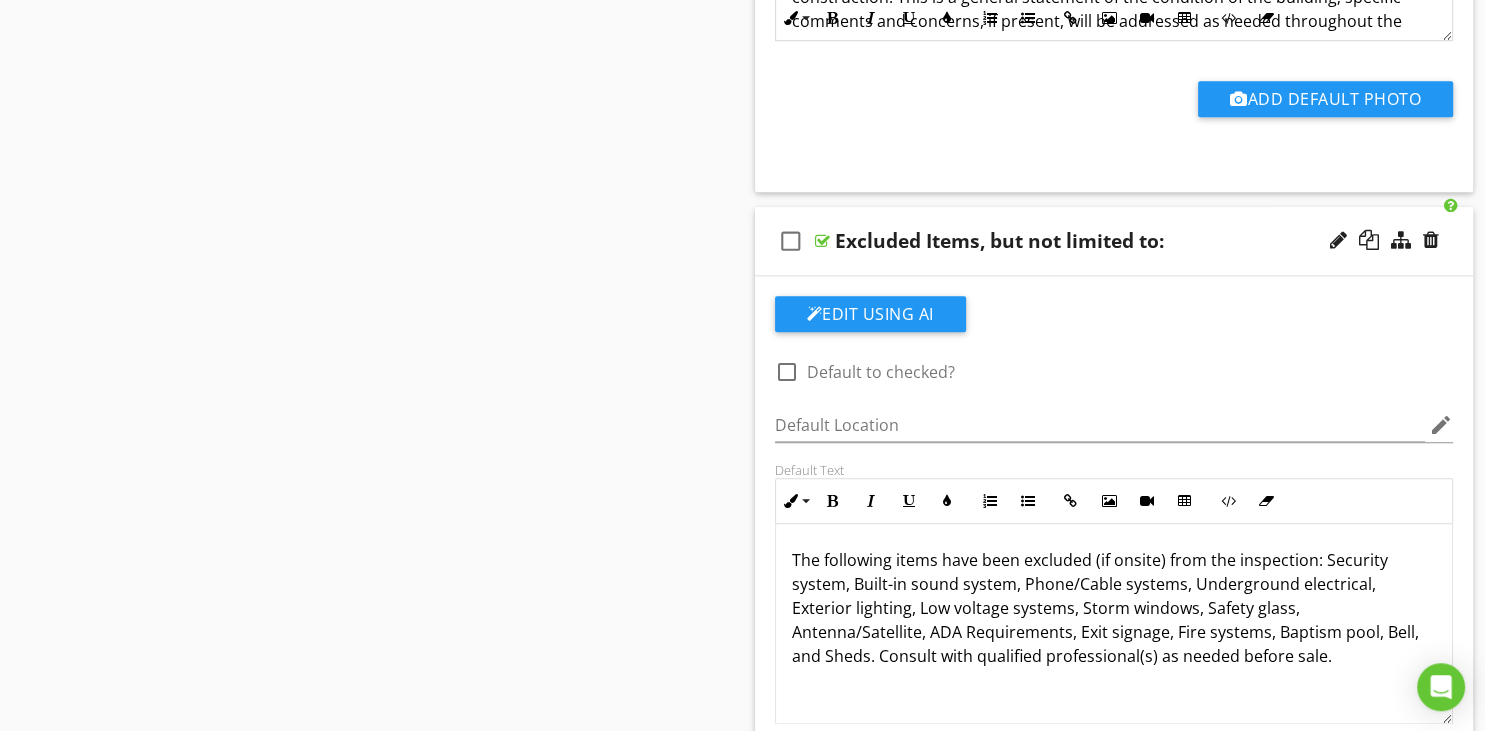 scroll, scrollTop: 2112, scrollLeft: 0, axis: vertical 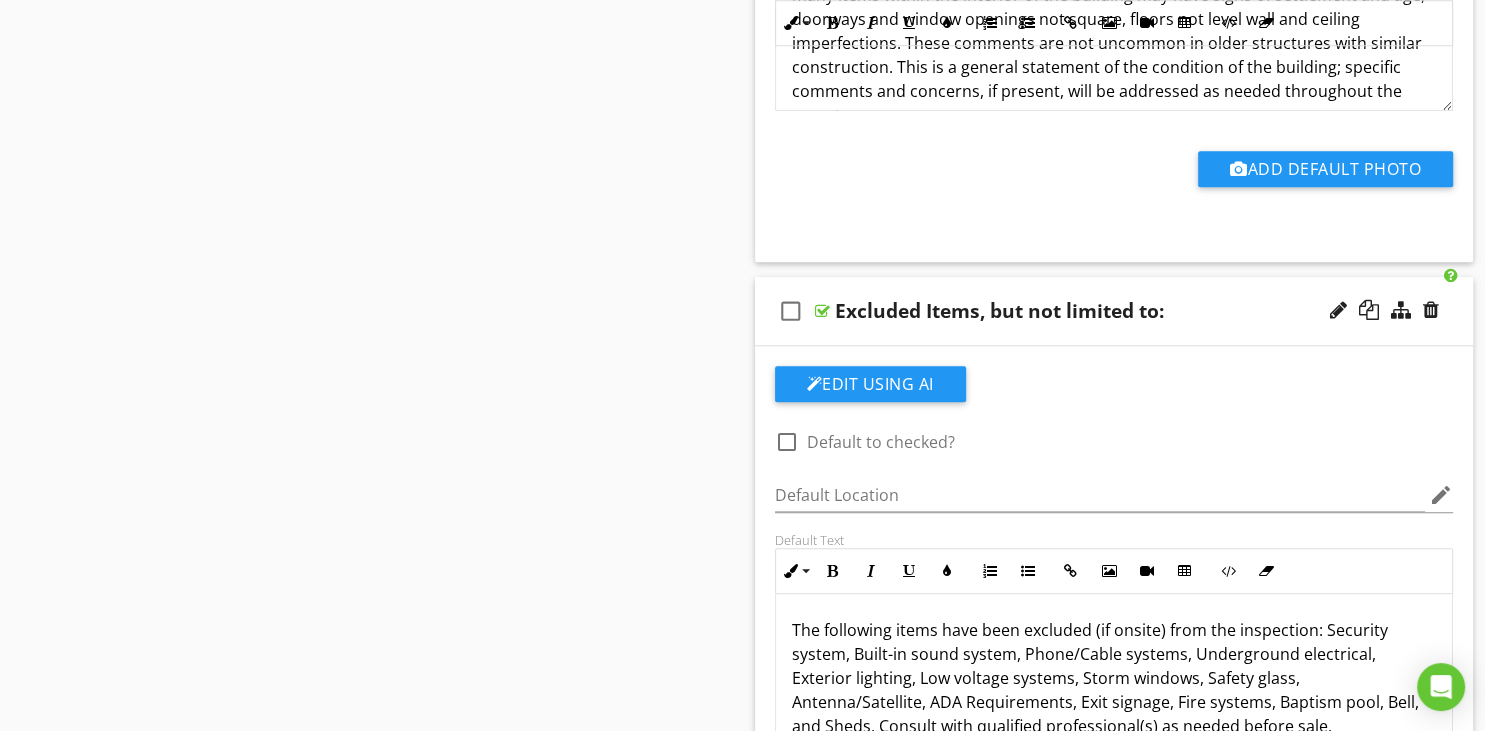 click on "check_box_outline_blank
Excluded Items, but not limited to:" at bounding box center [1114, 311] 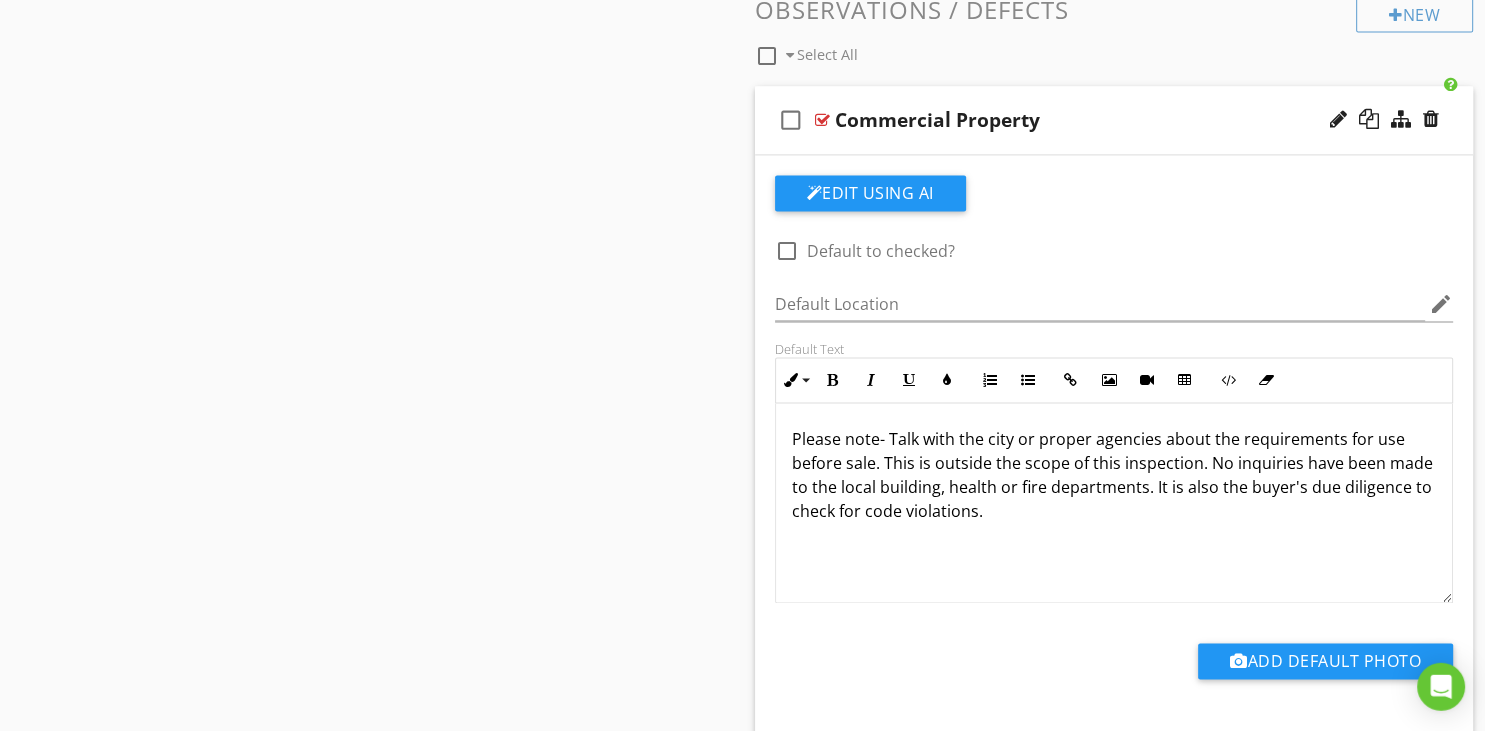 scroll, scrollTop: 2851, scrollLeft: 0, axis: vertical 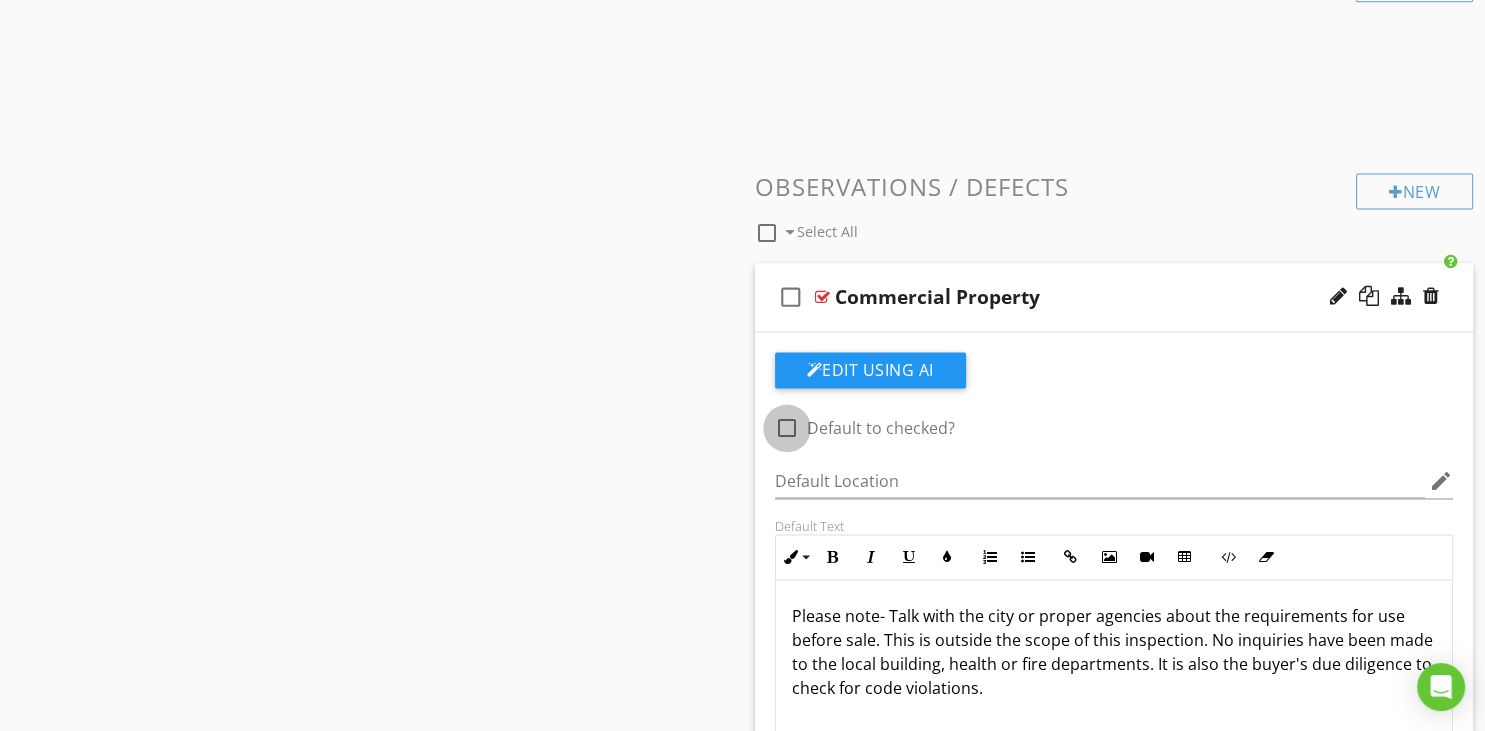 drag, startPoint x: 786, startPoint y: 427, endPoint x: 826, endPoint y: 458, distance: 50.606323 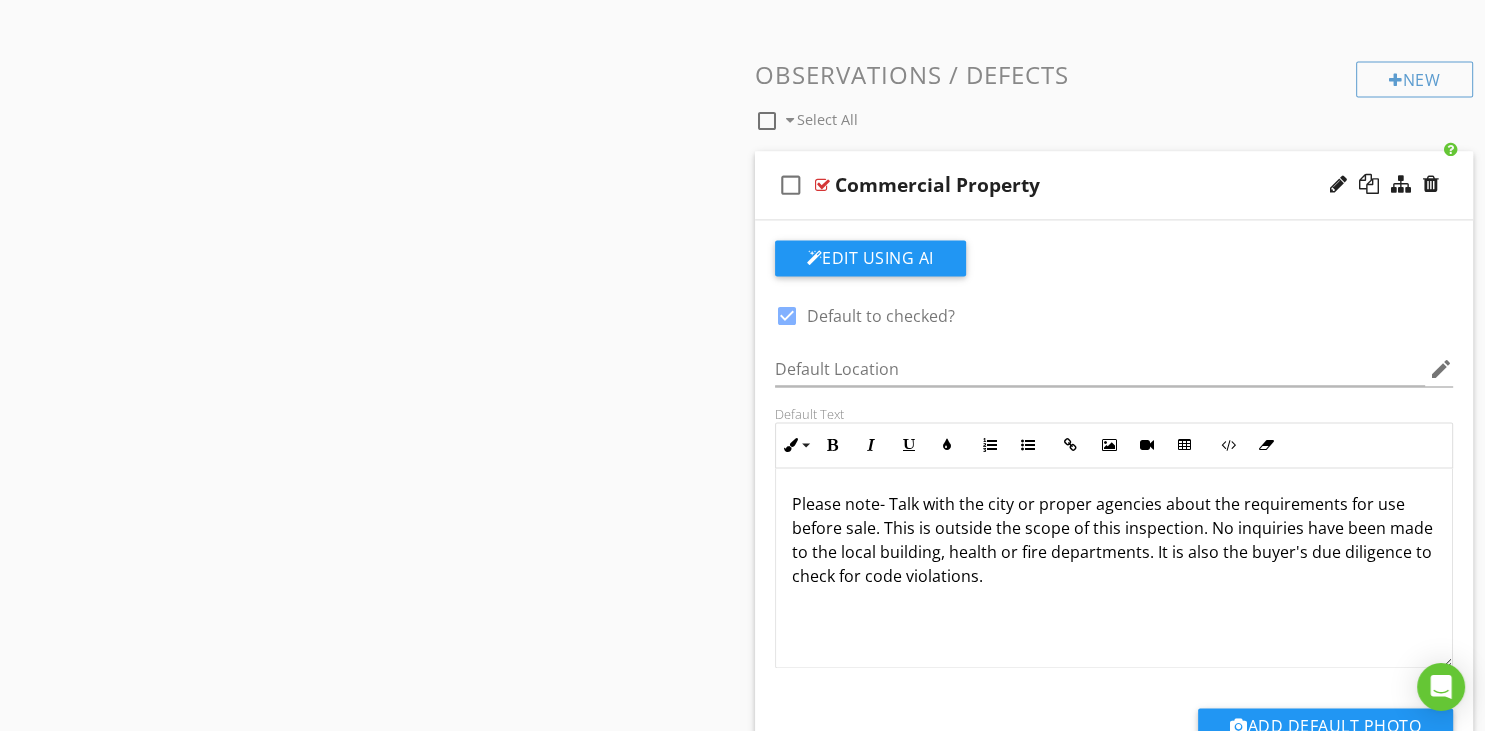 scroll, scrollTop: 2851, scrollLeft: 0, axis: vertical 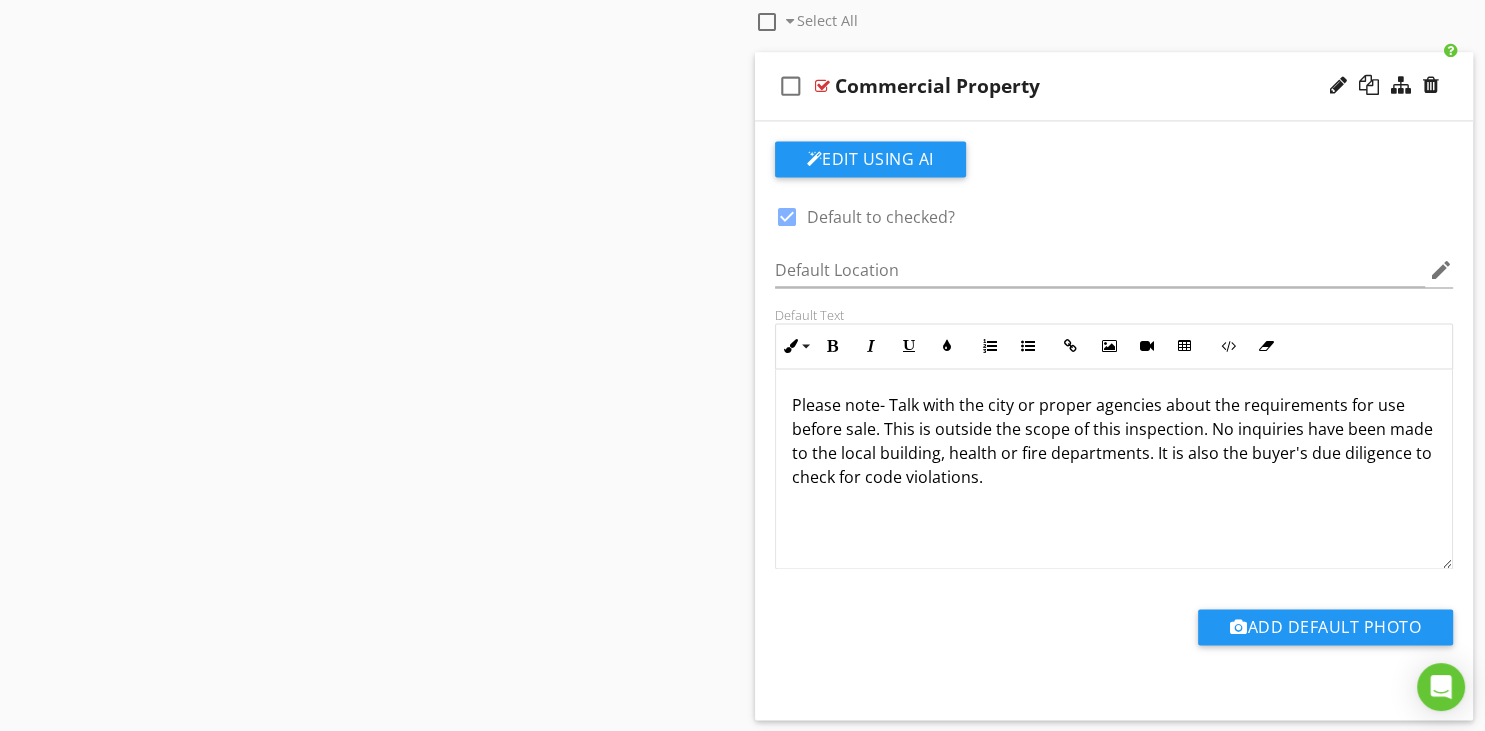 click on "Please note- Talk with the city or proper agencies about the requirements for use before sale. This is outside the scope of this inspection. No inquiries have been made to the local building, health or fire departments. It is also the buyer's due diligence to check for code violations." at bounding box center (1114, 441) 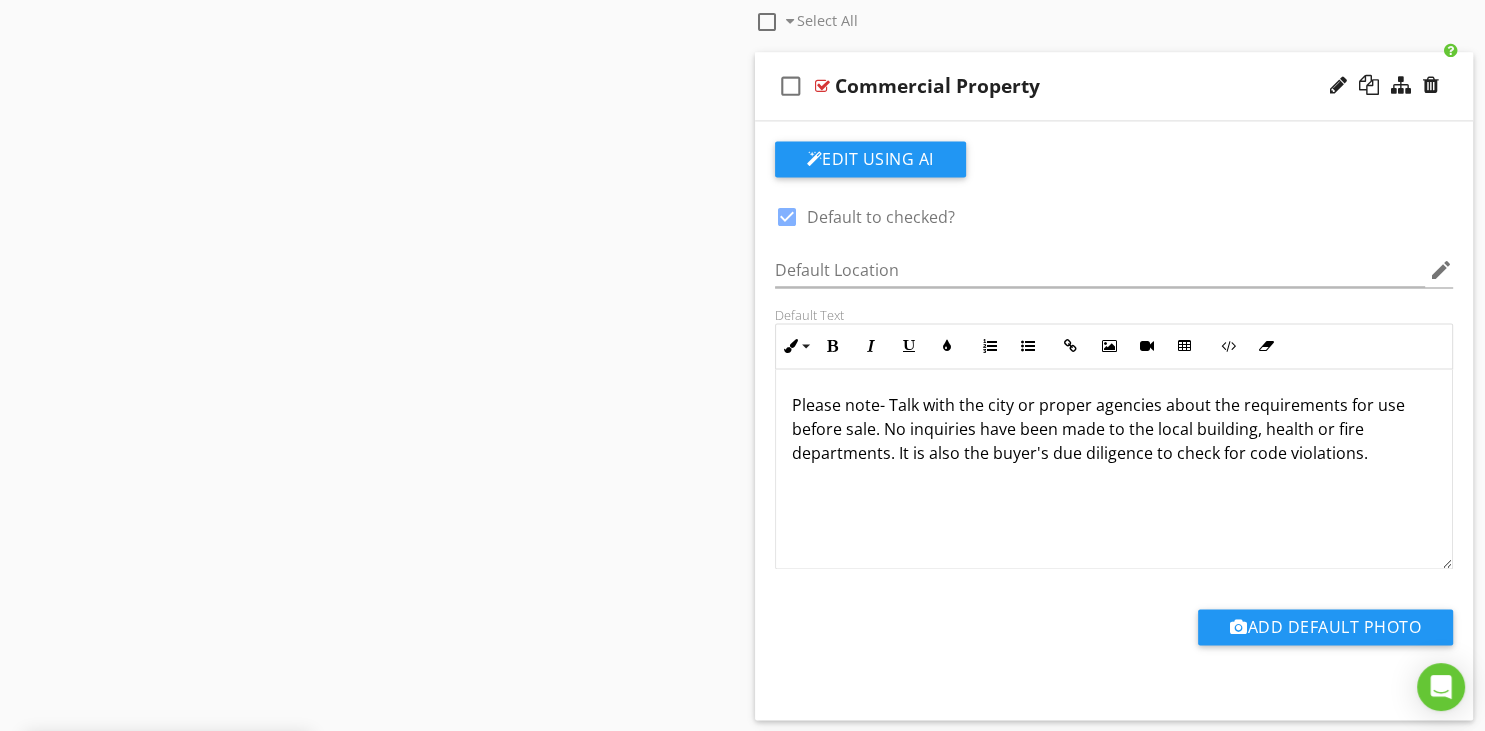 type 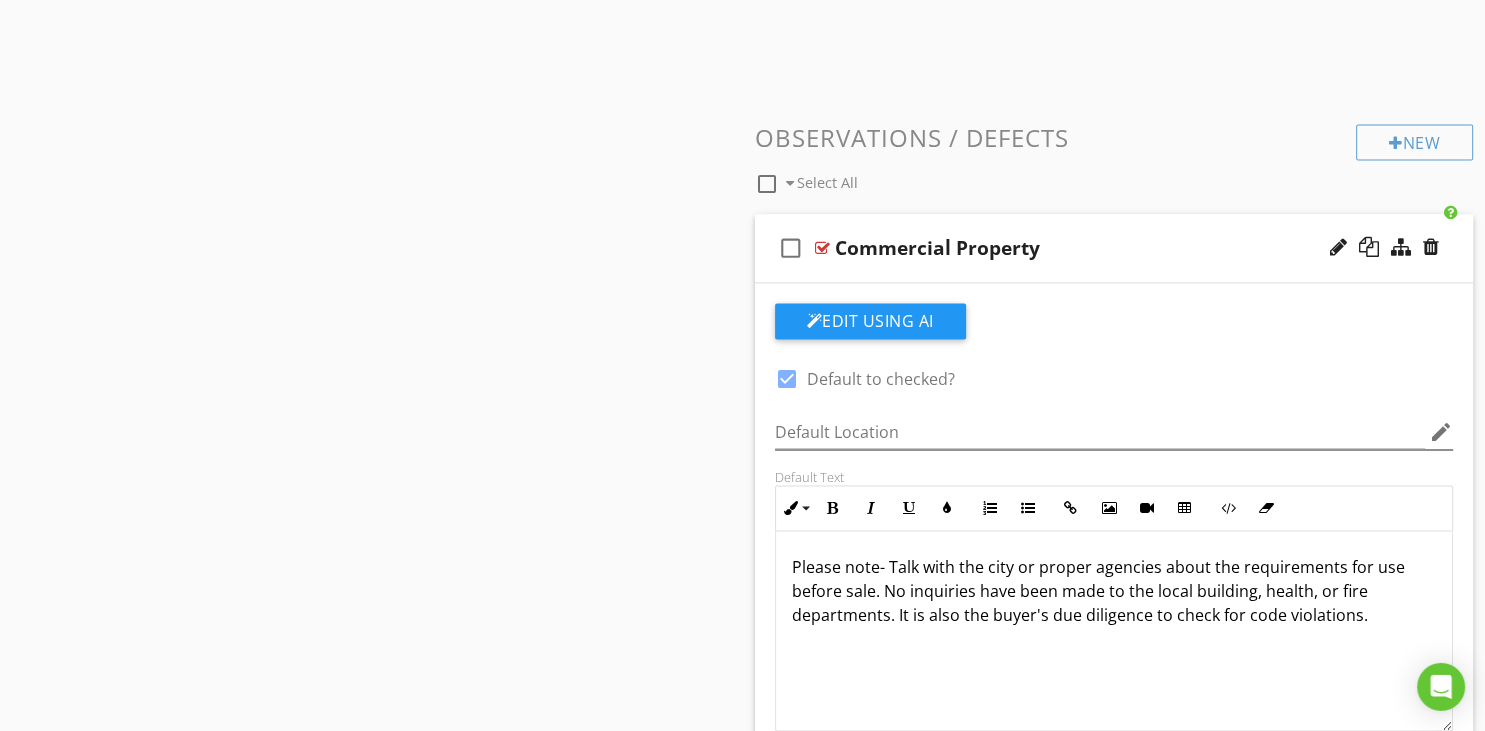 scroll, scrollTop: 2851, scrollLeft: 0, axis: vertical 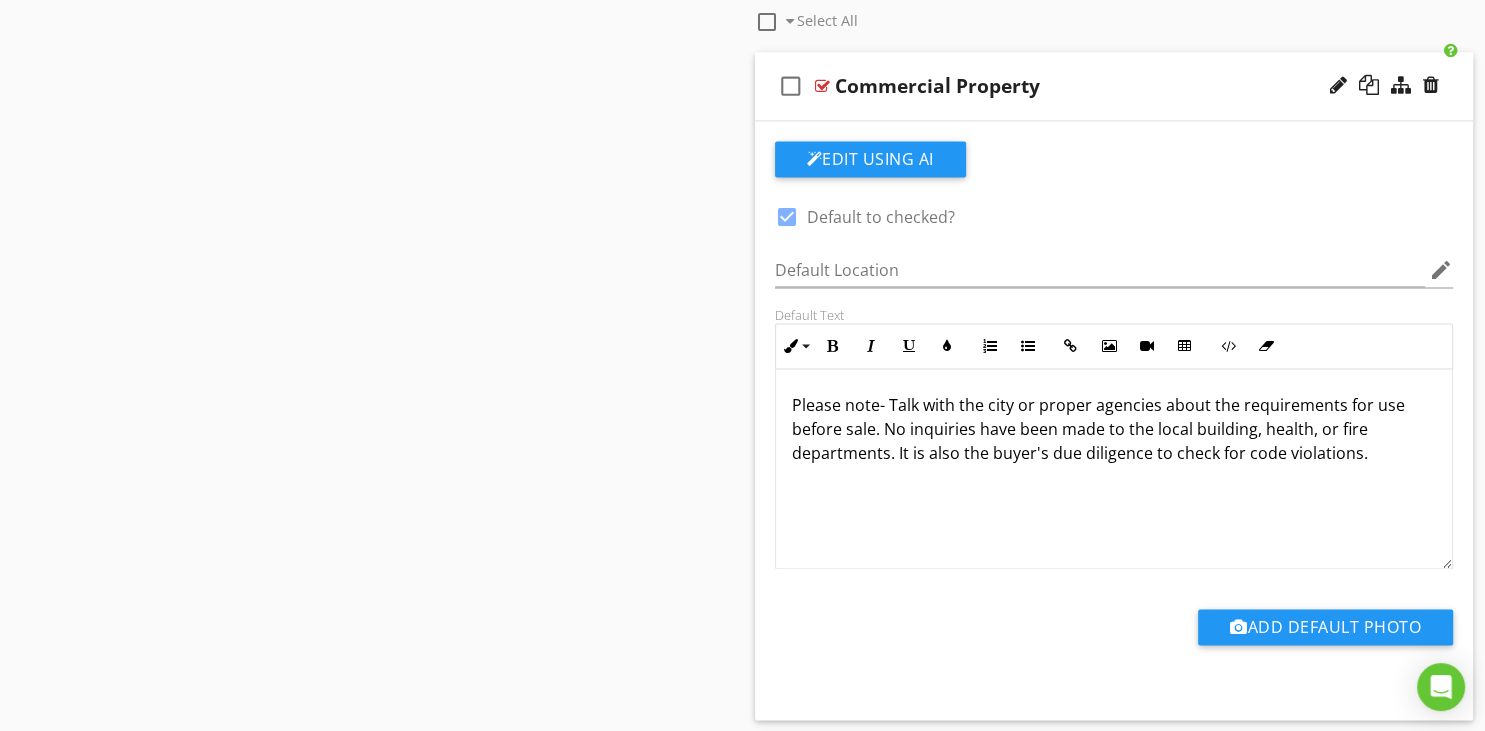 drag, startPoint x: 793, startPoint y: 399, endPoint x: 1371, endPoint y: 455, distance: 580.7065 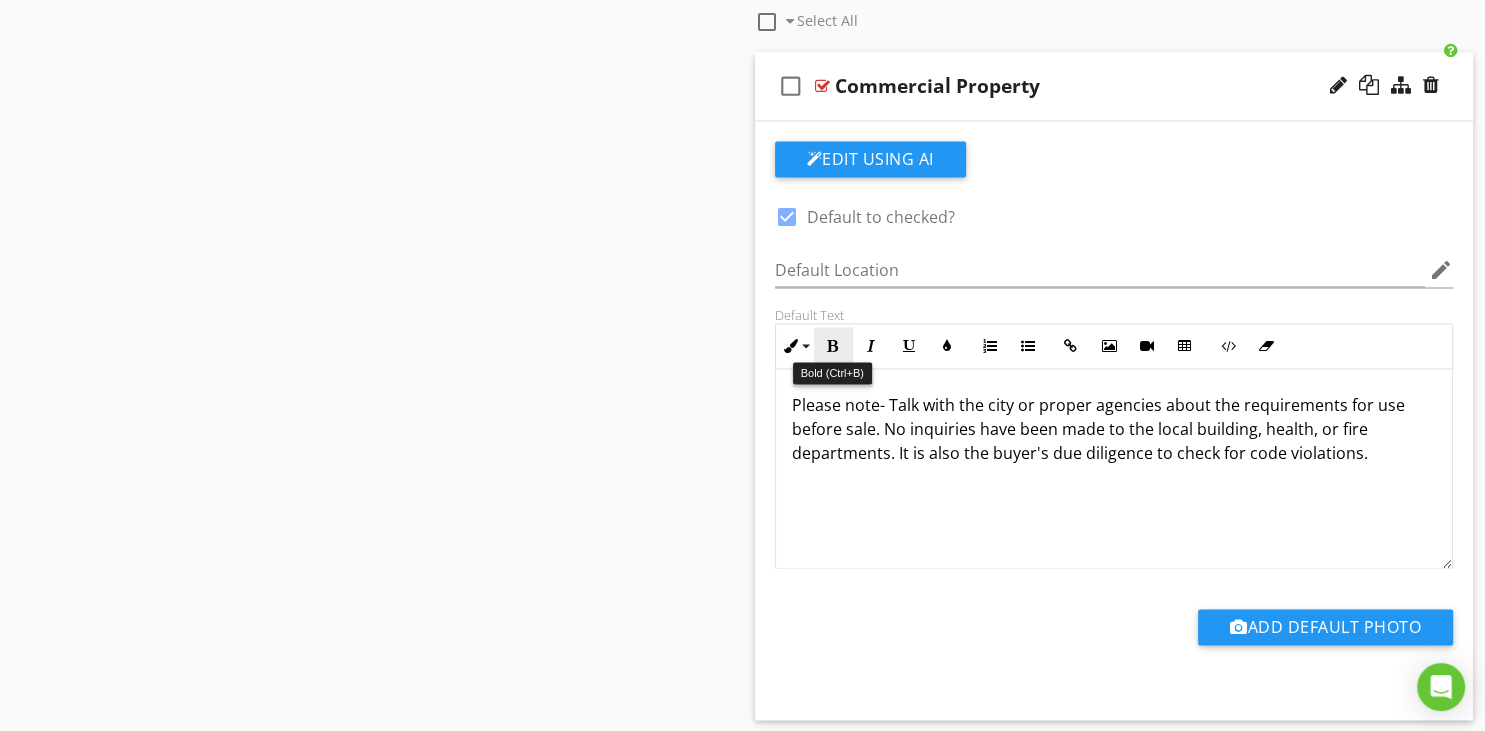 click at bounding box center (833, 346) 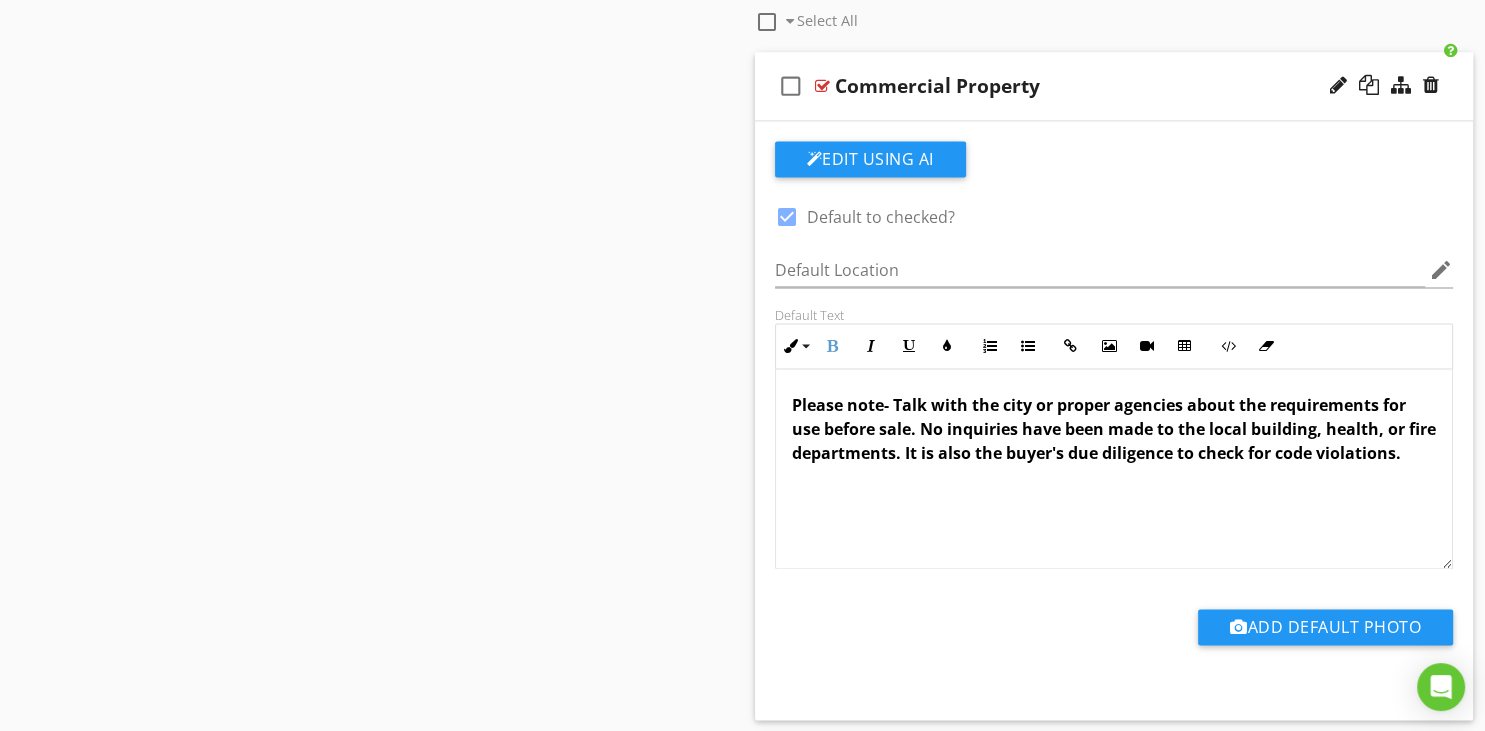 drag, startPoint x: 923, startPoint y: 434, endPoint x: 924, endPoint y: 444, distance: 10.049875 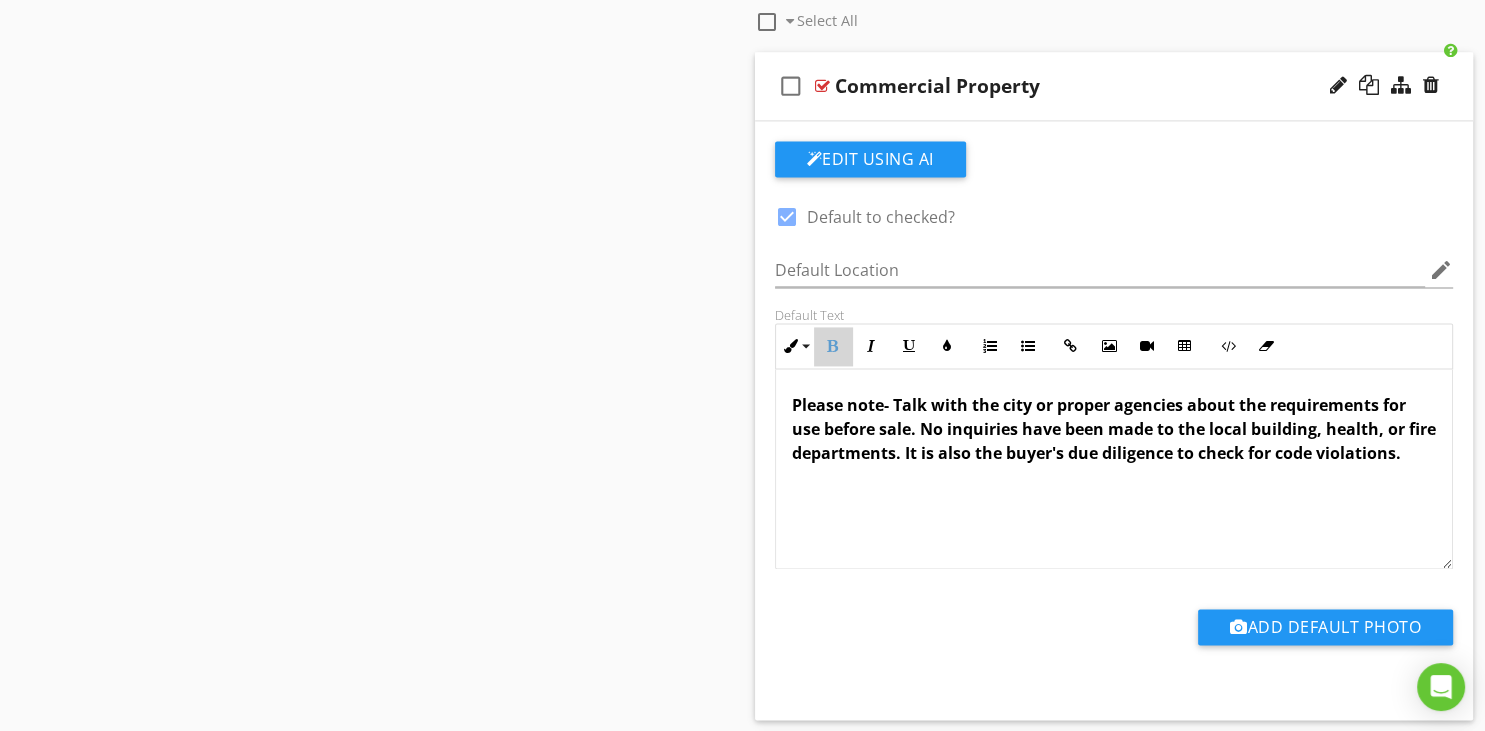 drag, startPoint x: 838, startPoint y: 338, endPoint x: 829, endPoint y: 349, distance: 14.21267 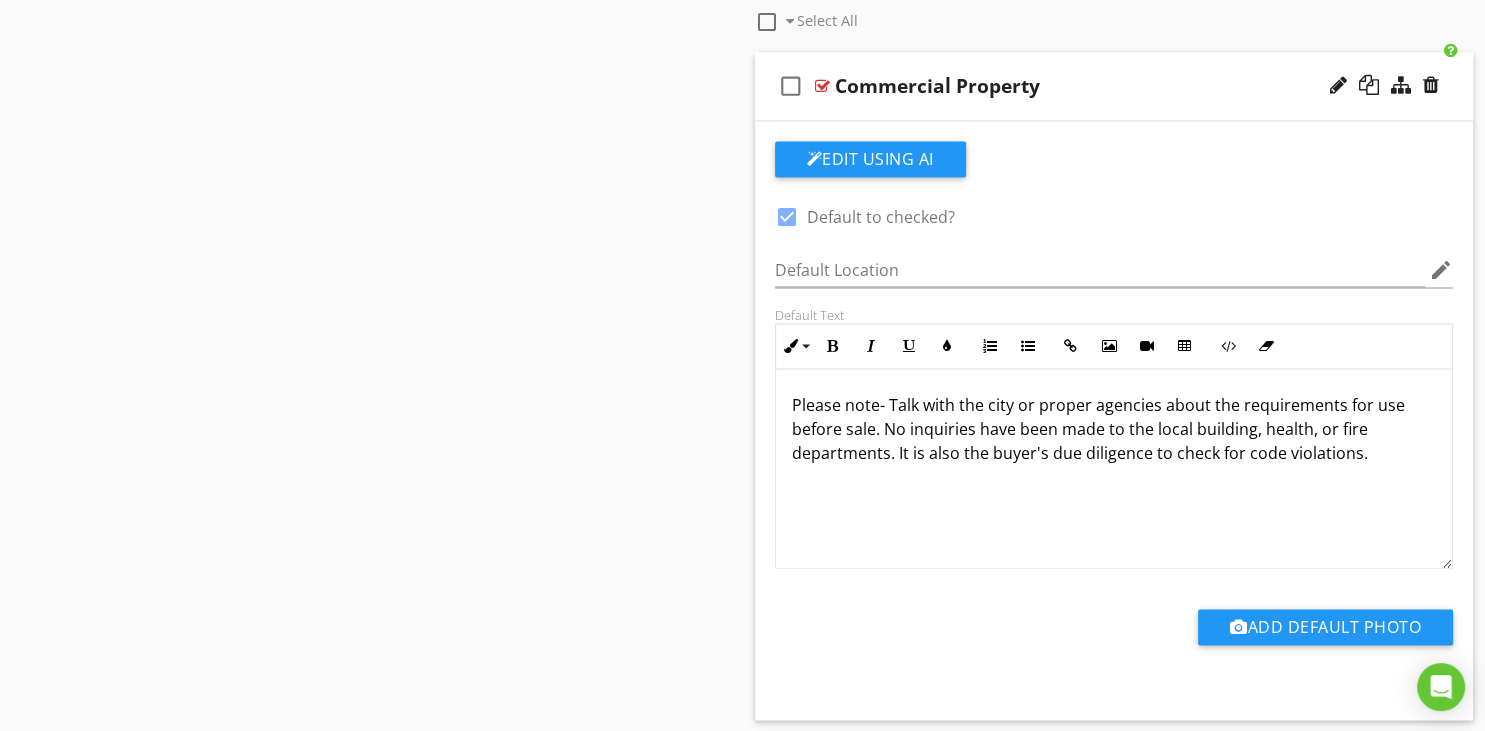 click on "Please note- Talk with the city or proper agencies about the requirements for use before sale. No inquiries have been made to the local building, health, or fire departments. It is also the buyer's due diligence to check for code violations." at bounding box center (1114, 469) 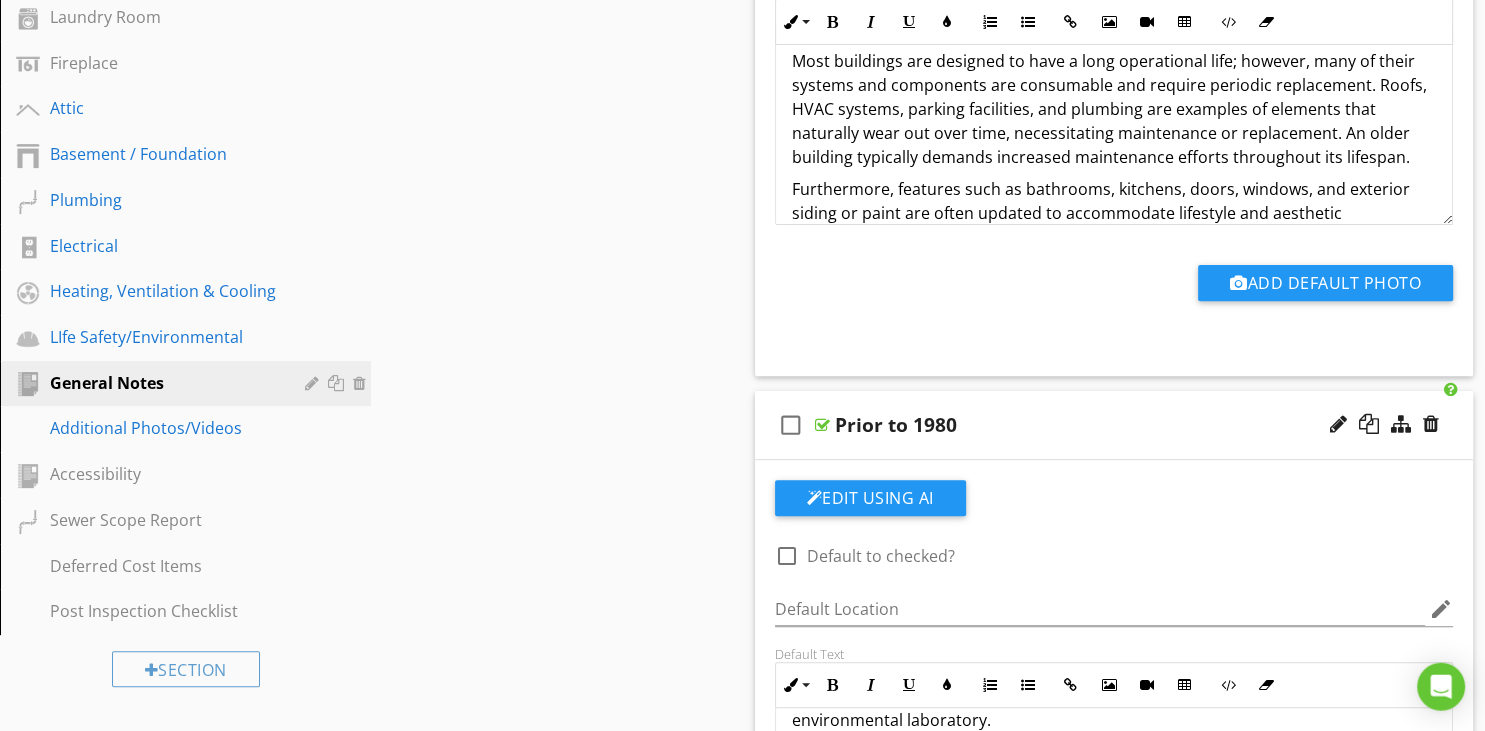 scroll, scrollTop: 211, scrollLeft: 0, axis: vertical 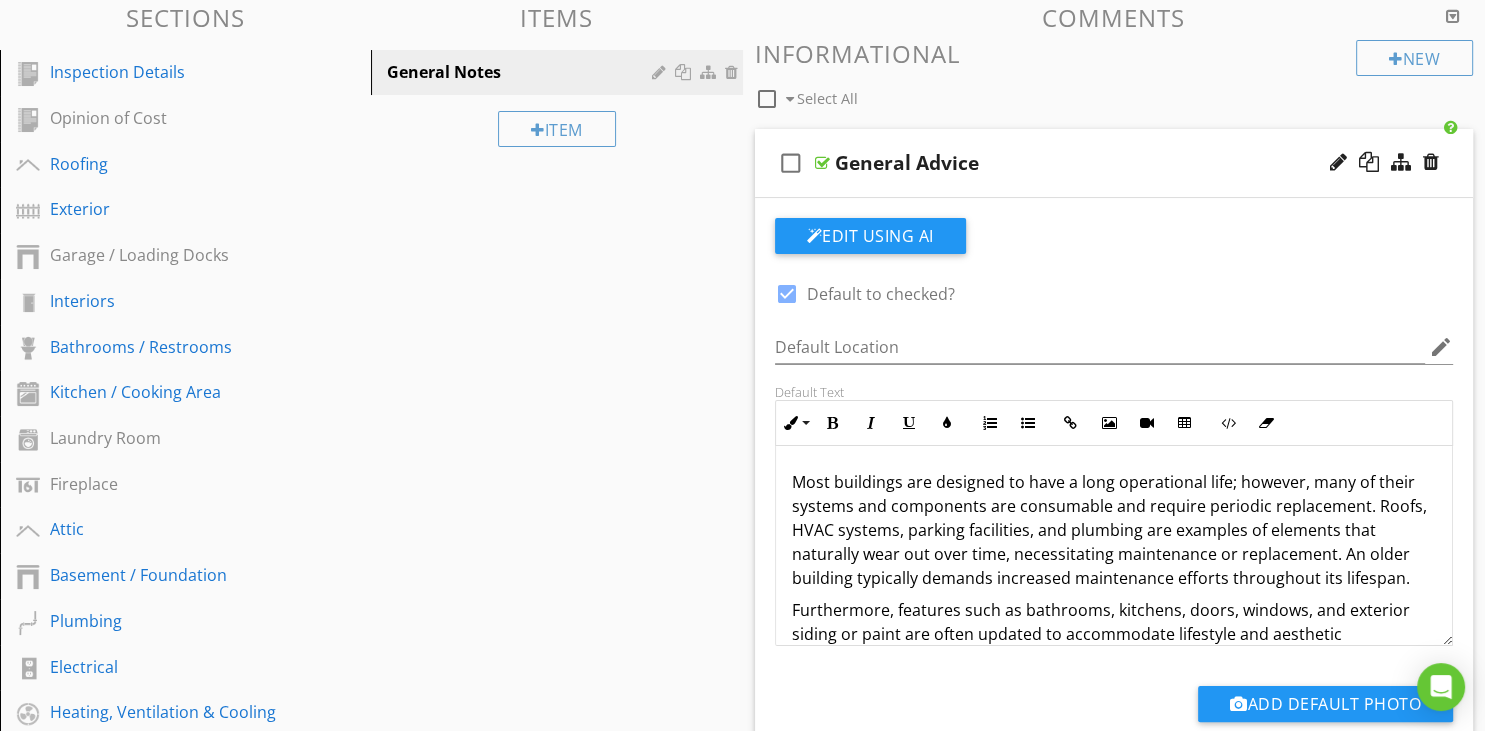 click on "check_box_outline_blank
General Advice" at bounding box center (1114, 163) 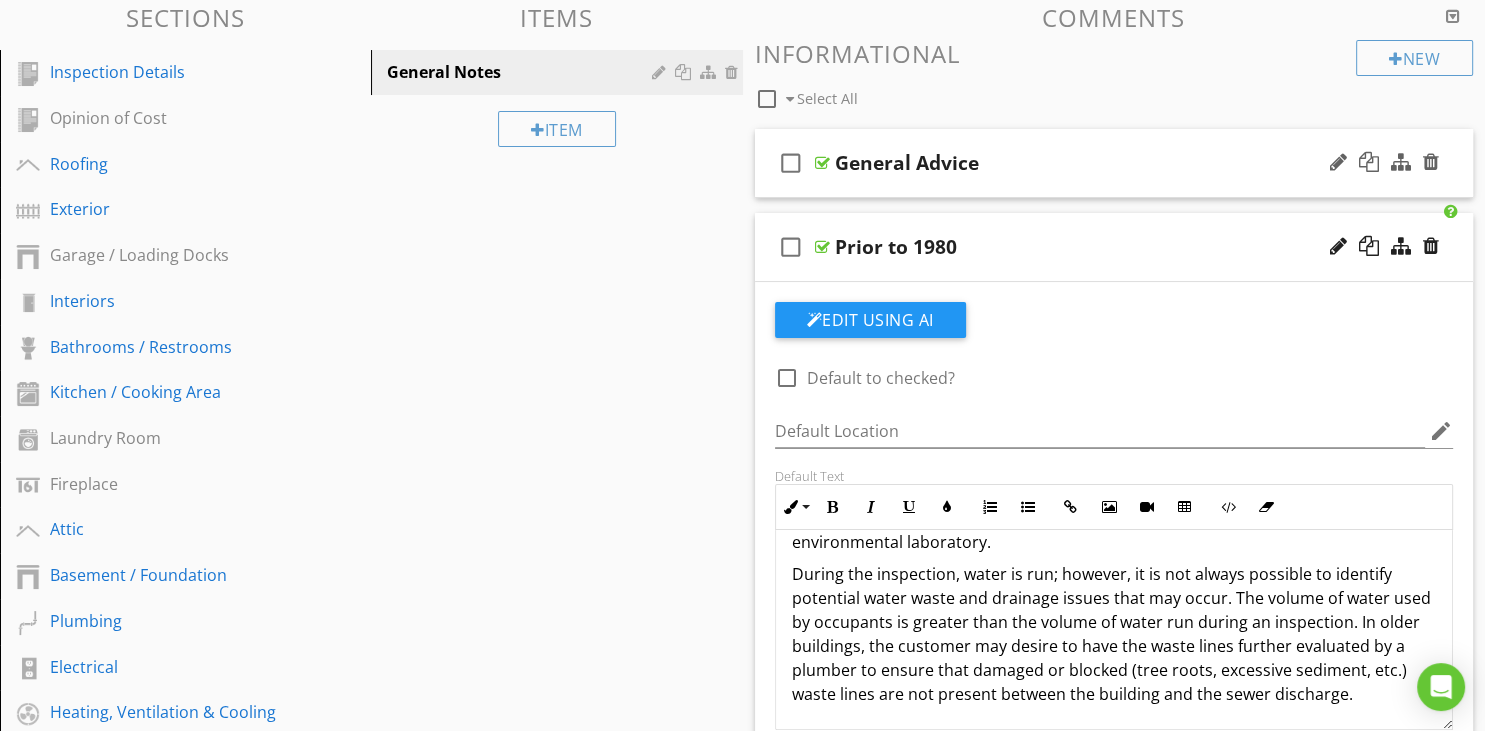click on "check_box_outline_blank
General Advice" at bounding box center [1114, 163] 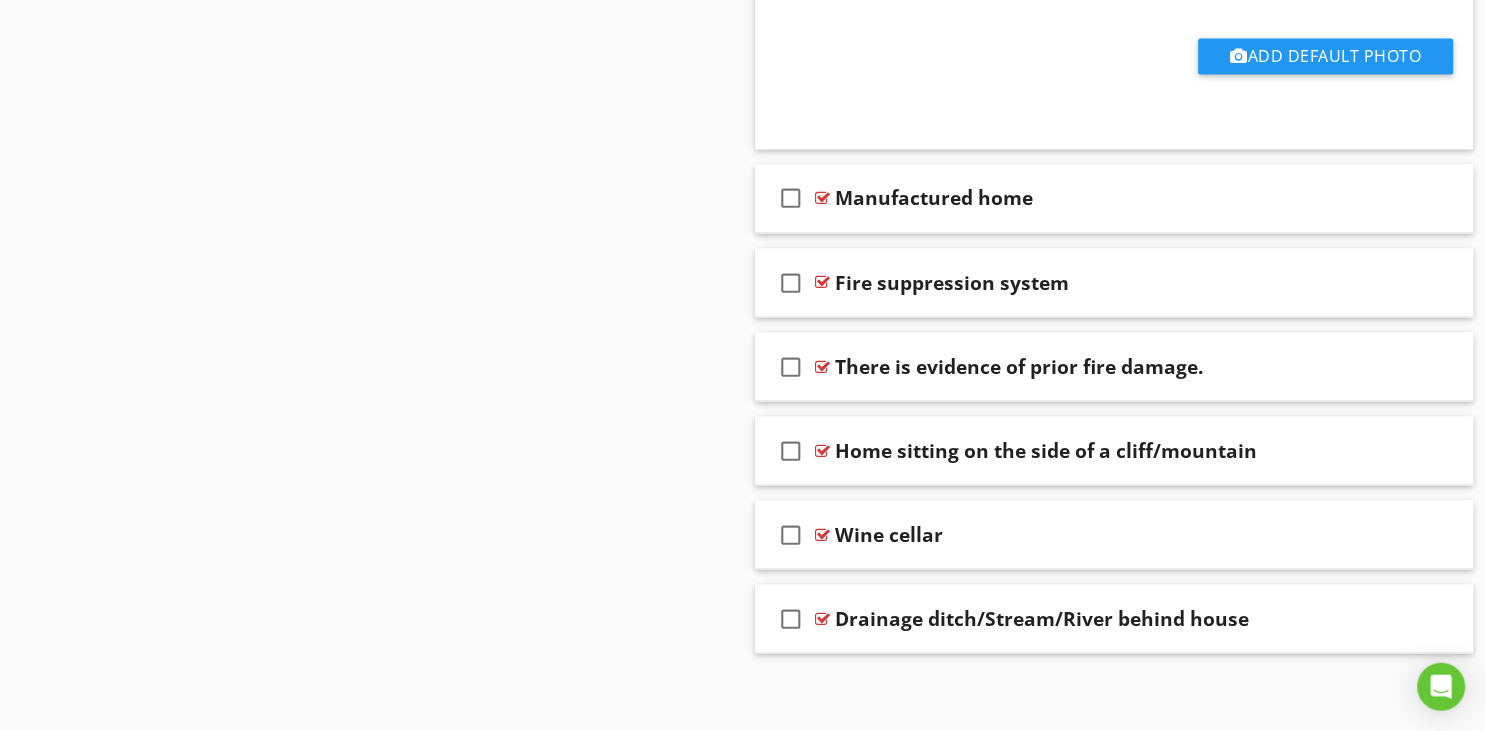 scroll, scrollTop: 3422, scrollLeft: 0, axis: vertical 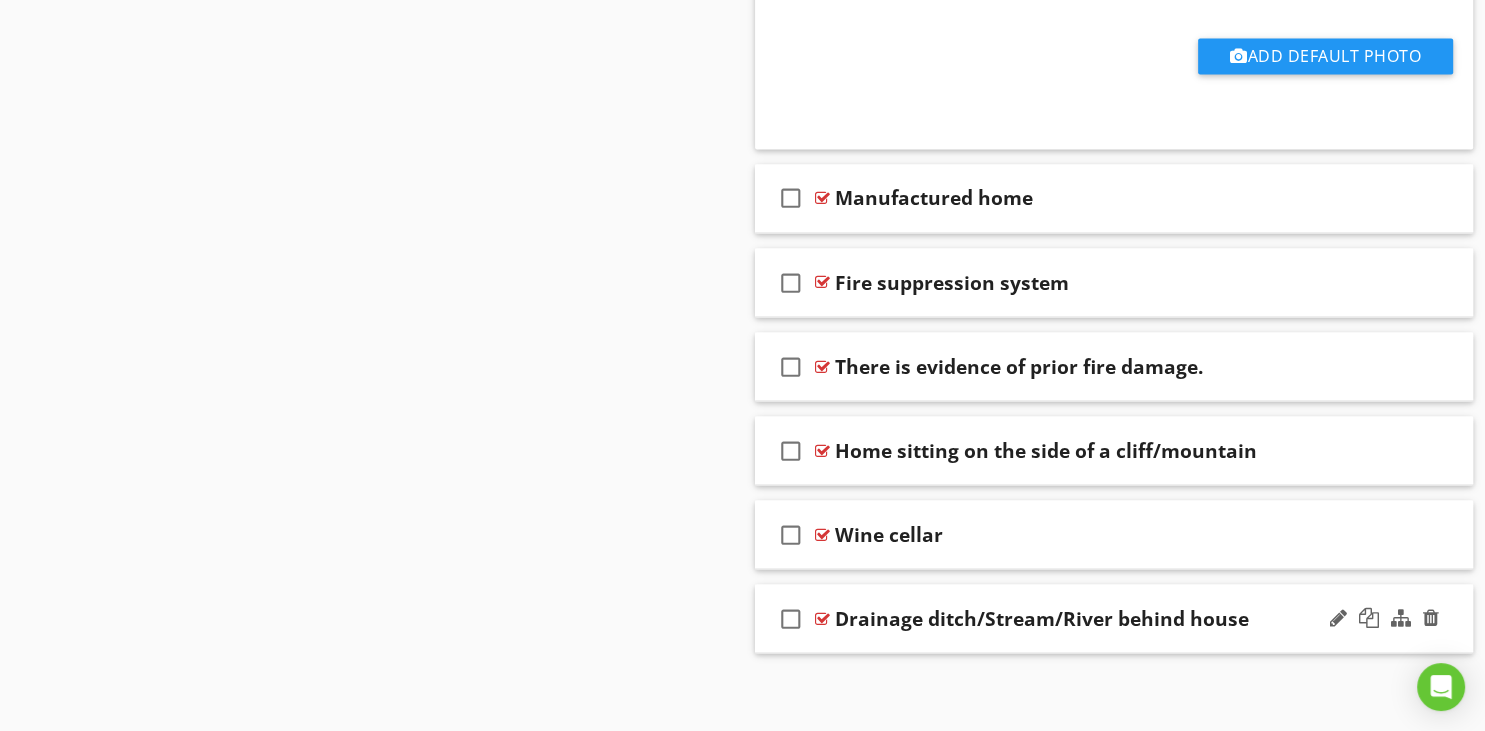 click on "check_box_outline_blank
Drainage ditch/Stream/River behind house" at bounding box center (1114, 618) 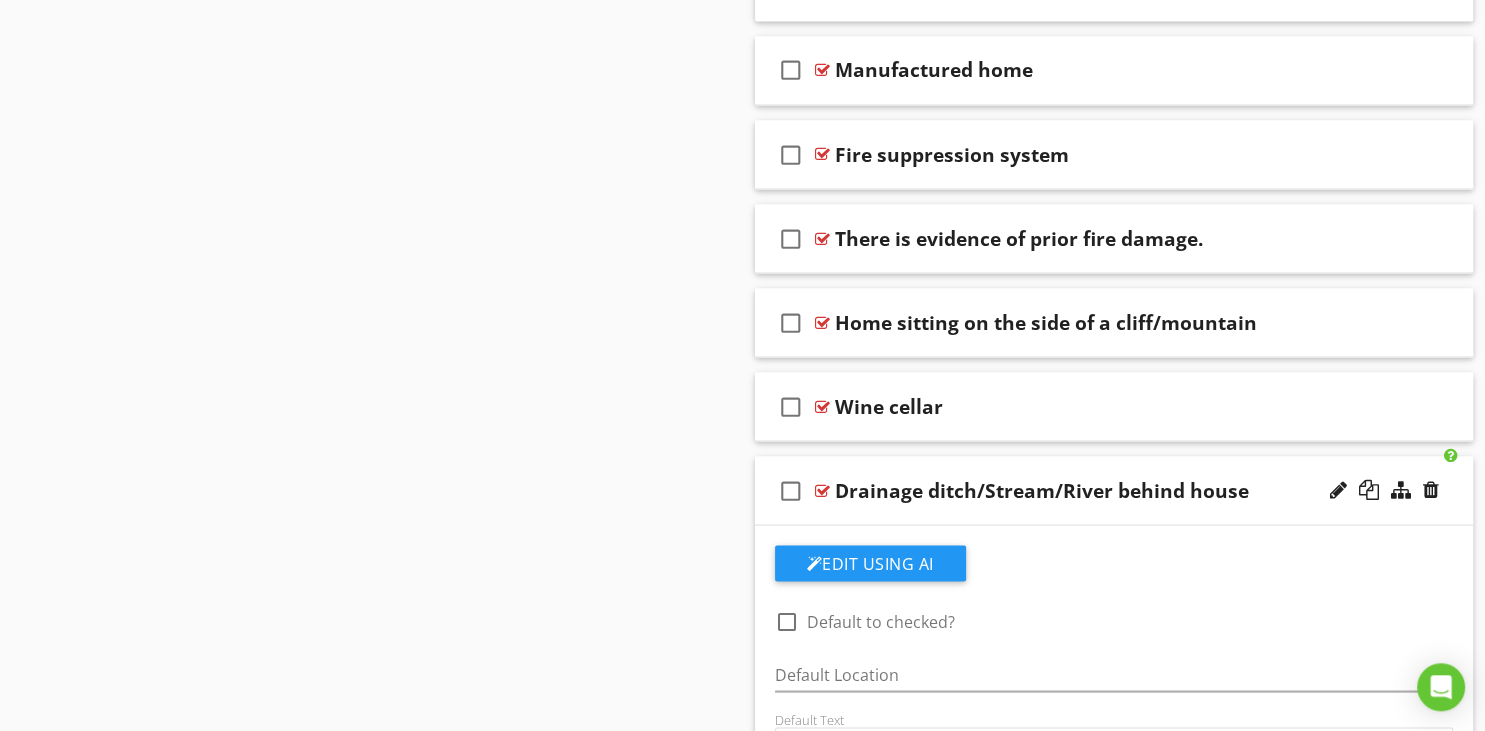 scroll, scrollTop: 3528, scrollLeft: 0, axis: vertical 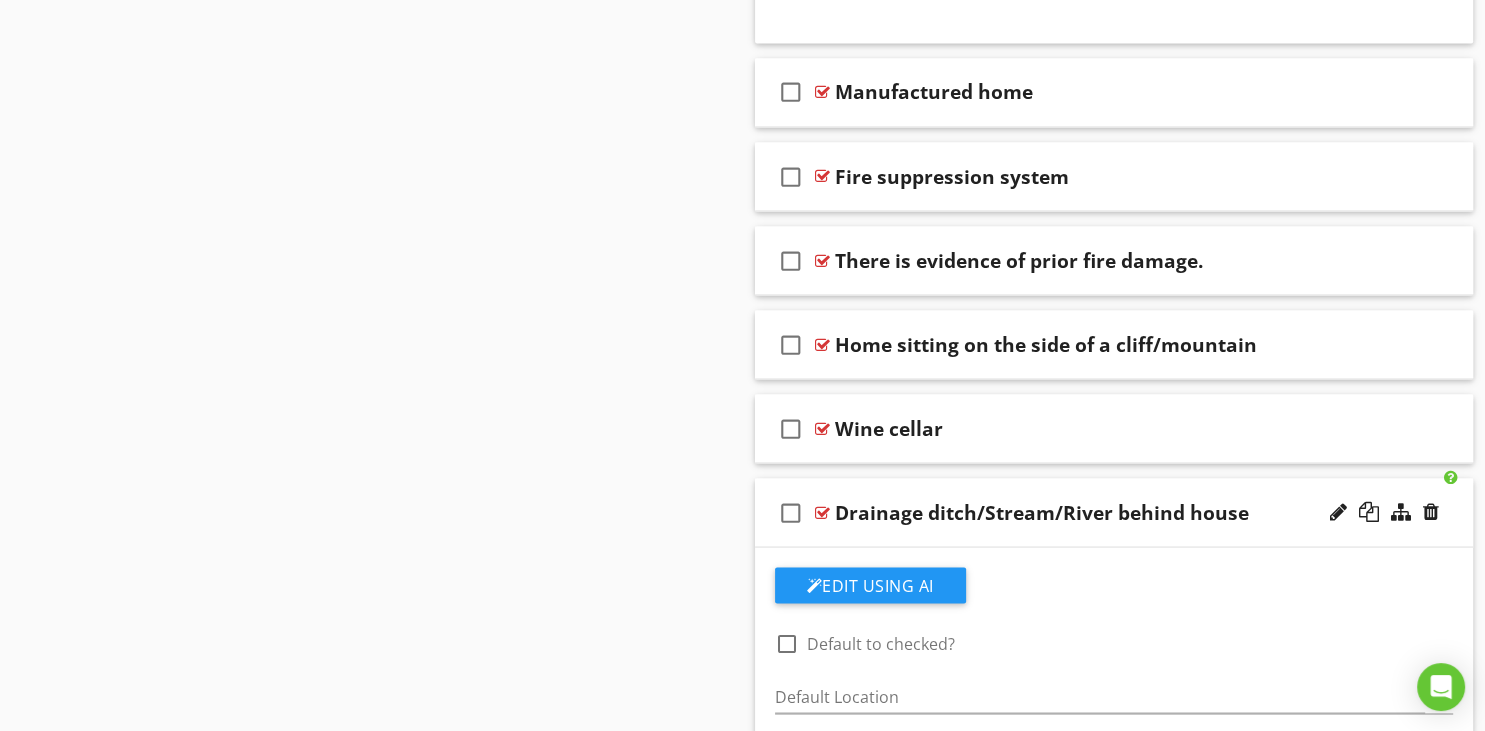 click on "check_box_outline_blank
Drainage ditch/Stream/River behind house" at bounding box center [1114, 512] 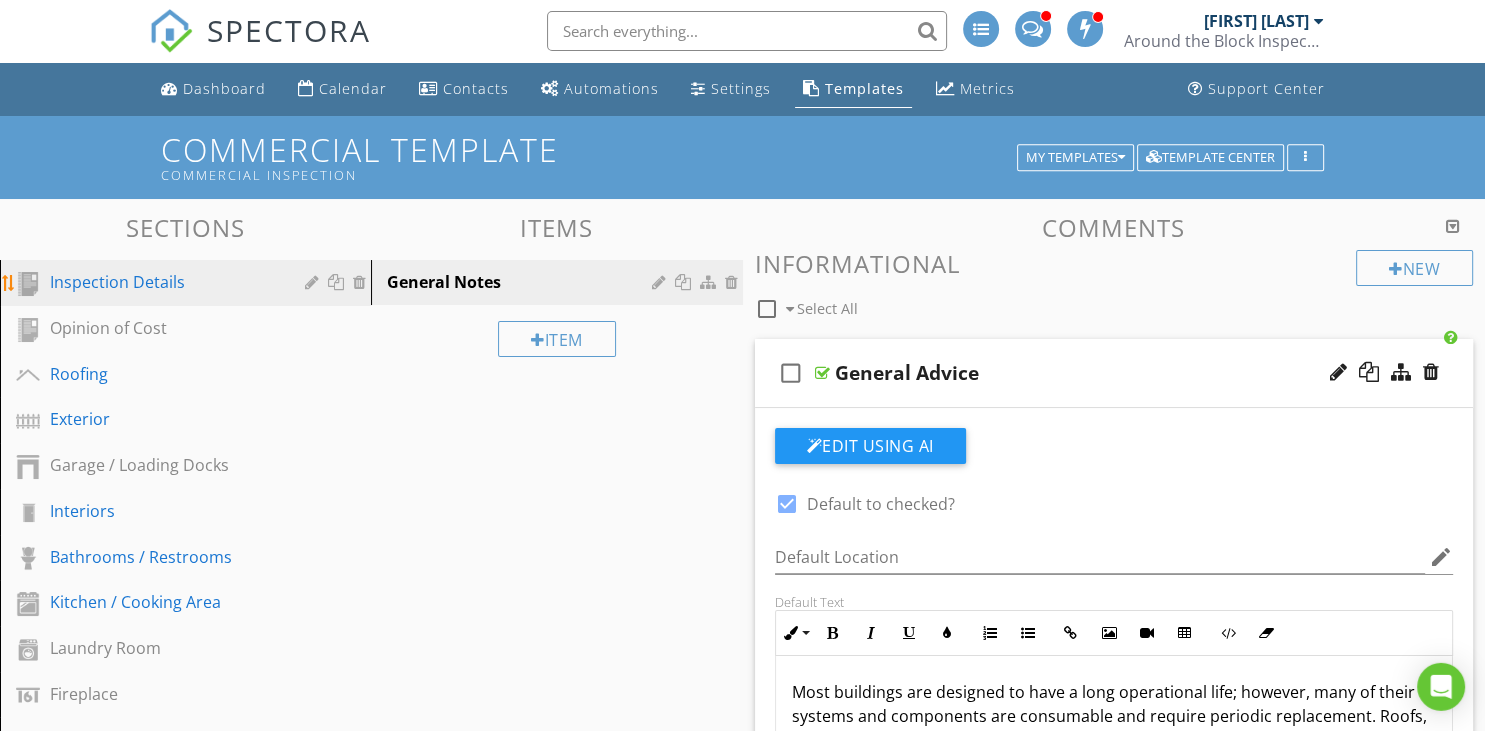scroll, scrollTop: 0, scrollLeft: 0, axis: both 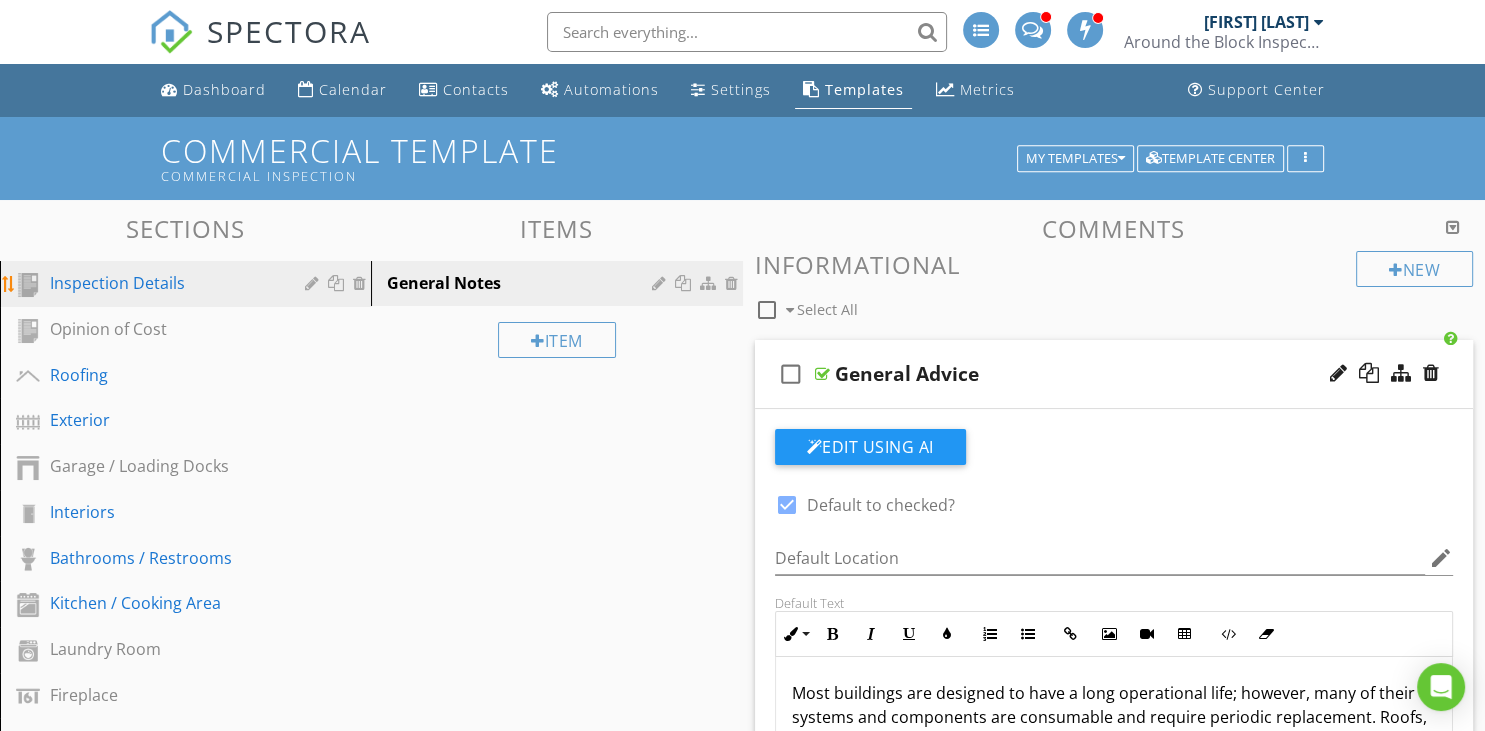 click on "Inspection Details" at bounding box center (163, 283) 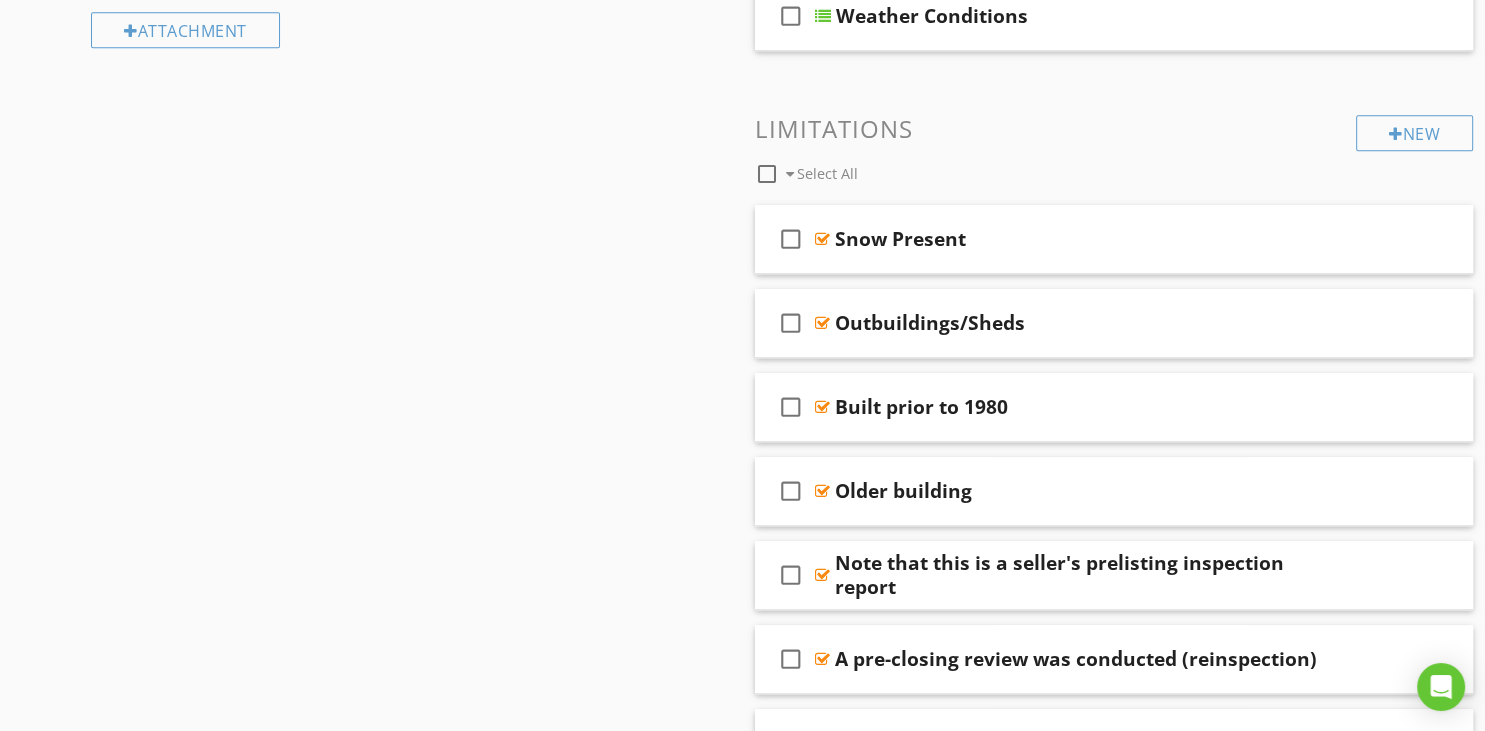 scroll, scrollTop: 1470, scrollLeft: 0, axis: vertical 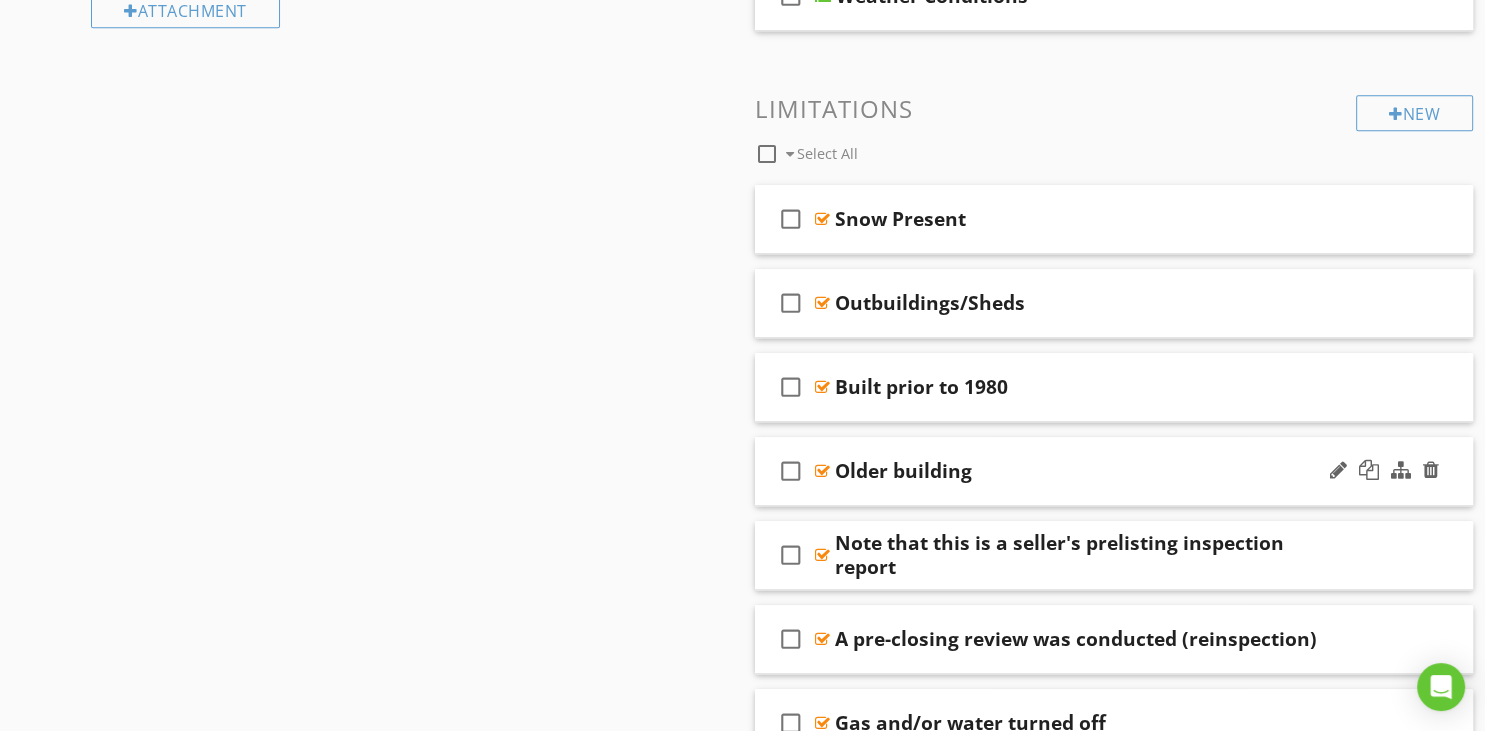 click on "Older building" at bounding box center (1089, 471) 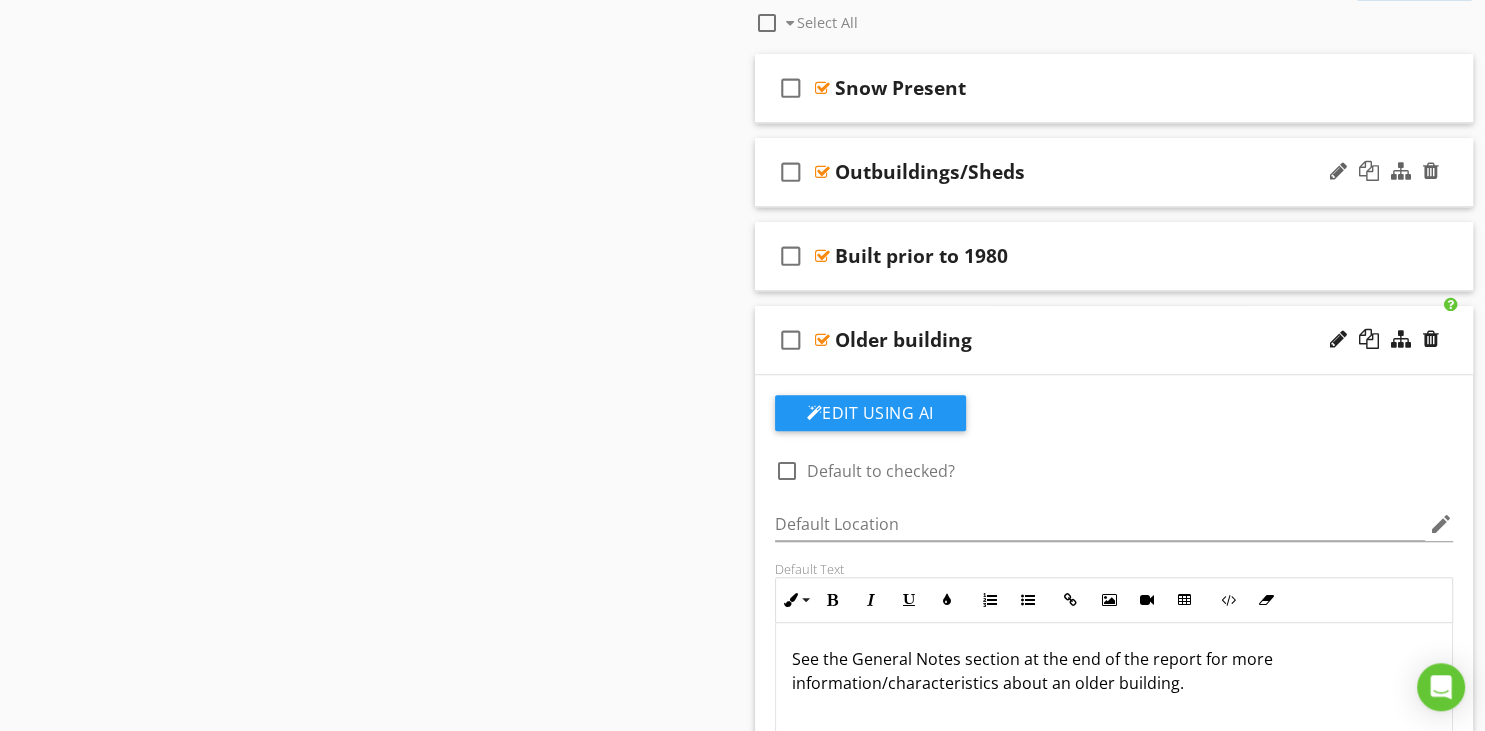 scroll, scrollTop: 1576, scrollLeft: 0, axis: vertical 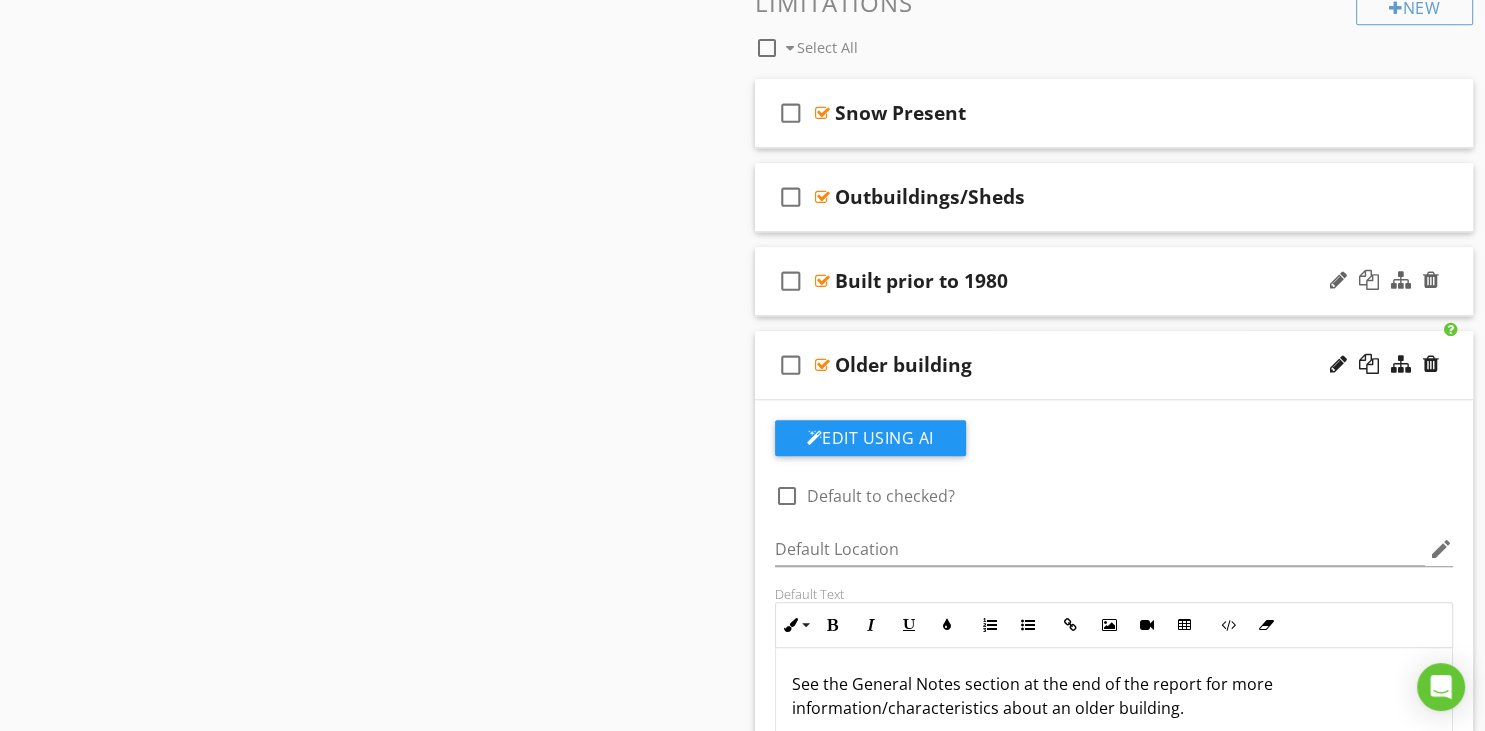 click on "Built prior to 1980" at bounding box center (1089, 281) 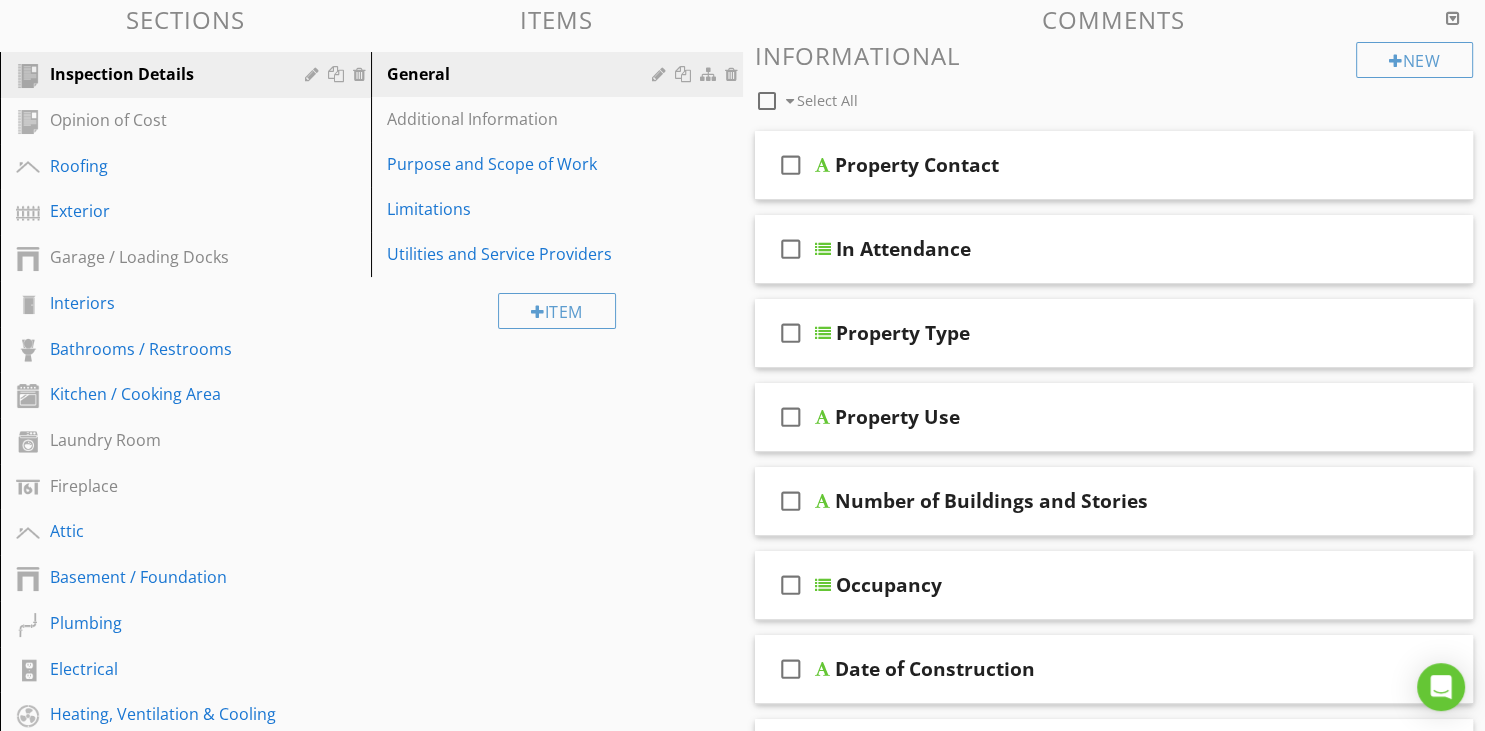 scroll, scrollTop: 97, scrollLeft: 0, axis: vertical 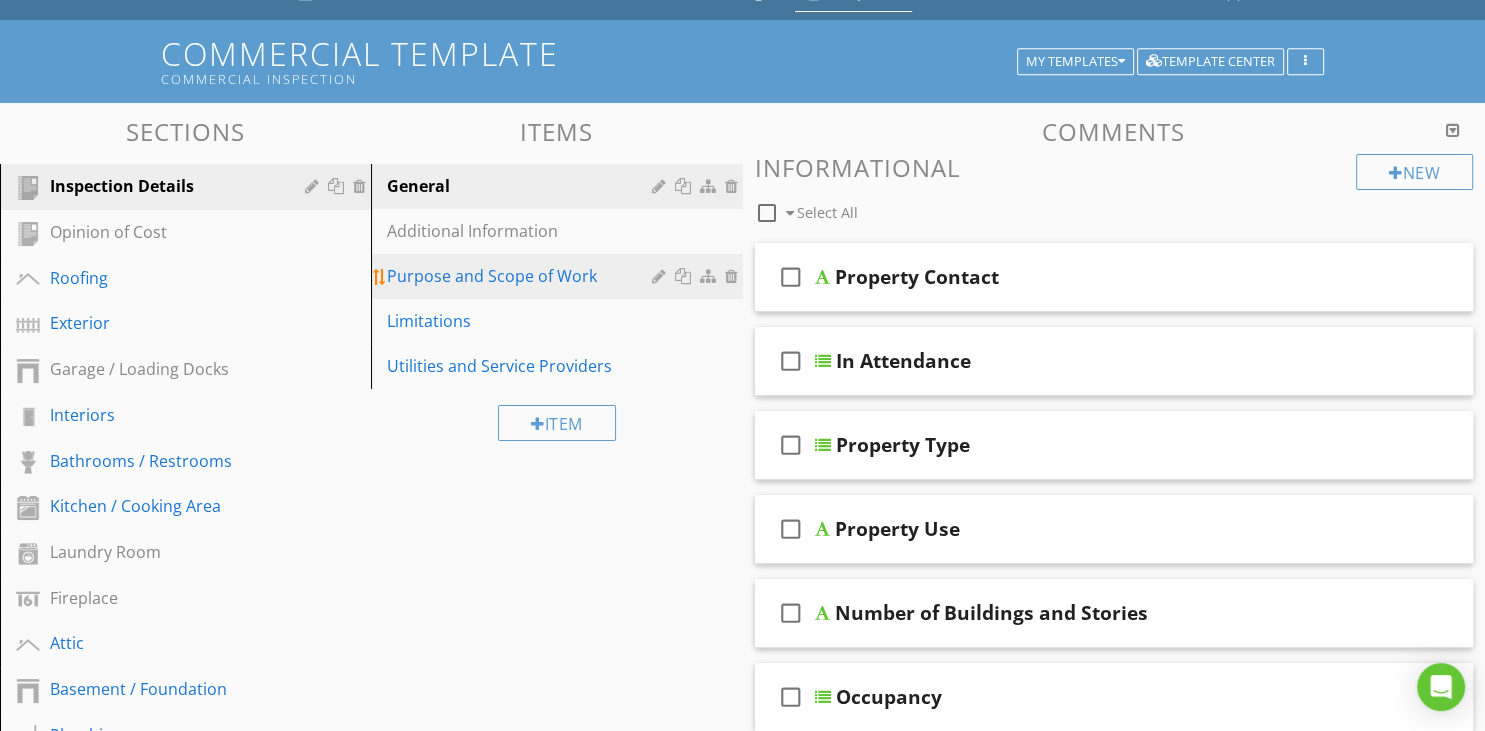 click on "Purpose and Scope of Work" at bounding box center (559, 276) 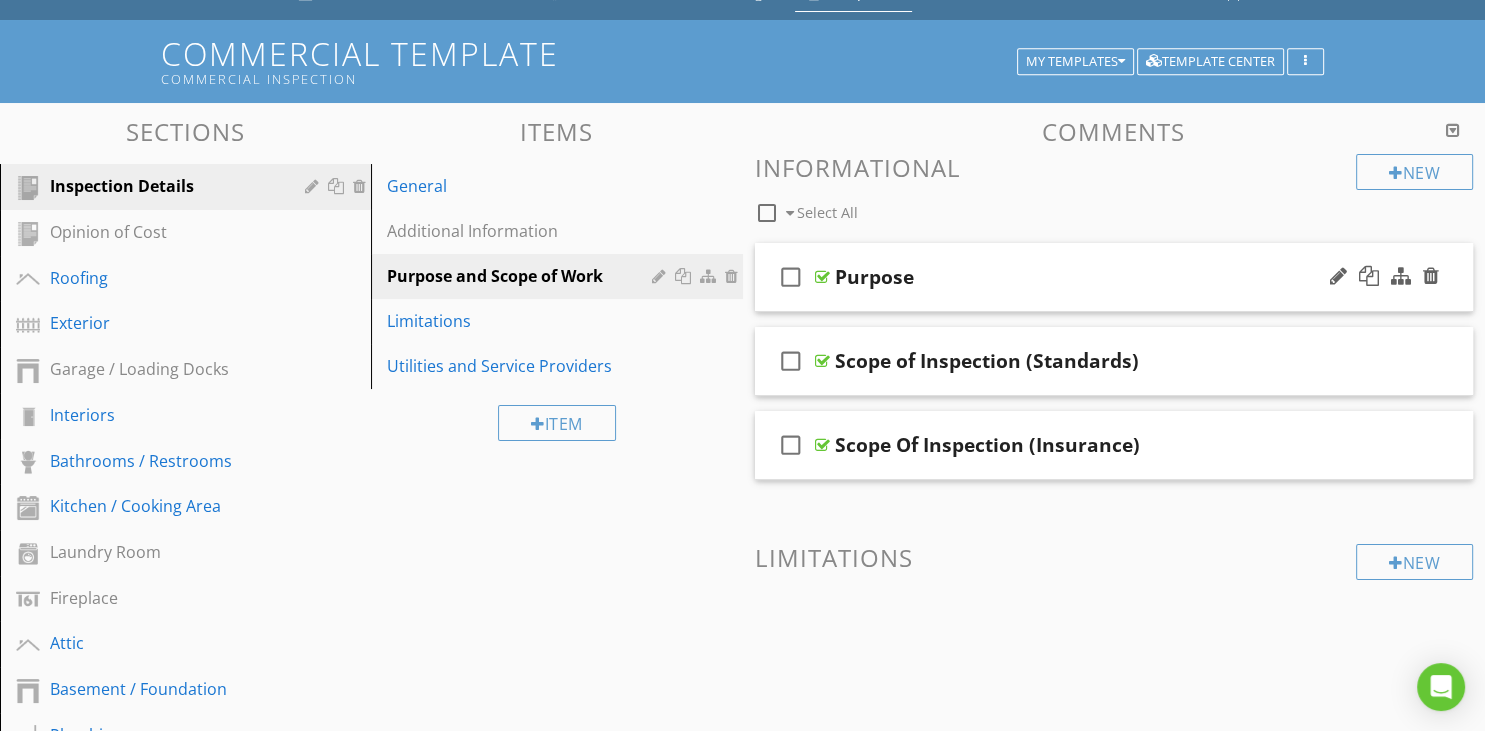 click on "check_box_outline_blank
Purpose" at bounding box center (1114, 277) 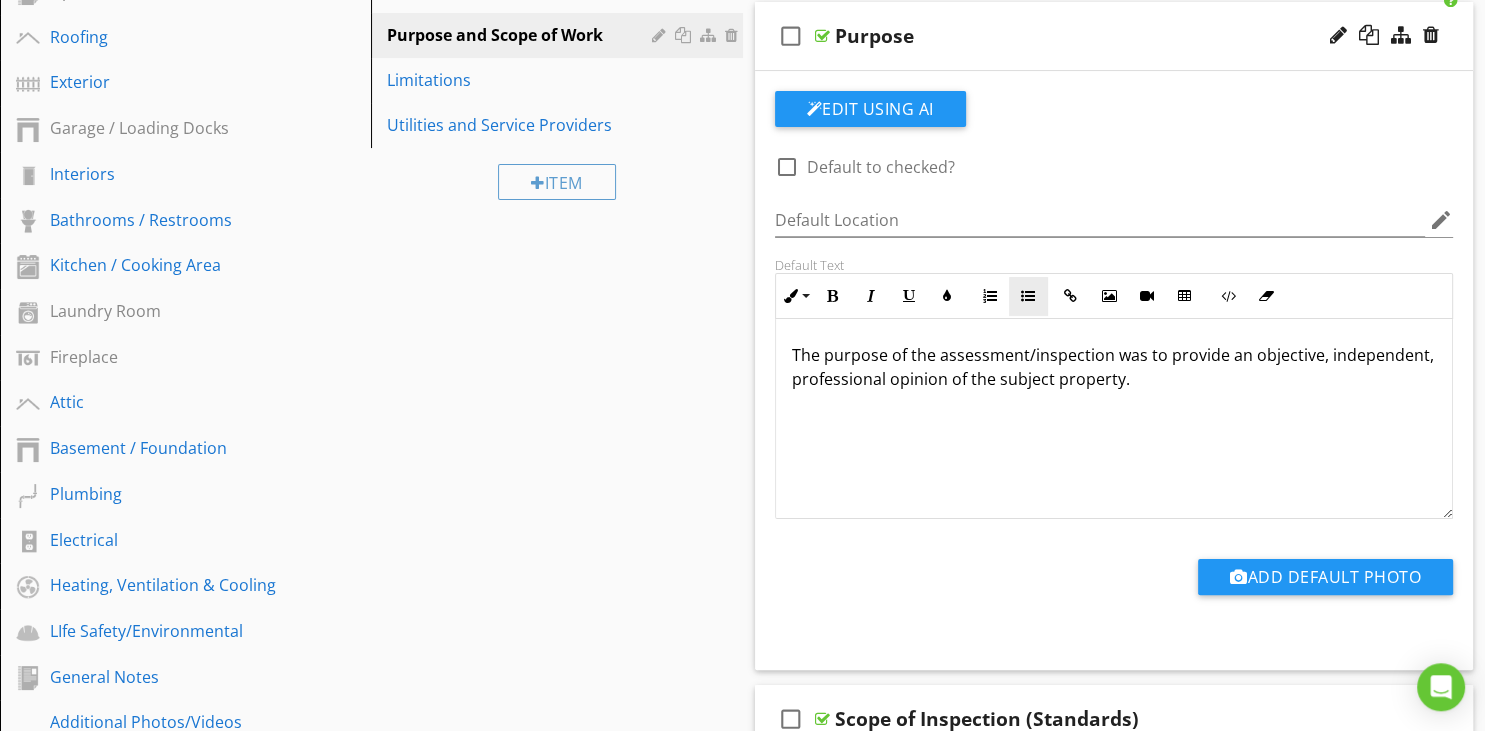scroll, scrollTop: 422, scrollLeft: 0, axis: vertical 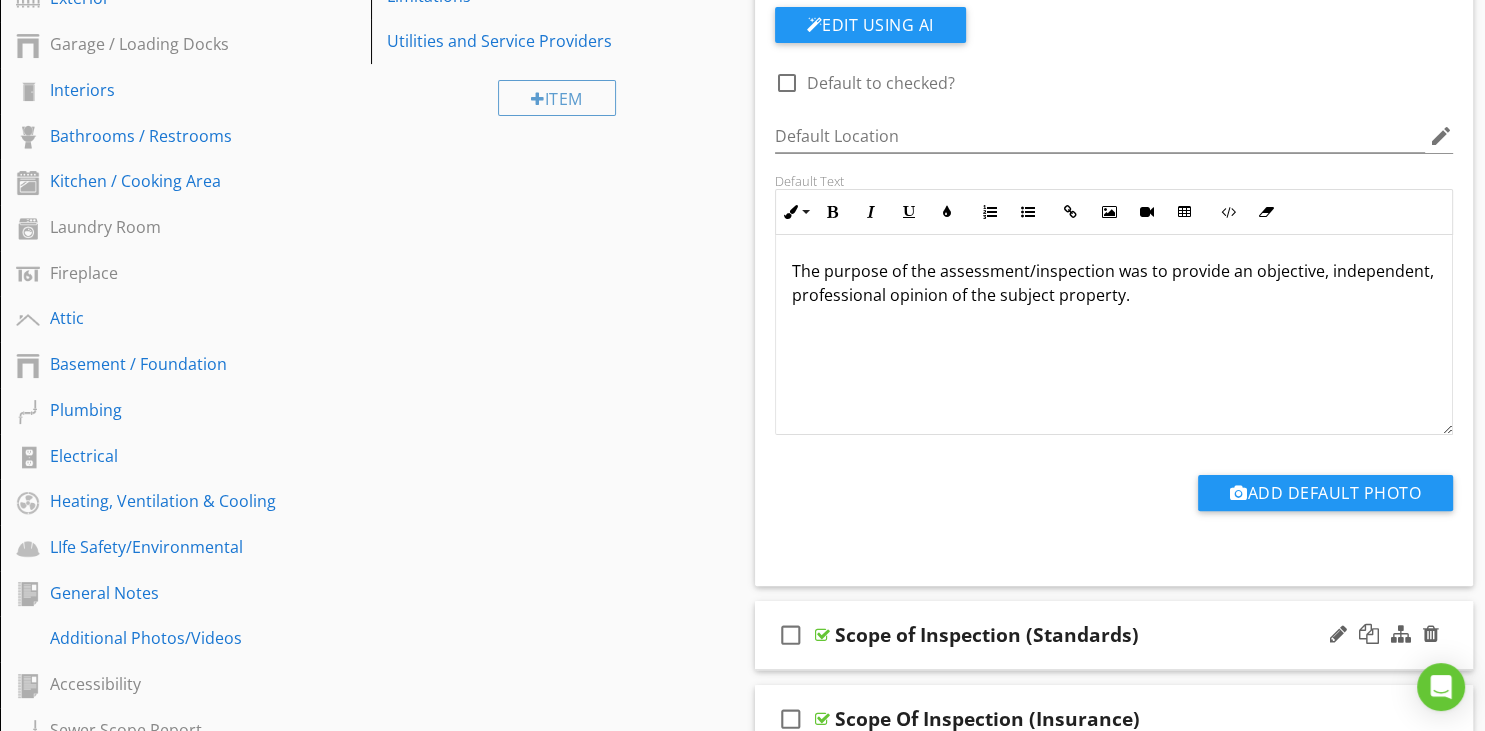 click on "check_box_outline_blank
Scope of Inspection (Standards)" at bounding box center [1114, 635] 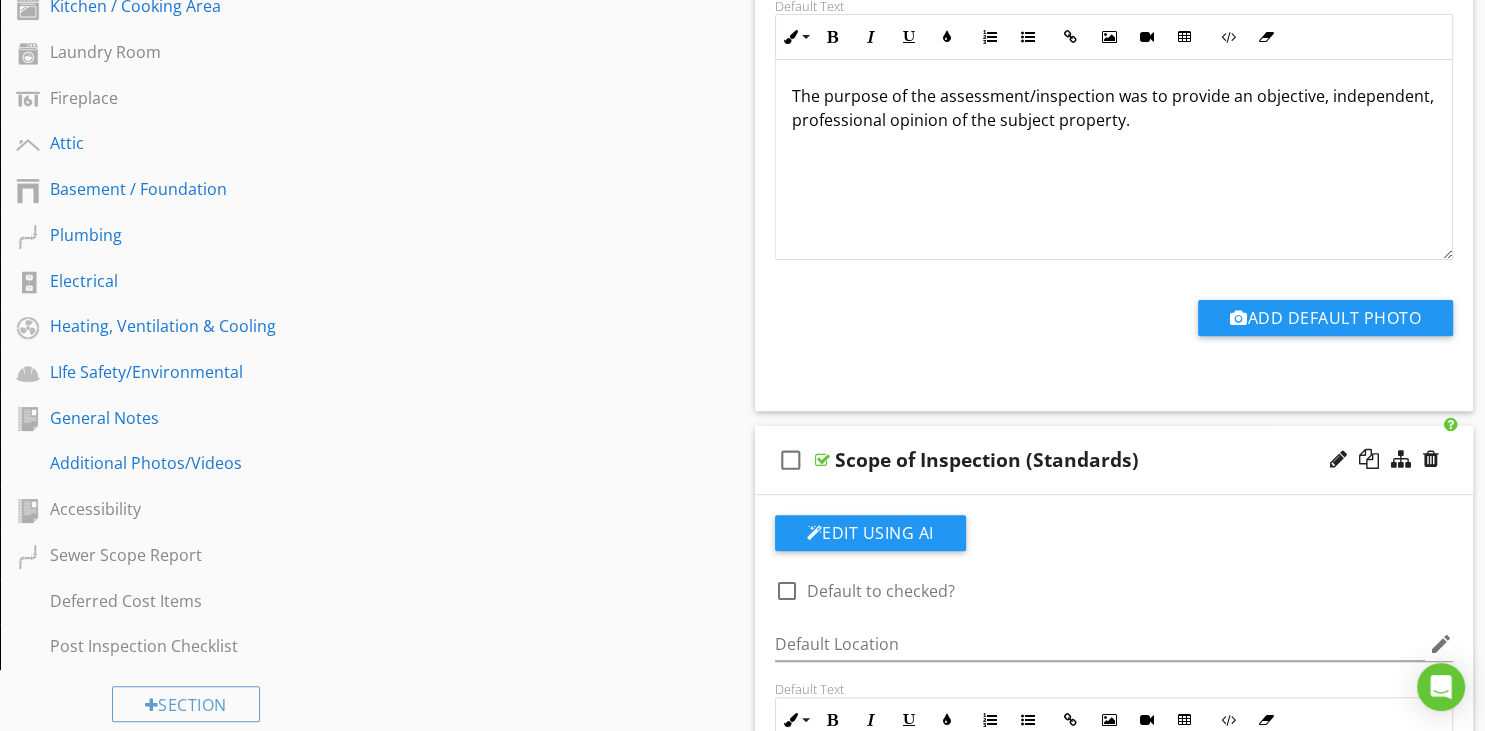 scroll, scrollTop: 844, scrollLeft: 0, axis: vertical 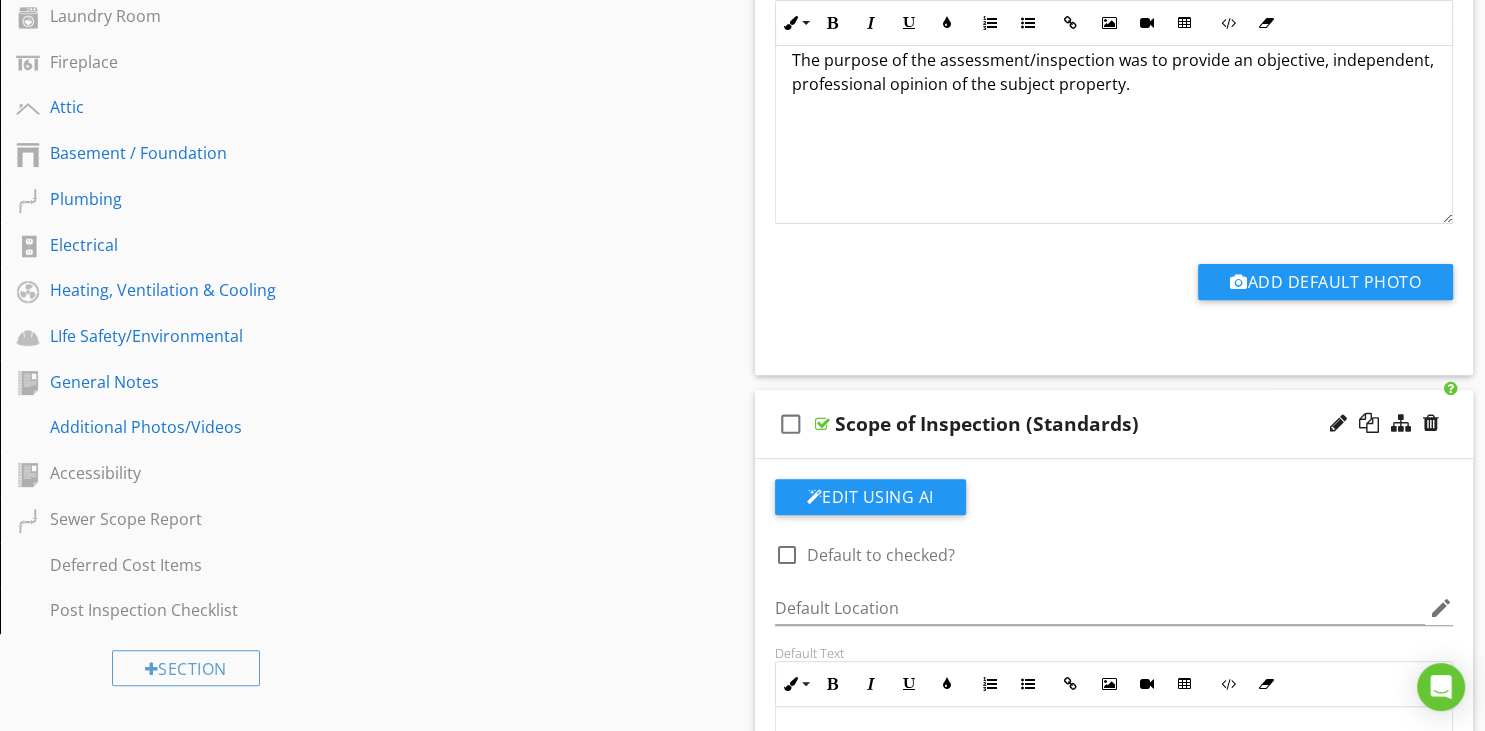click at bounding box center [787, 555] 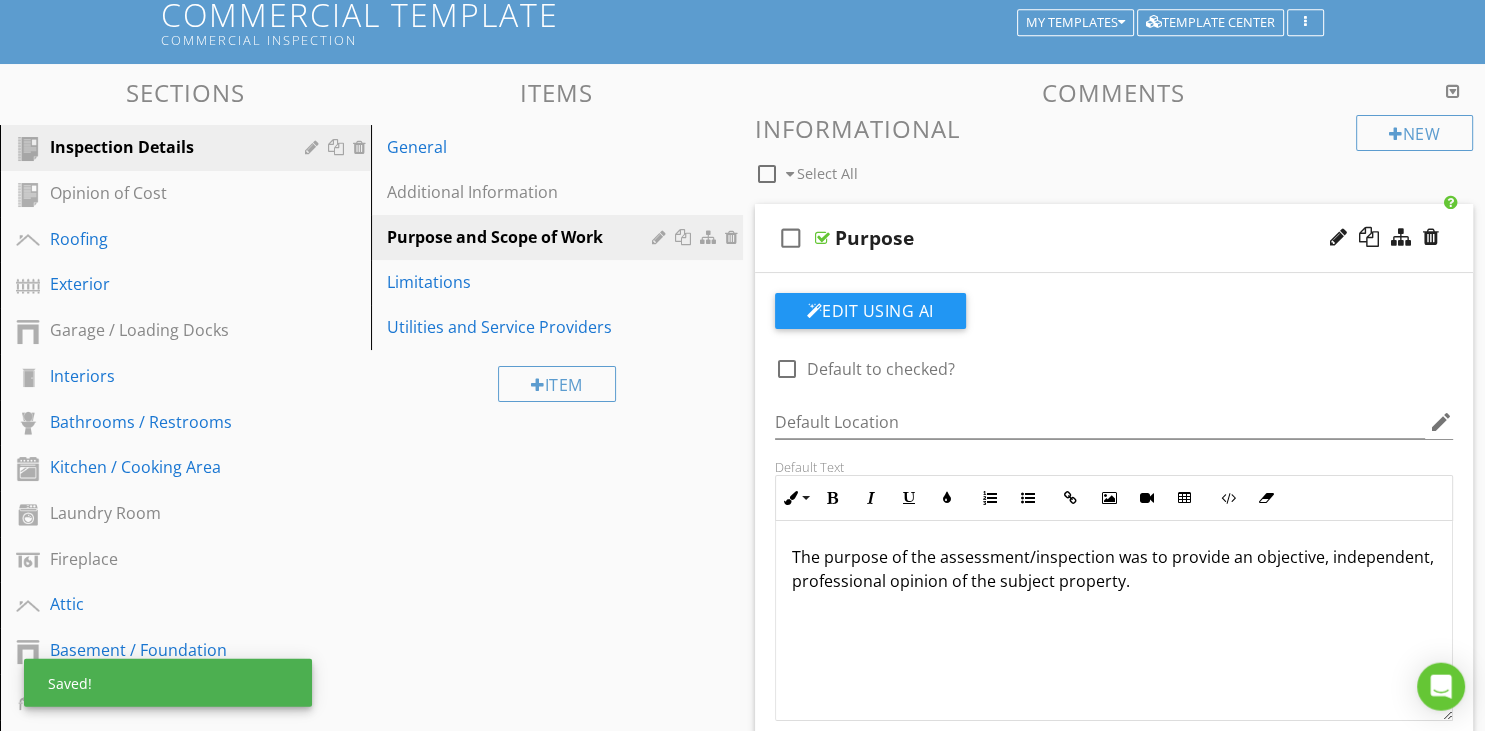 scroll, scrollTop: 105, scrollLeft: 0, axis: vertical 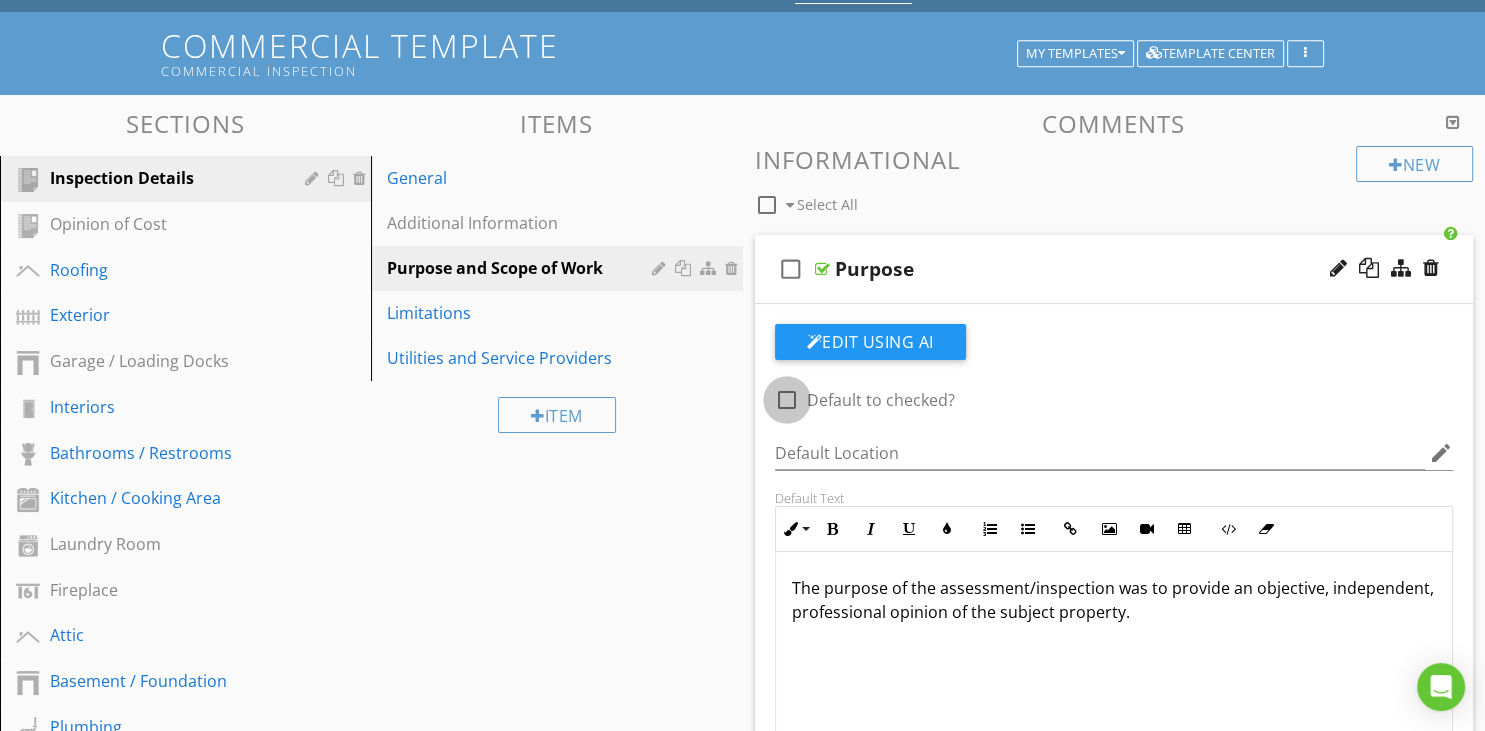 drag, startPoint x: 786, startPoint y: 402, endPoint x: 727, endPoint y: 418, distance: 61.13101 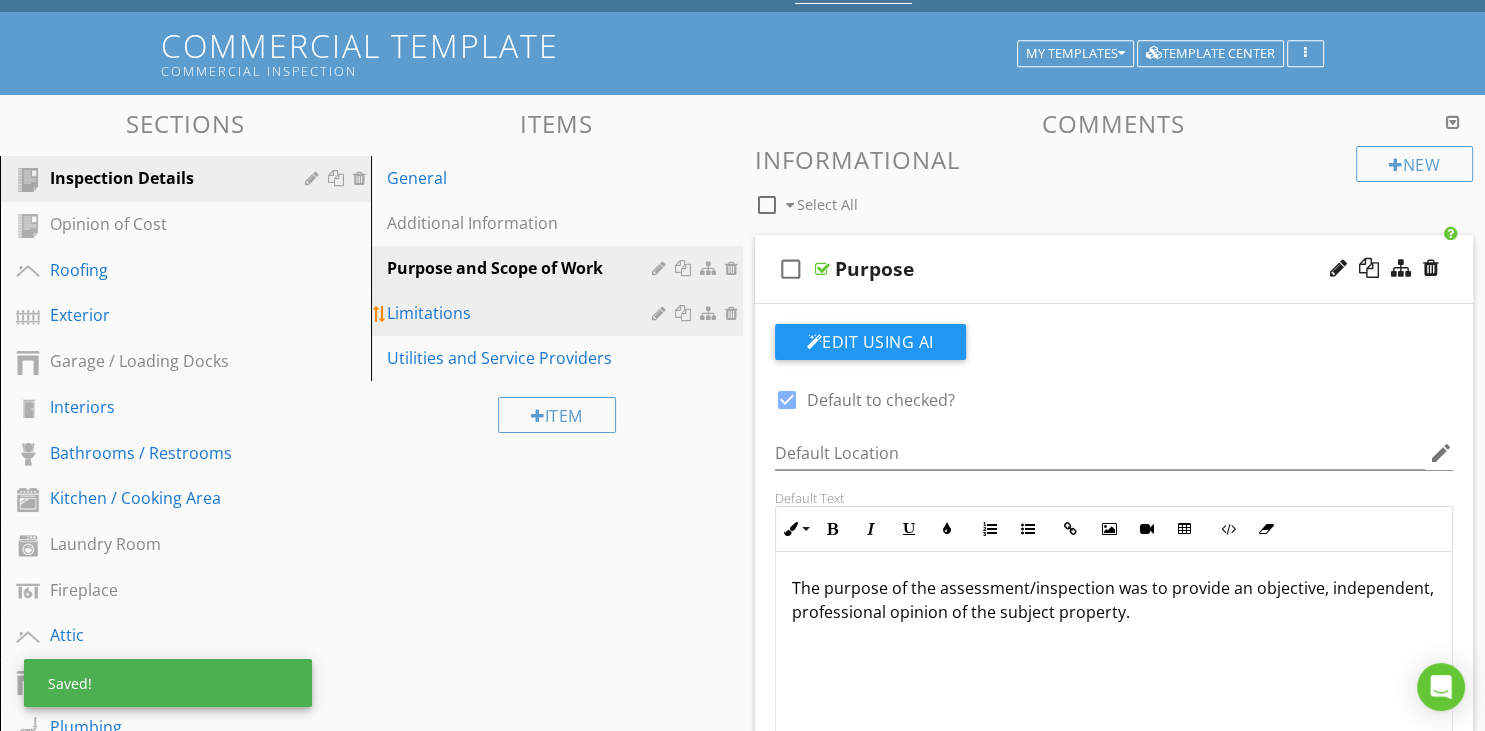 click on "Limitations" at bounding box center [522, 313] 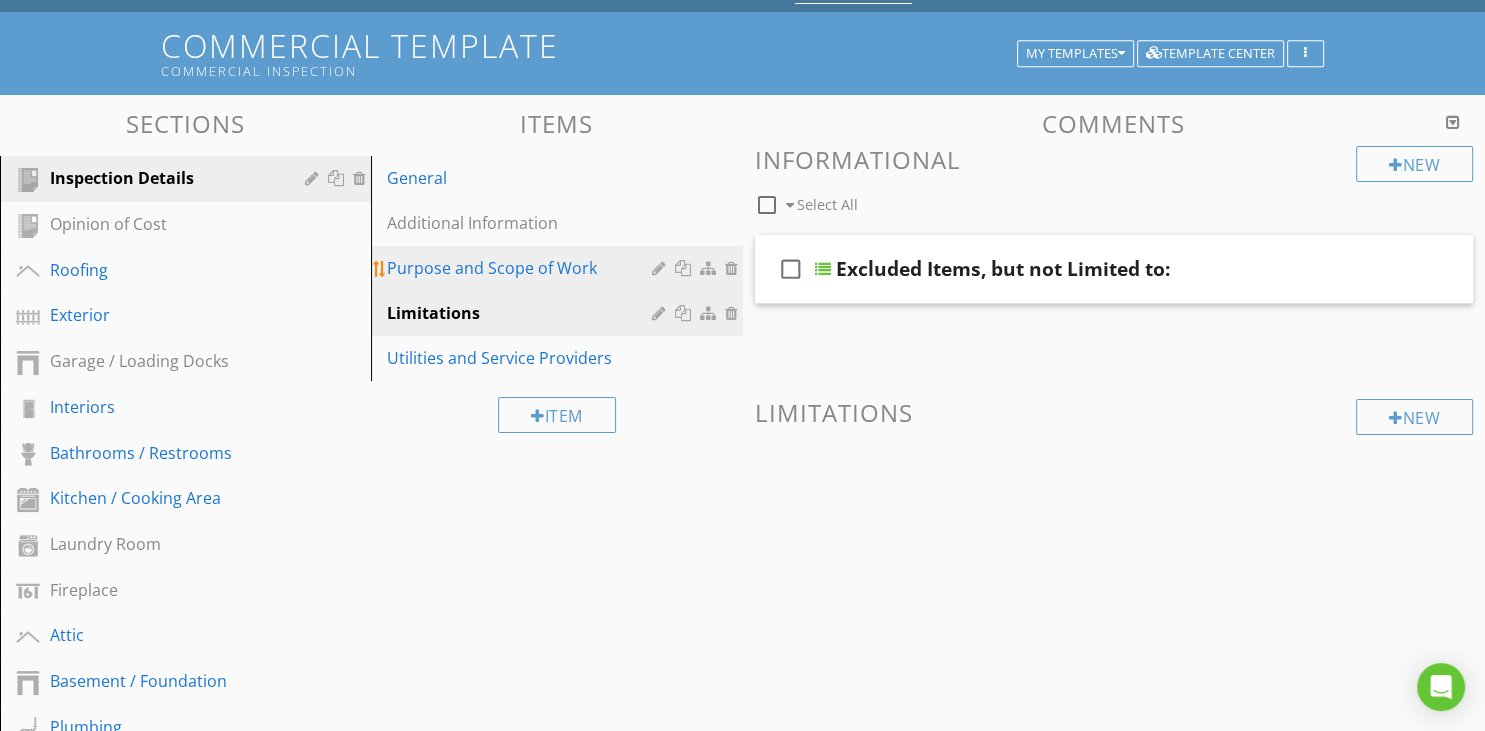 click on "Purpose and Scope of Work" at bounding box center [522, 268] 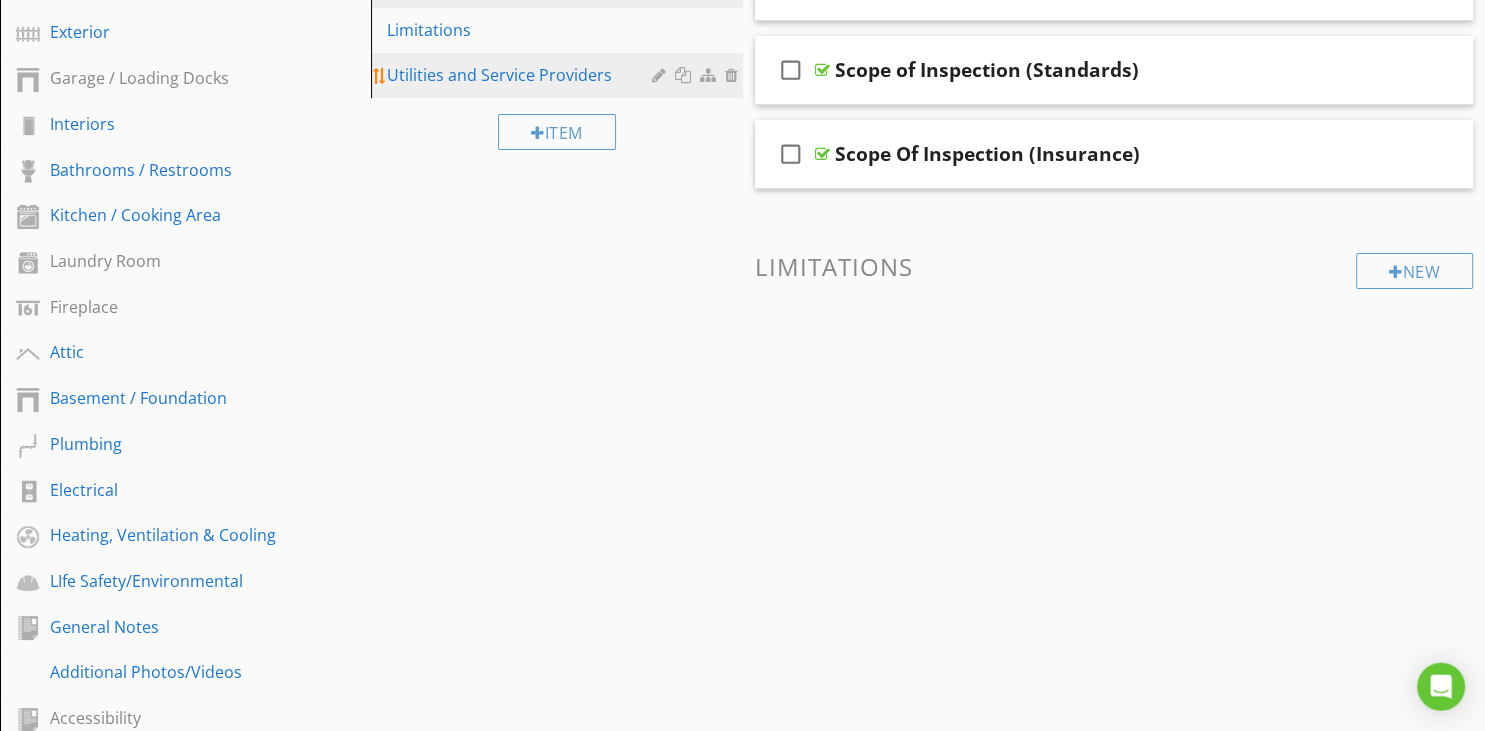 scroll, scrollTop: 0, scrollLeft: 0, axis: both 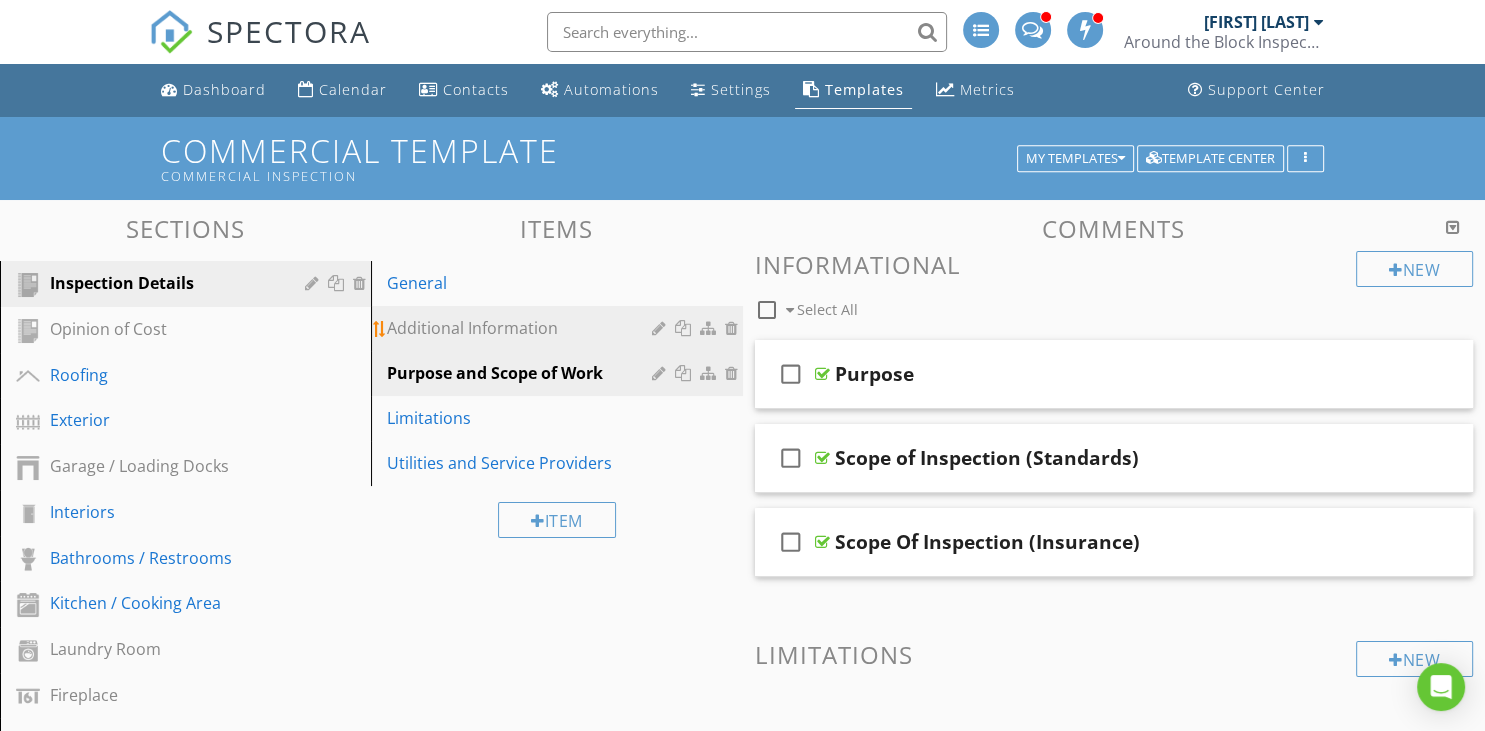 click on "Additional Information" at bounding box center [522, 328] 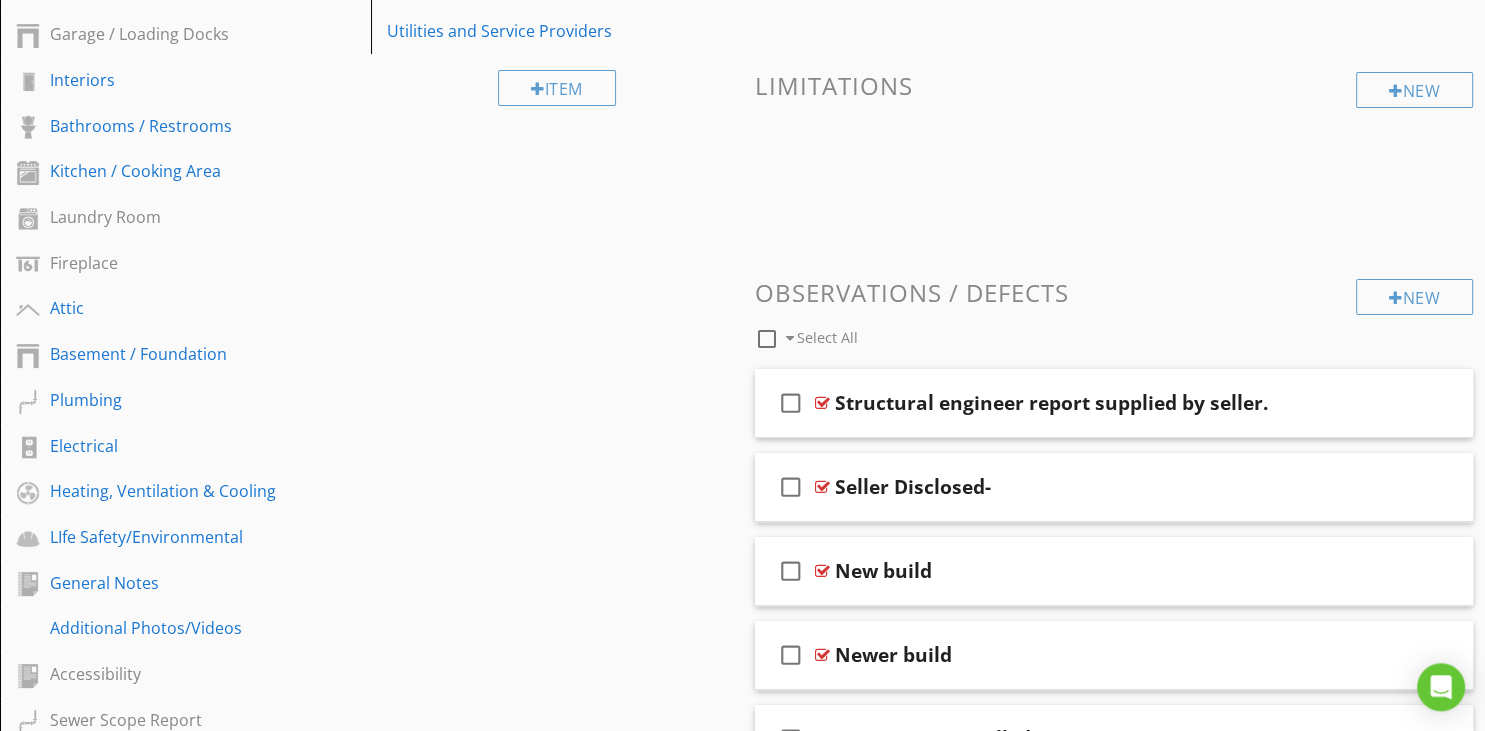 scroll, scrollTop: 739, scrollLeft: 0, axis: vertical 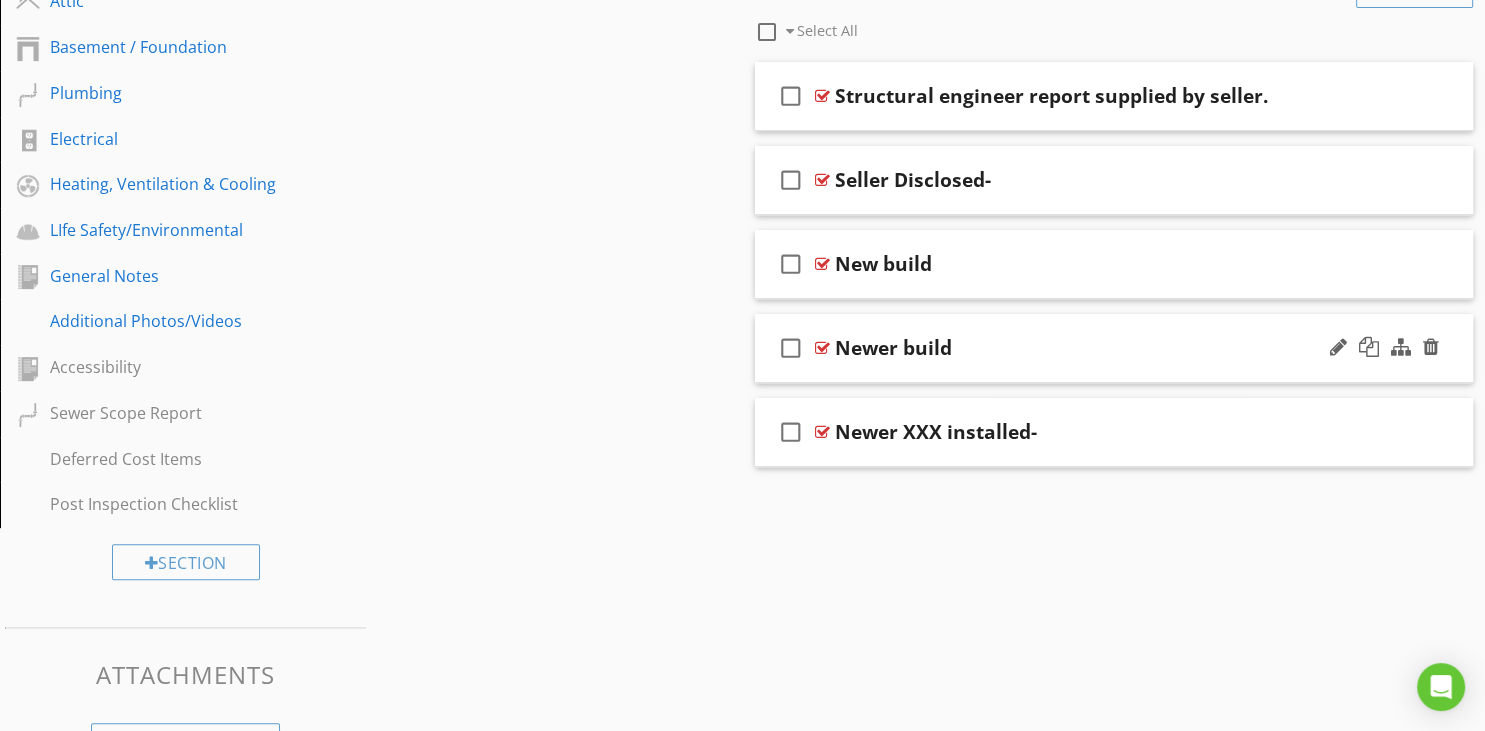click on "check_box_outline_blank
Newer build" at bounding box center (1114, 348) 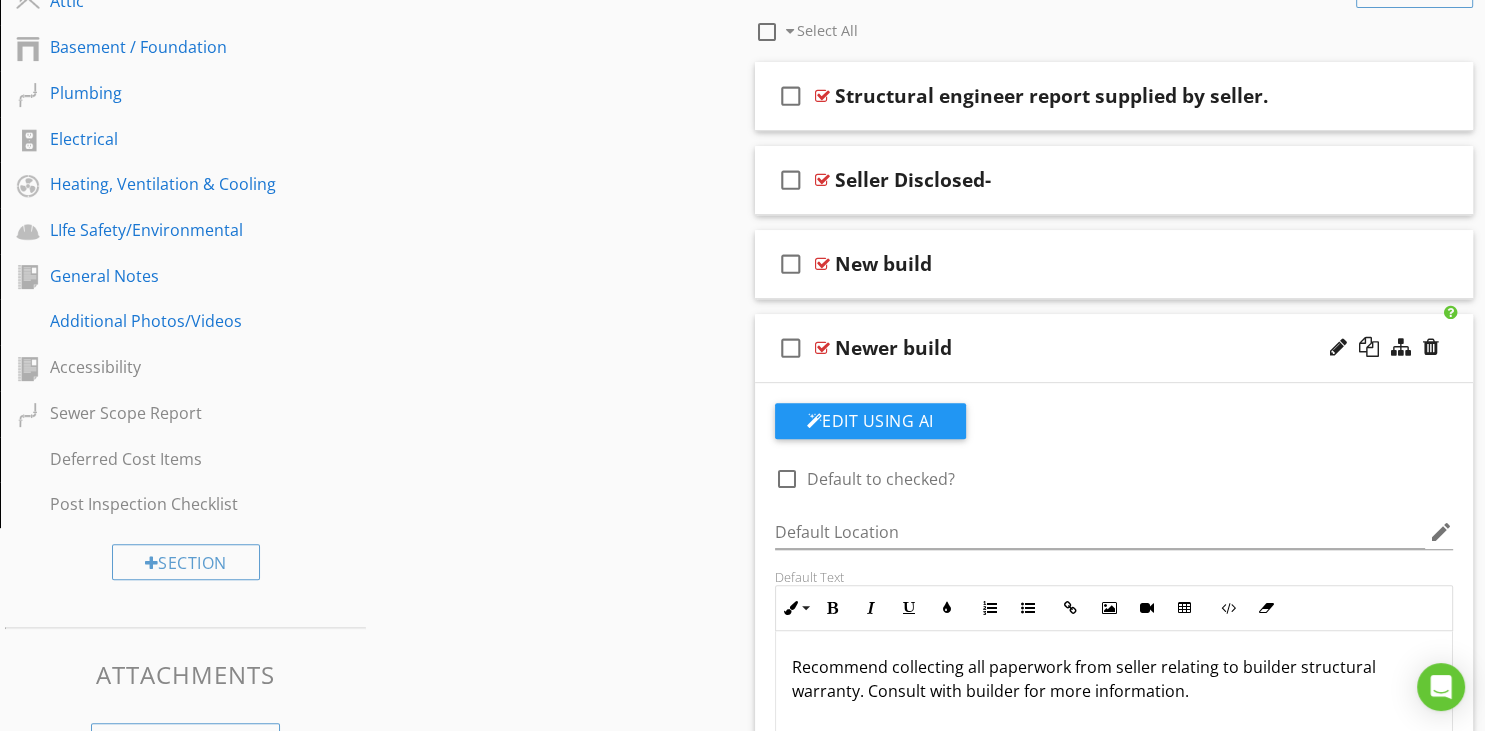 scroll, scrollTop: 633, scrollLeft: 0, axis: vertical 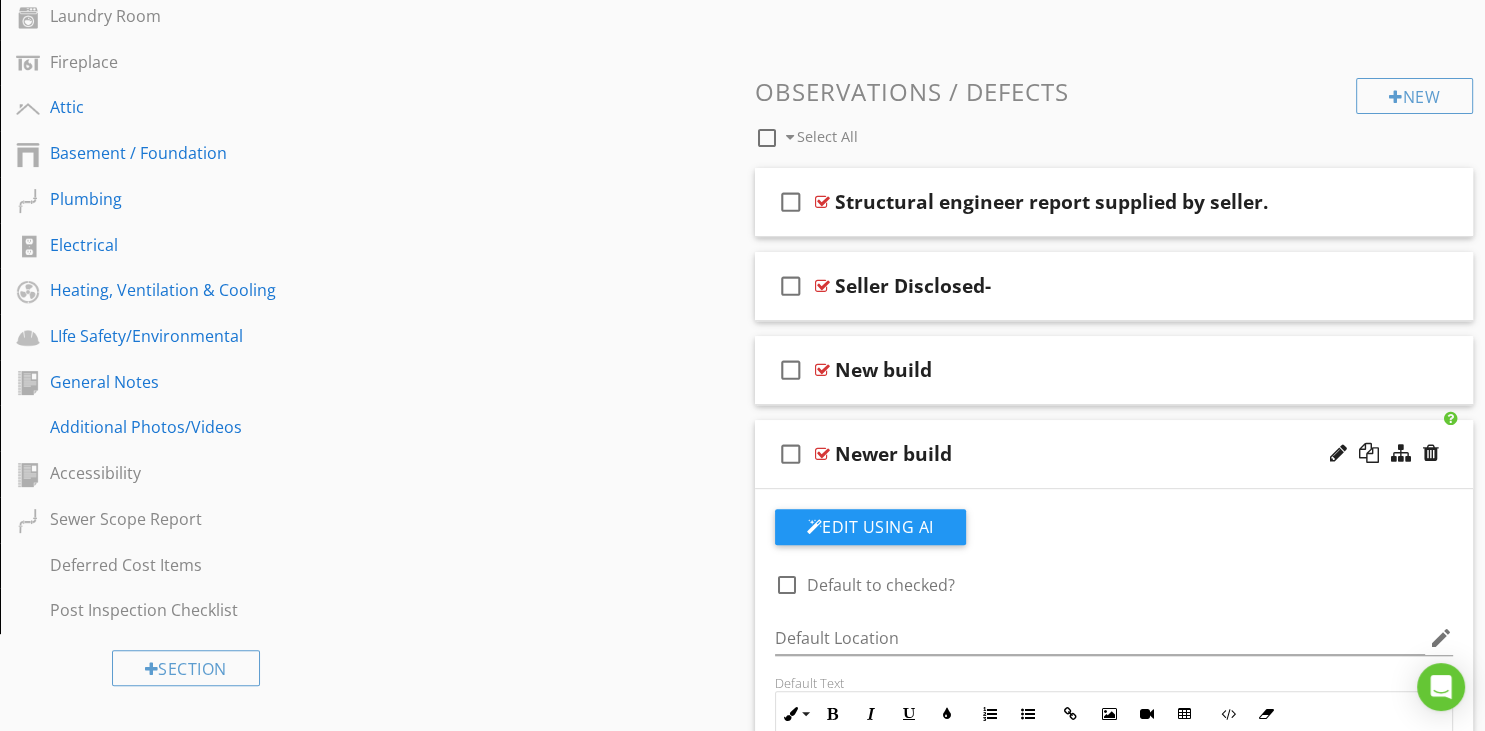 click on "Newer build" at bounding box center (1089, 454) 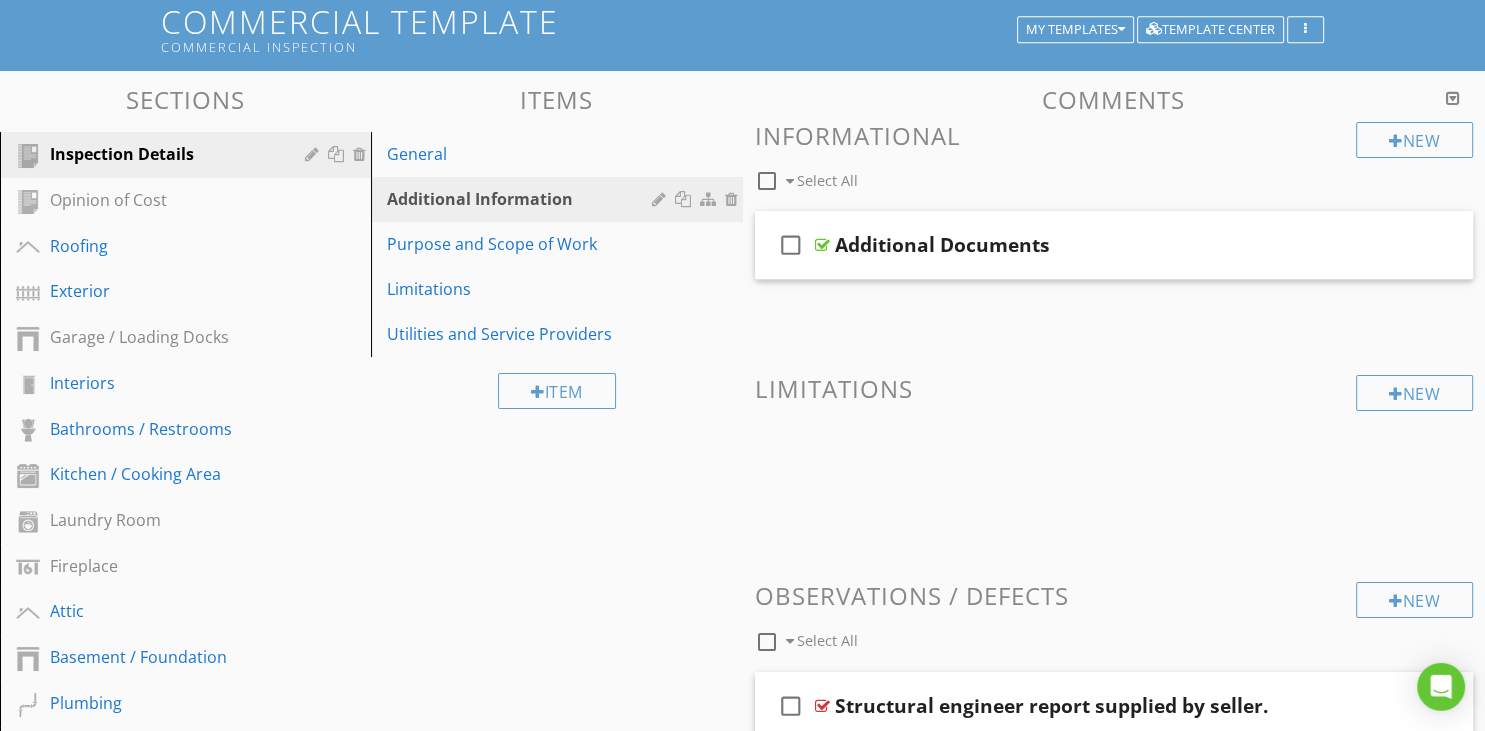 scroll, scrollTop: 0, scrollLeft: 0, axis: both 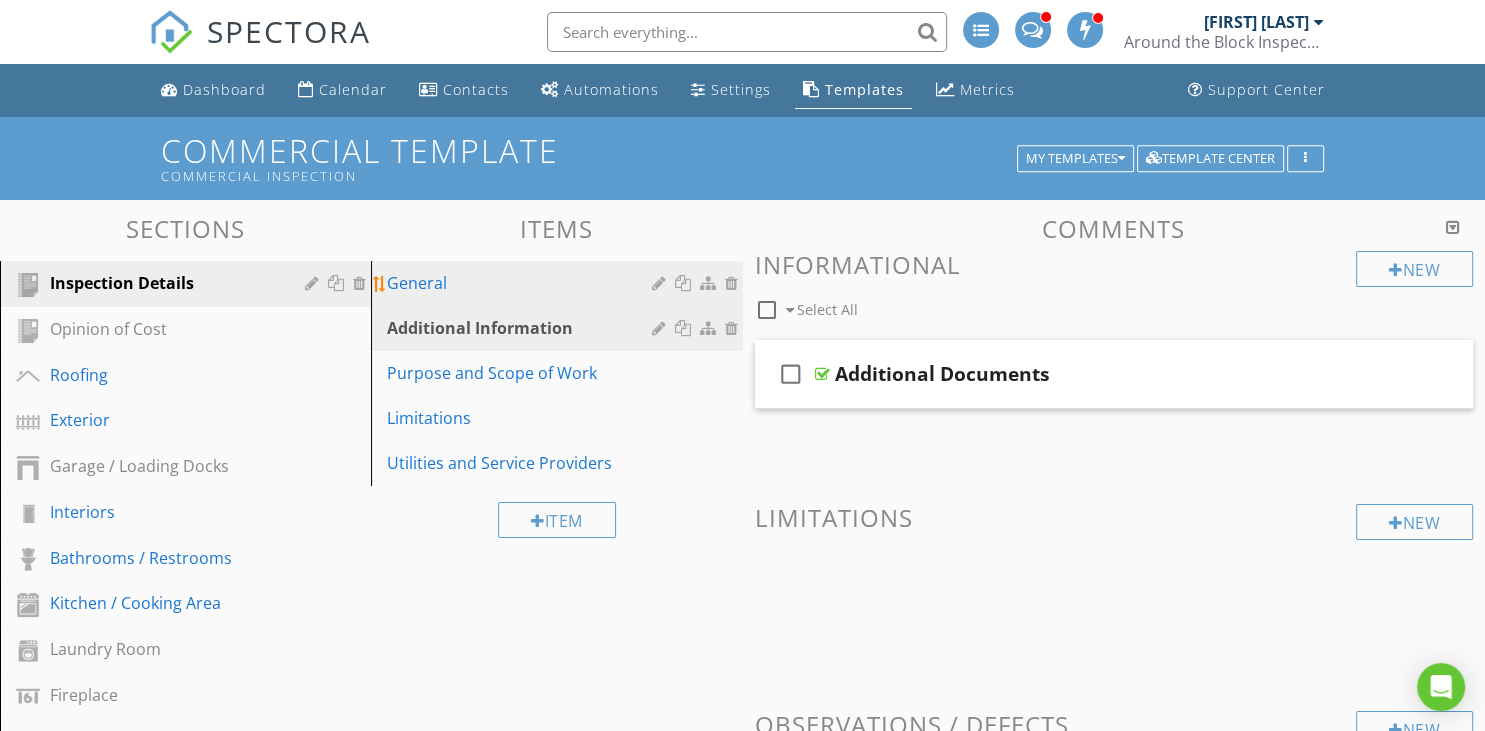 click on "General" at bounding box center [522, 283] 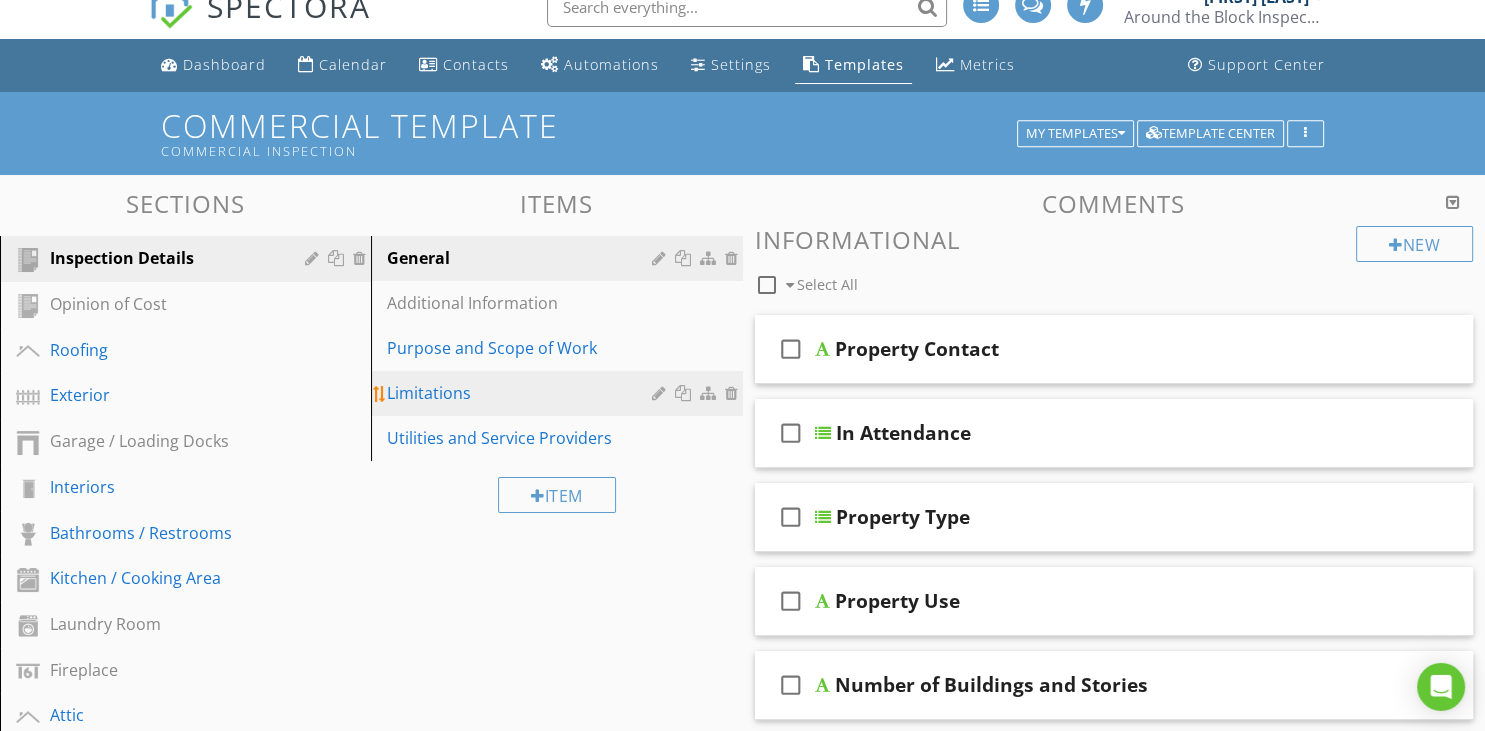 scroll, scrollTop: 0, scrollLeft: 0, axis: both 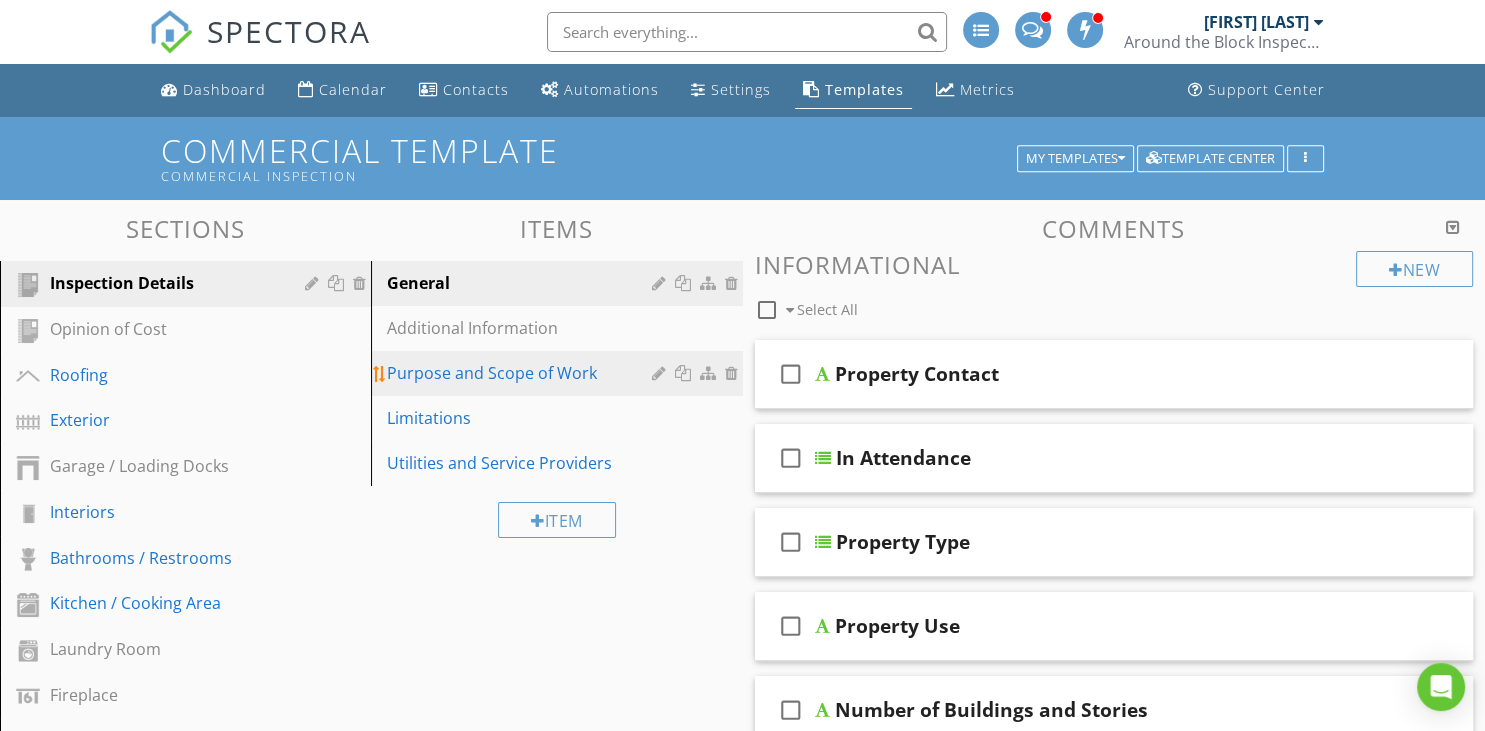click on "Purpose and Scope of Work" at bounding box center (522, 373) 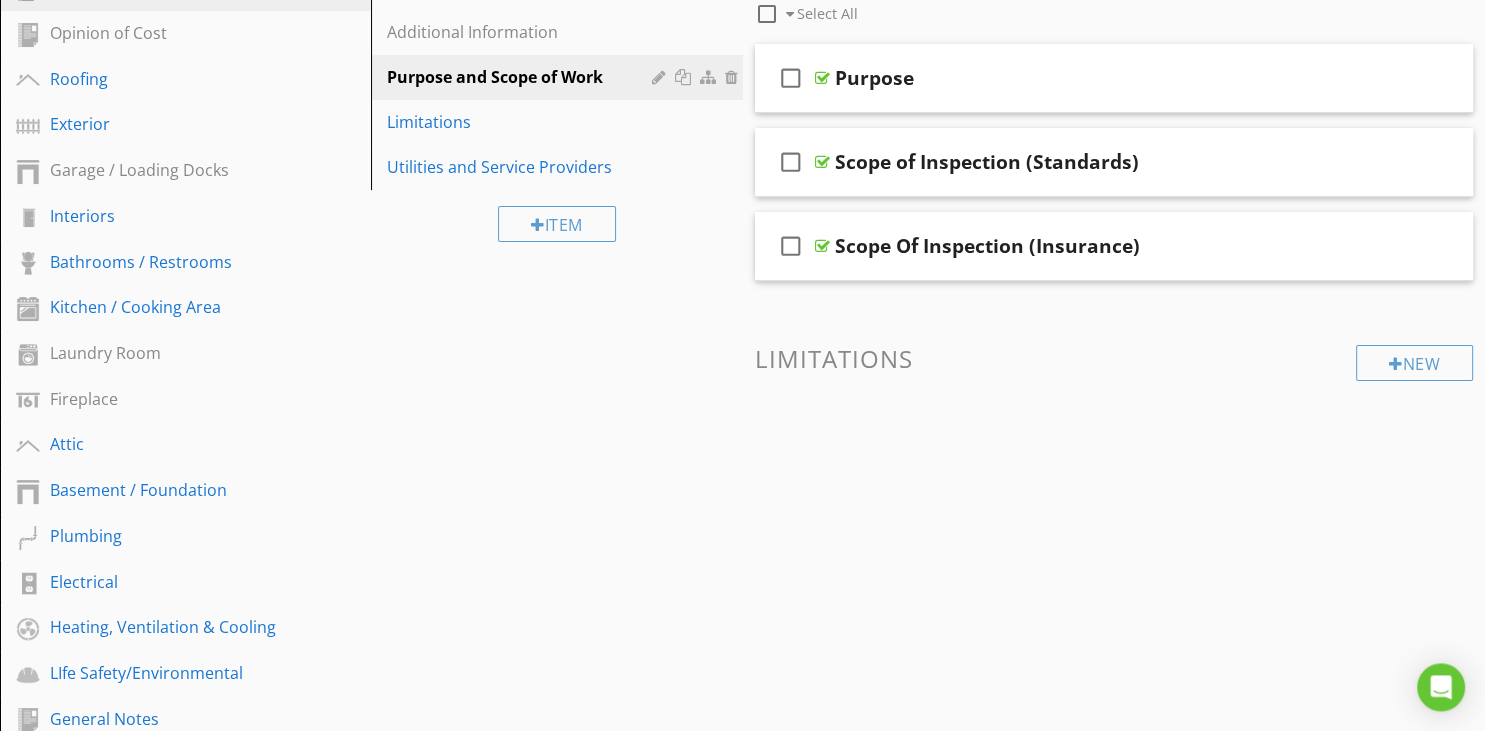 scroll, scrollTop: 167, scrollLeft: 0, axis: vertical 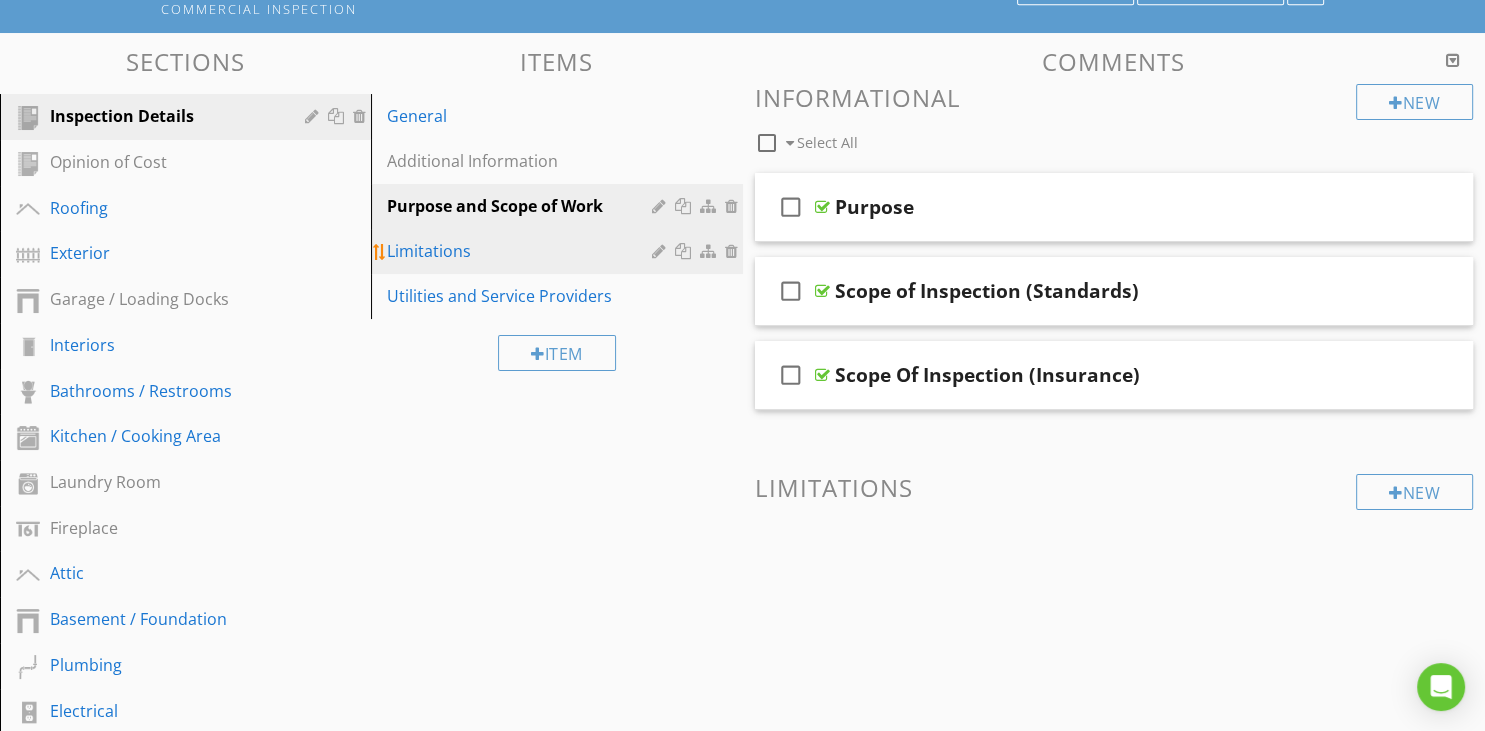 click on "Limitations" at bounding box center (522, 251) 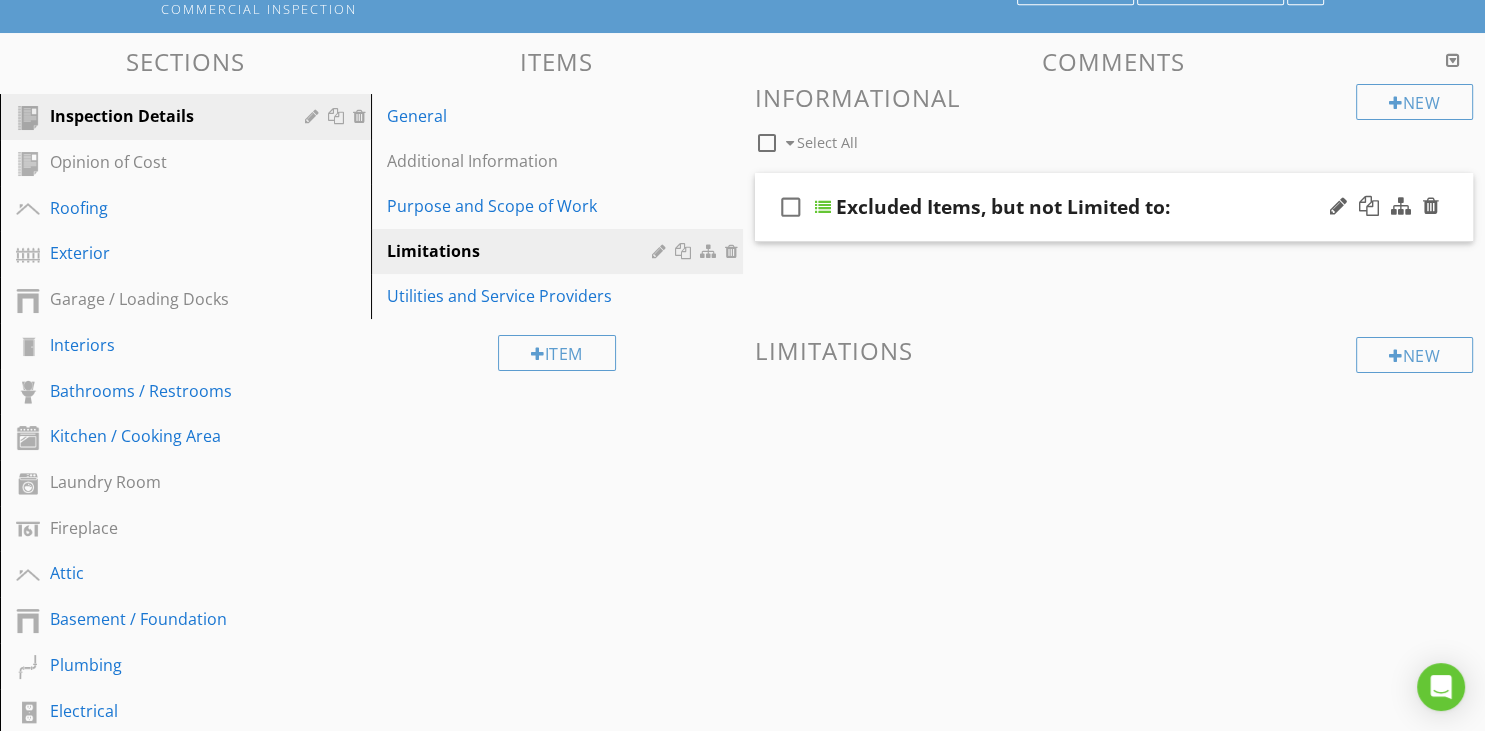 click on "check_box_outline_blank
Excluded Items, but not Limited to:" at bounding box center [1114, 207] 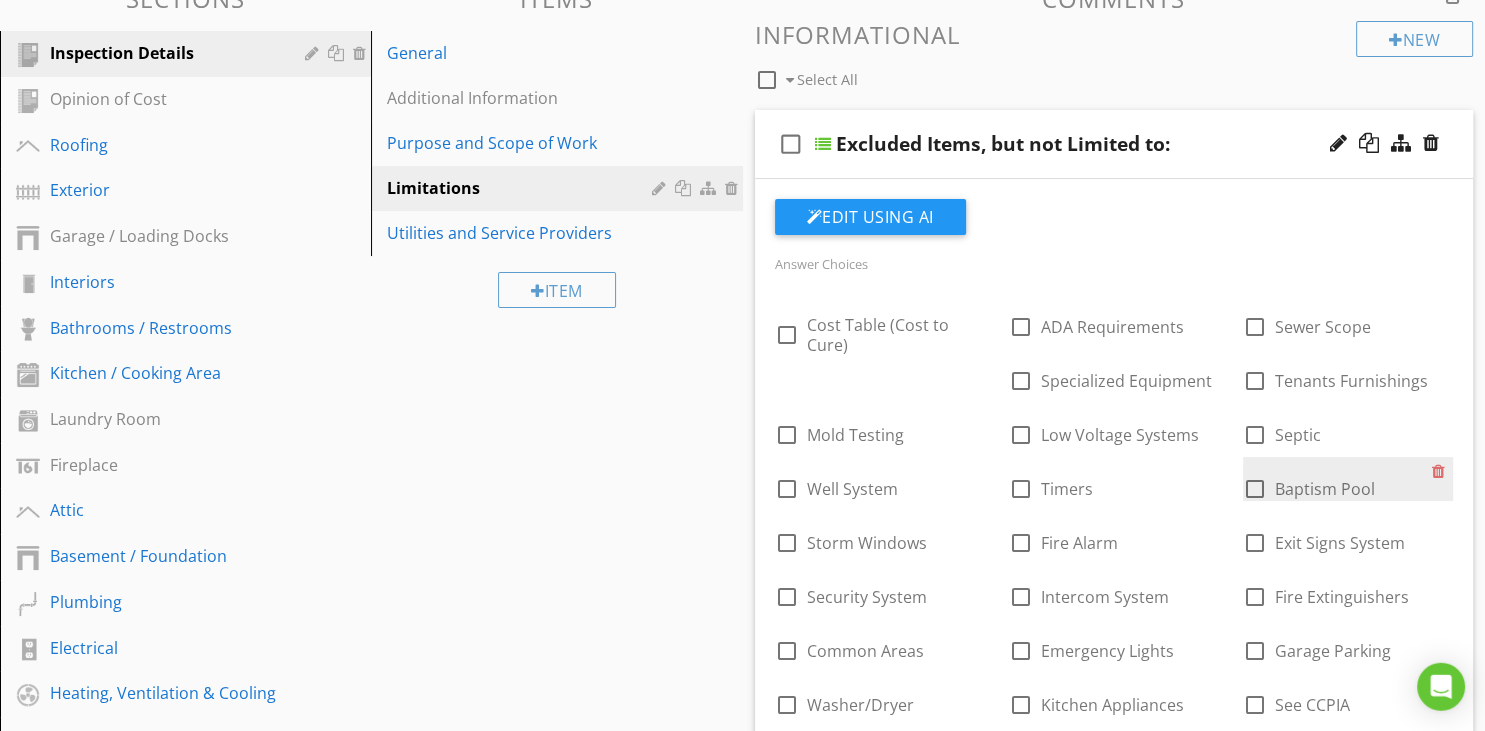 scroll, scrollTop: 378, scrollLeft: 0, axis: vertical 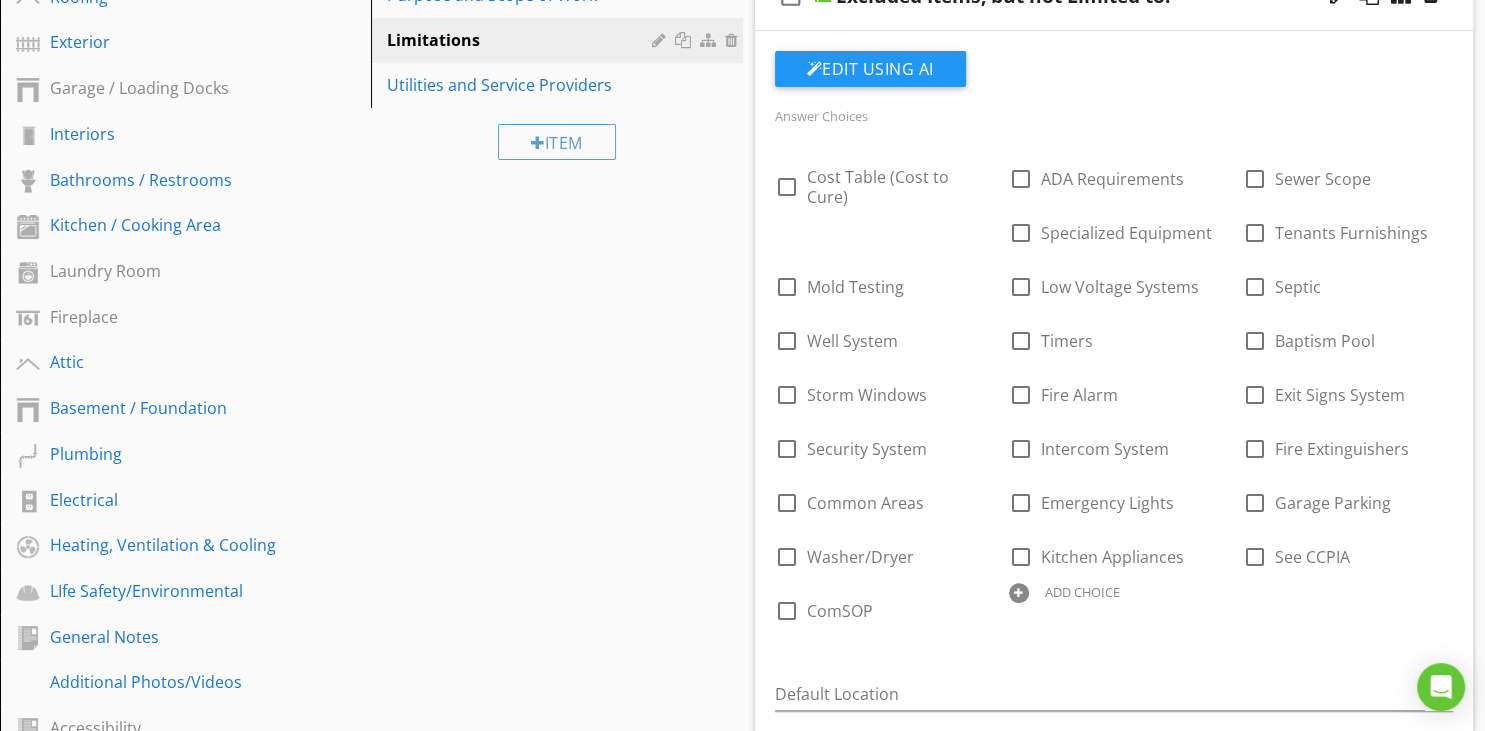 click at bounding box center [0, 0] 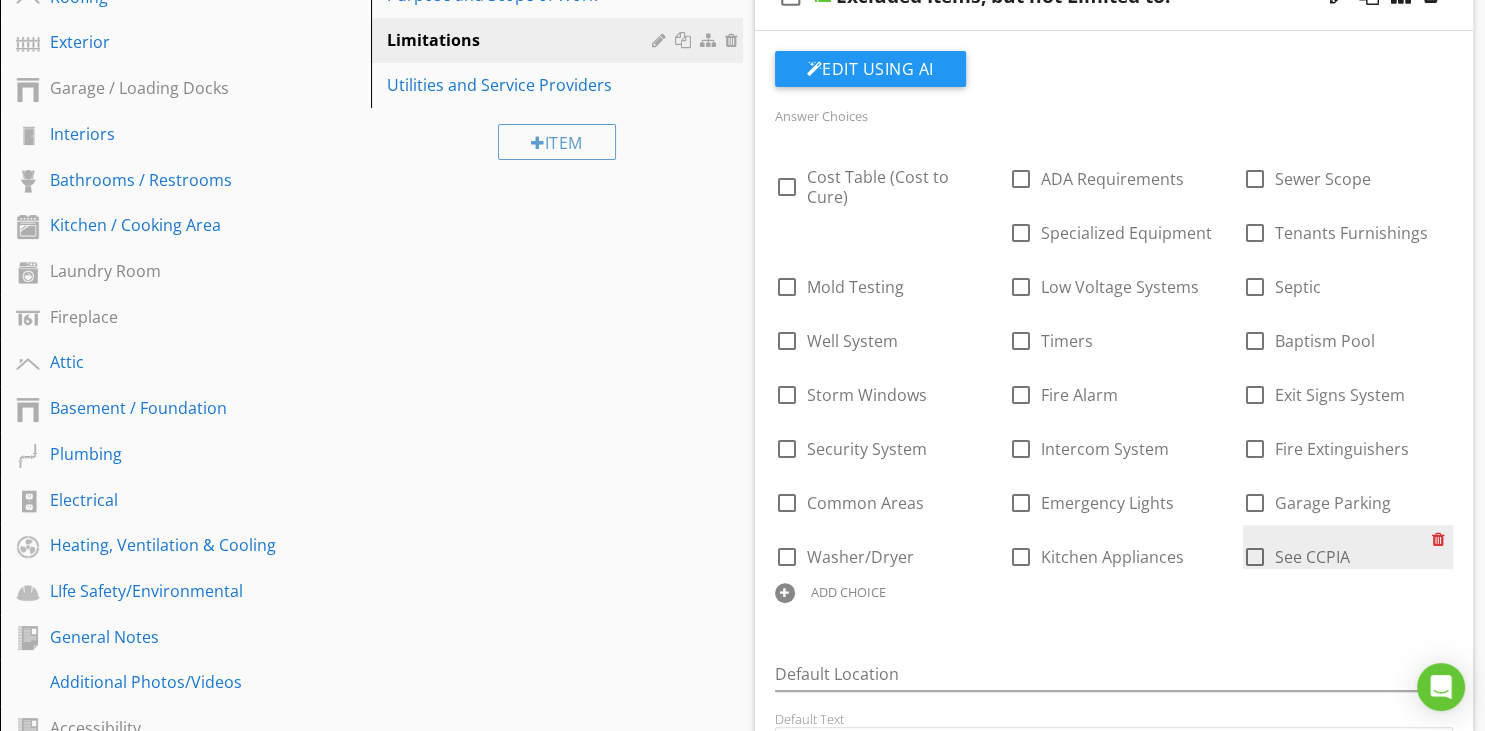 click at bounding box center (1442, 539) 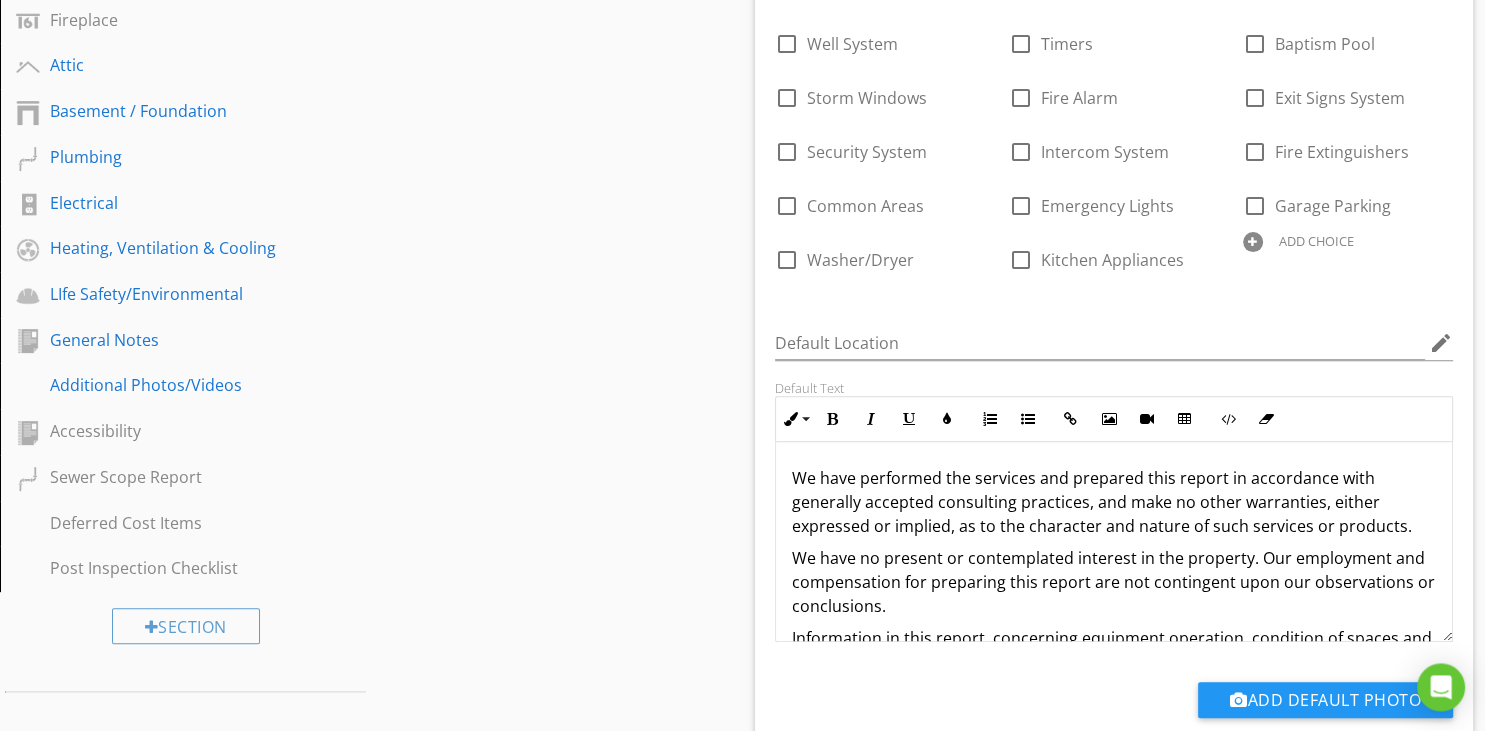 scroll, scrollTop: 800, scrollLeft: 0, axis: vertical 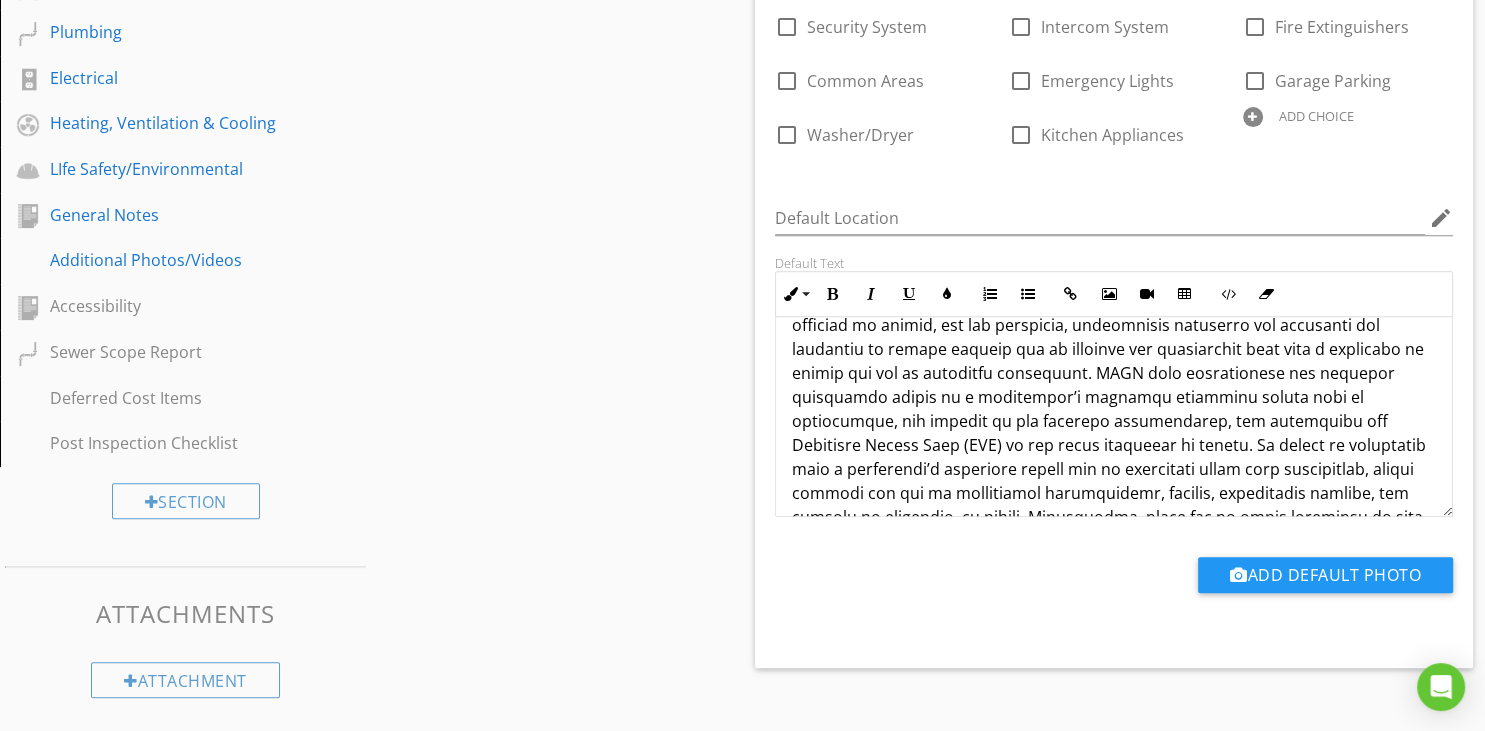 drag, startPoint x: 916, startPoint y: 416, endPoint x: 896, endPoint y: 420, distance: 20.396078 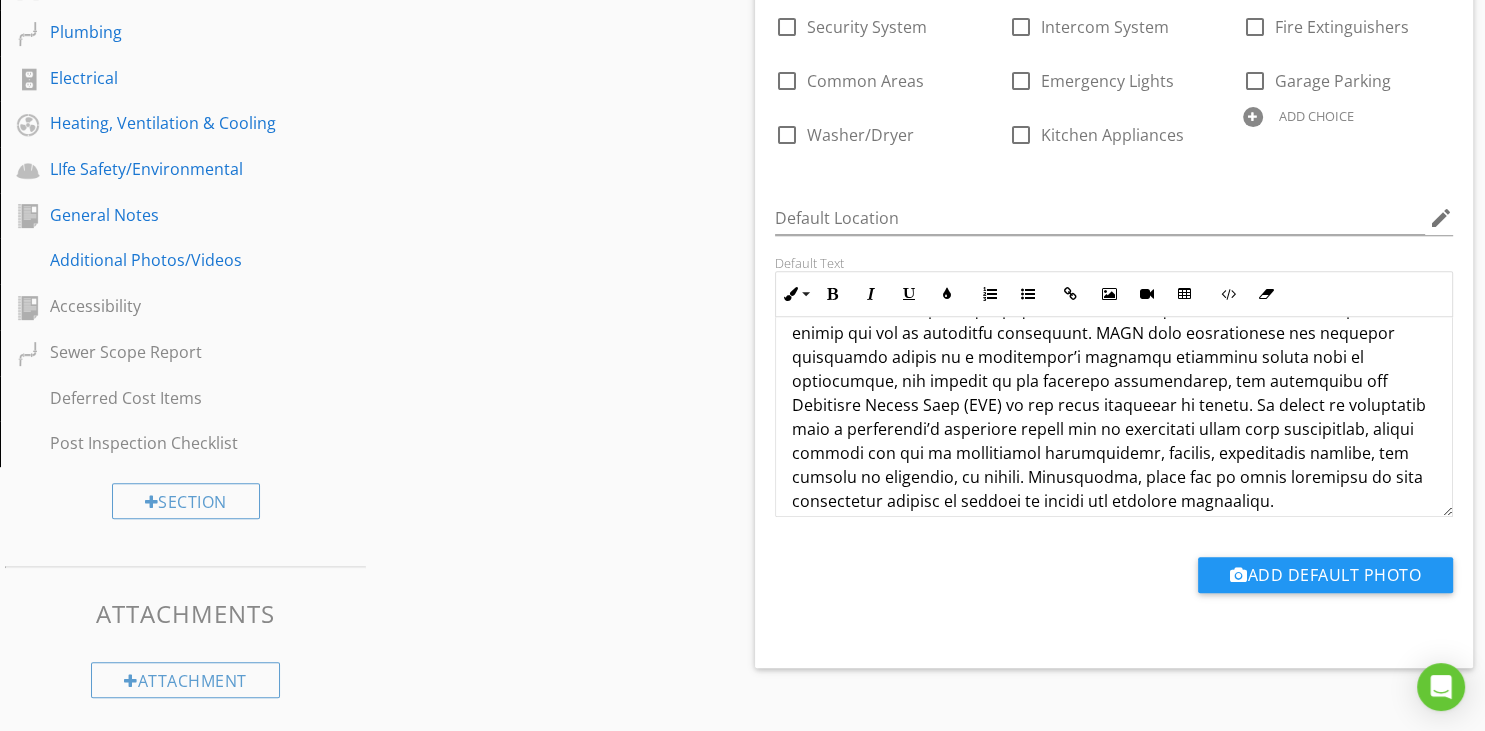 scroll, scrollTop: 448, scrollLeft: 0, axis: vertical 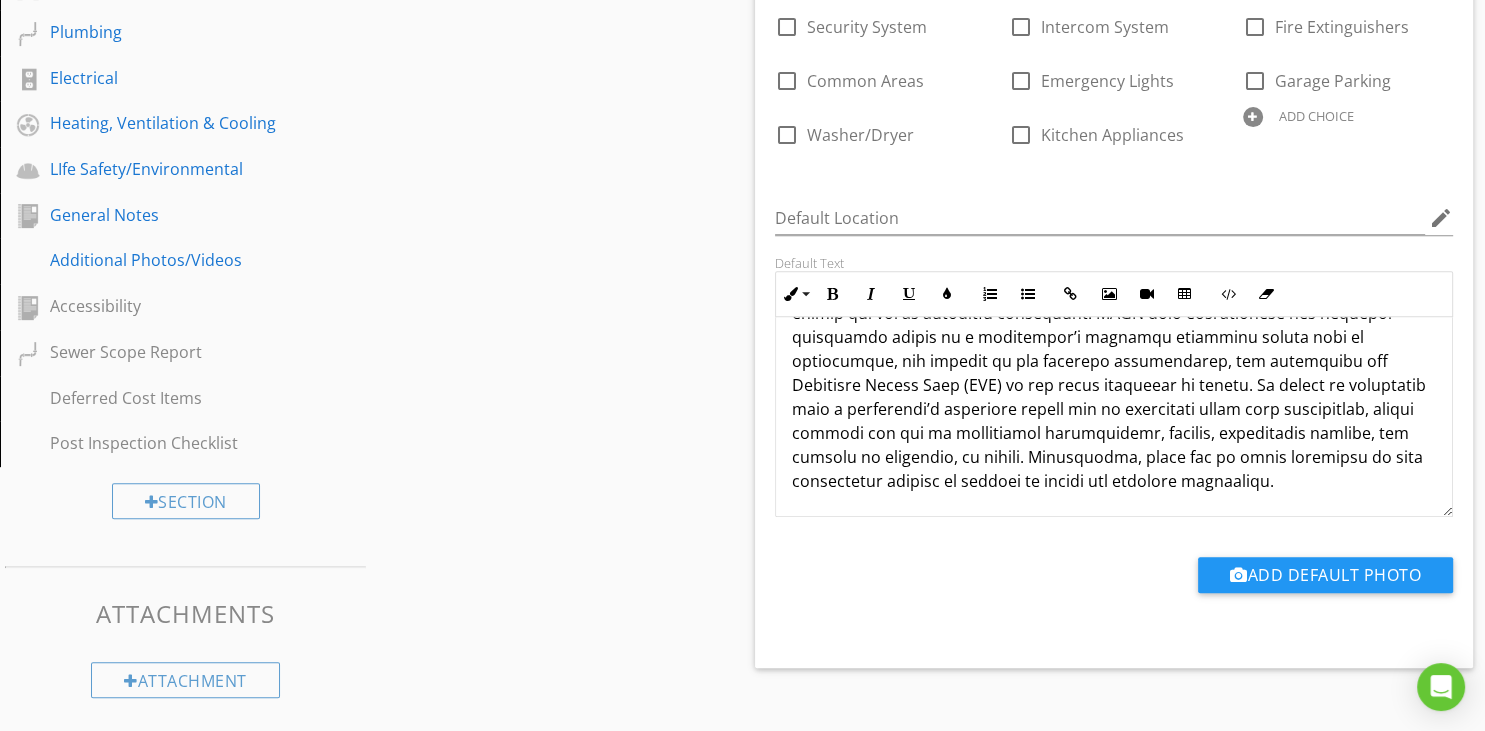 drag, startPoint x: 899, startPoint y: 441, endPoint x: 950, endPoint y: 444, distance: 51.088158 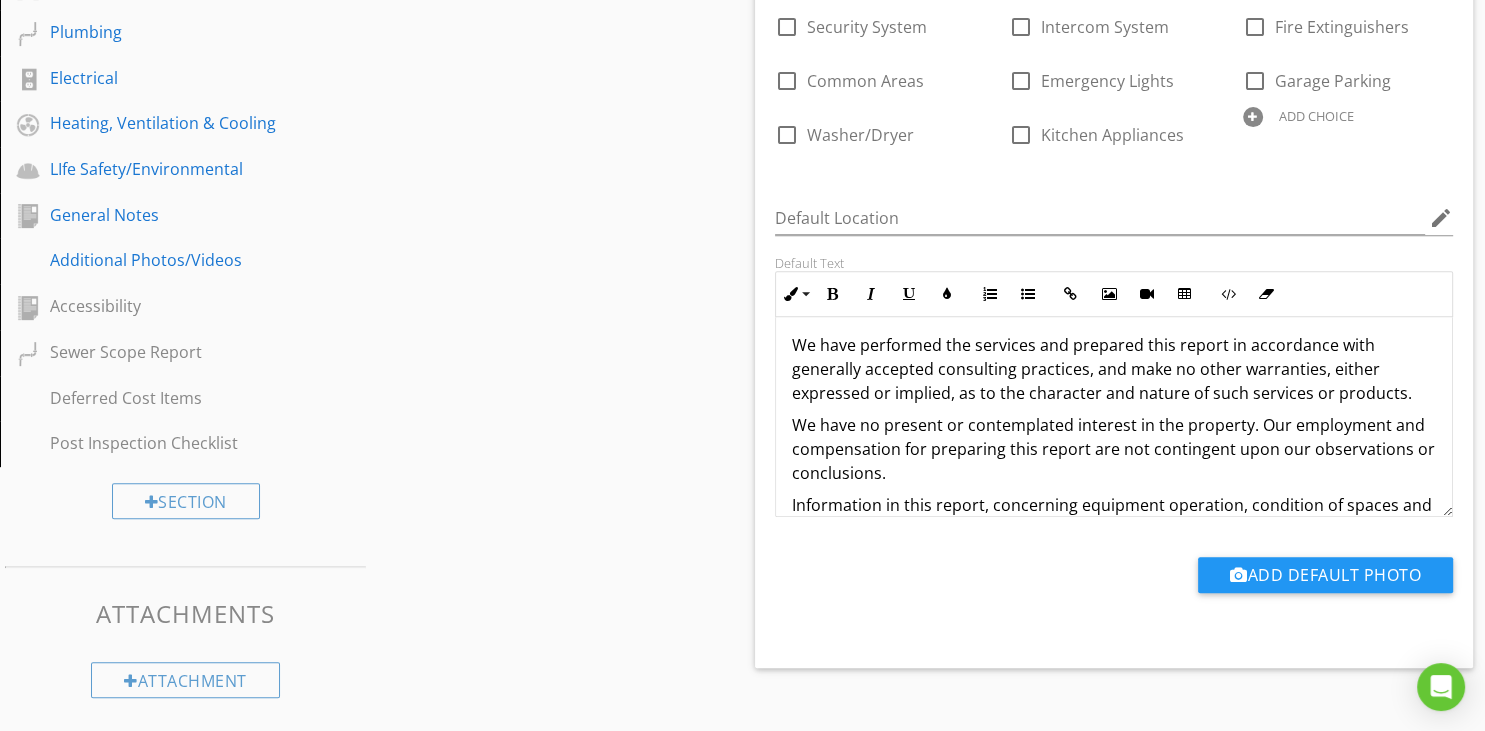scroll, scrollTop: 0, scrollLeft: 0, axis: both 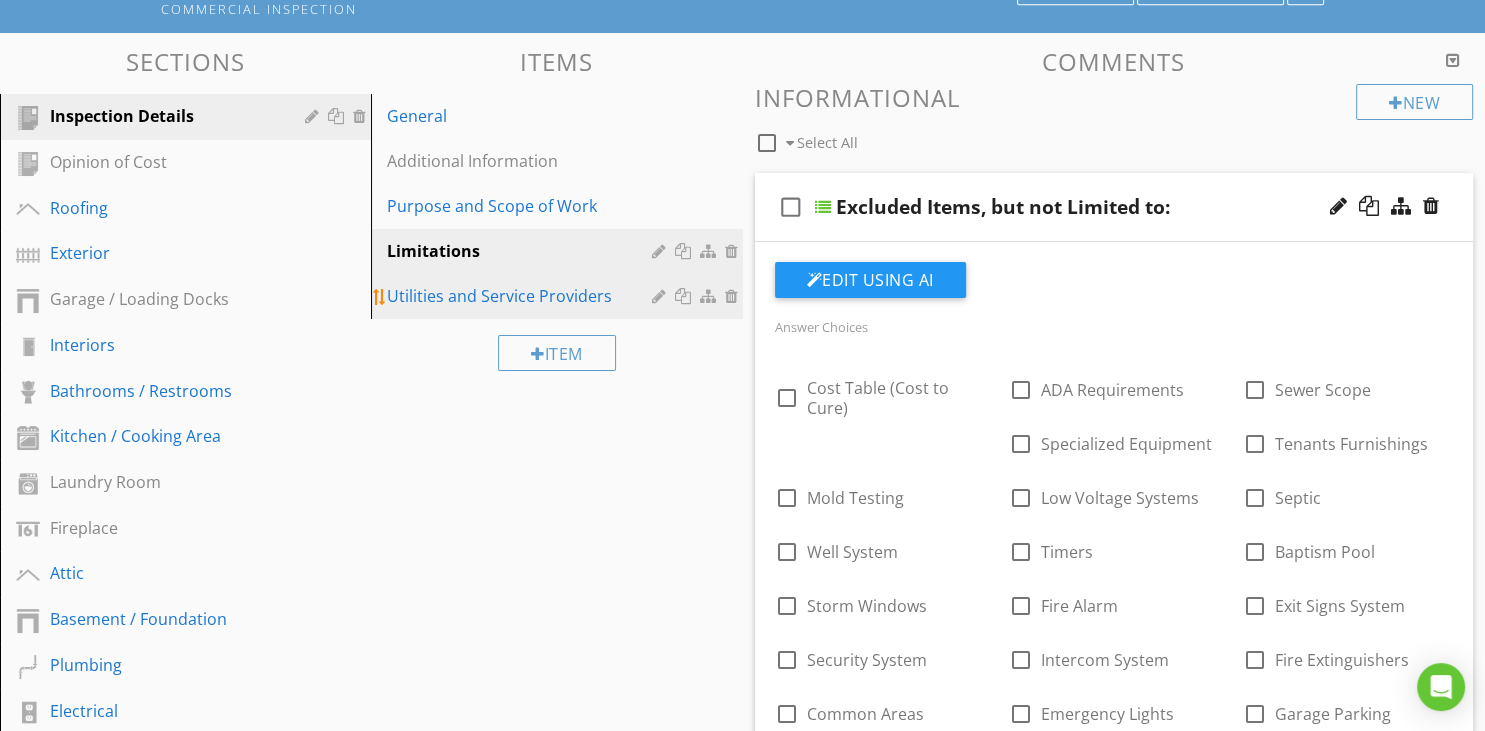 click on "Utilities and Service Providers" at bounding box center (522, 296) 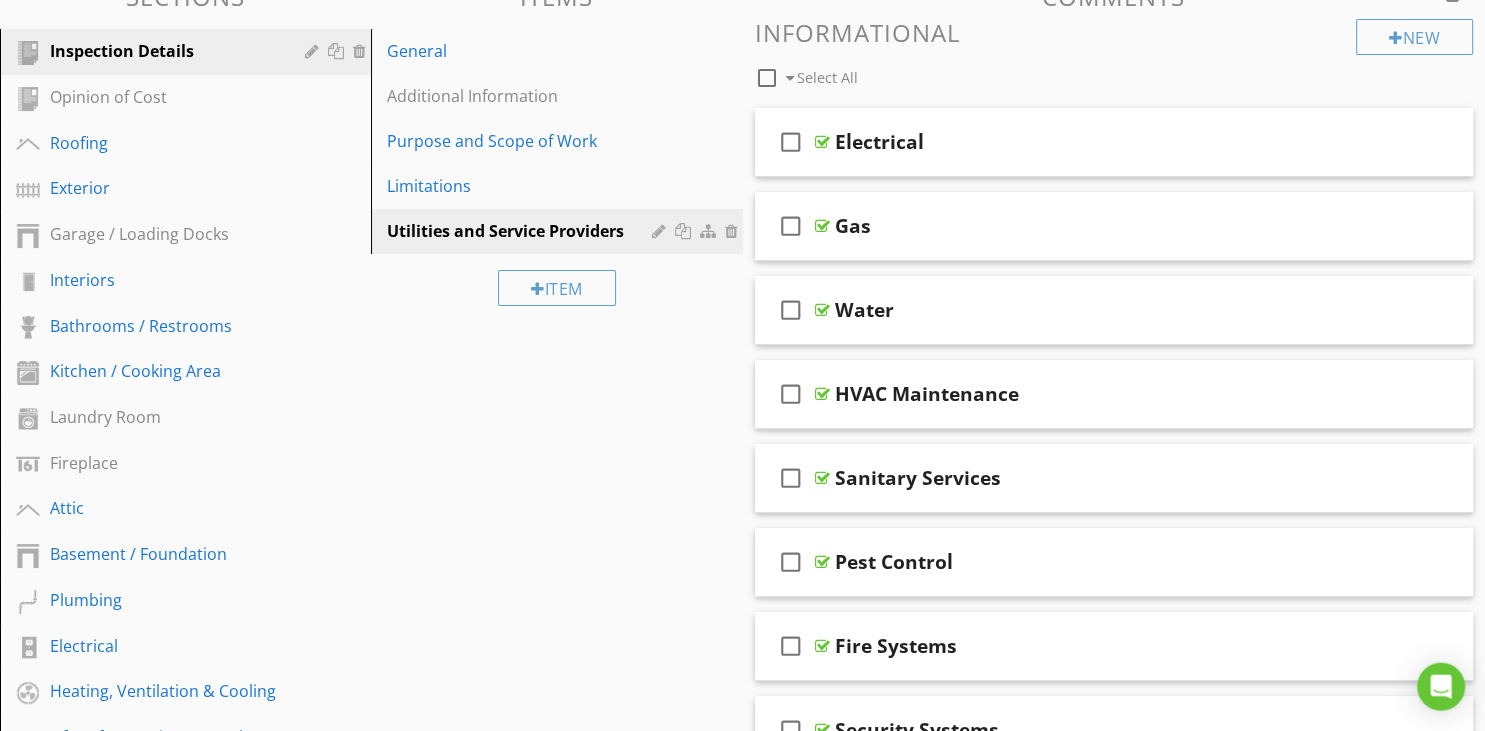 scroll, scrollTop: 61, scrollLeft: 0, axis: vertical 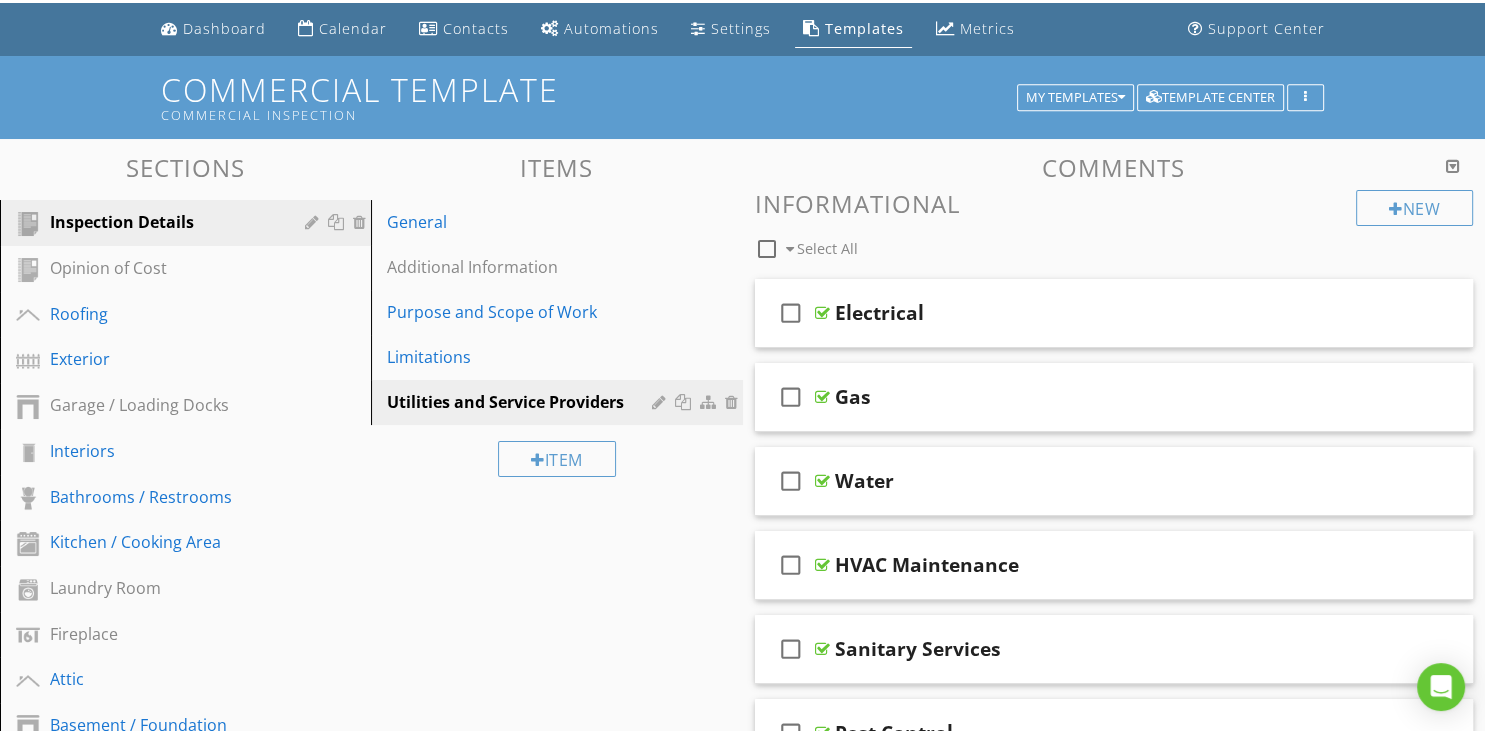 click on "check_box_outline_blank
Electrical
check_box_outline_blank
Gas
check_box_outline_blank
Water
check_box_outline_blank
HVAC Maintenance
check_box_outline_blank
Sanitary Services
check_box_outline_blank
Pest Control
check_box_outline_blank
Fire Systems
check_box_outline_blank
Security Systems
check_box_outline_blank
Elevator" at bounding box center (1114, 649) 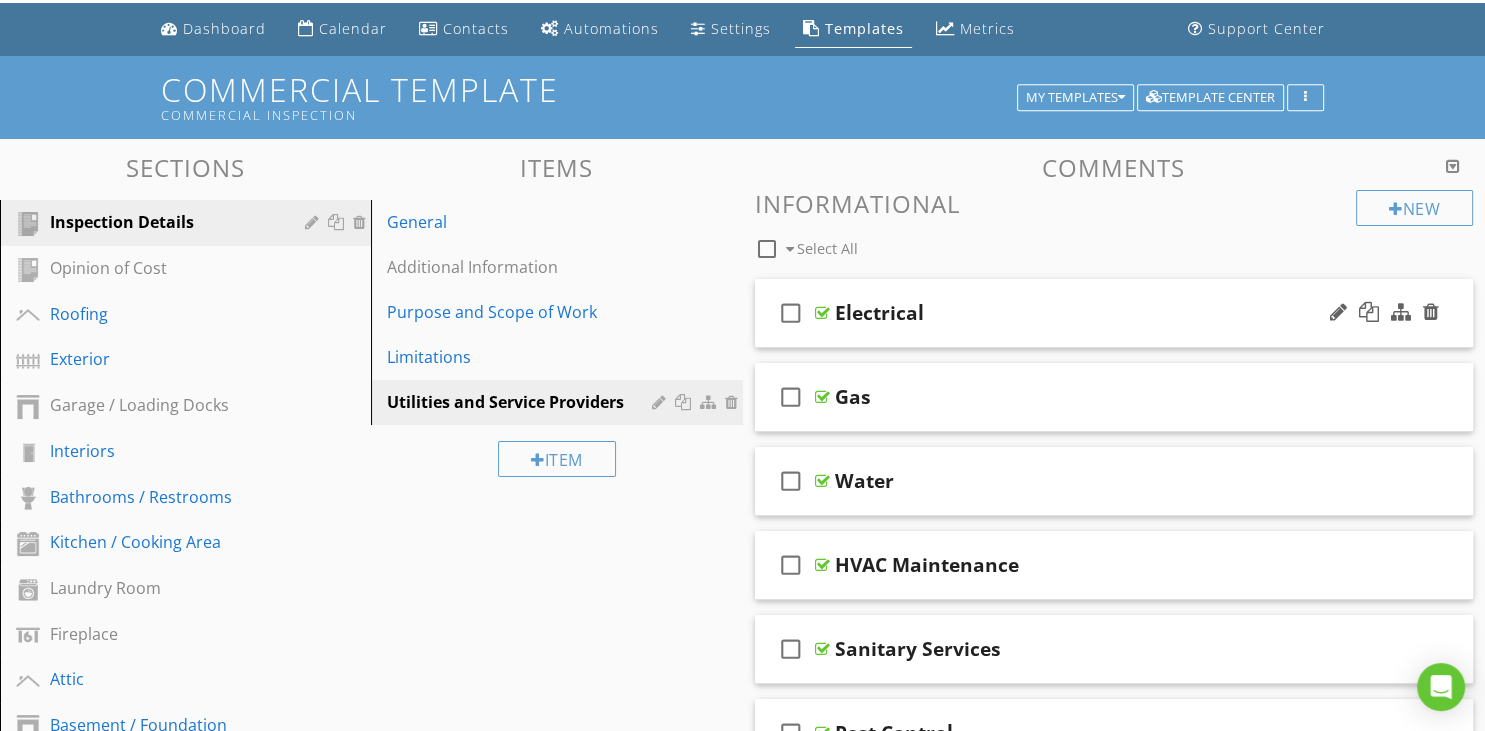 click on "check_box_outline_blank
Electrical" at bounding box center (1114, 313) 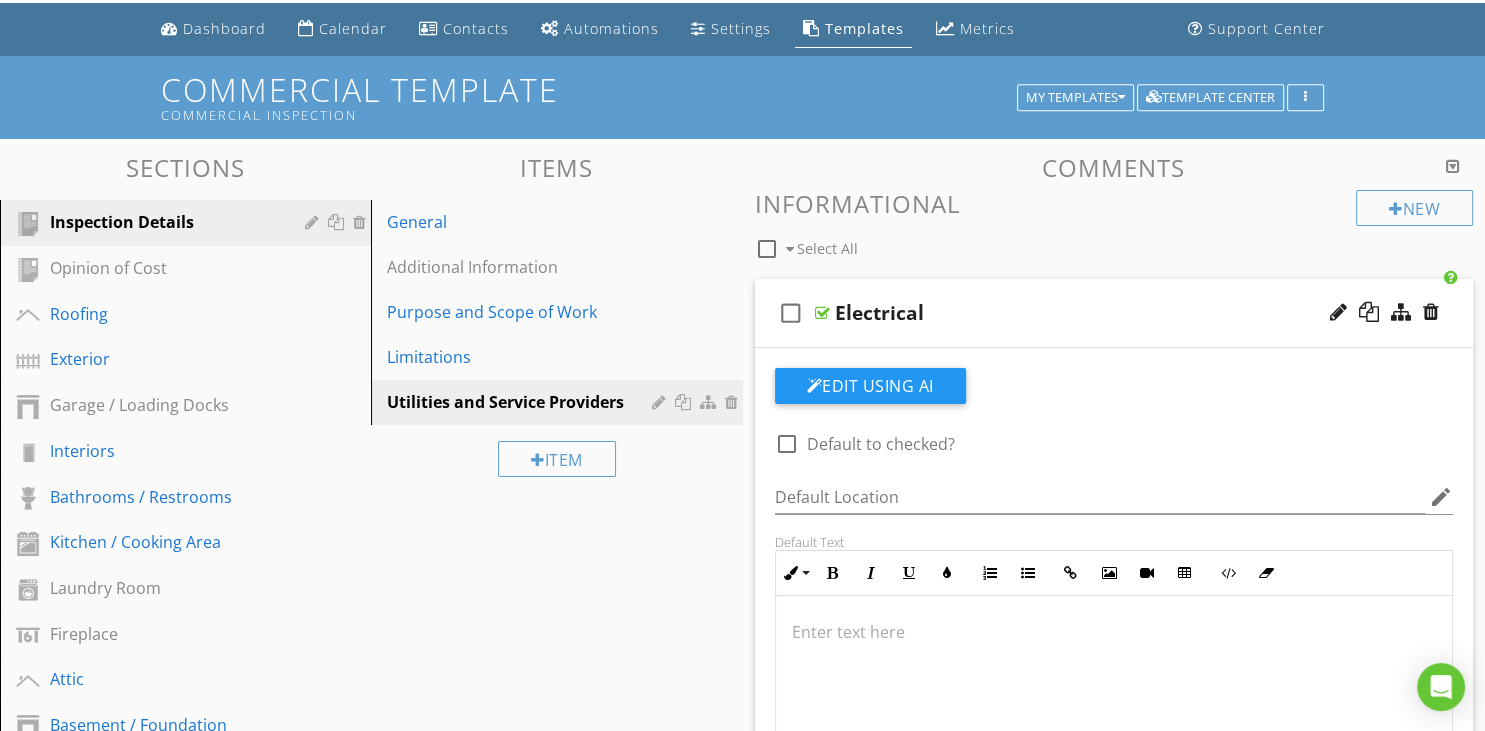 click on "check_box_outline_blank
Electrical" at bounding box center [1114, 313] 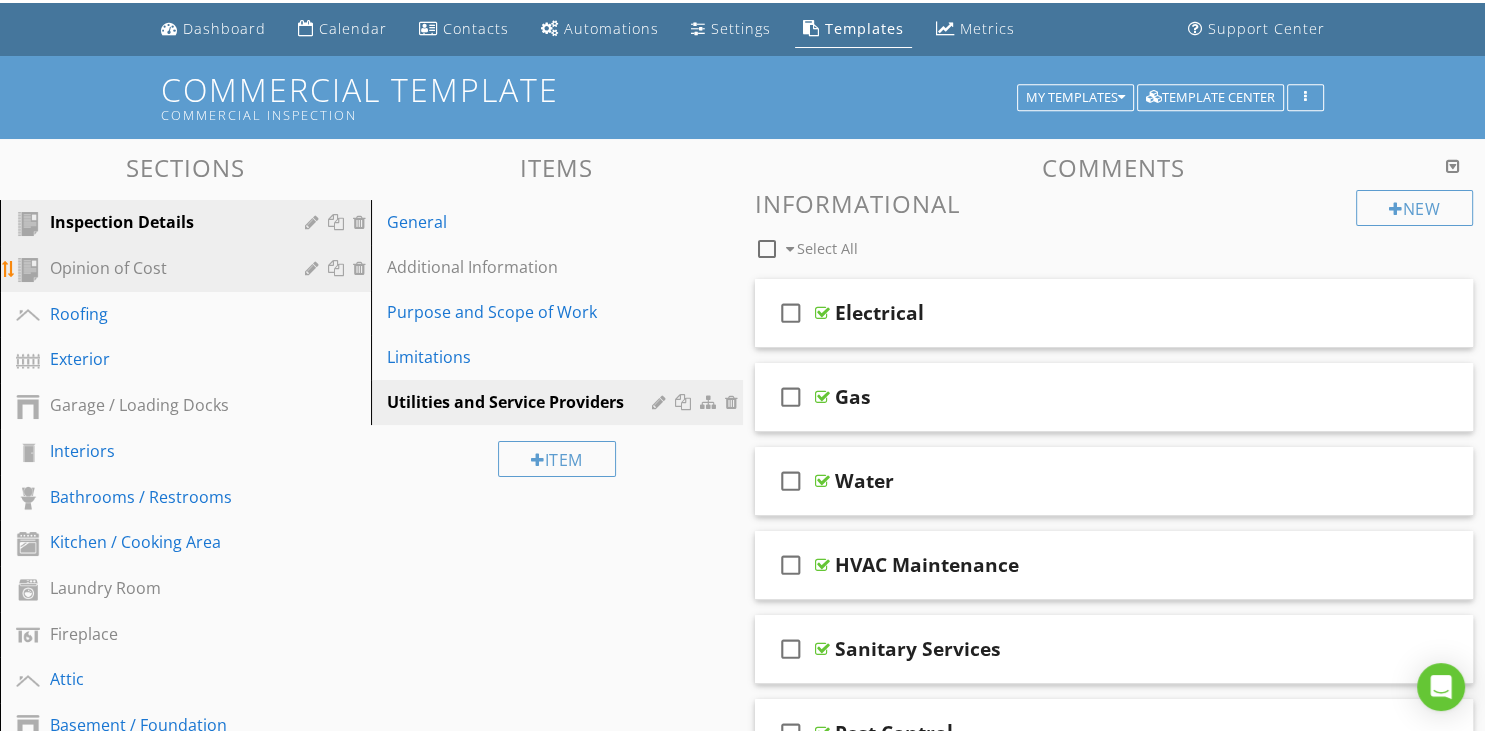 click on "Opinion of Cost" at bounding box center (188, 269) 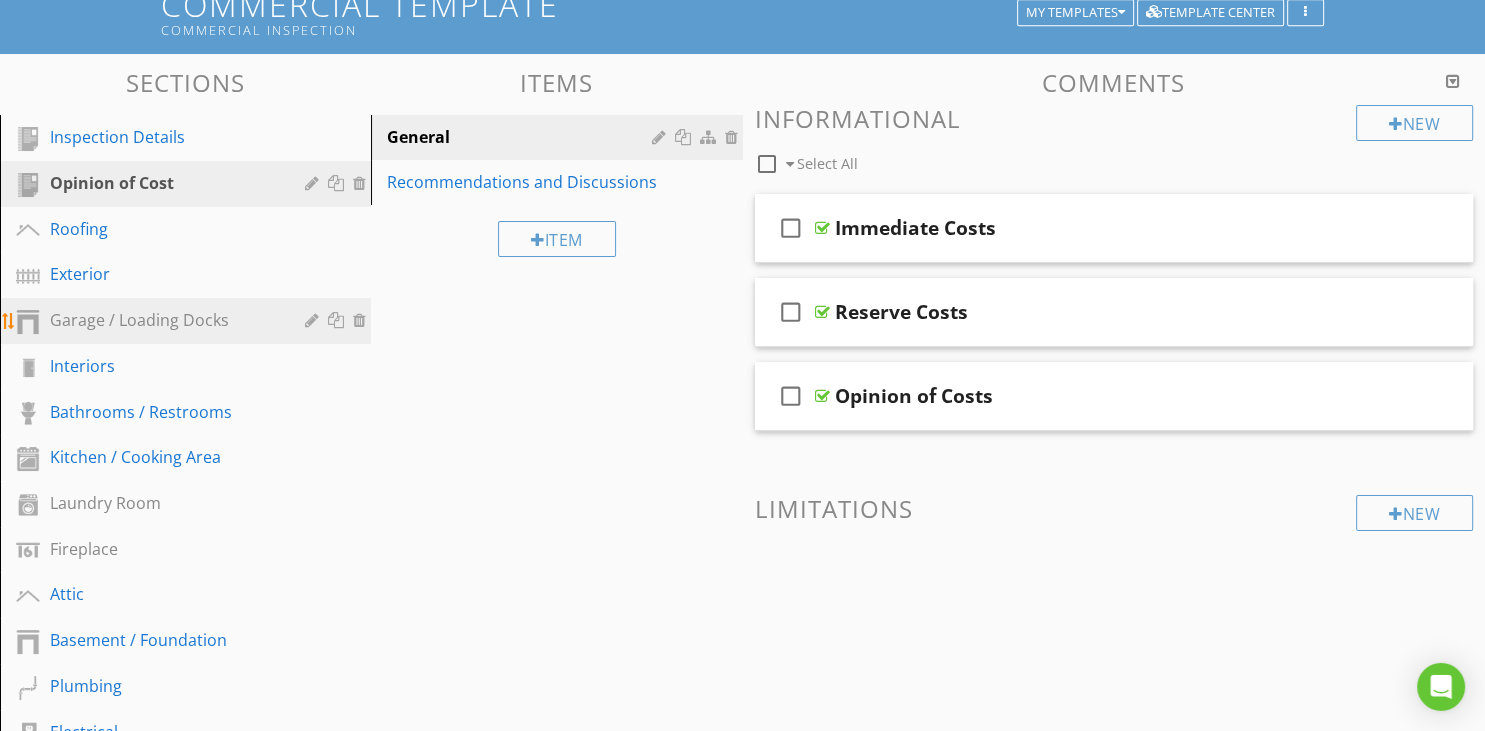 scroll, scrollTop: 61, scrollLeft: 0, axis: vertical 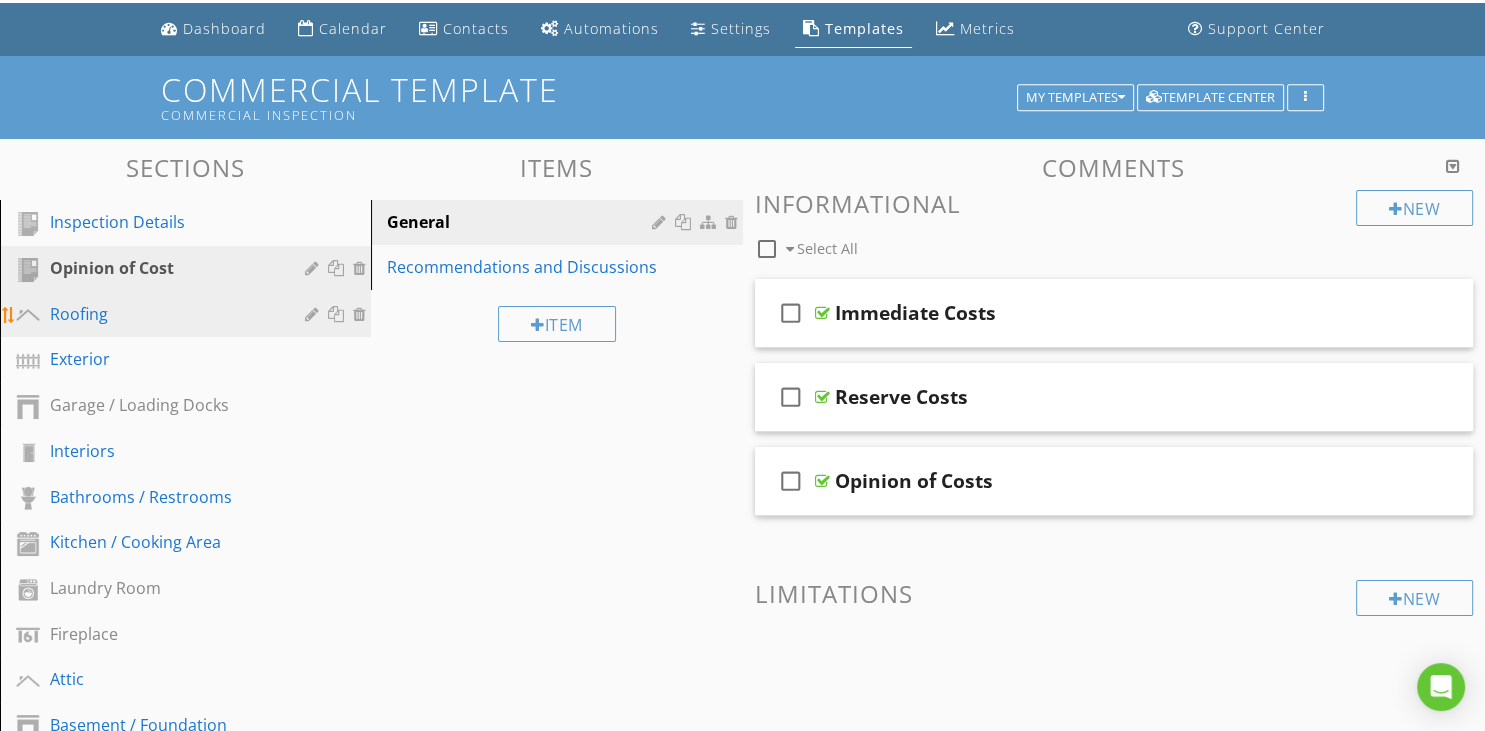 click on "Roofing" at bounding box center (163, 314) 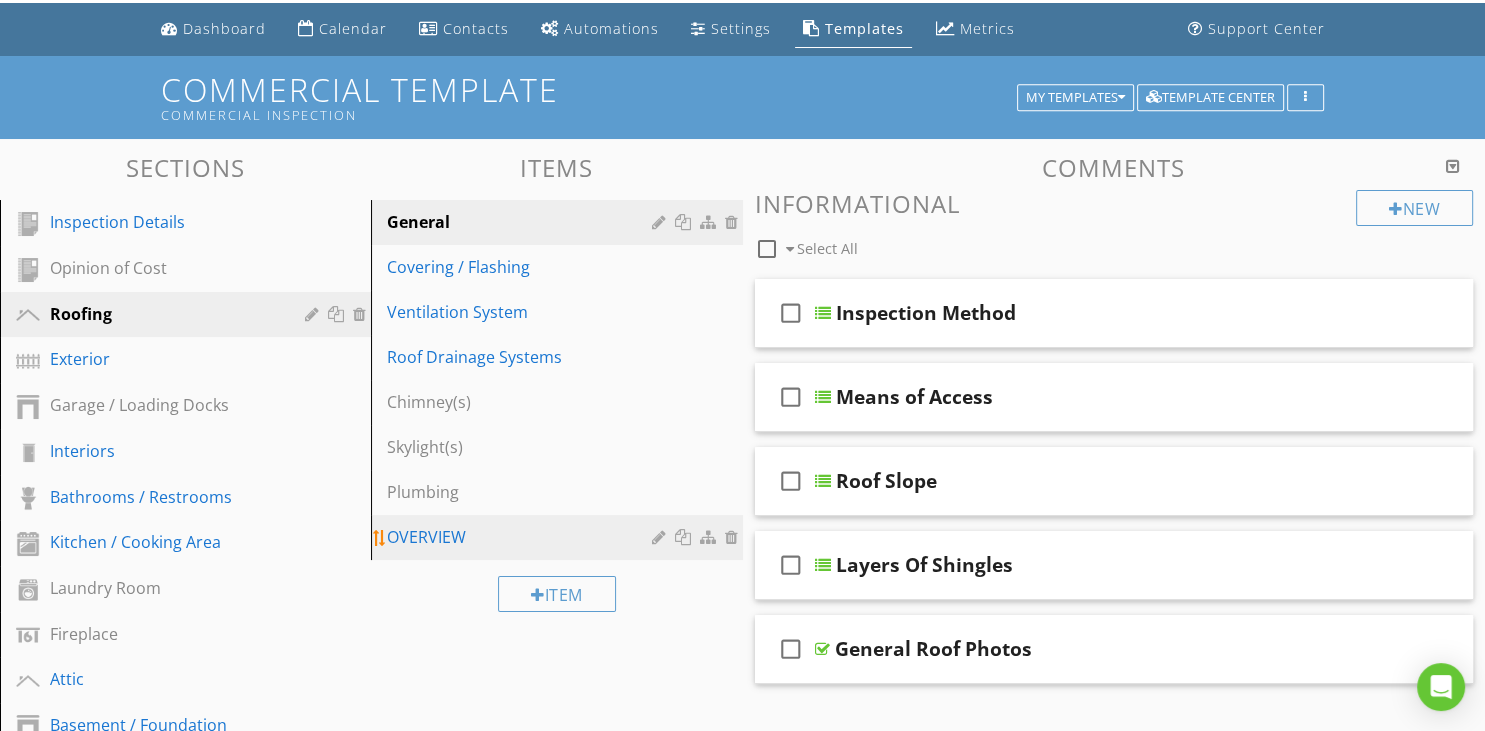 click on "OVERVIEW" at bounding box center [522, 537] 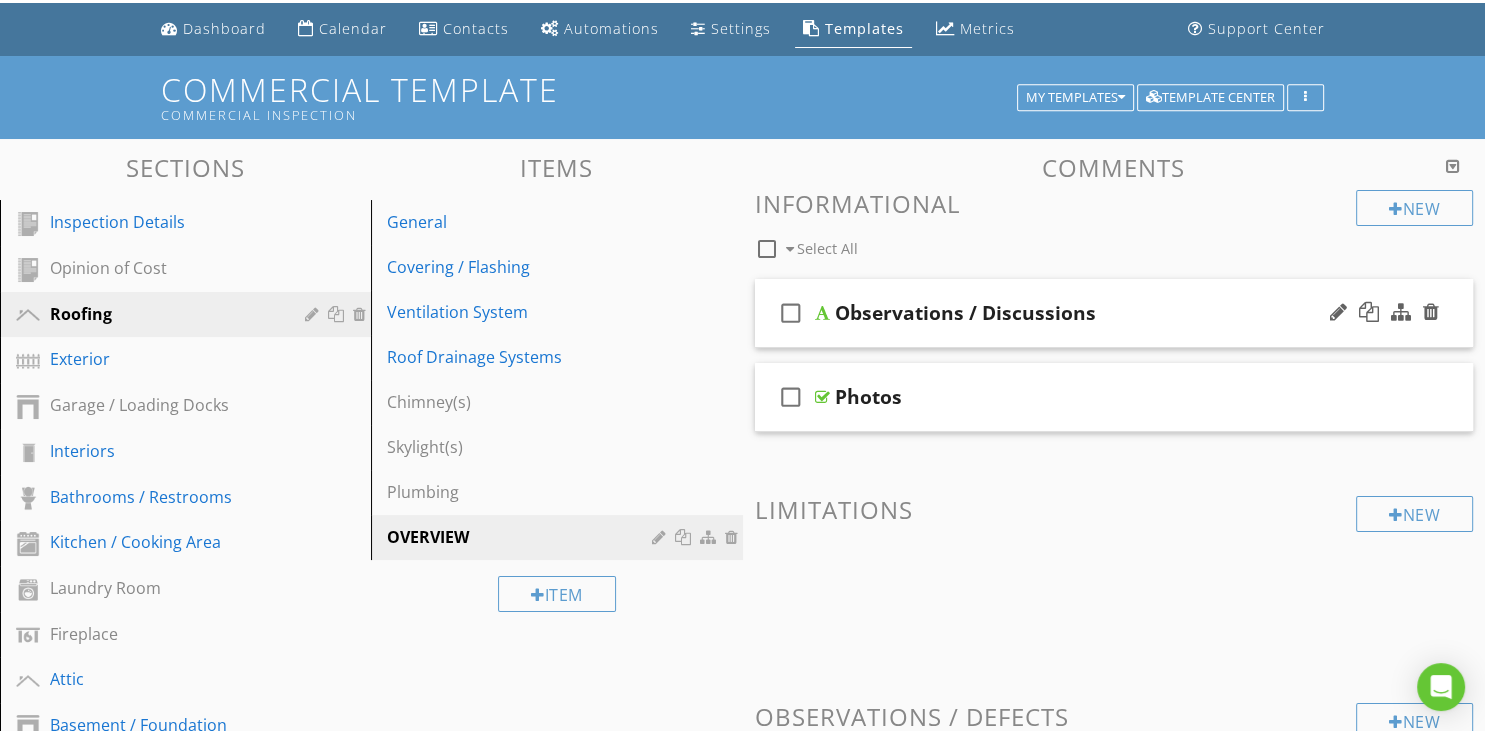click on "check_box_outline_blank
Observations / Discussions" at bounding box center [1114, 313] 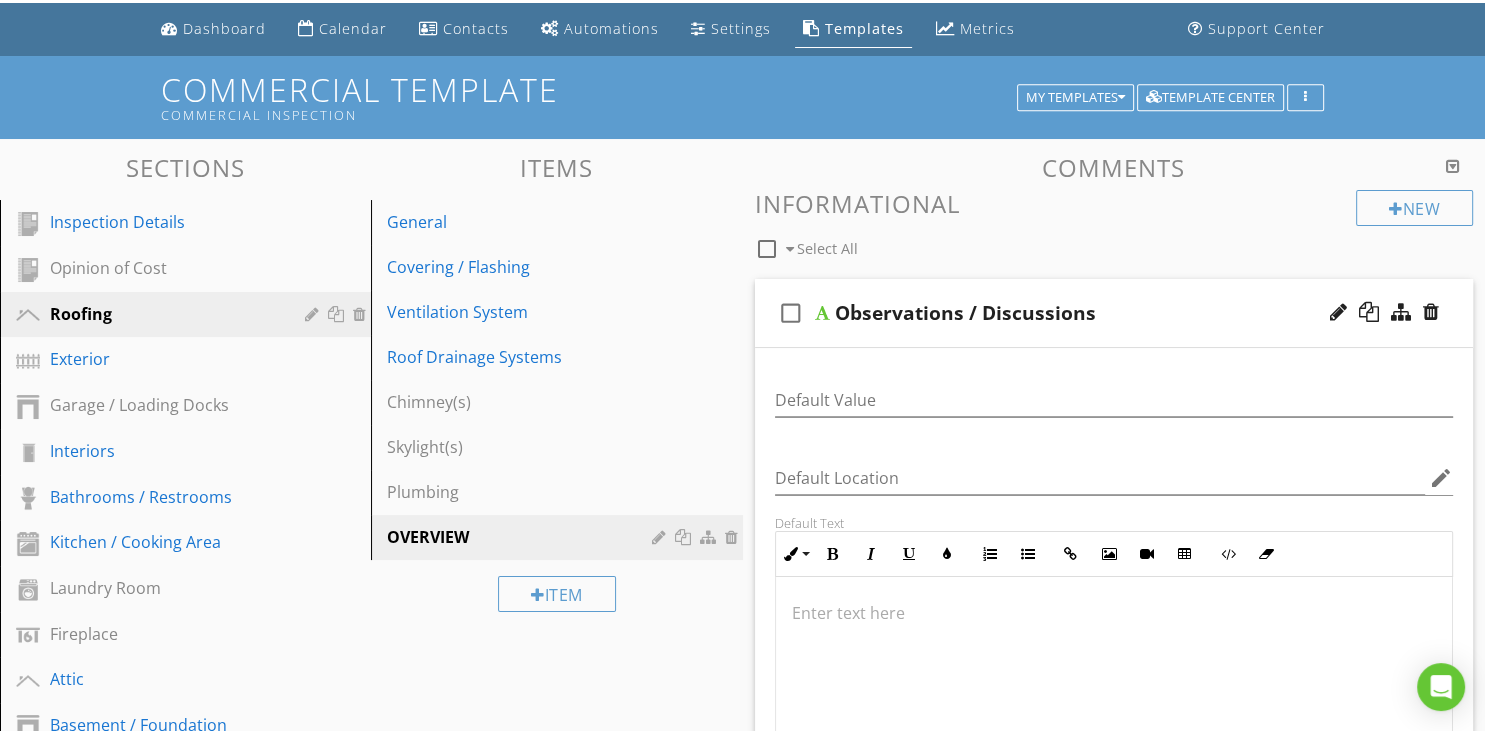 click on "check_box_outline_blank
Observations / Discussions" at bounding box center [1114, 313] 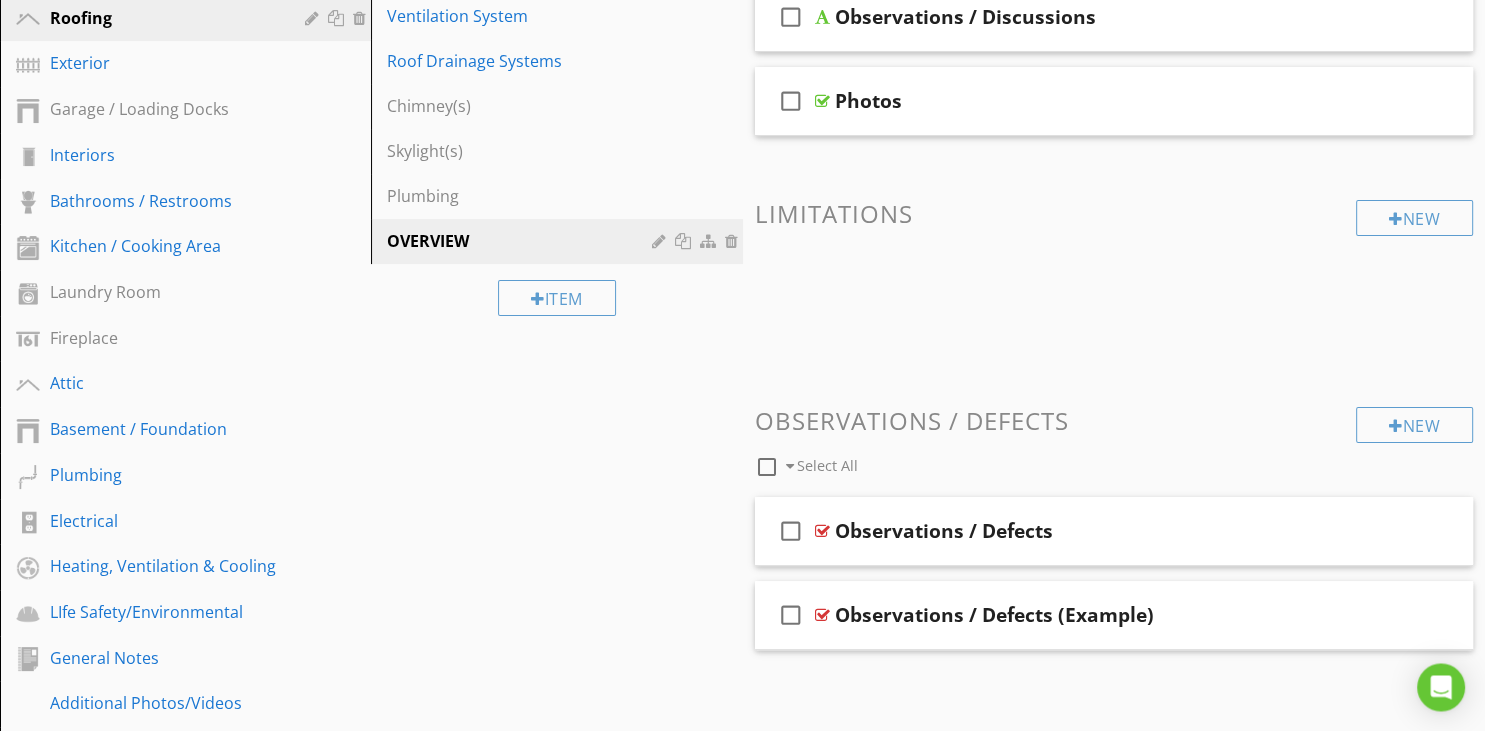 scroll, scrollTop: 378, scrollLeft: 0, axis: vertical 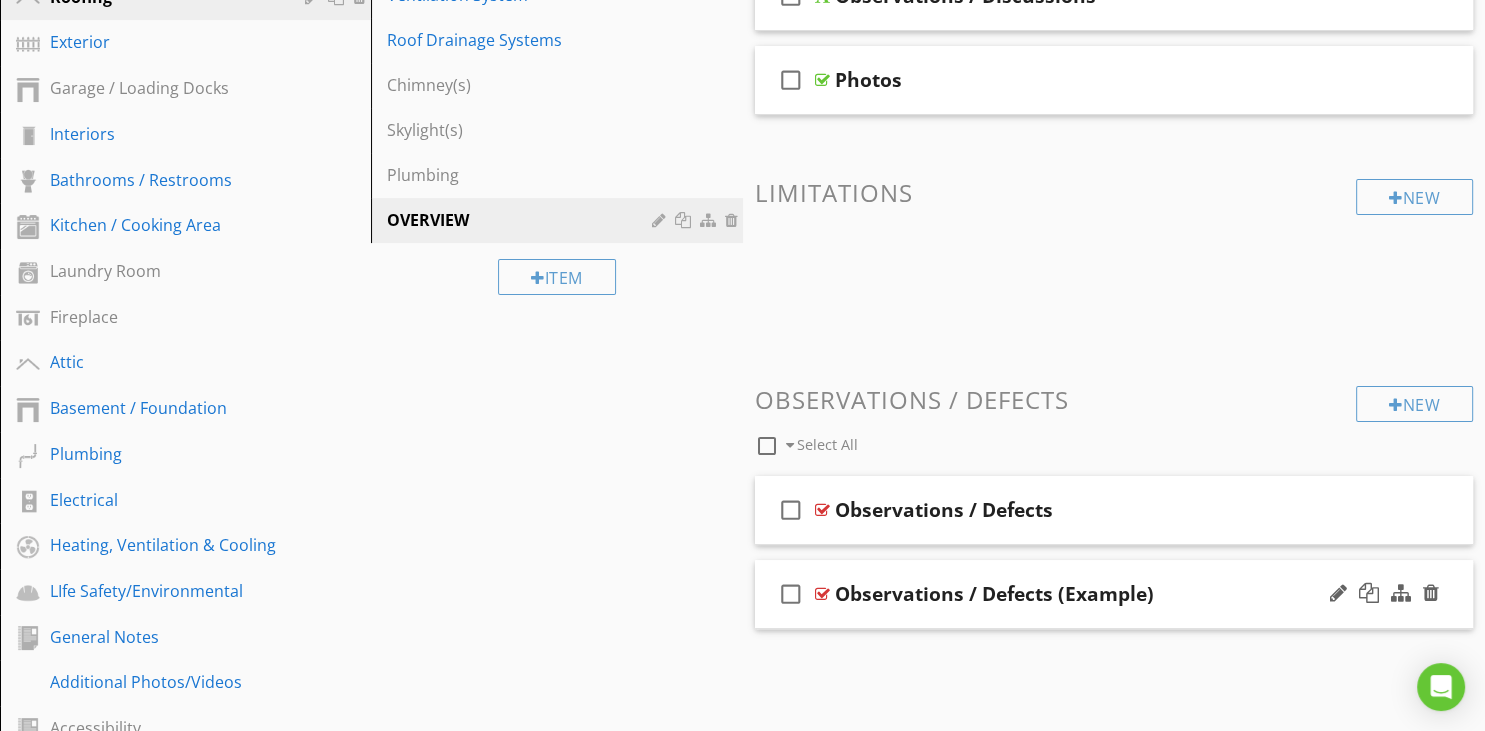 click on "check_box_outline_blank
Observations / Defects (Example)" at bounding box center (1114, 594) 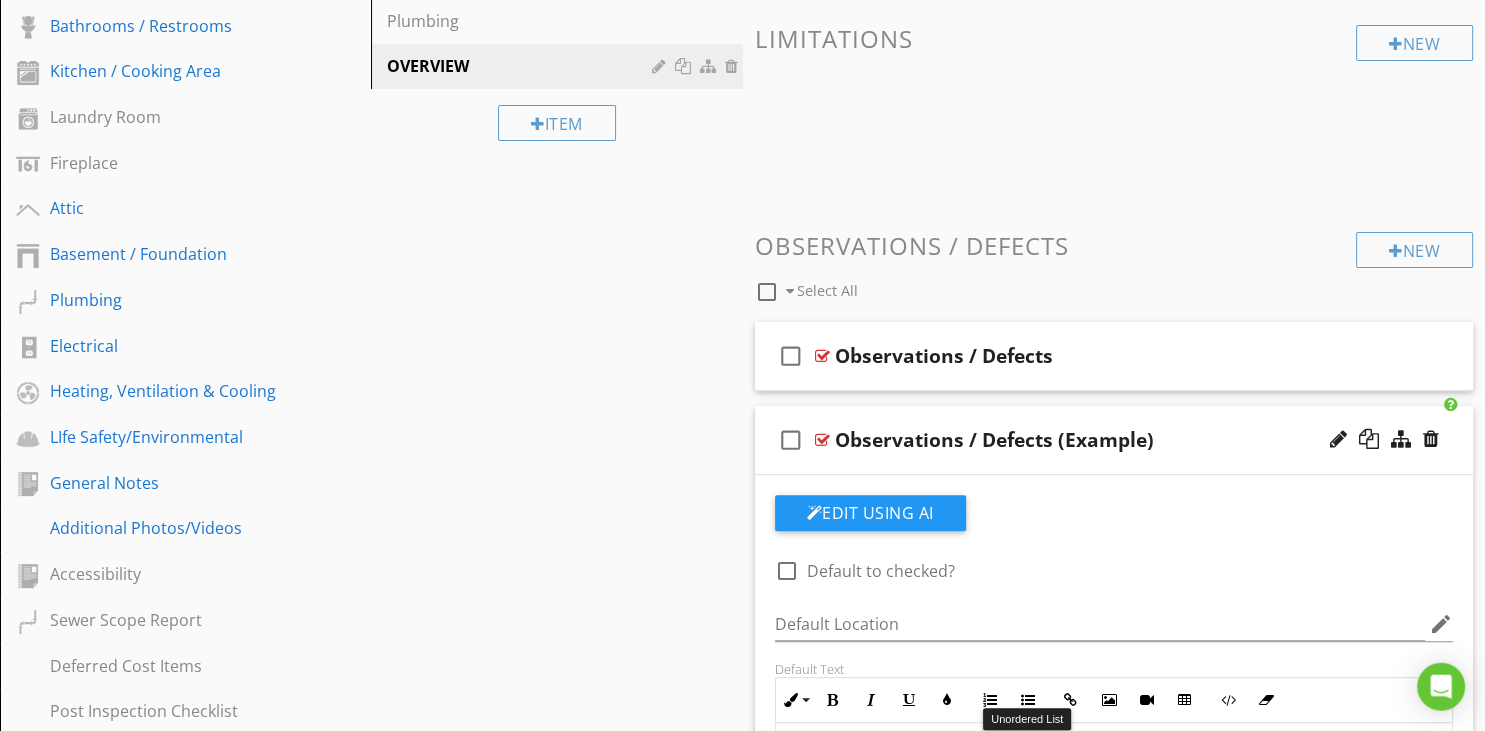 scroll, scrollTop: 695, scrollLeft: 0, axis: vertical 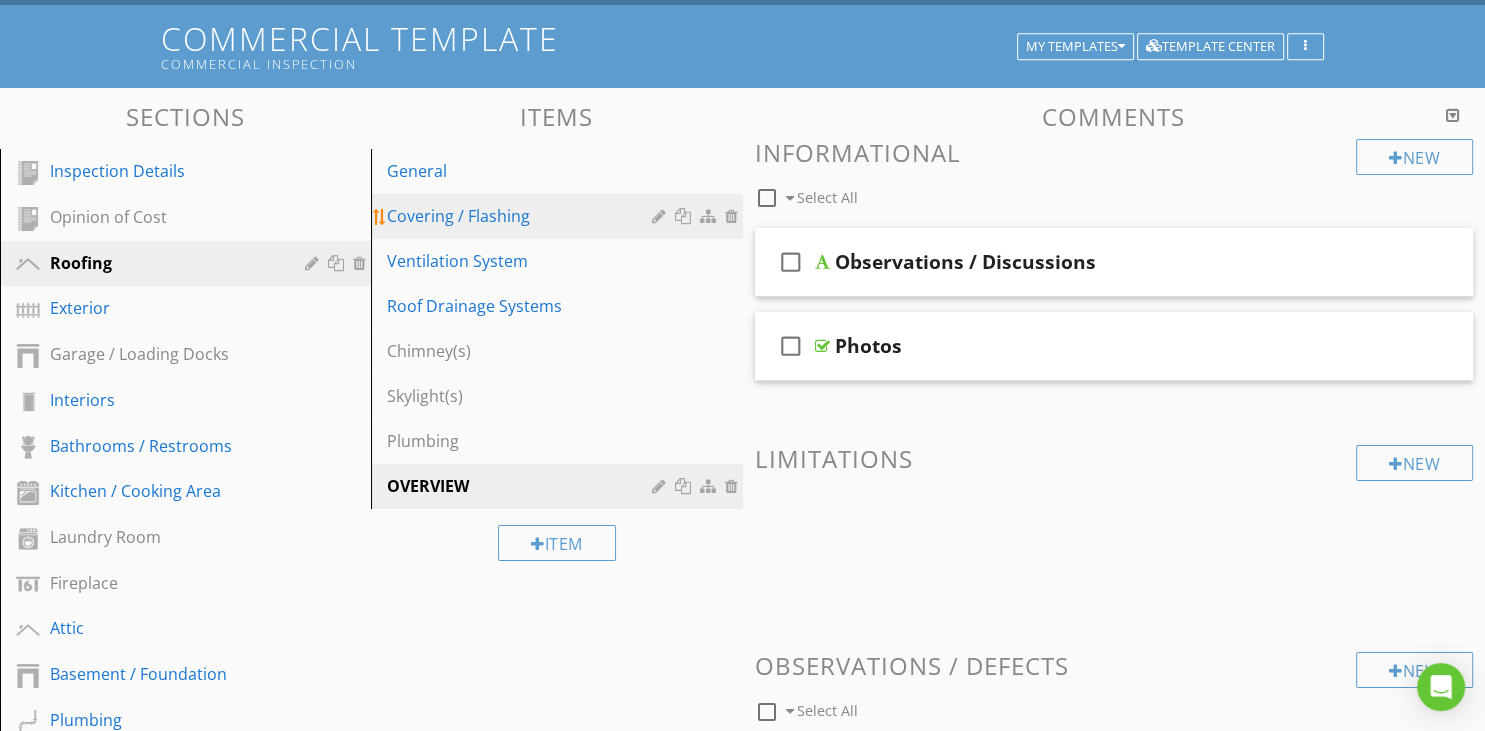 click on "Covering / Flashing" at bounding box center [559, 216] 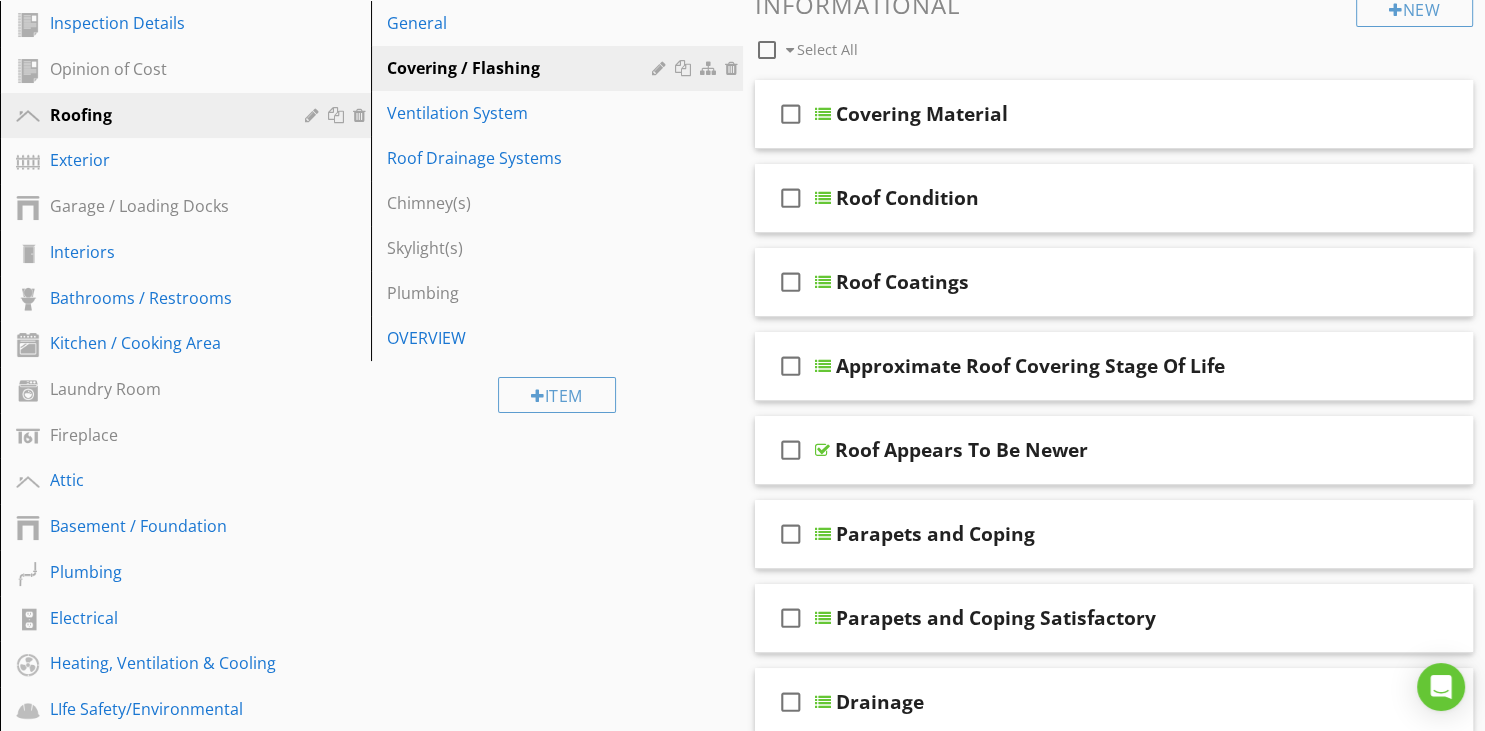 scroll, scrollTop: 217, scrollLeft: 0, axis: vertical 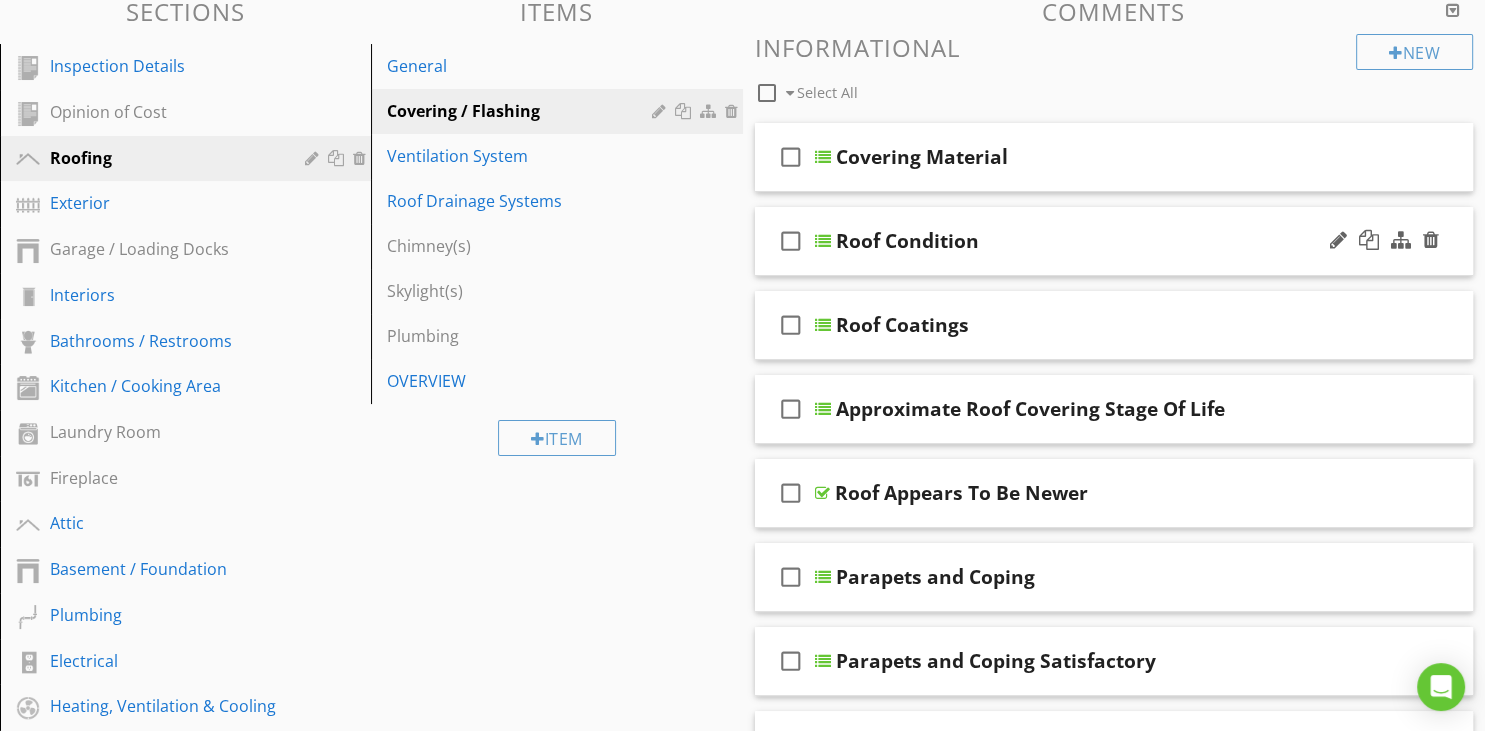 click on "check_box_outline_blank
Roof Condition" at bounding box center [1114, 241] 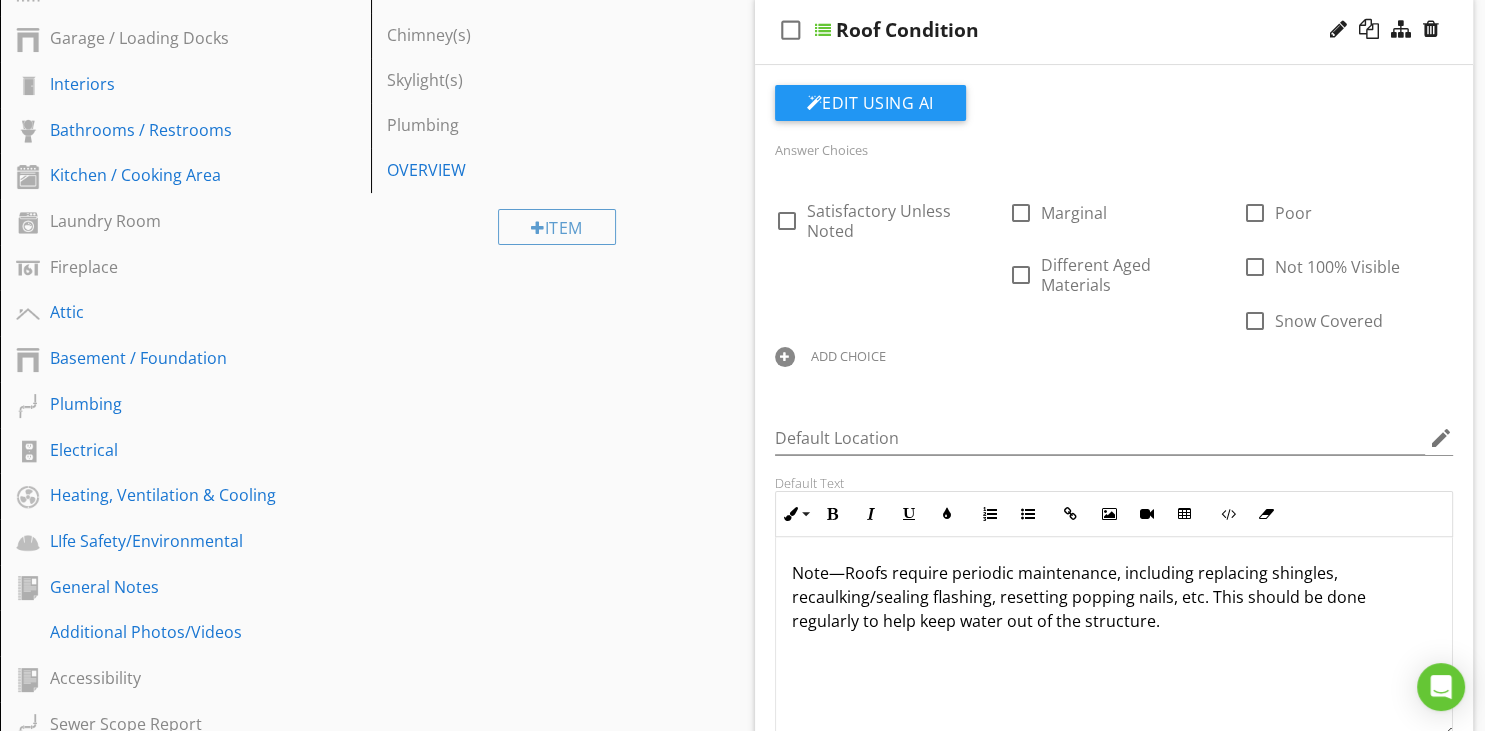 scroll, scrollTop: 323, scrollLeft: 0, axis: vertical 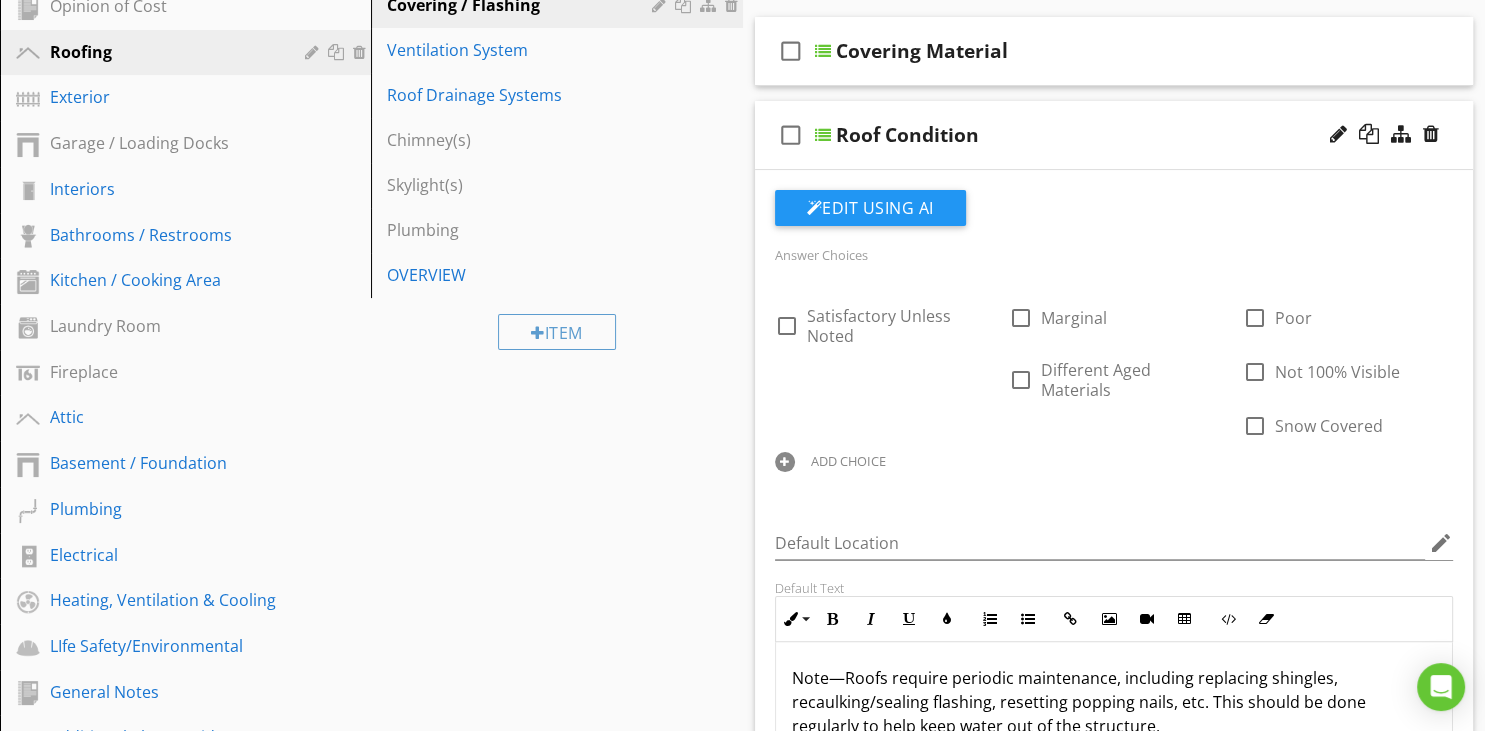 click on "check_box_outline_blank
Roof Condition" at bounding box center (1114, 135) 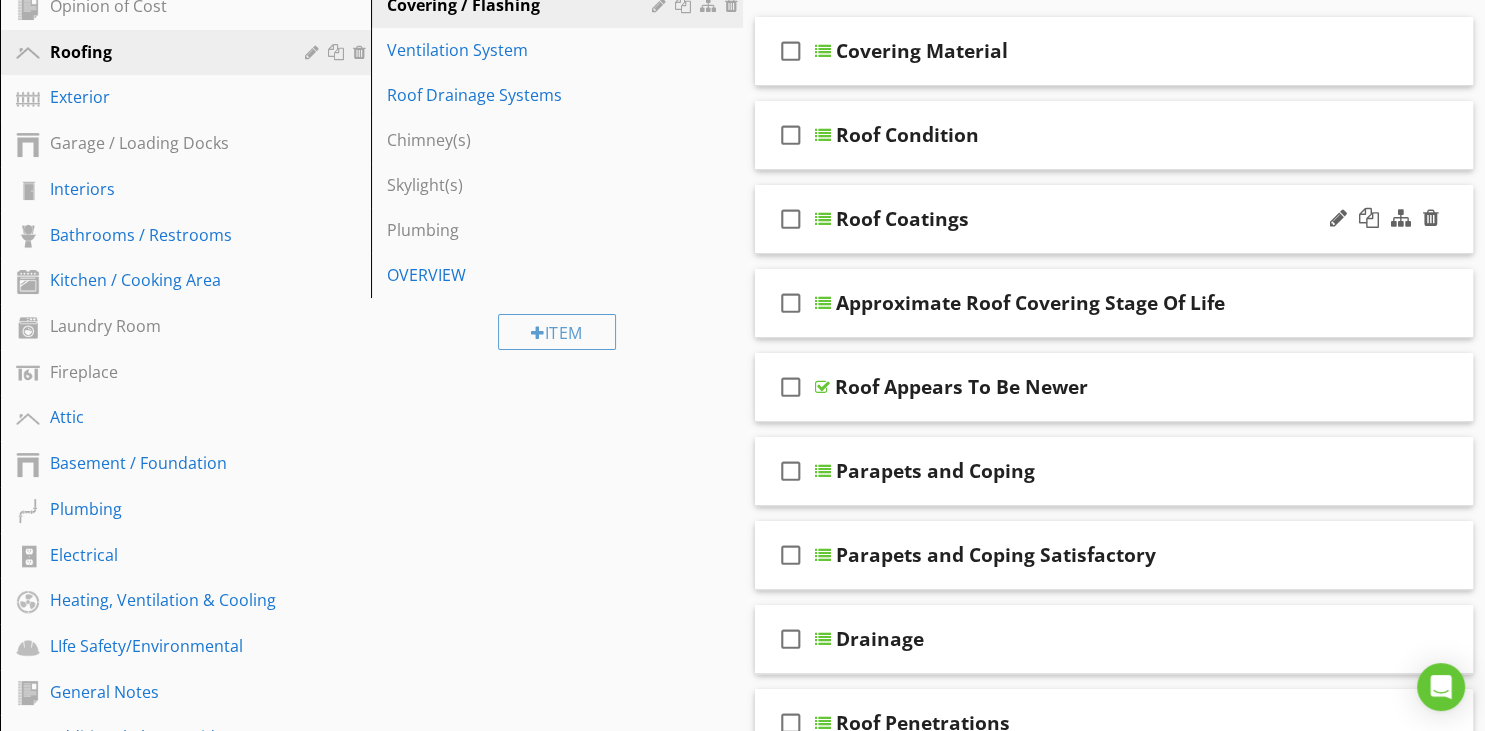 click on "check_box_outline_blank
Roof Coatings" at bounding box center (1114, 219) 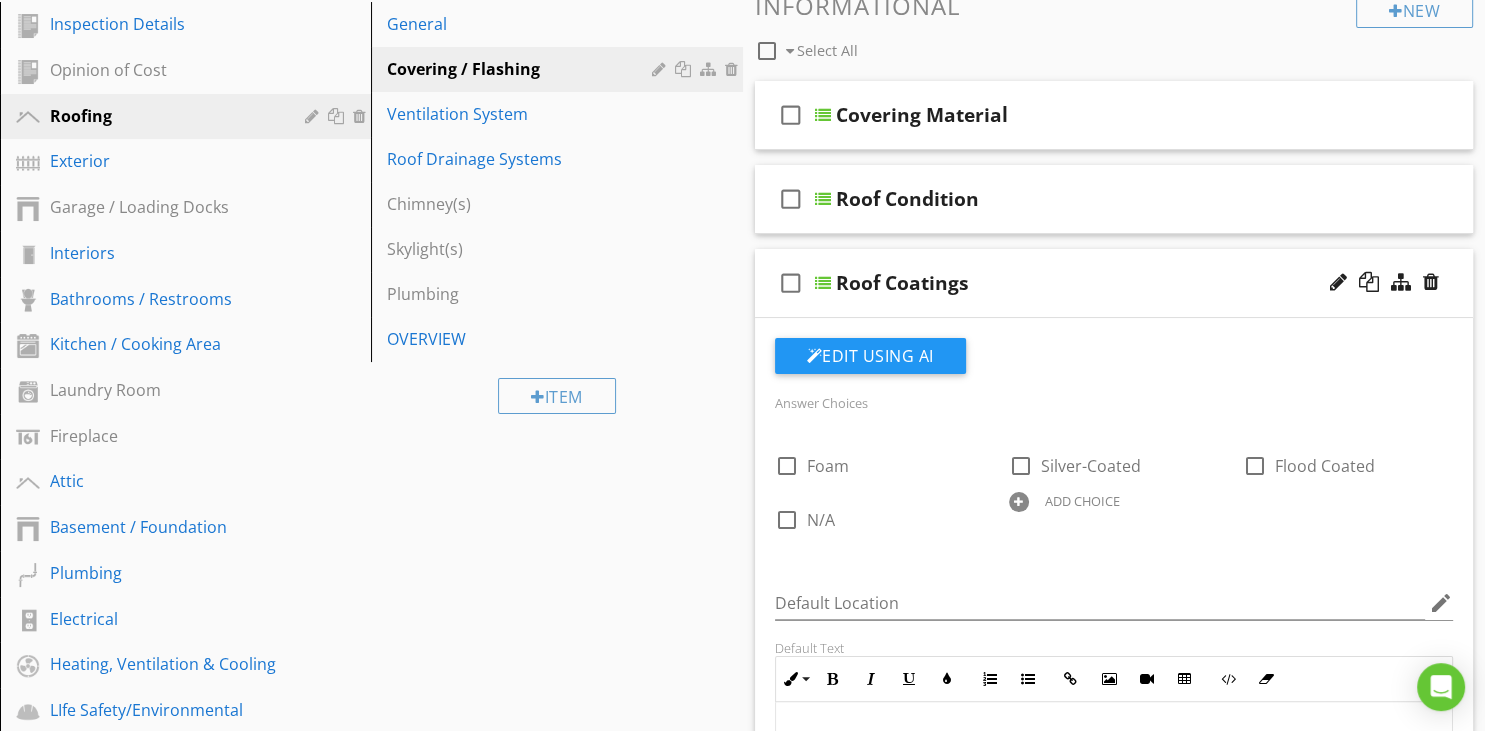 scroll, scrollTop: 217, scrollLeft: 0, axis: vertical 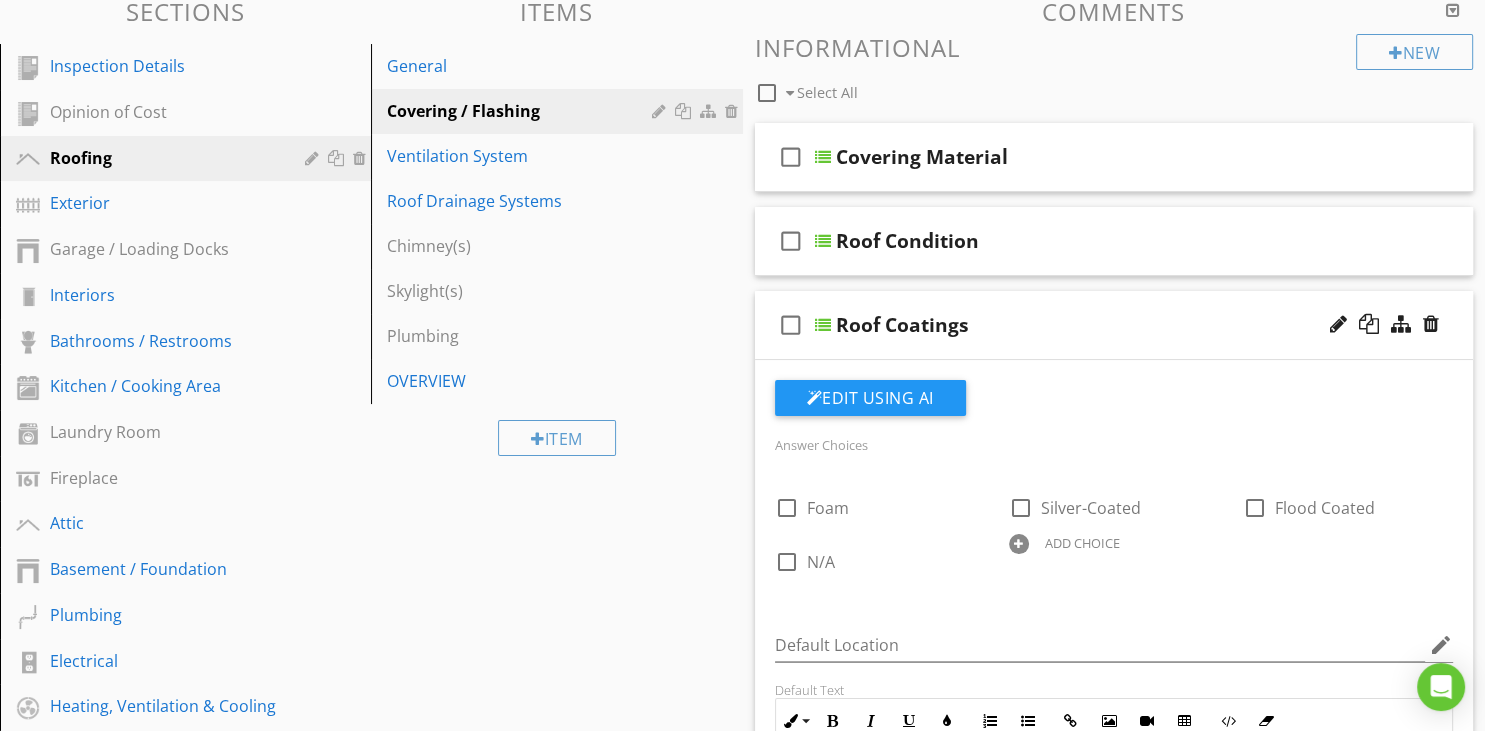 click on "check_box_outline_blank
Roof Coatings" at bounding box center [1114, 325] 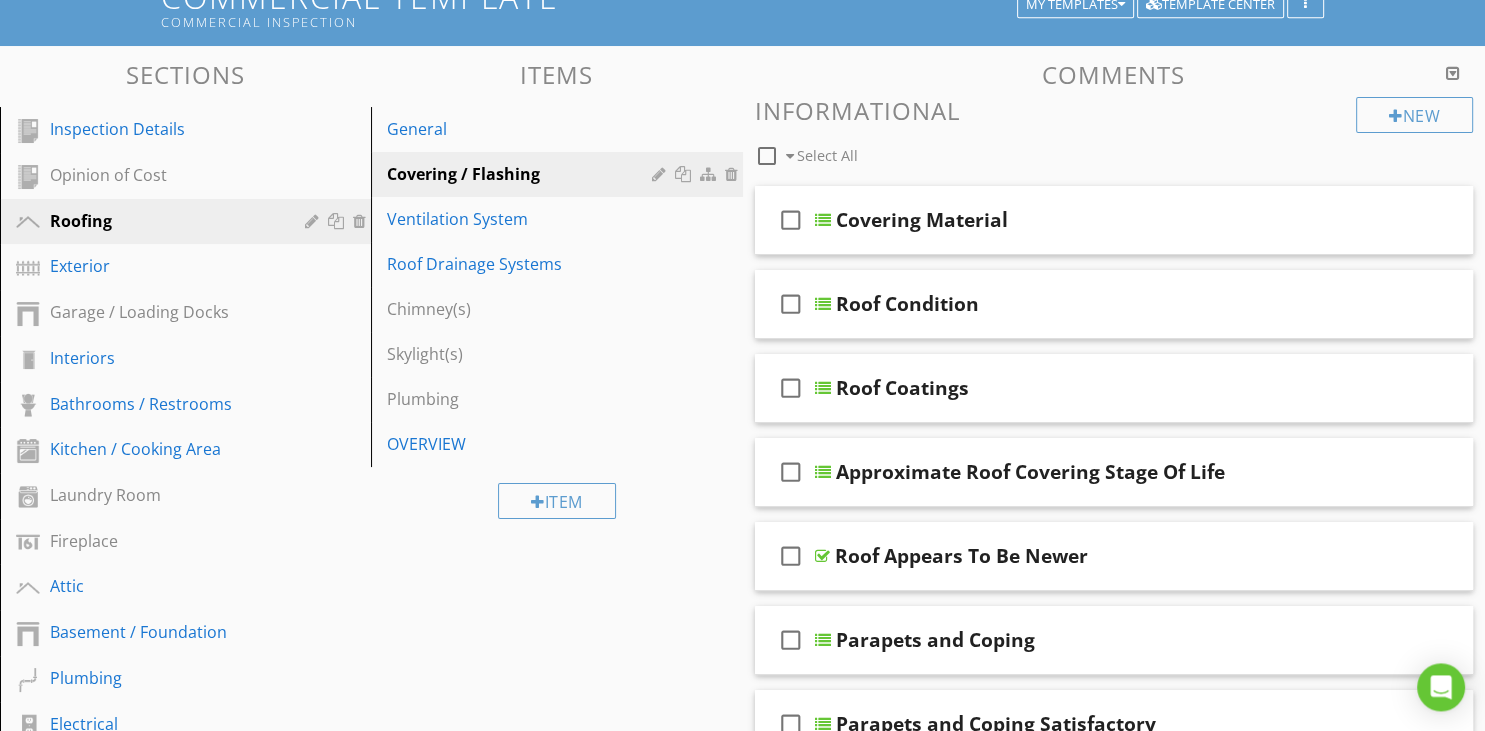 scroll, scrollTop: 6, scrollLeft: 0, axis: vertical 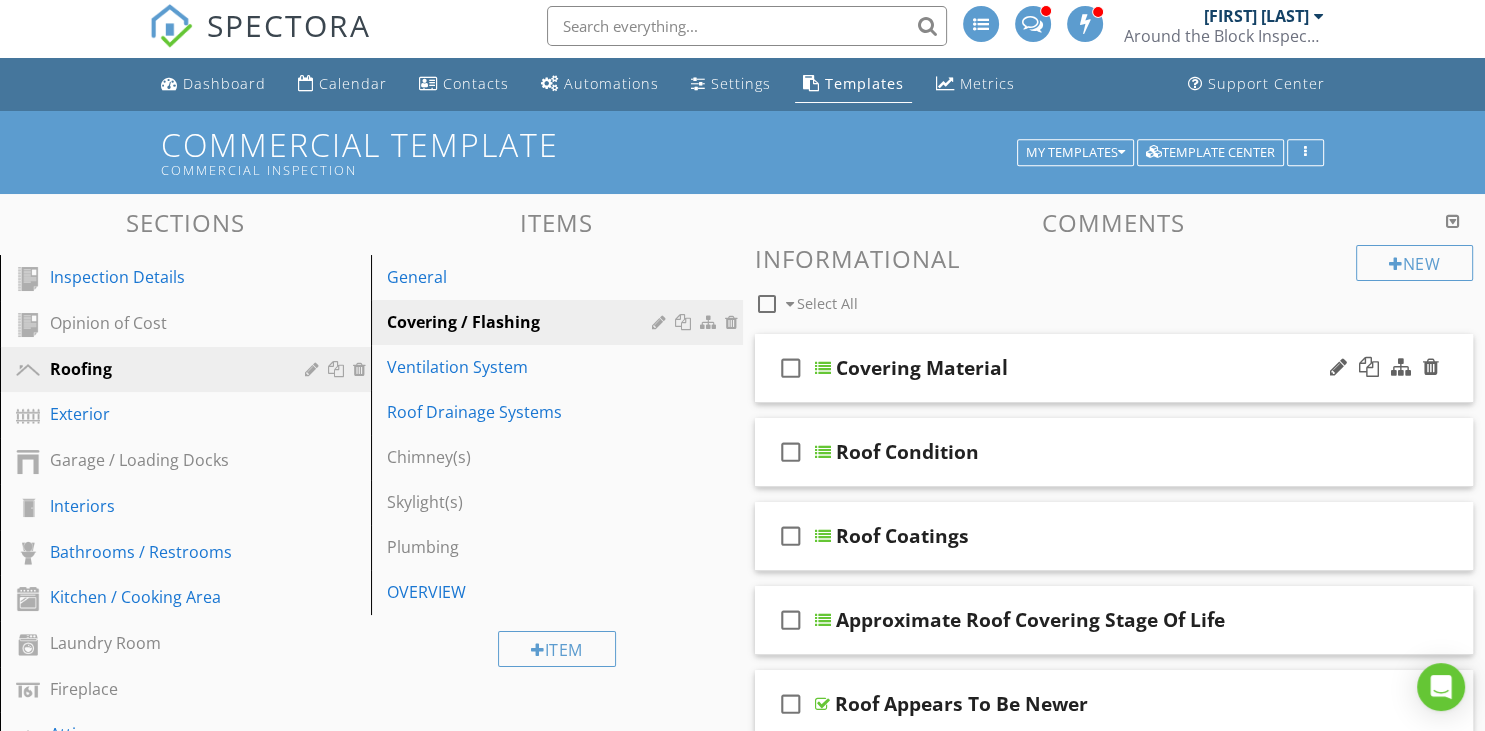 click on "check_box_outline_blank
Covering Material" at bounding box center [1114, 368] 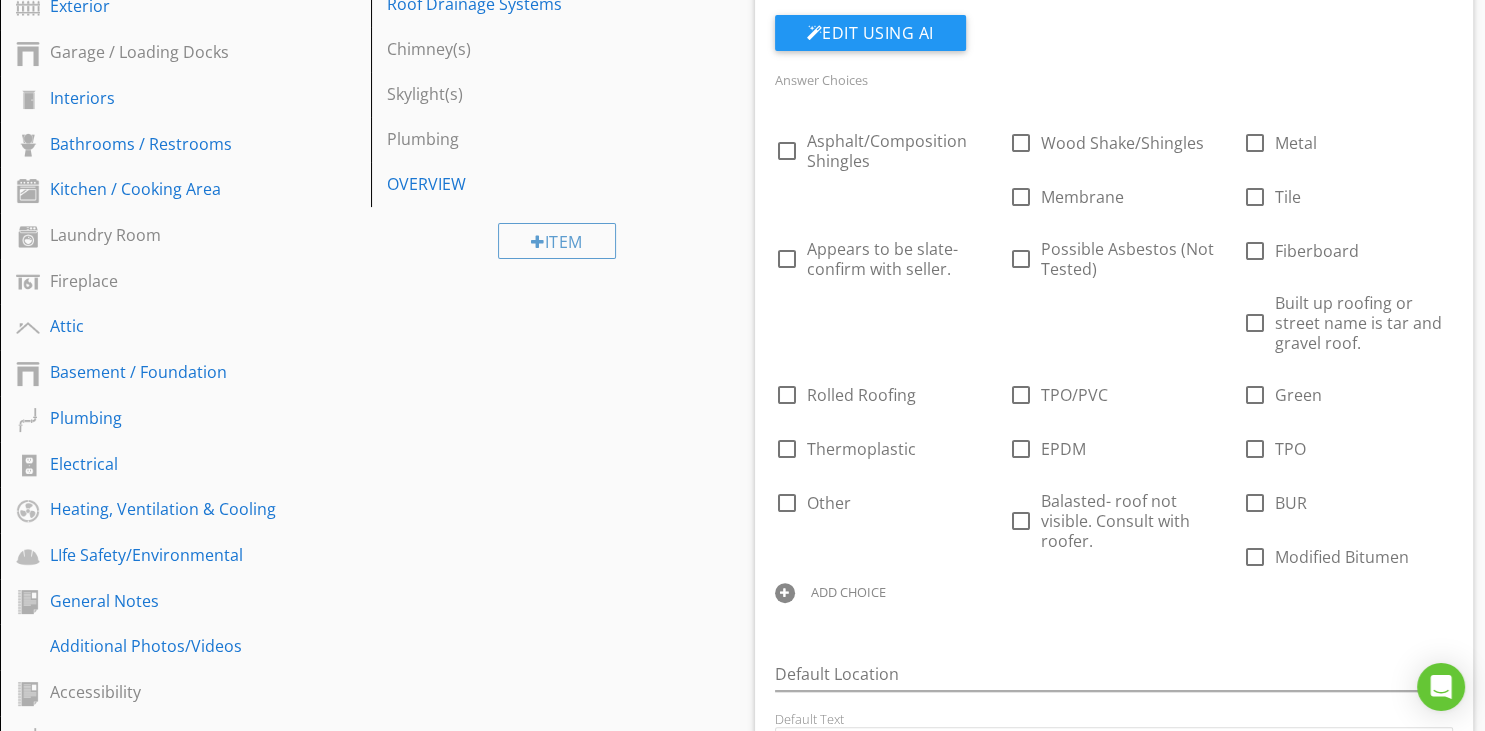 scroll, scrollTop: 428, scrollLeft: 0, axis: vertical 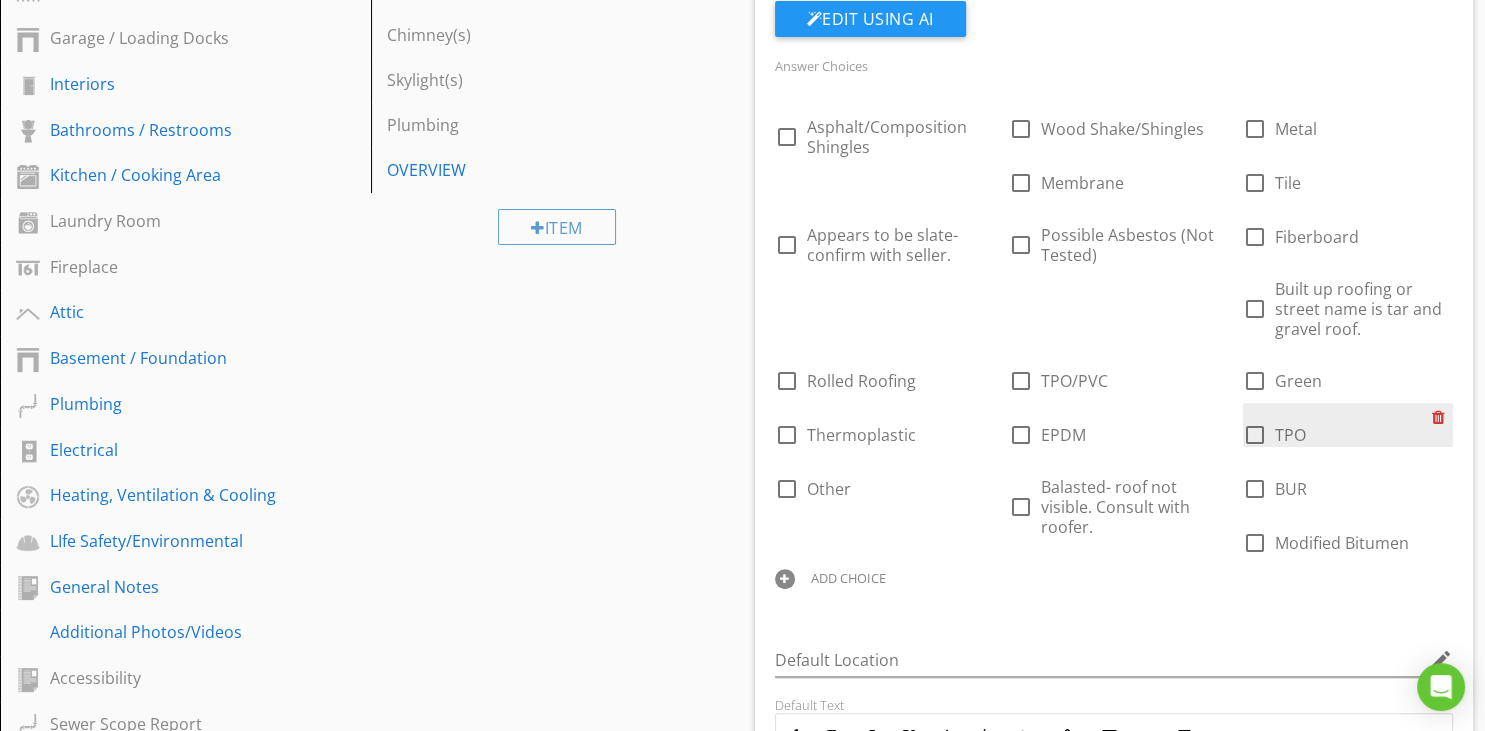 click at bounding box center (1442, 417) 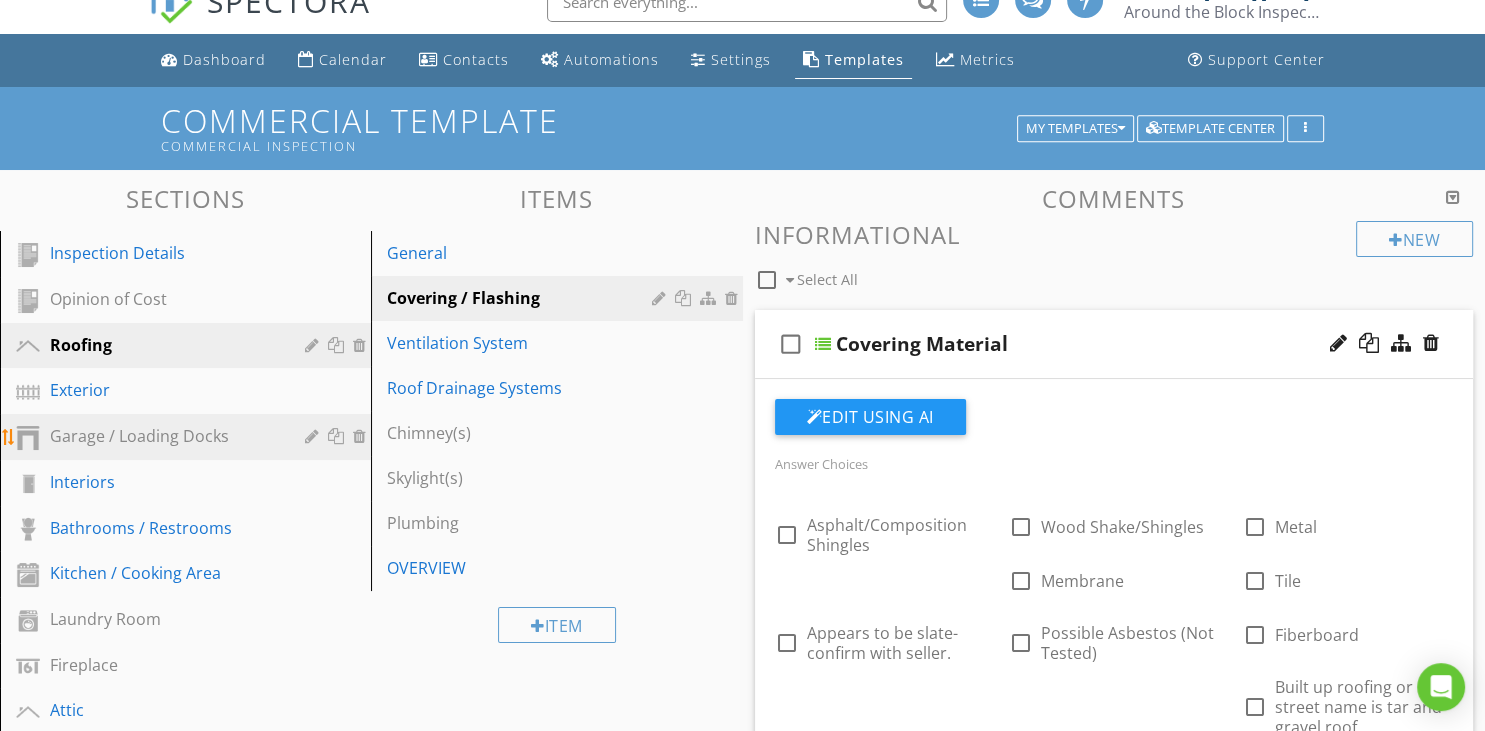 scroll, scrollTop: 0, scrollLeft: 0, axis: both 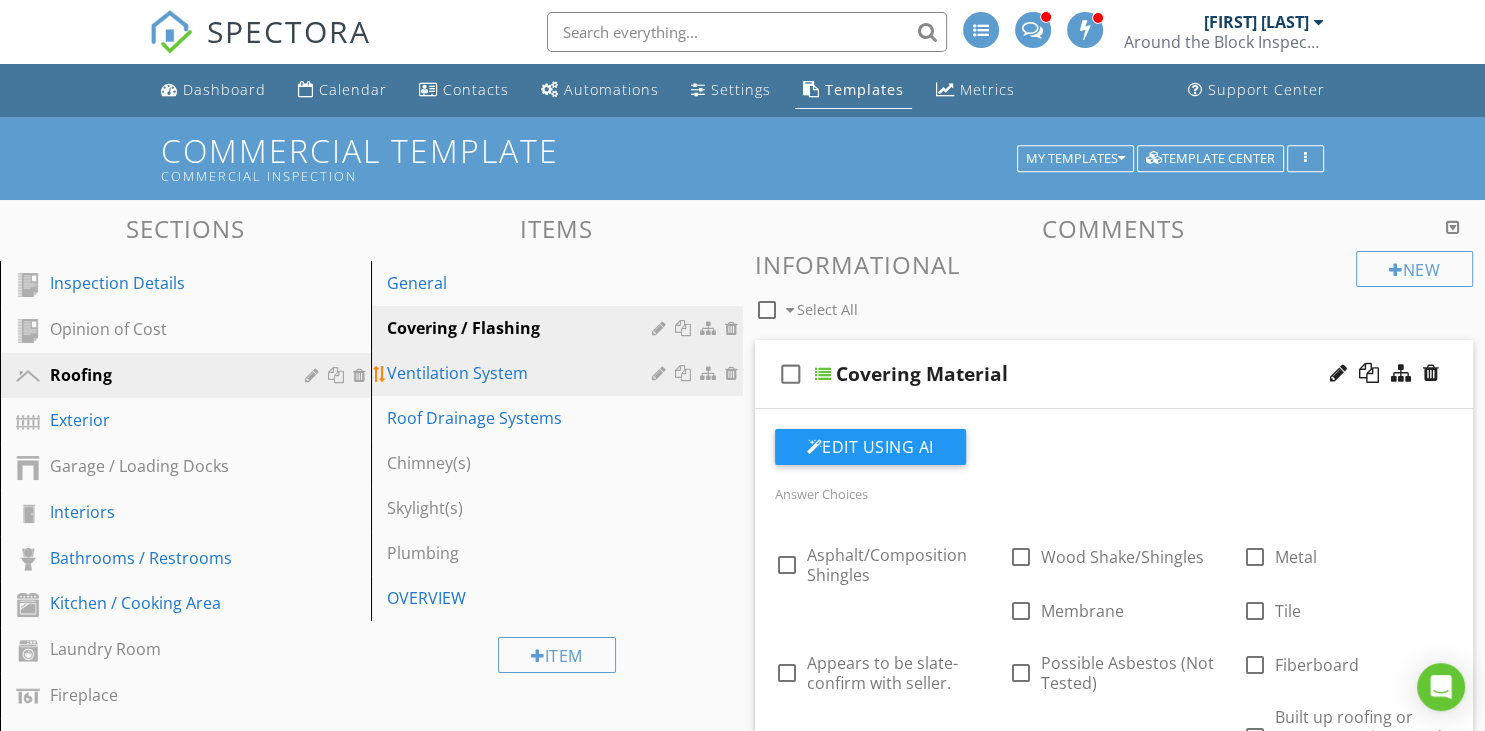 click on "Ventilation System" at bounding box center [522, 373] 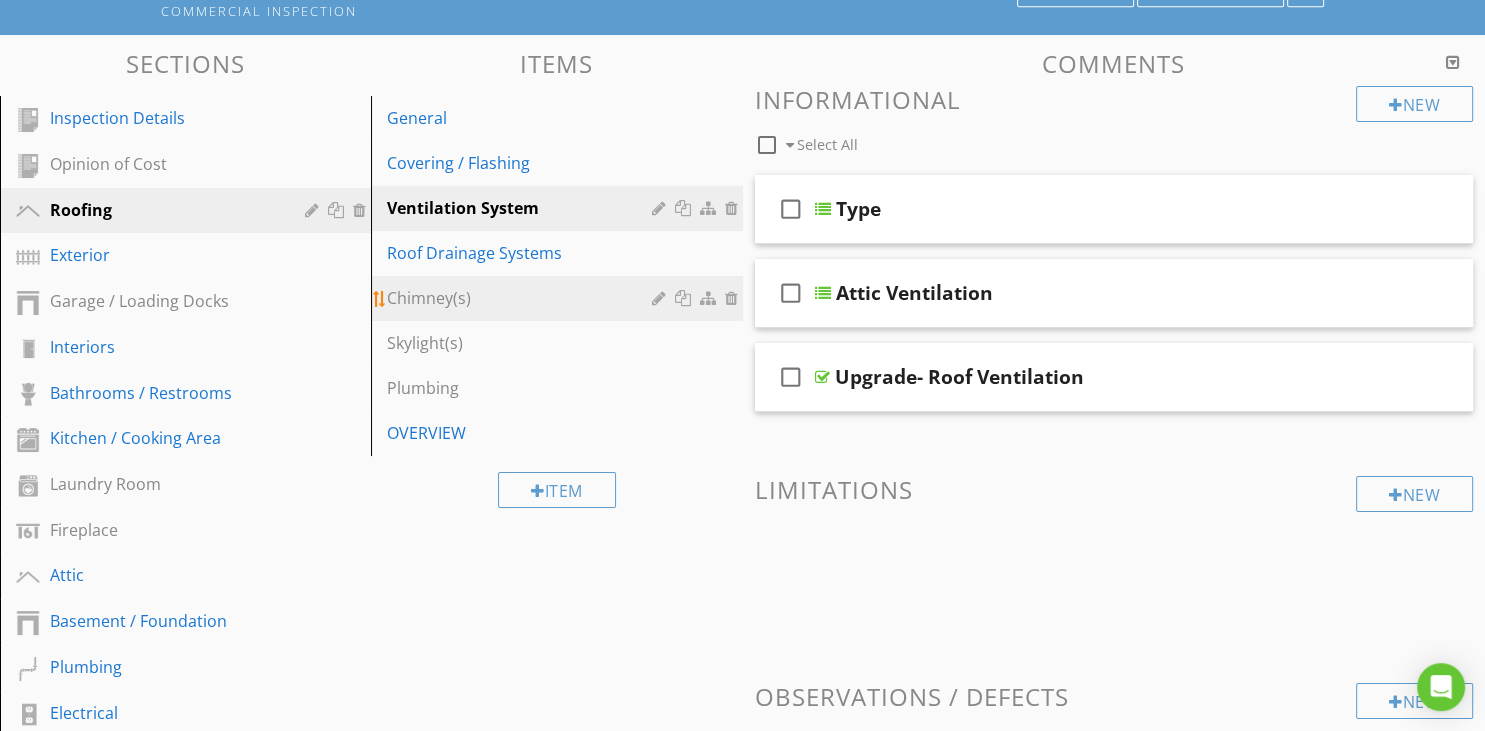 scroll, scrollTop: 105, scrollLeft: 0, axis: vertical 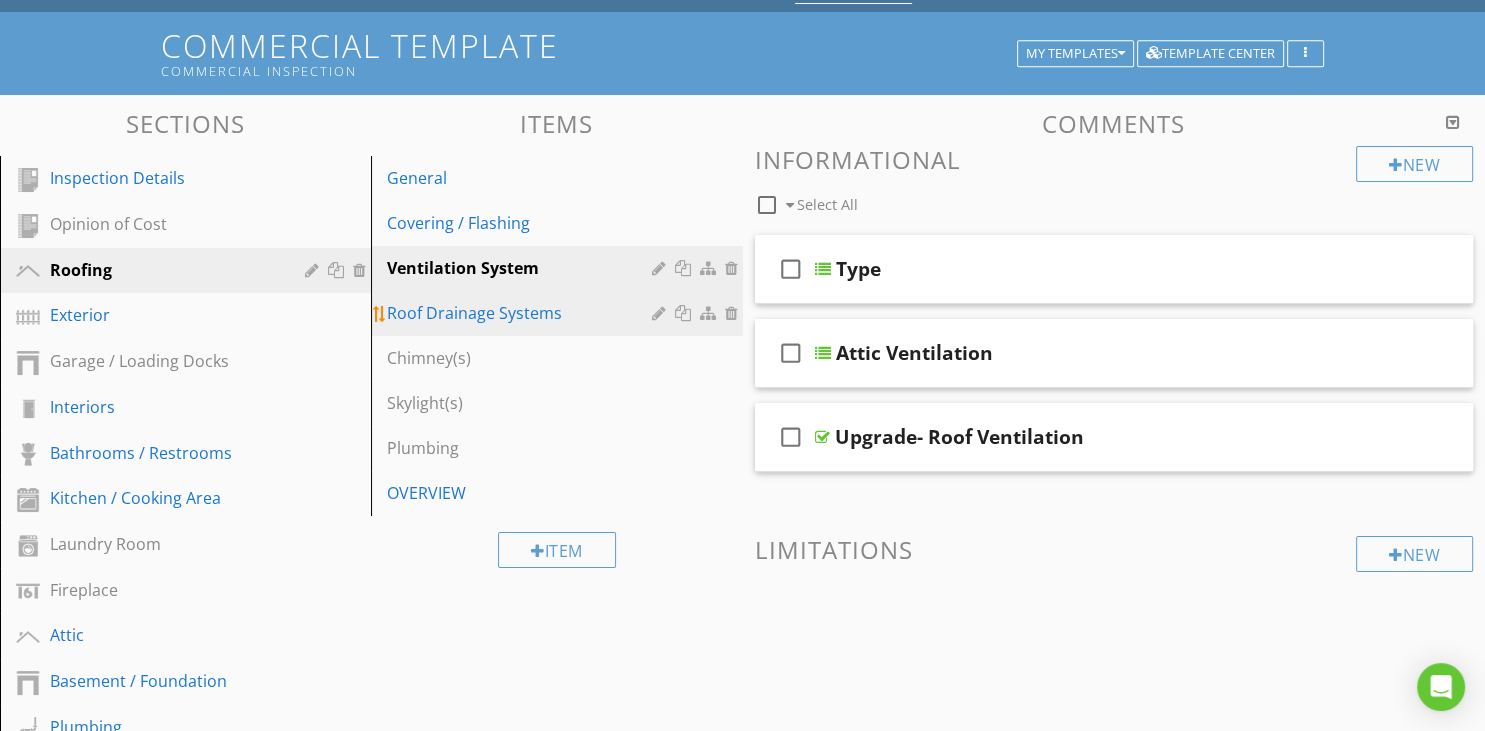 click on "Roof Drainage Systems" at bounding box center (522, 313) 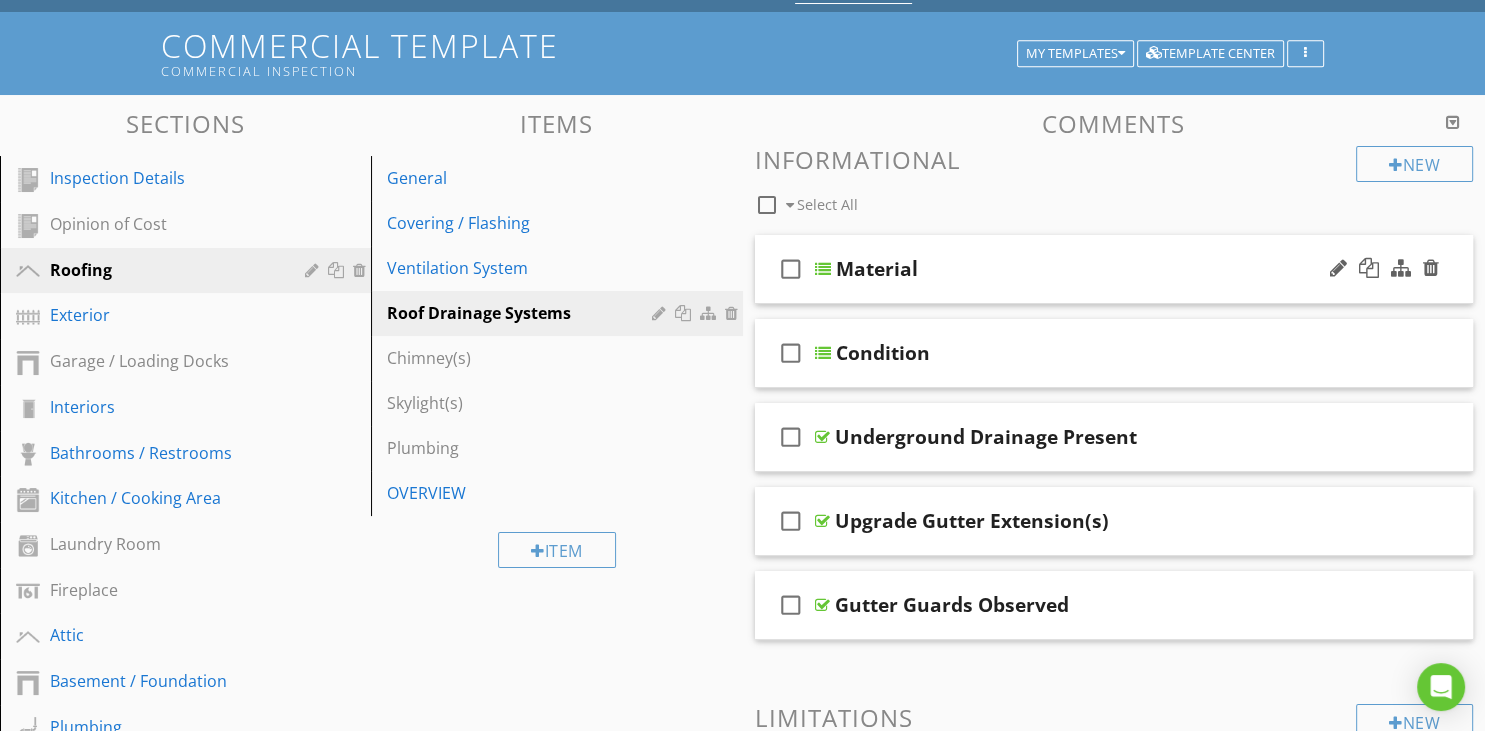 click on "check_box_outline_blank
Material" at bounding box center [1114, 269] 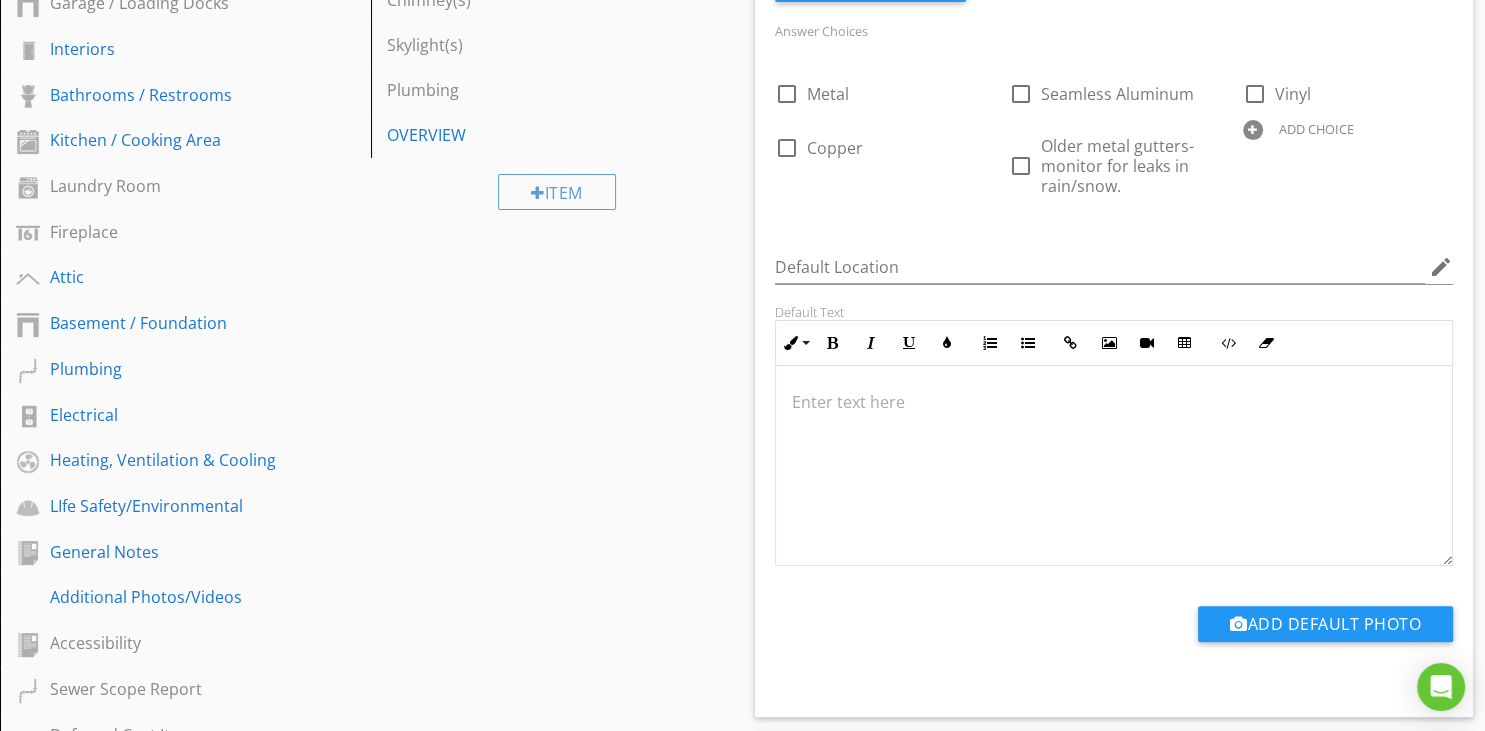 scroll, scrollTop: 528, scrollLeft: 0, axis: vertical 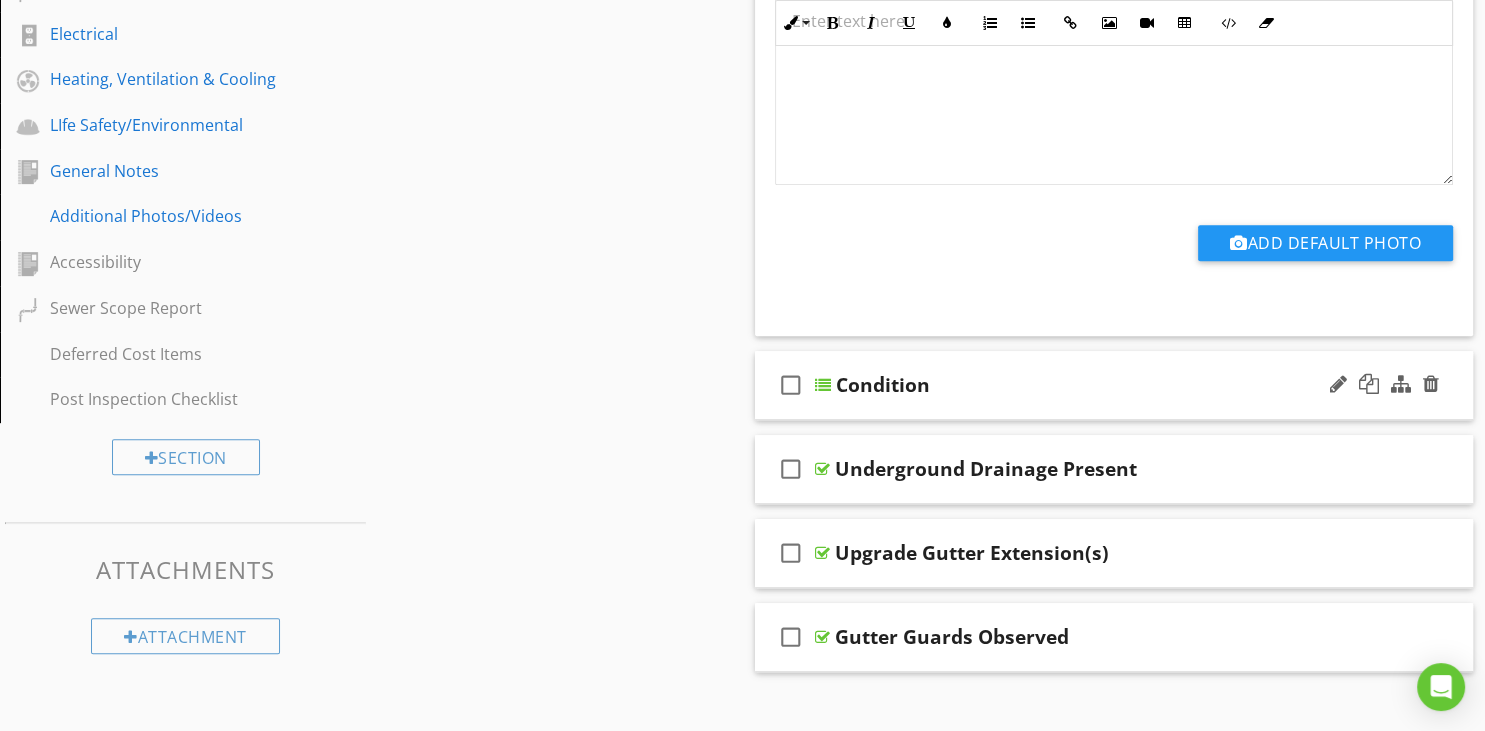 click on "check_box_outline_blank
Condition" at bounding box center (1114, 385) 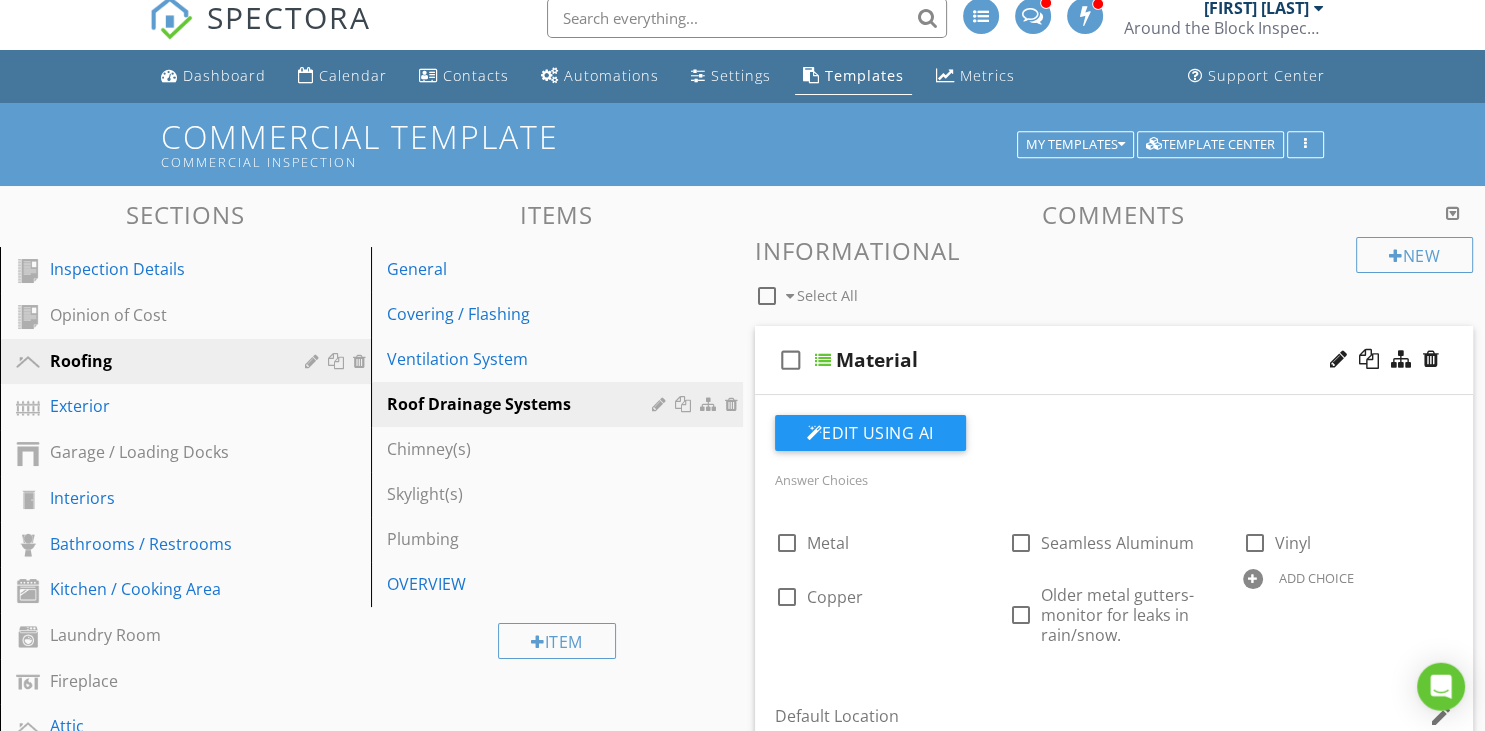 scroll, scrollTop: 0, scrollLeft: 0, axis: both 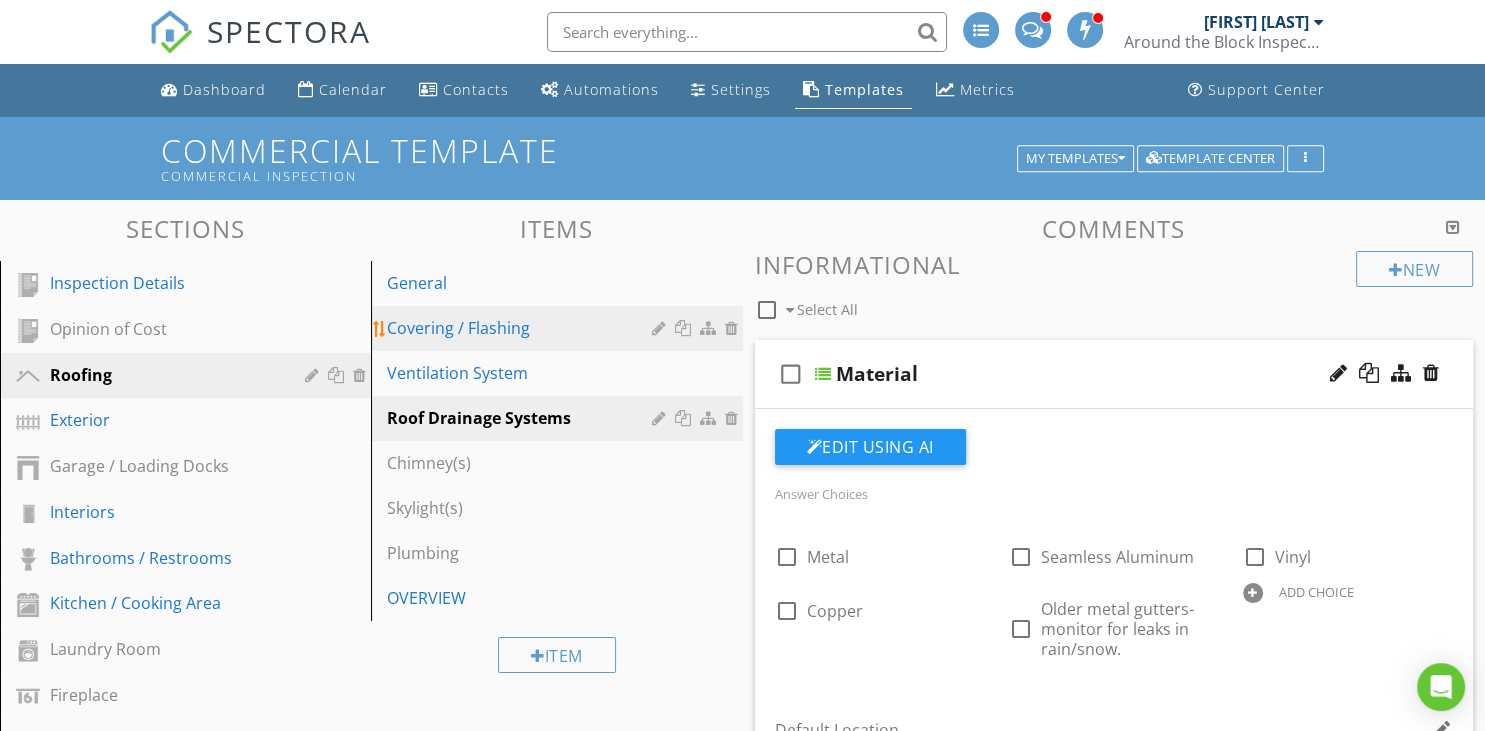click on "Covering / Flashing" at bounding box center [522, 328] 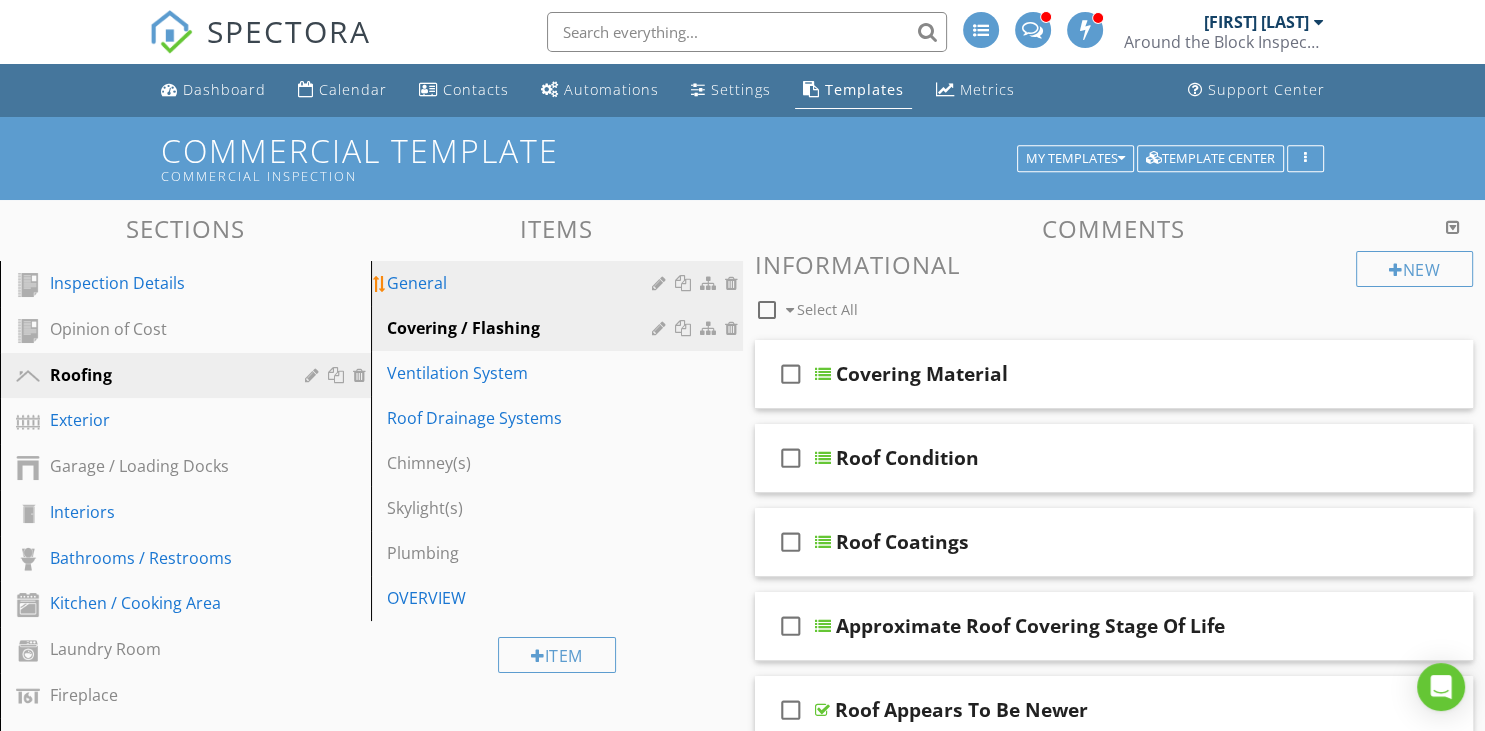 click on "General" at bounding box center (522, 283) 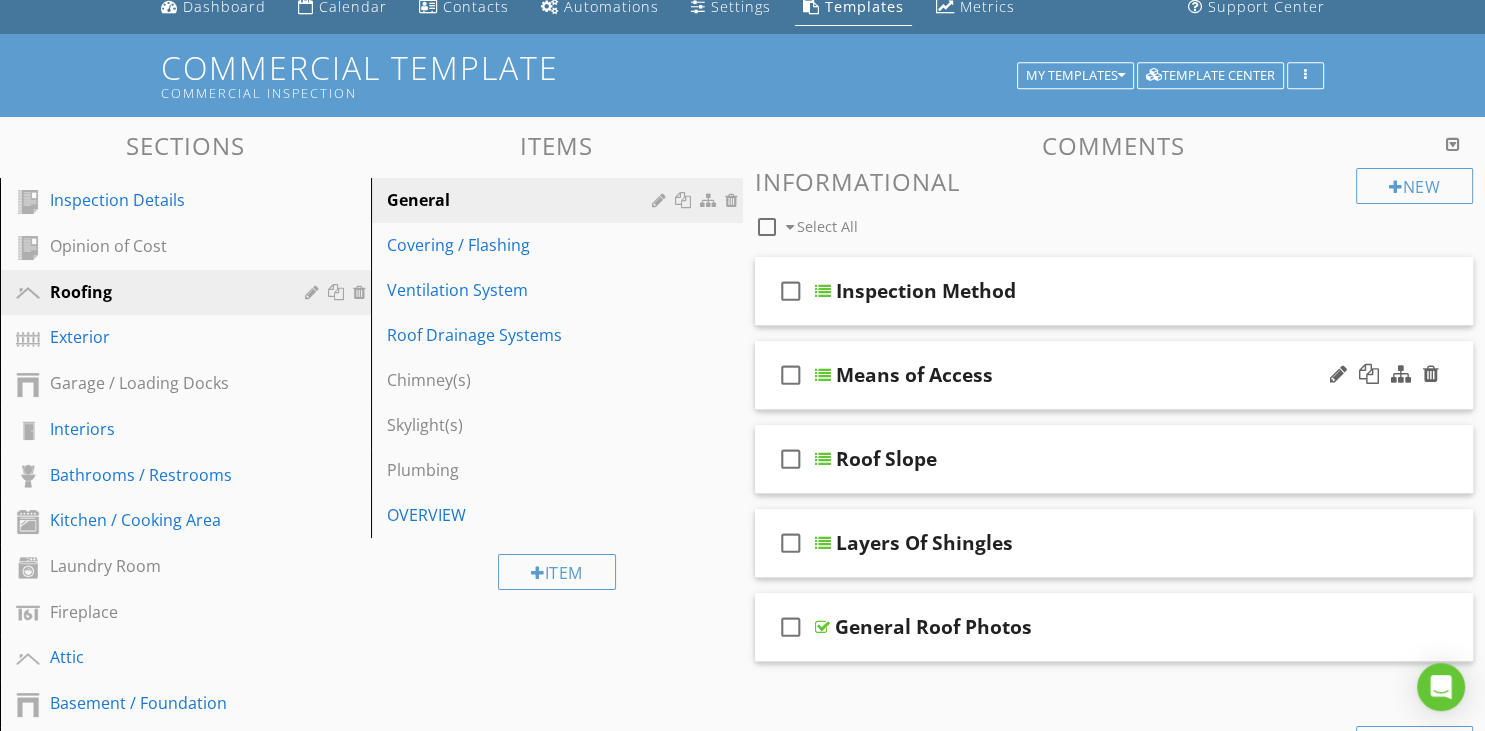scroll, scrollTop: 211, scrollLeft: 0, axis: vertical 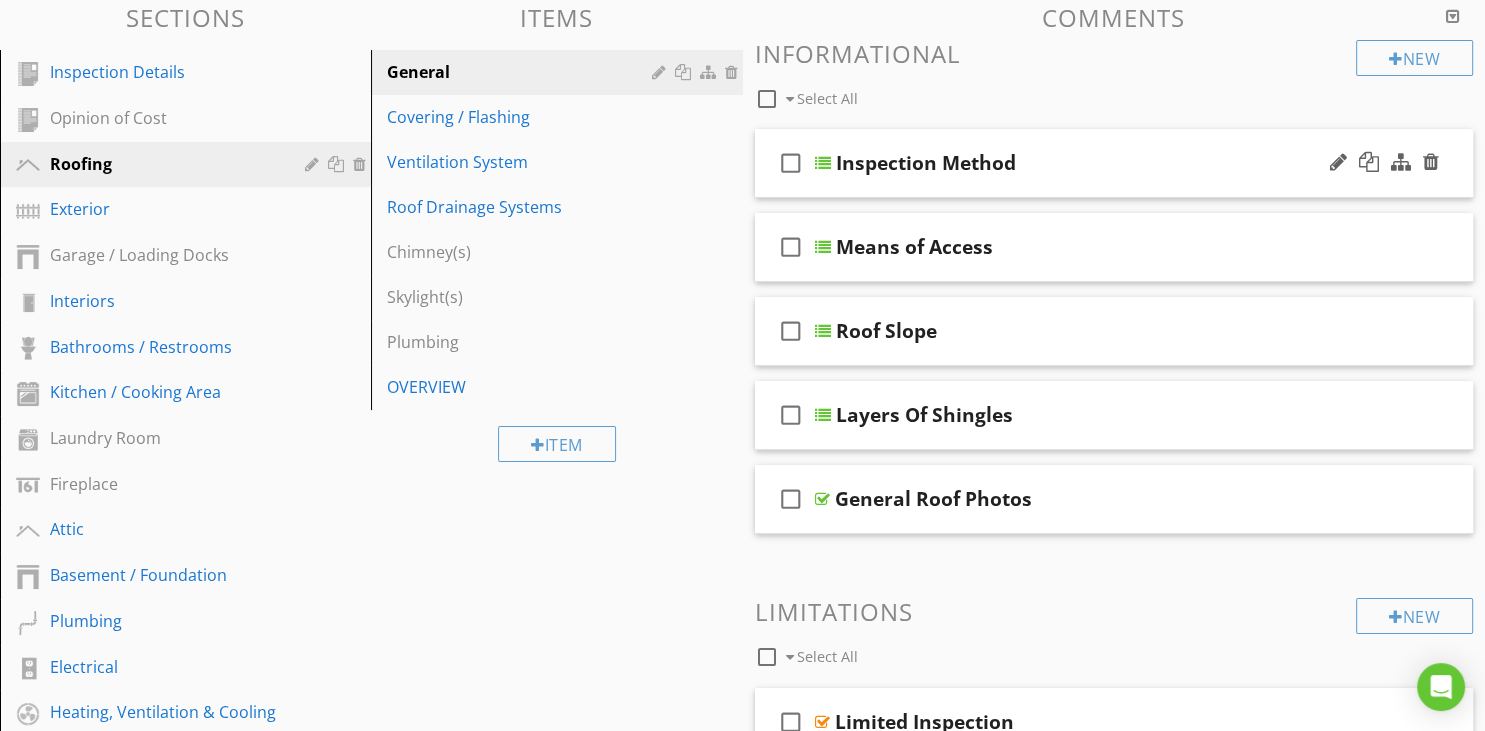 click on "check_box_outline_blank
Inspection Method" at bounding box center [1114, 163] 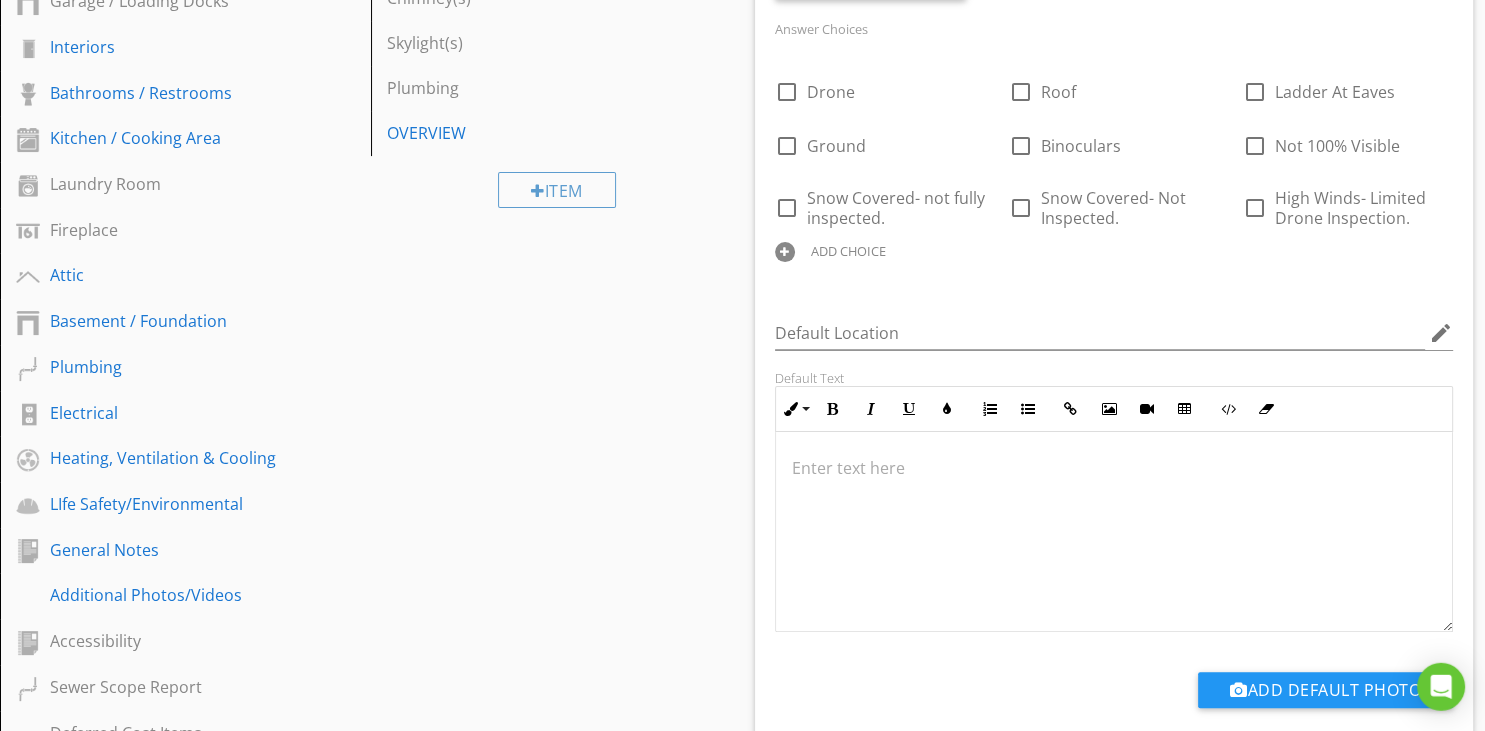 scroll, scrollTop: 528, scrollLeft: 0, axis: vertical 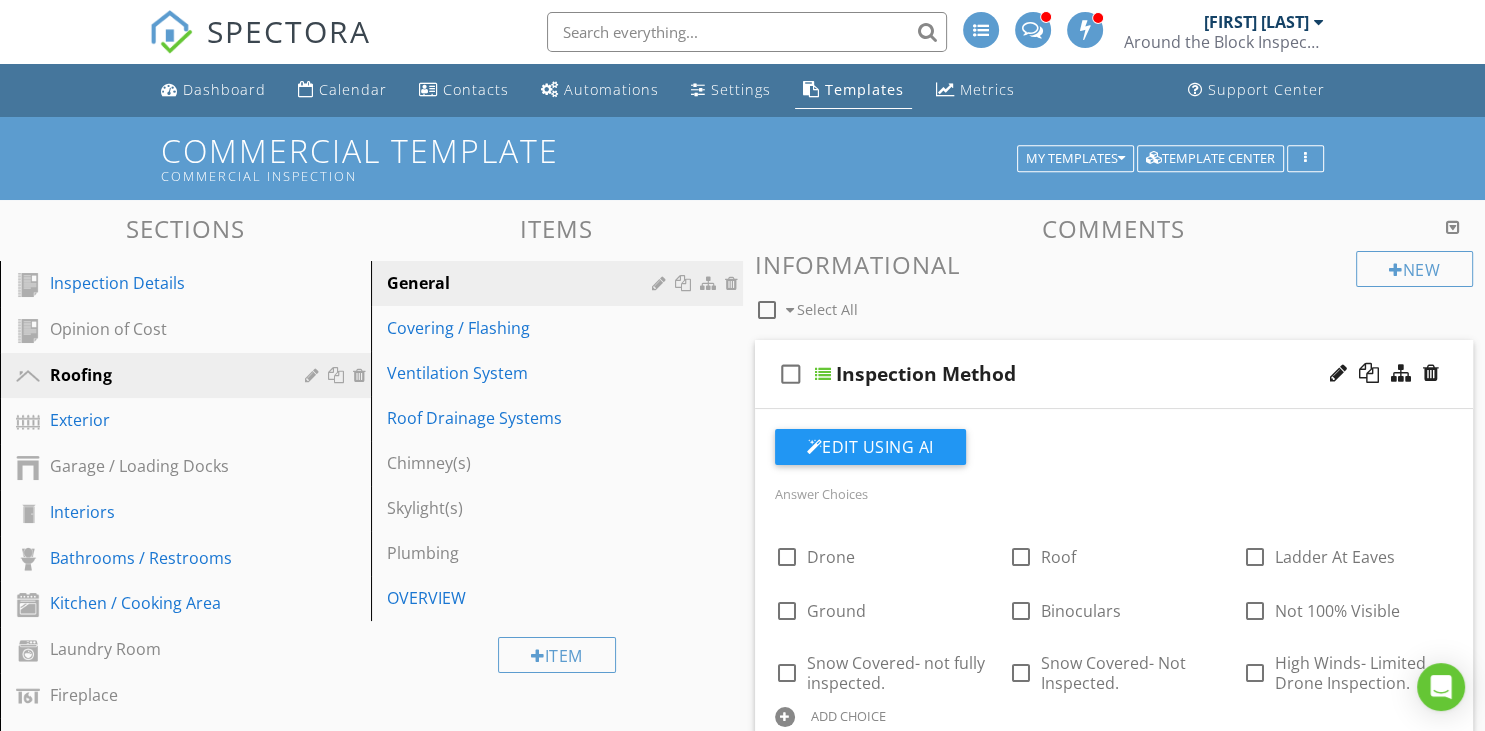 click on "check_box_outline_blank
Inspection Method" at bounding box center (1114, 374) 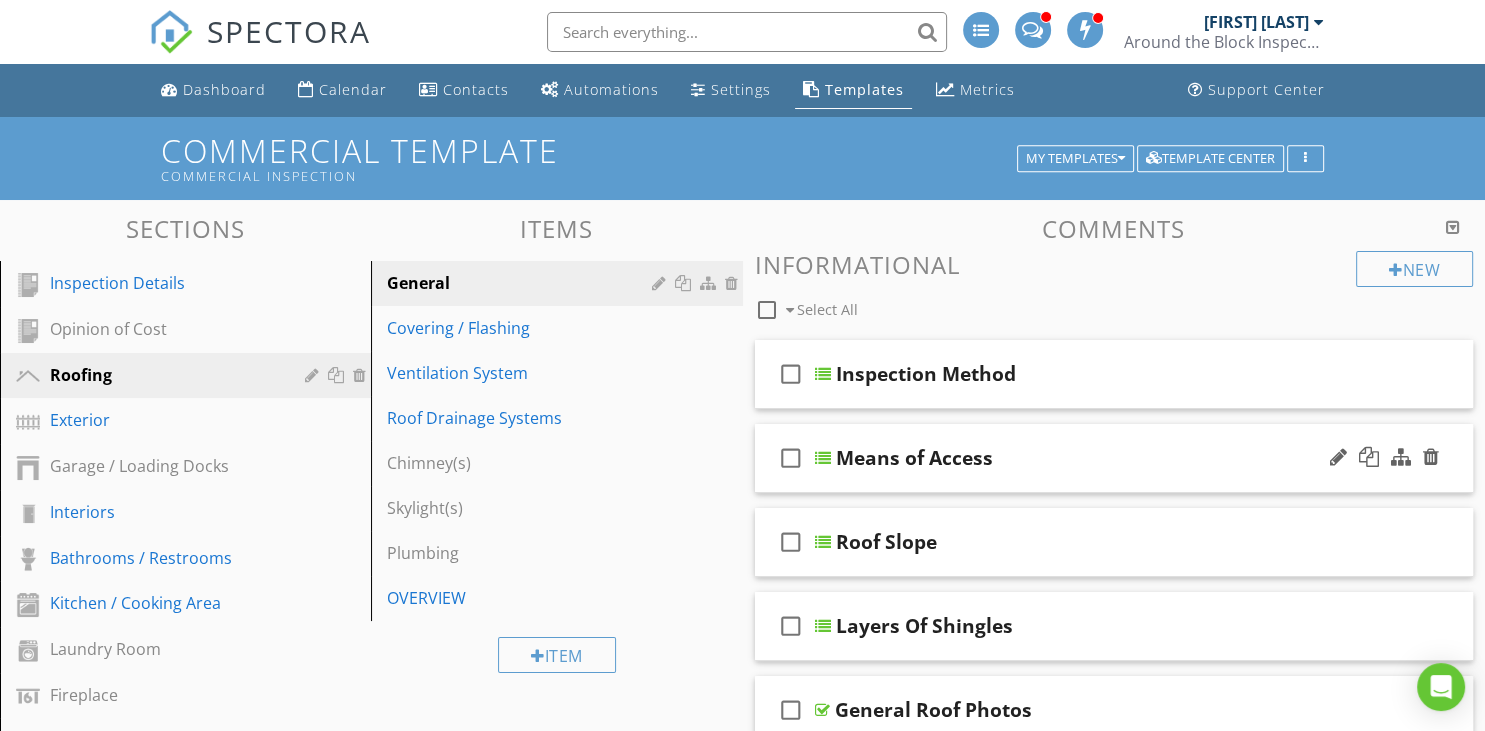 click on "Means of Access" at bounding box center [1090, 458] 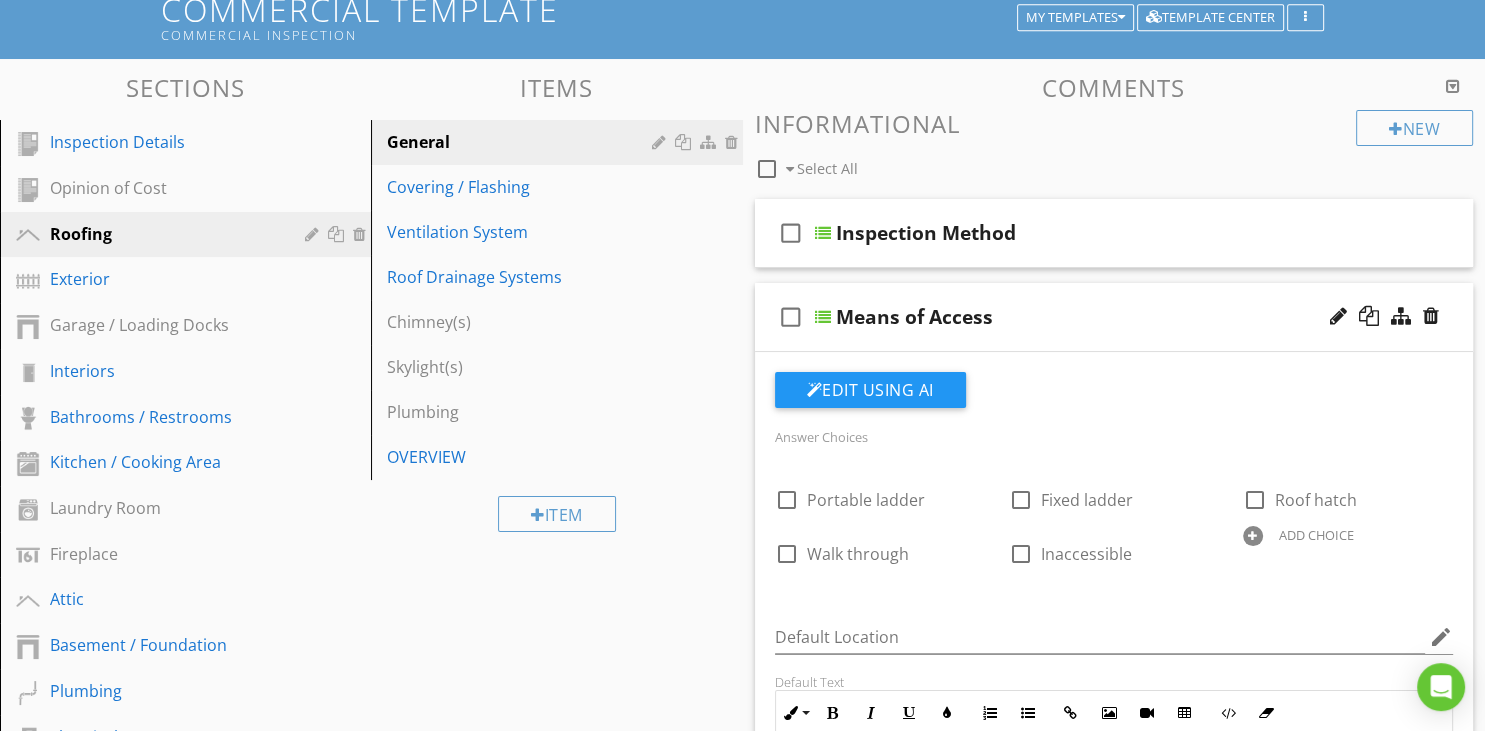 scroll, scrollTop: 105, scrollLeft: 0, axis: vertical 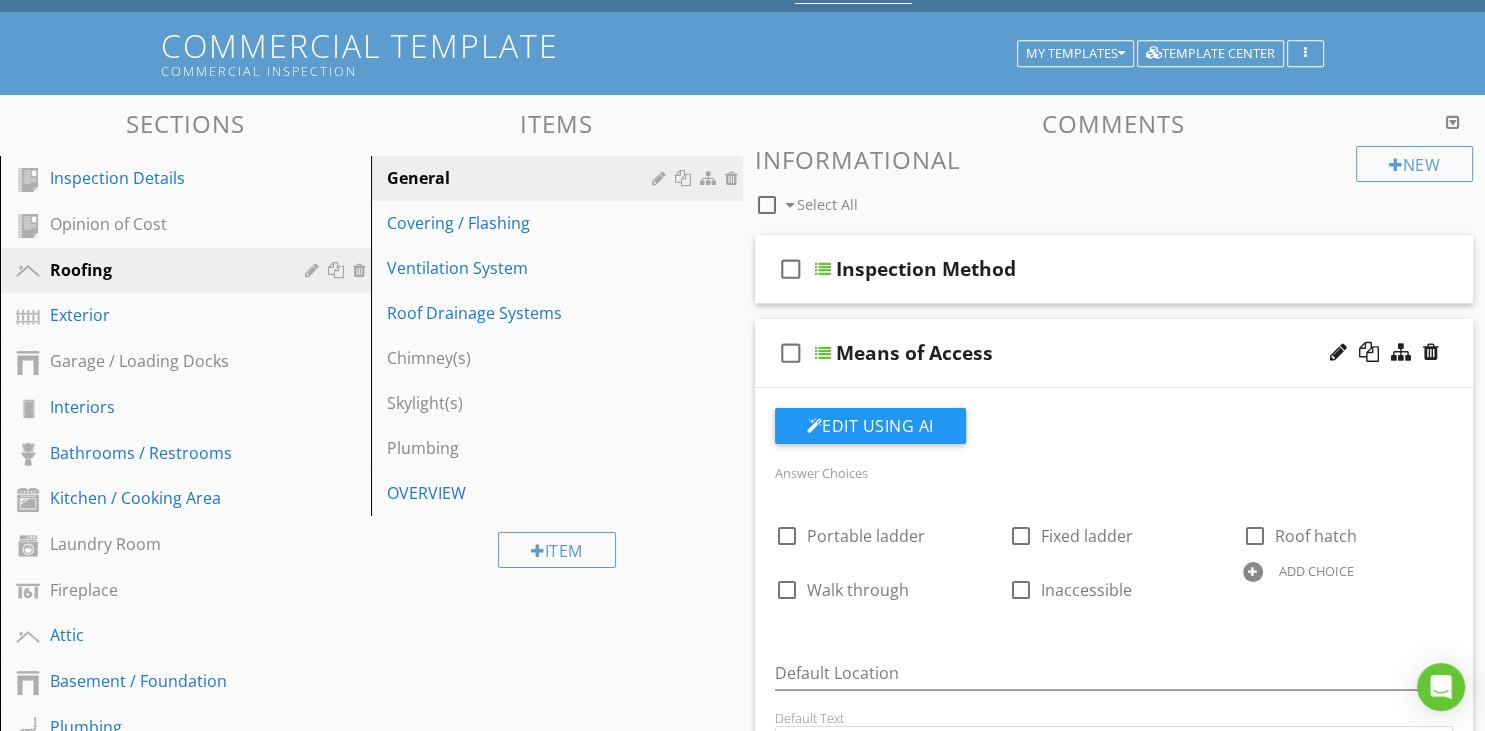 click on "Means of Access" at bounding box center [1090, 353] 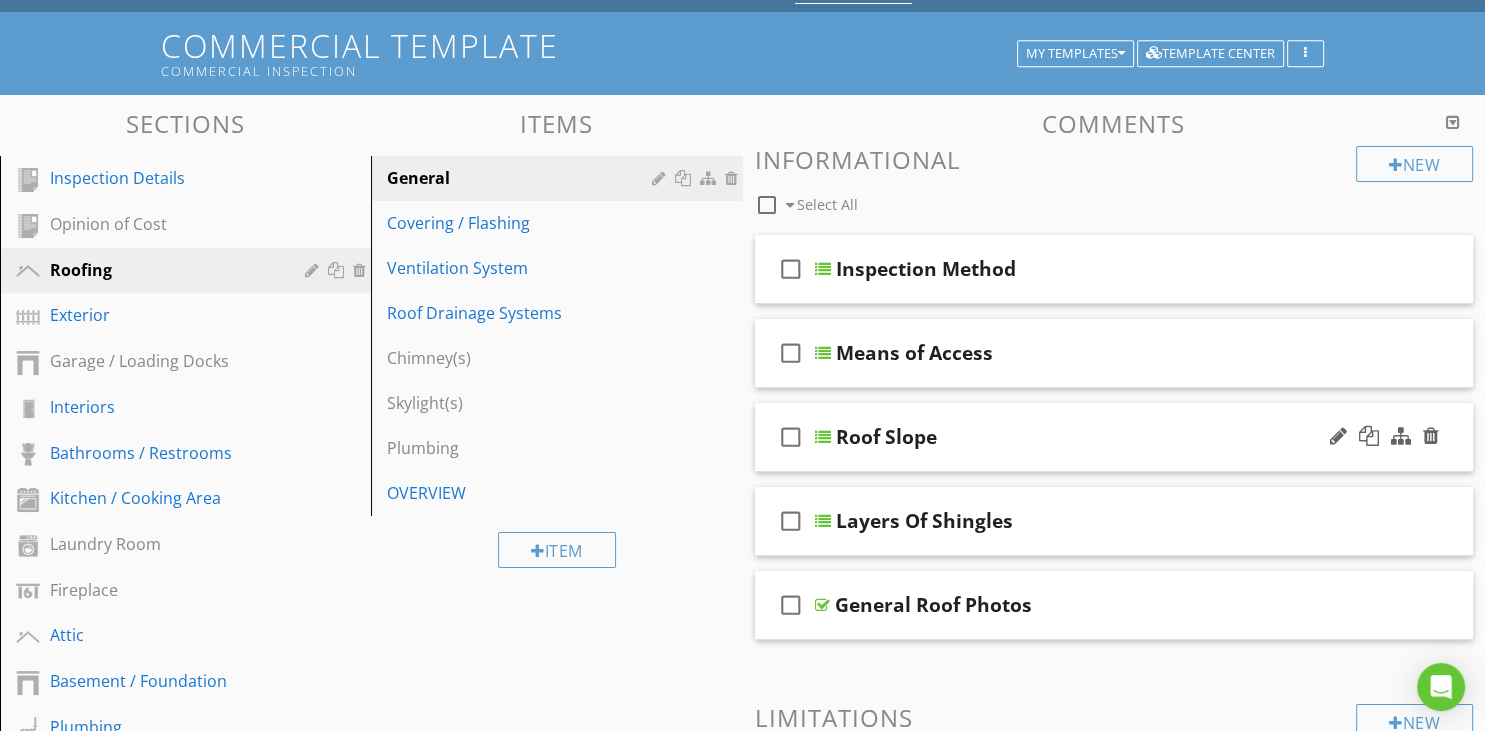 click on "Roof Slope" at bounding box center [1090, 437] 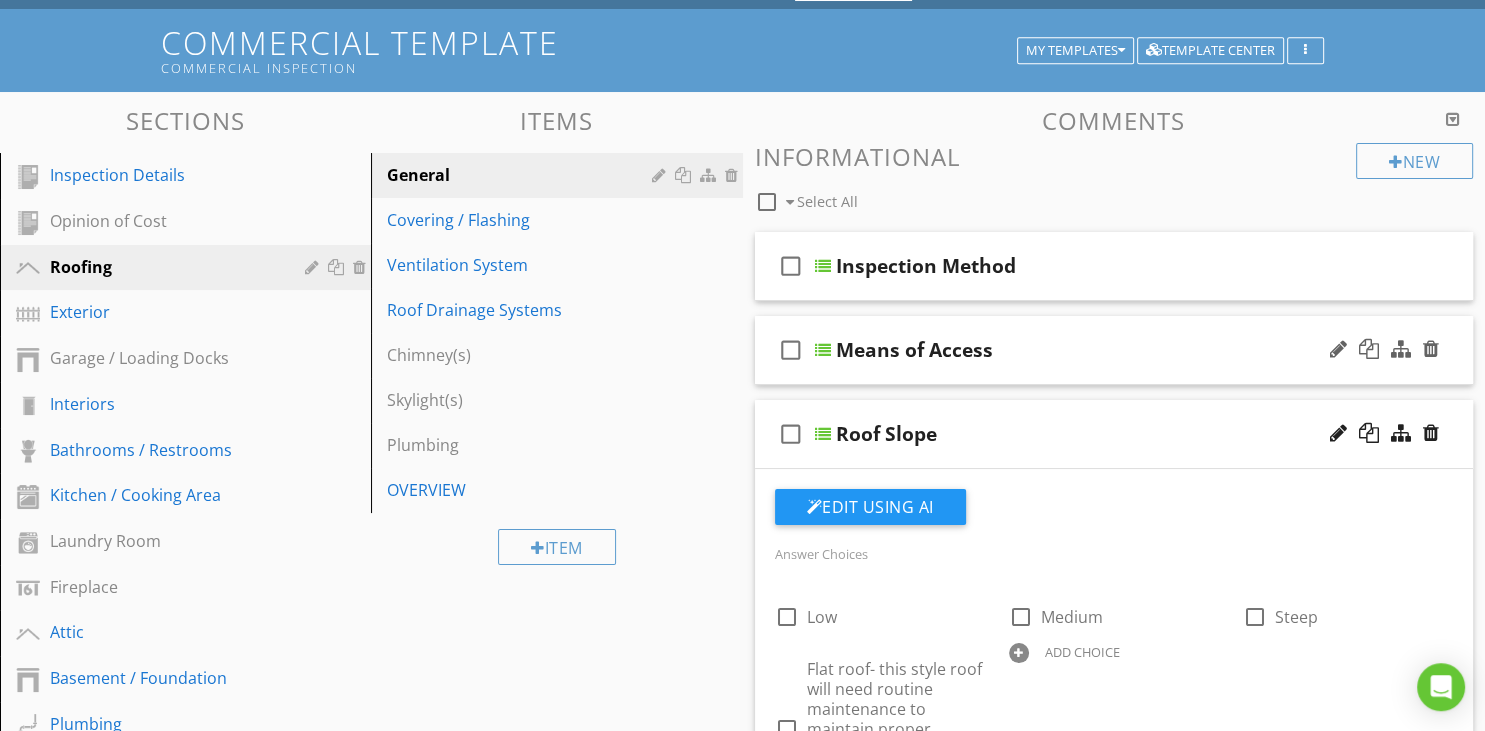 scroll, scrollTop: 105, scrollLeft: 0, axis: vertical 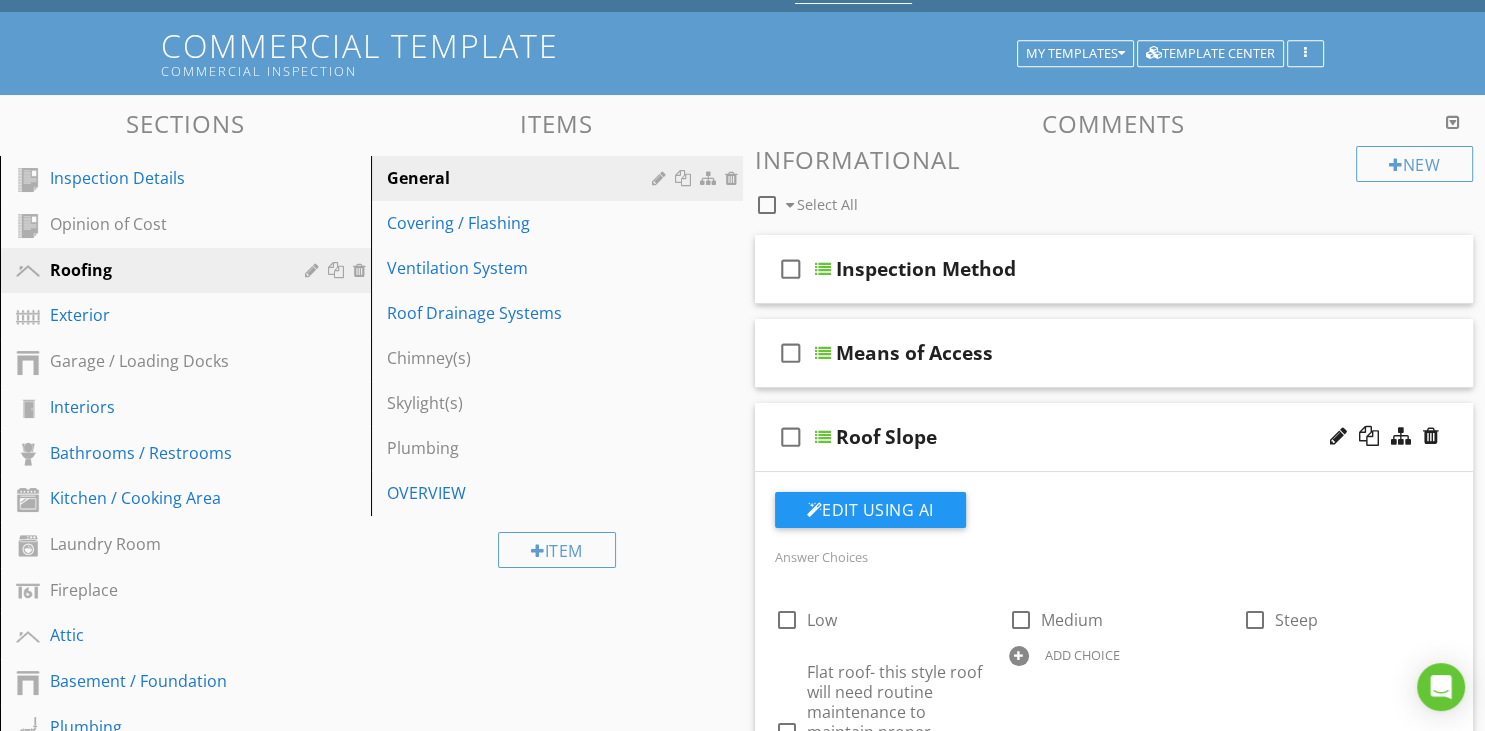 click on "Roof Slope" at bounding box center [1090, 437] 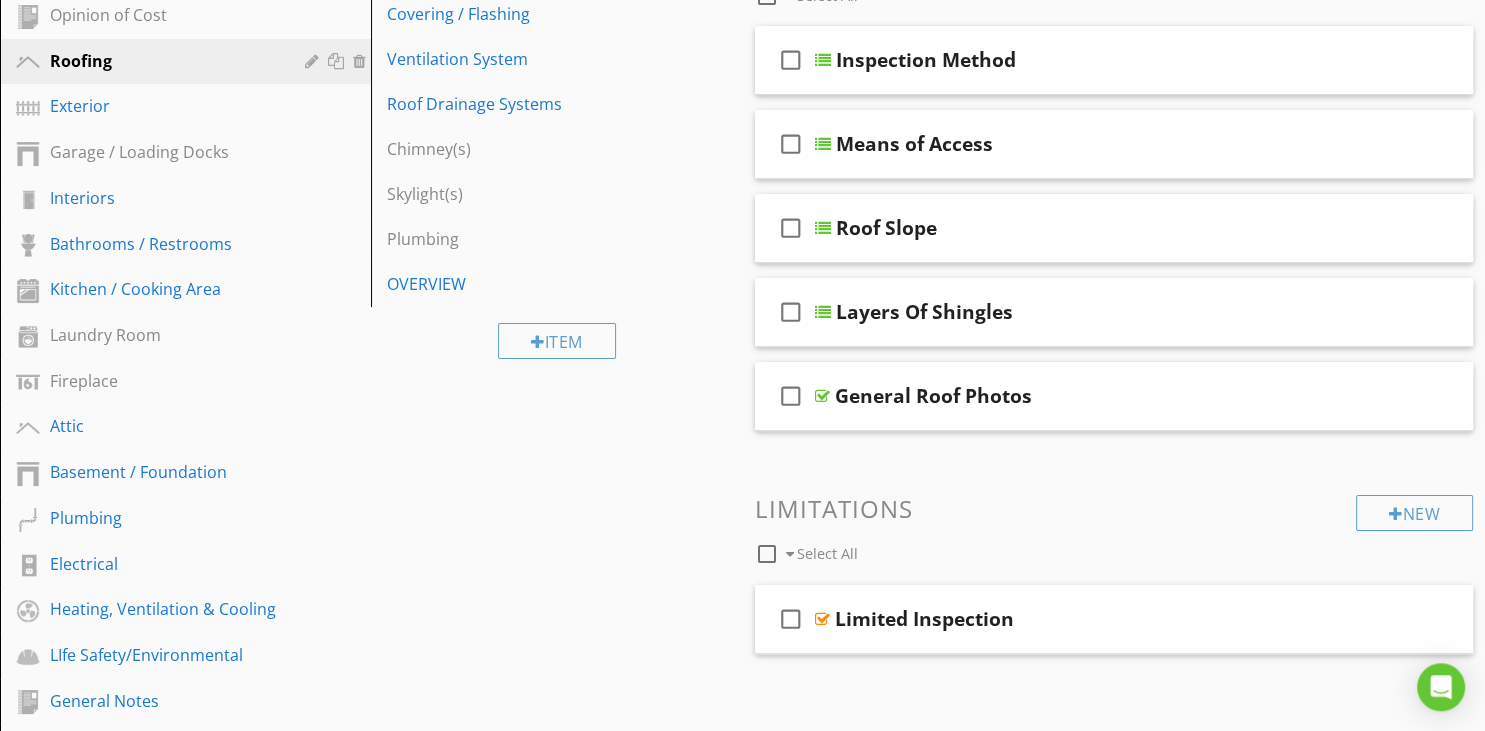 scroll, scrollTop: 422, scrollLeft: 0, axis: vertical 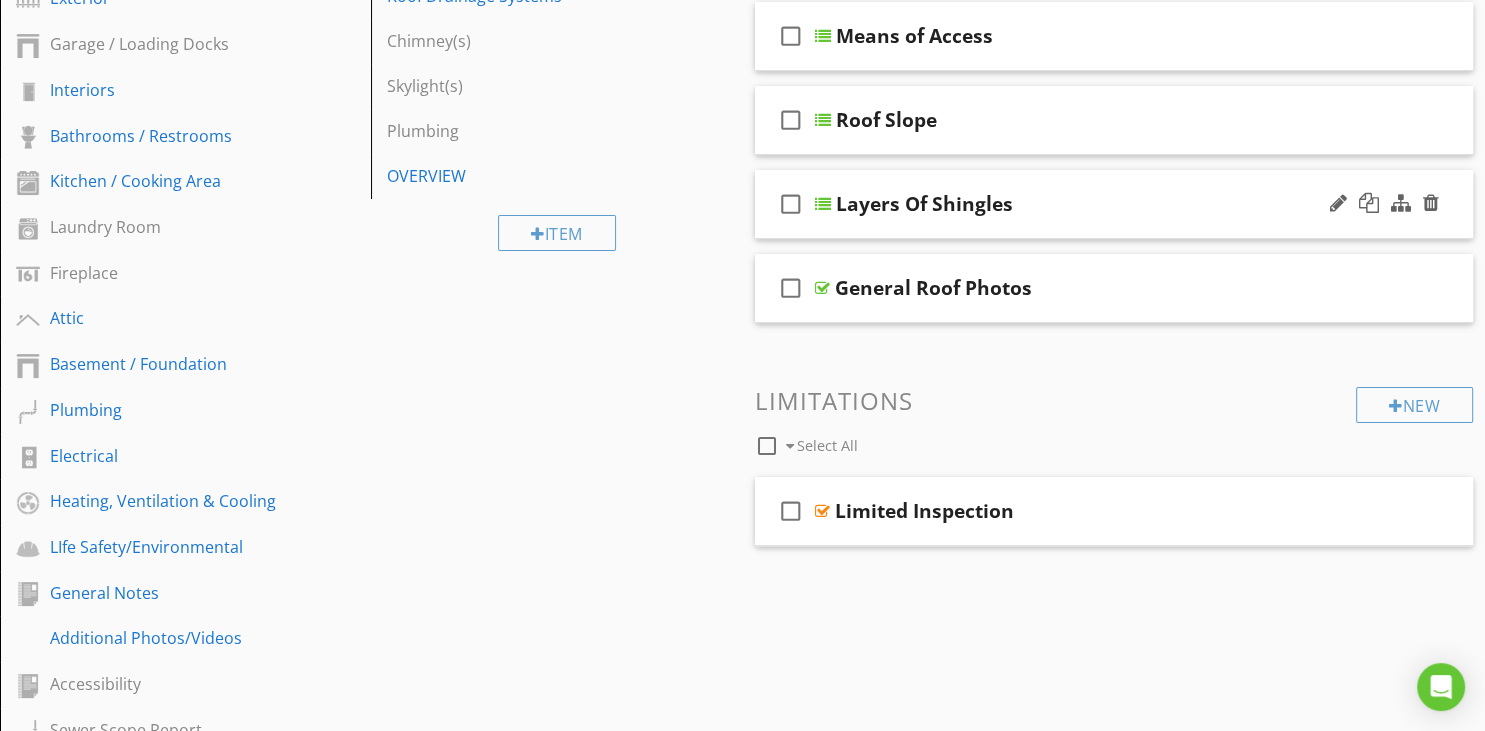click on "check_box_outline_blank
Layers Of Shingles" at bounding box center (1114, 204) 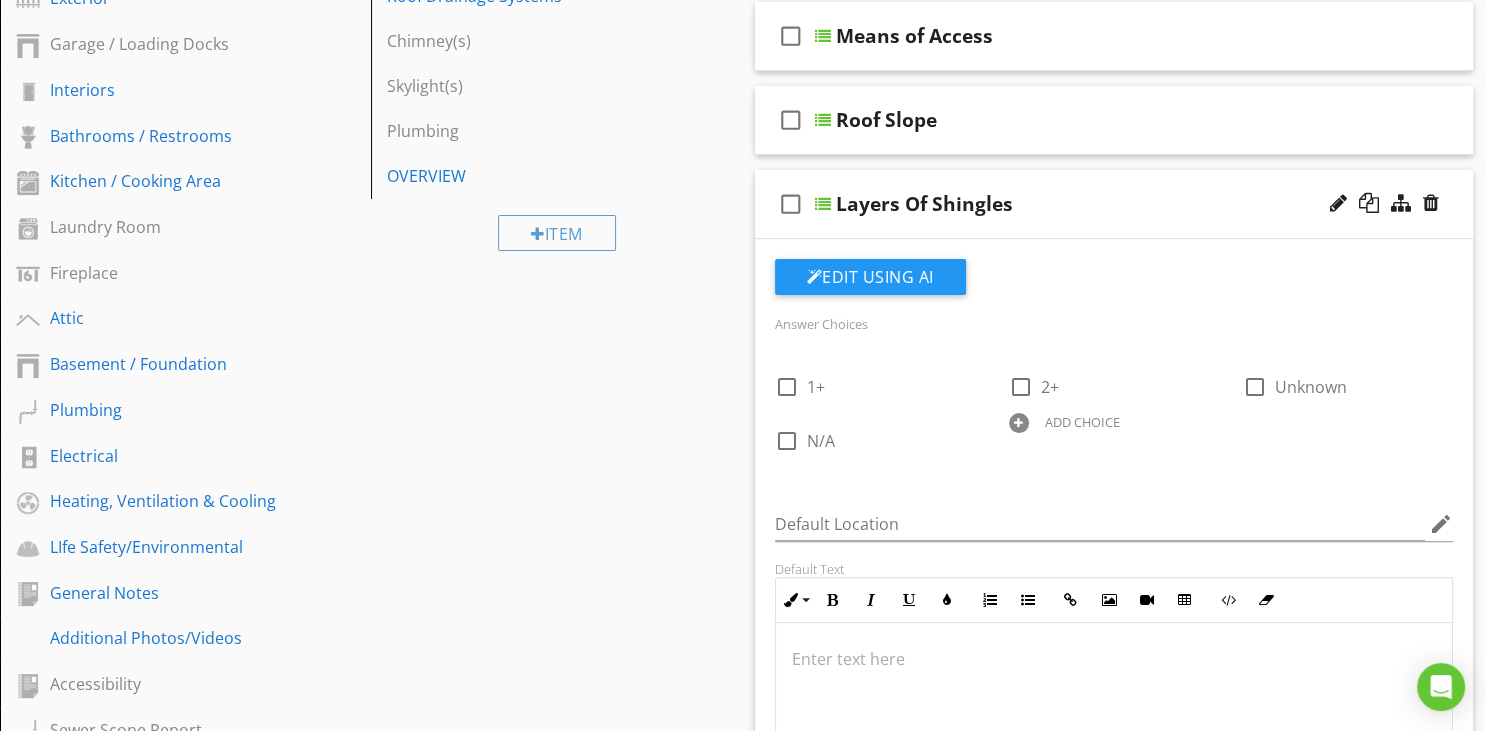 click on "check_box_outline_blank
Layers Of Shingles" at bounding box center (1114, 204) 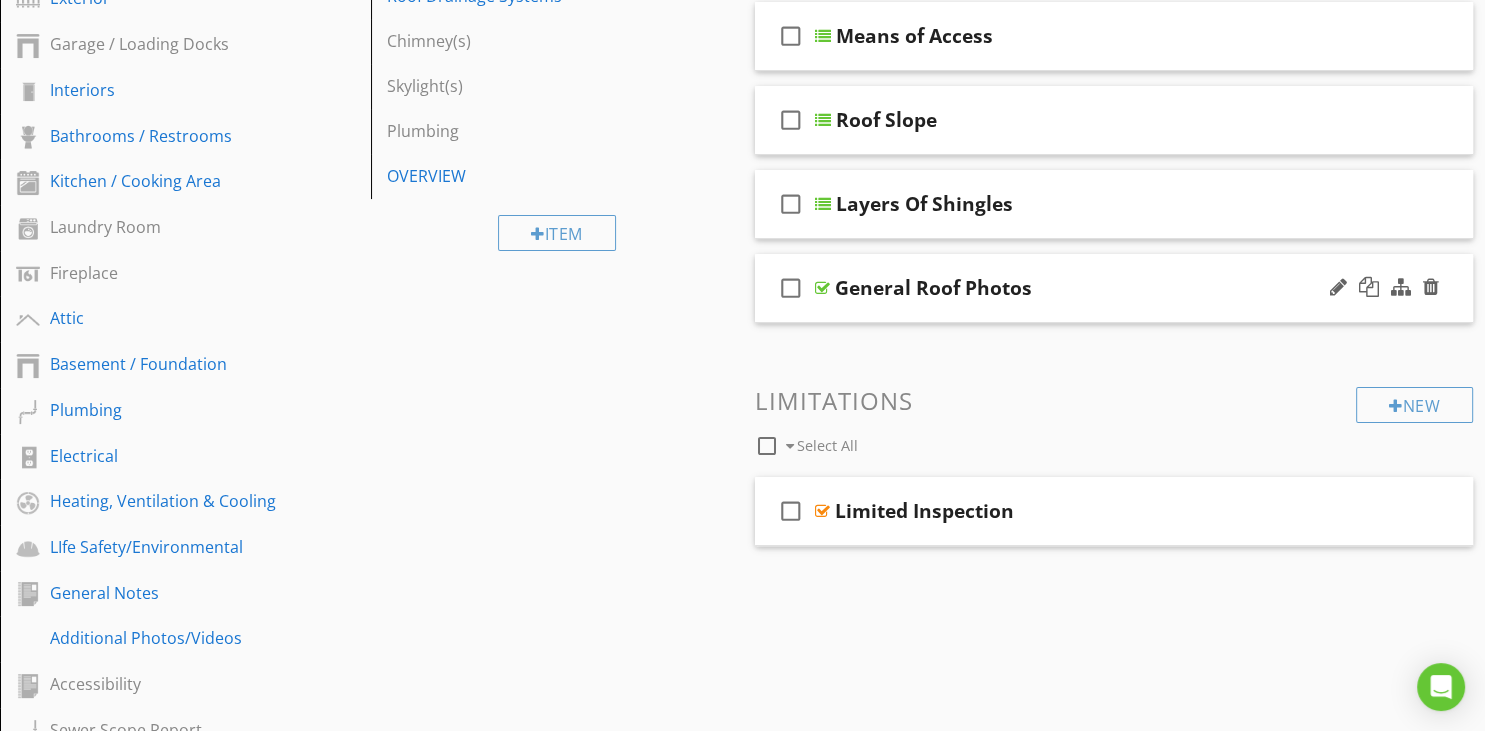 click on "check_box_outline_blank
General Roof Photos" at bounding box center [1114, 288] 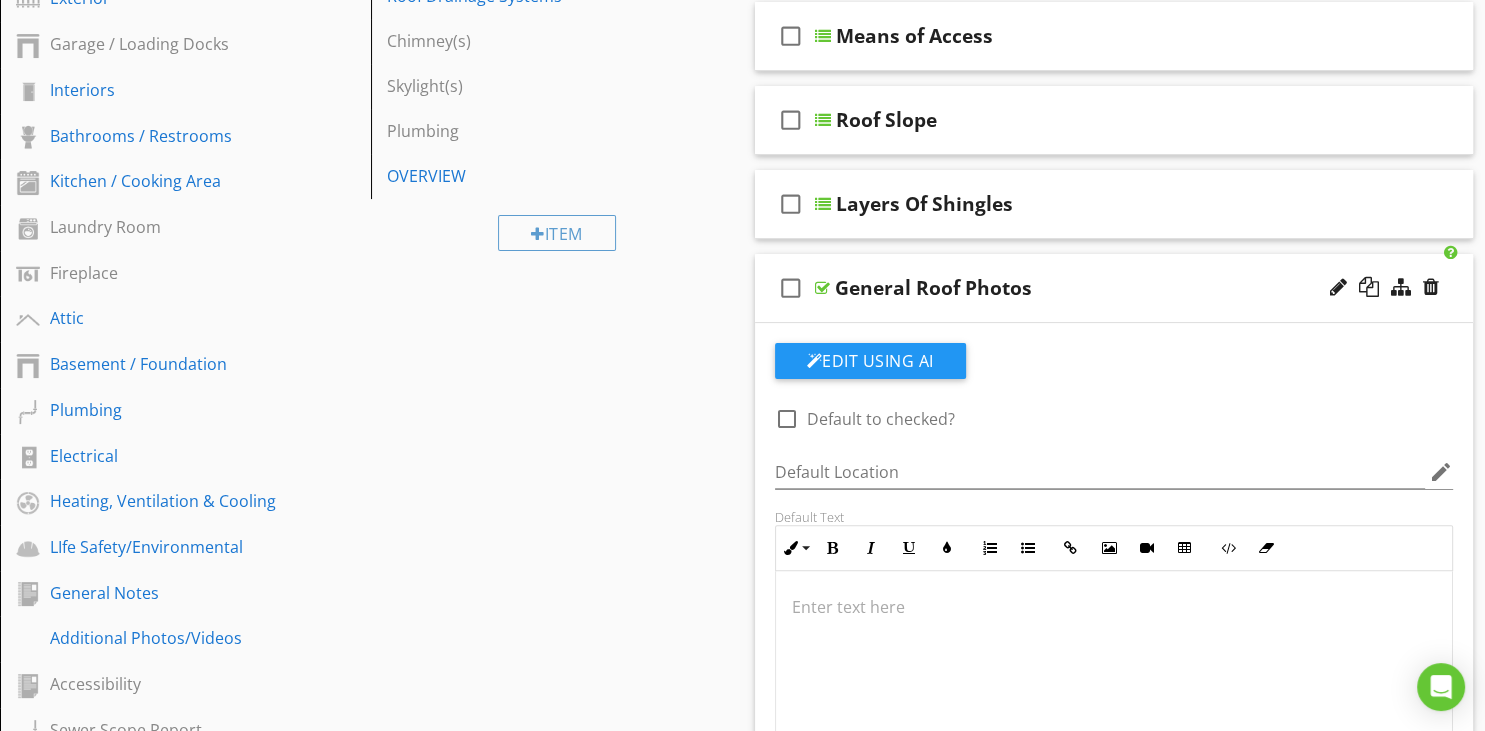 click on "General Roof Photos" at bounding box center [1089, 288] 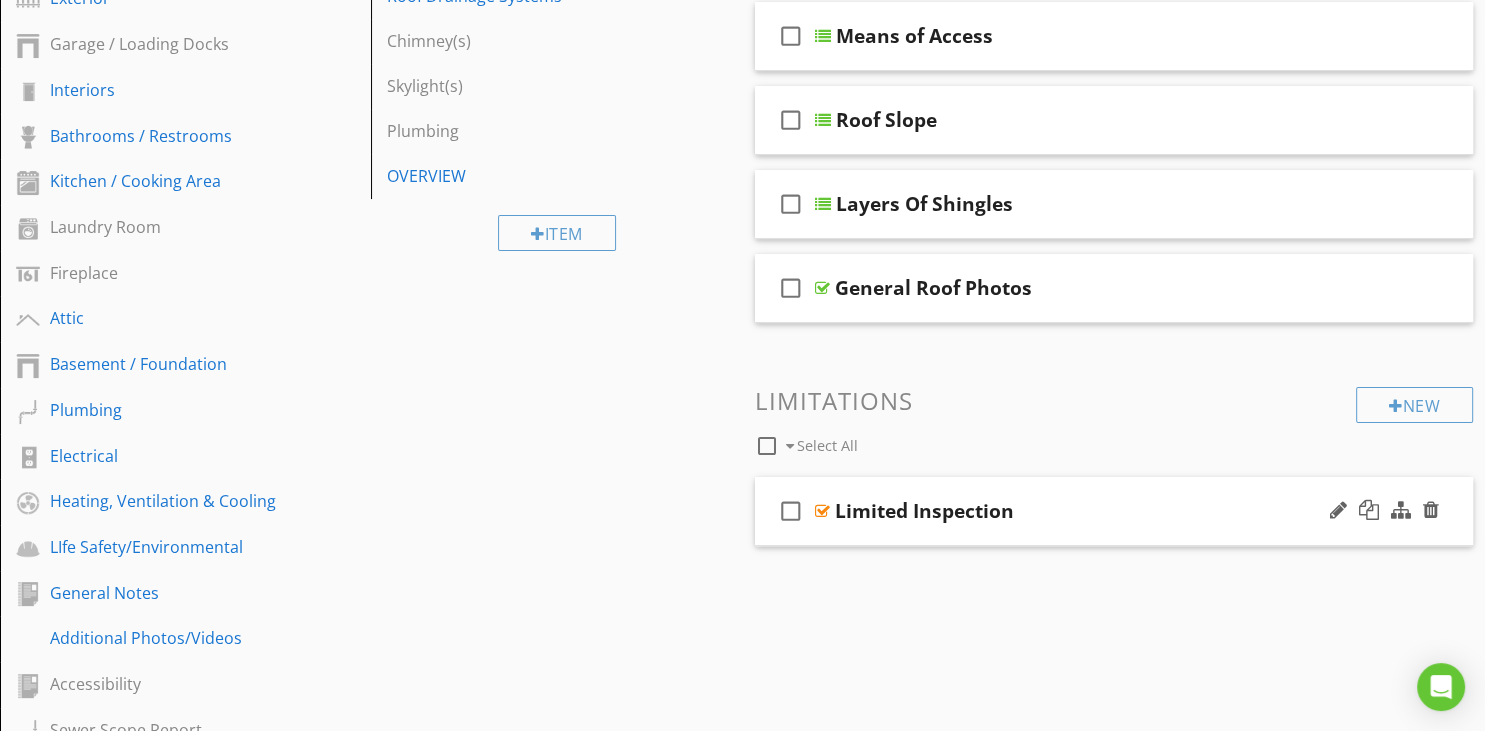 click on "Limited Inspection" at bounding box center [1089, 511] 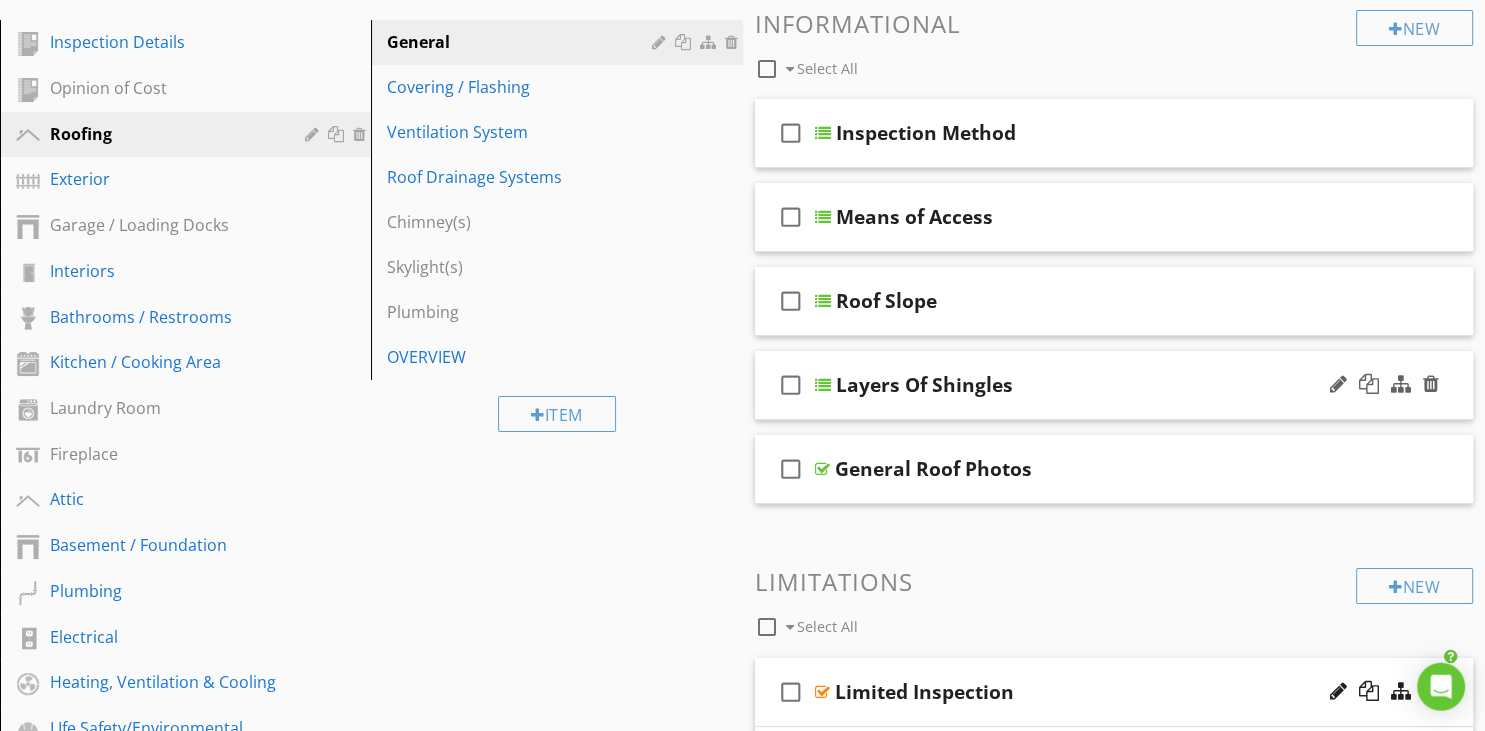 scroll, scrollTop: 211, scrollLeft: 0, axis: vertical 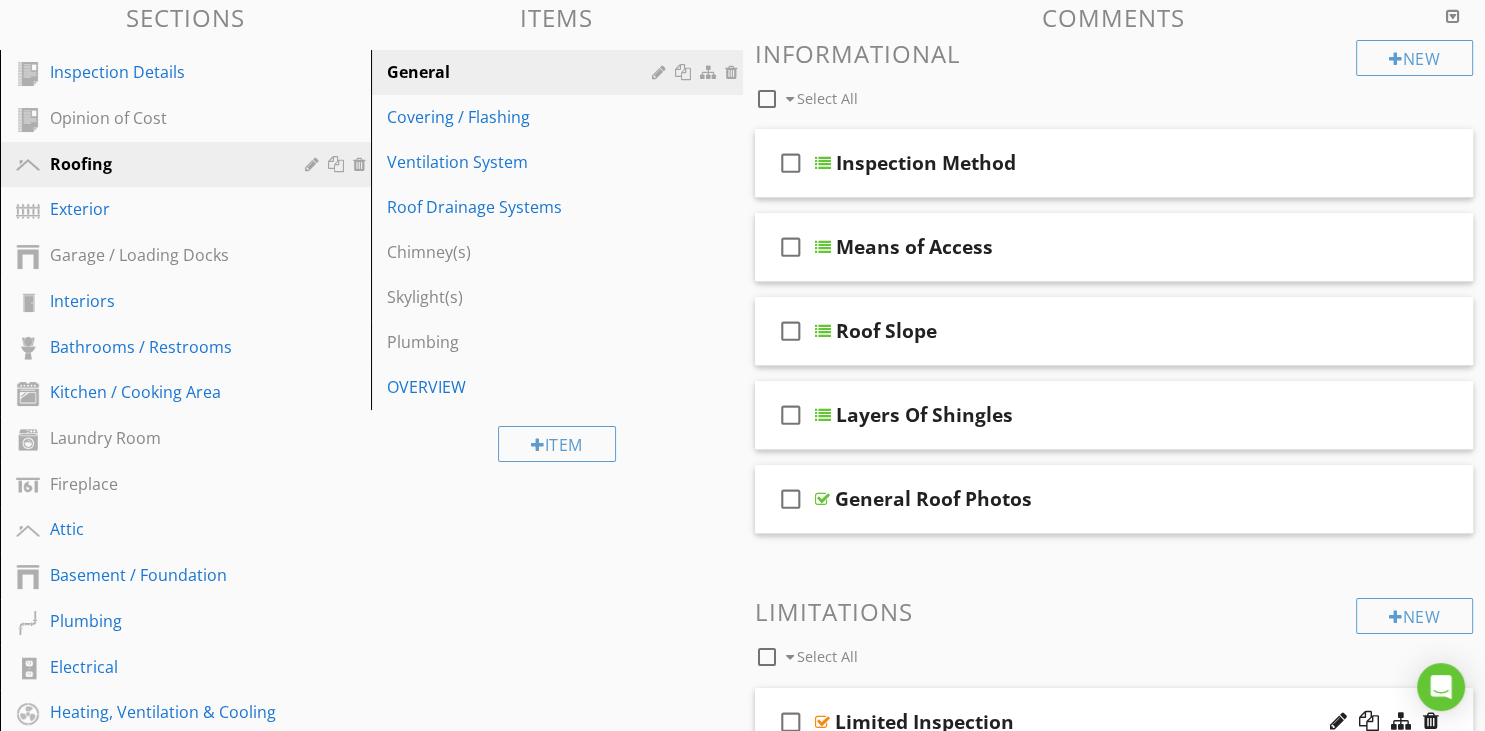 type 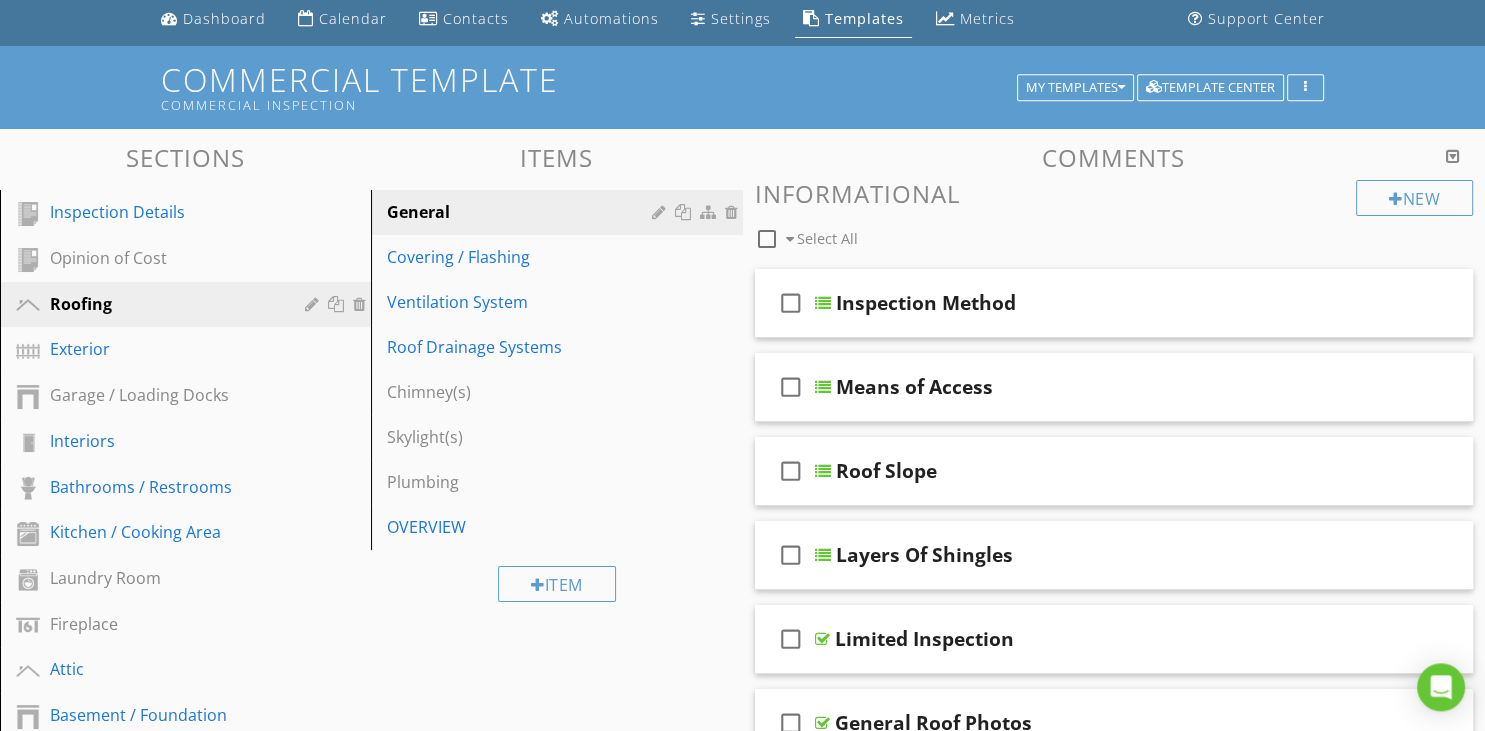 scroll, scrollTop: 61, scrollLeft: 0, axis: vertical 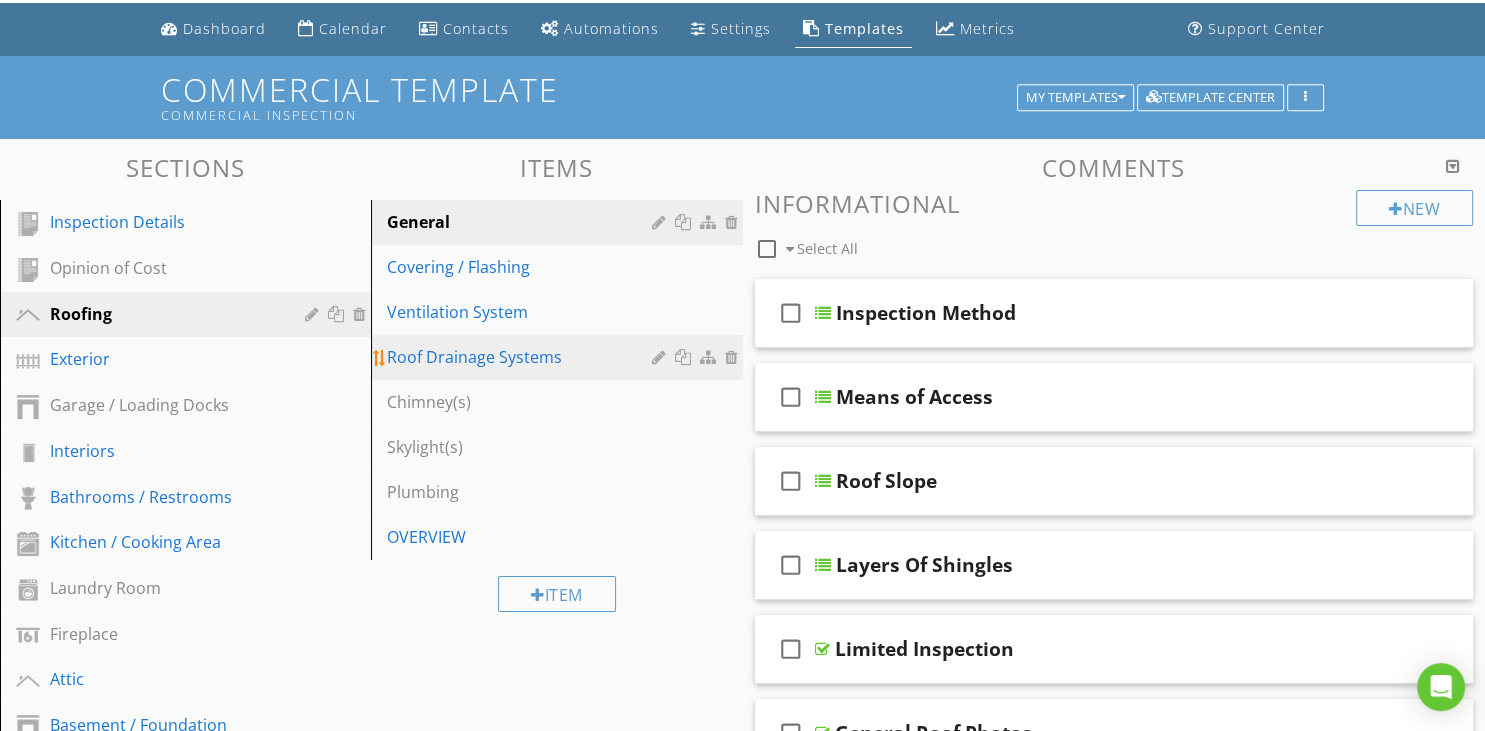 click on "Roof Drainage Systems" at bounding box center (522, 357) 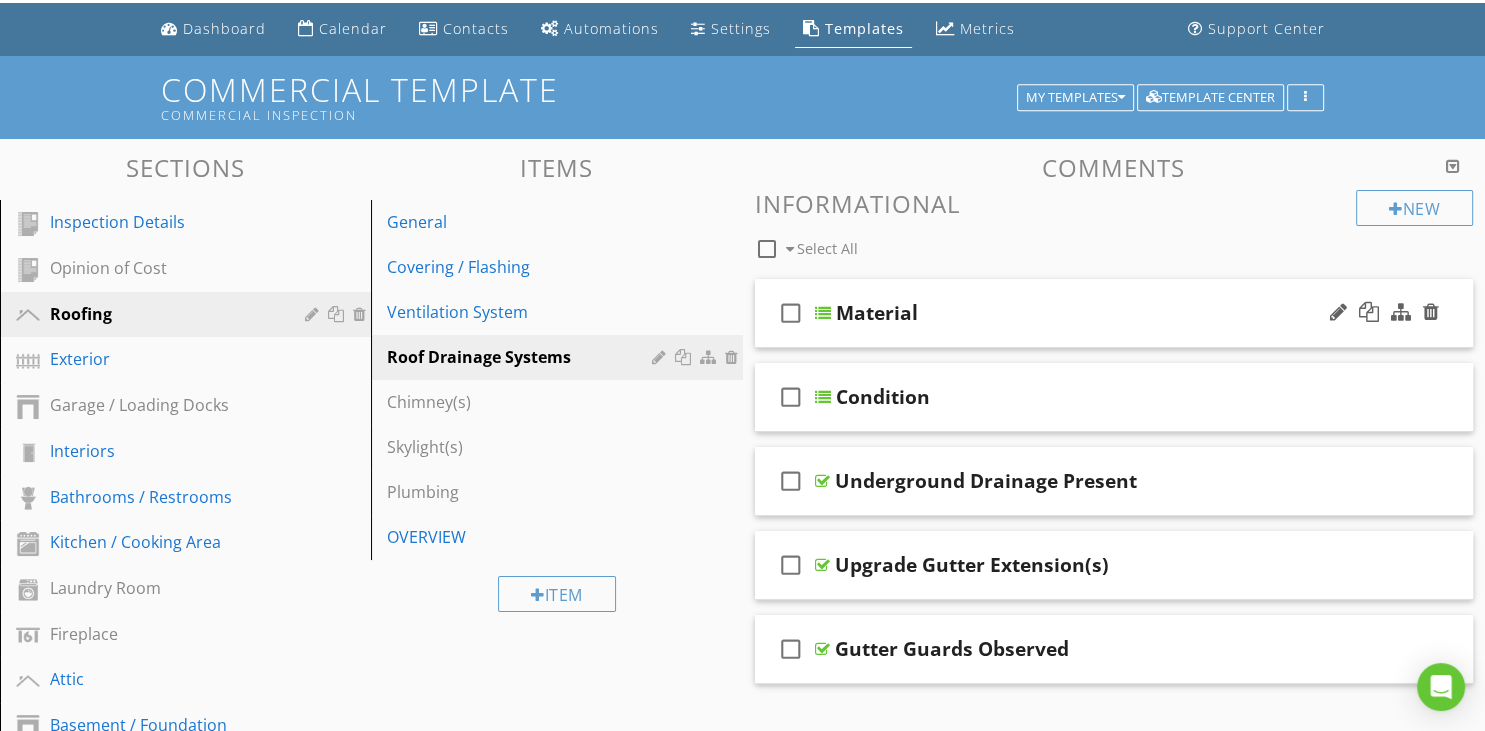 click on "check_box_outline_blank
Material" at bounding box center [1114, 313] 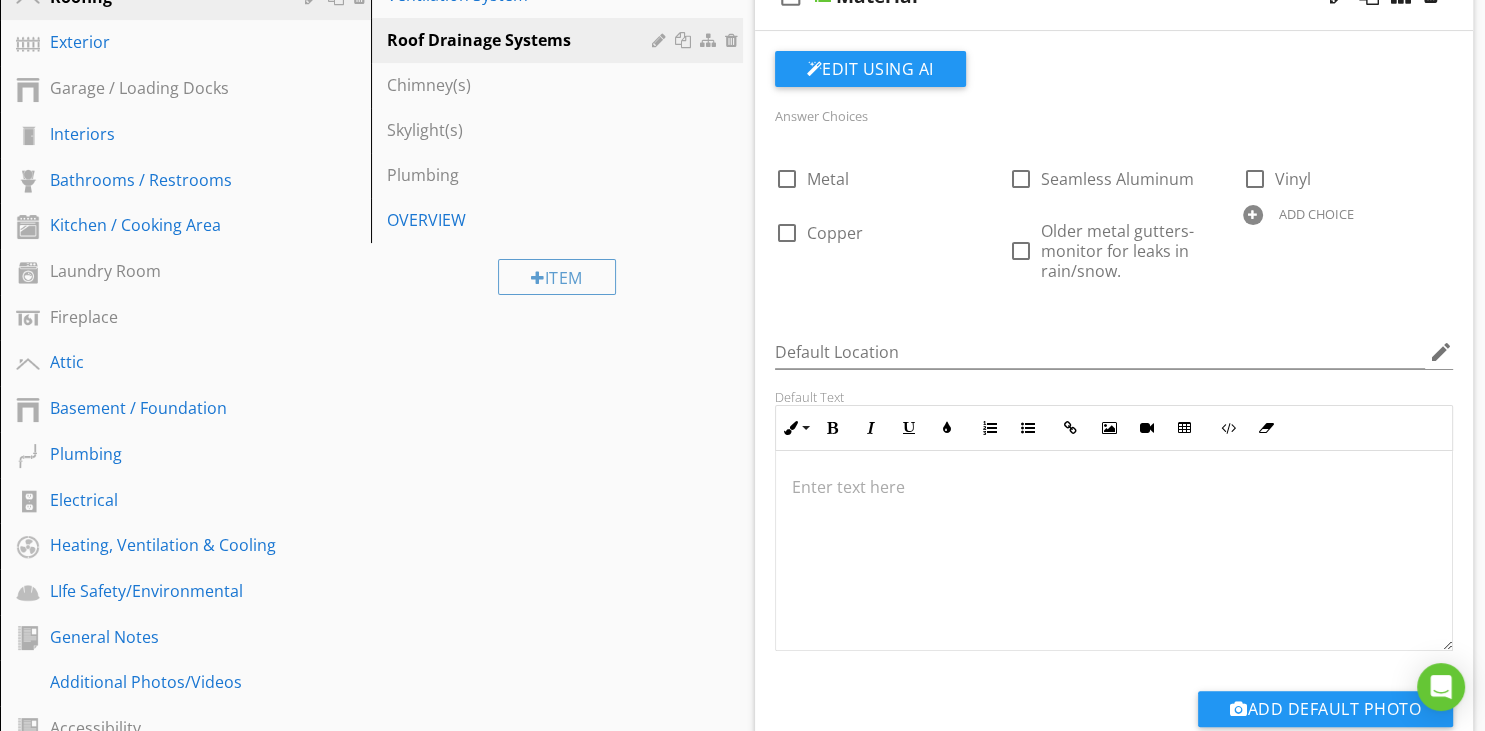 scroll, scrollTop: 800, scrollLeft: 0, axis: vertical 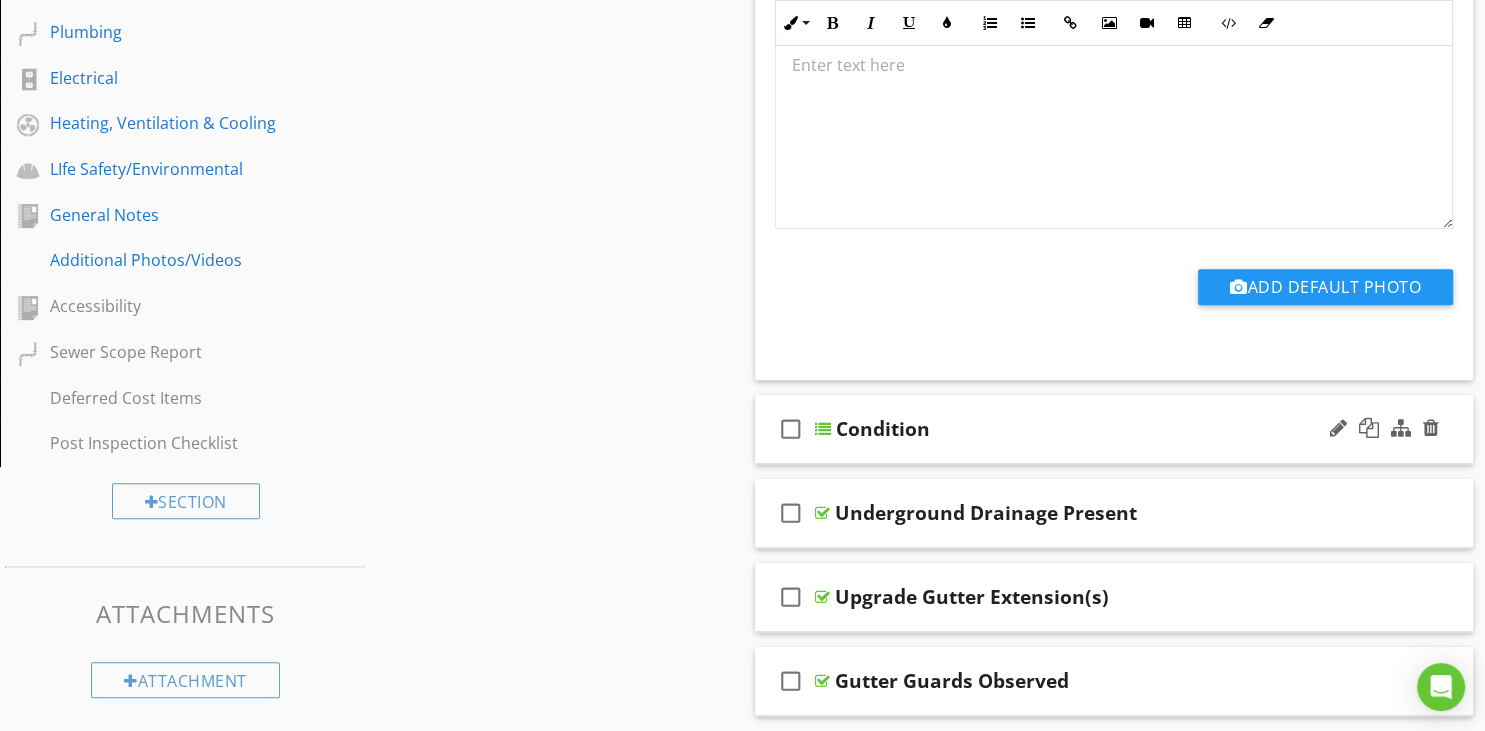 click on "check_box_outline_blank
Condition" at bounding box center [1114, 429] 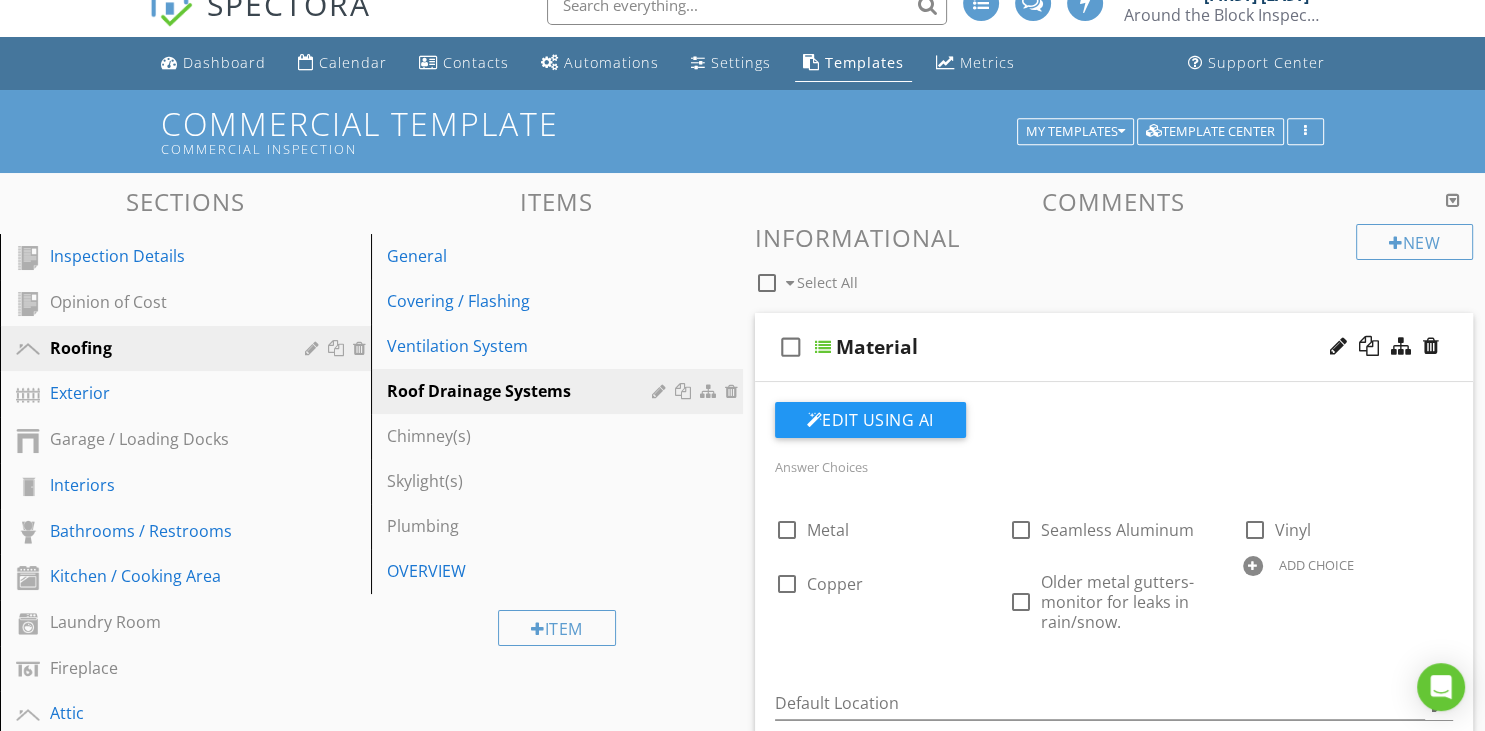 scroll, scrollTop: 0, scrollLeft: 0, axis: both 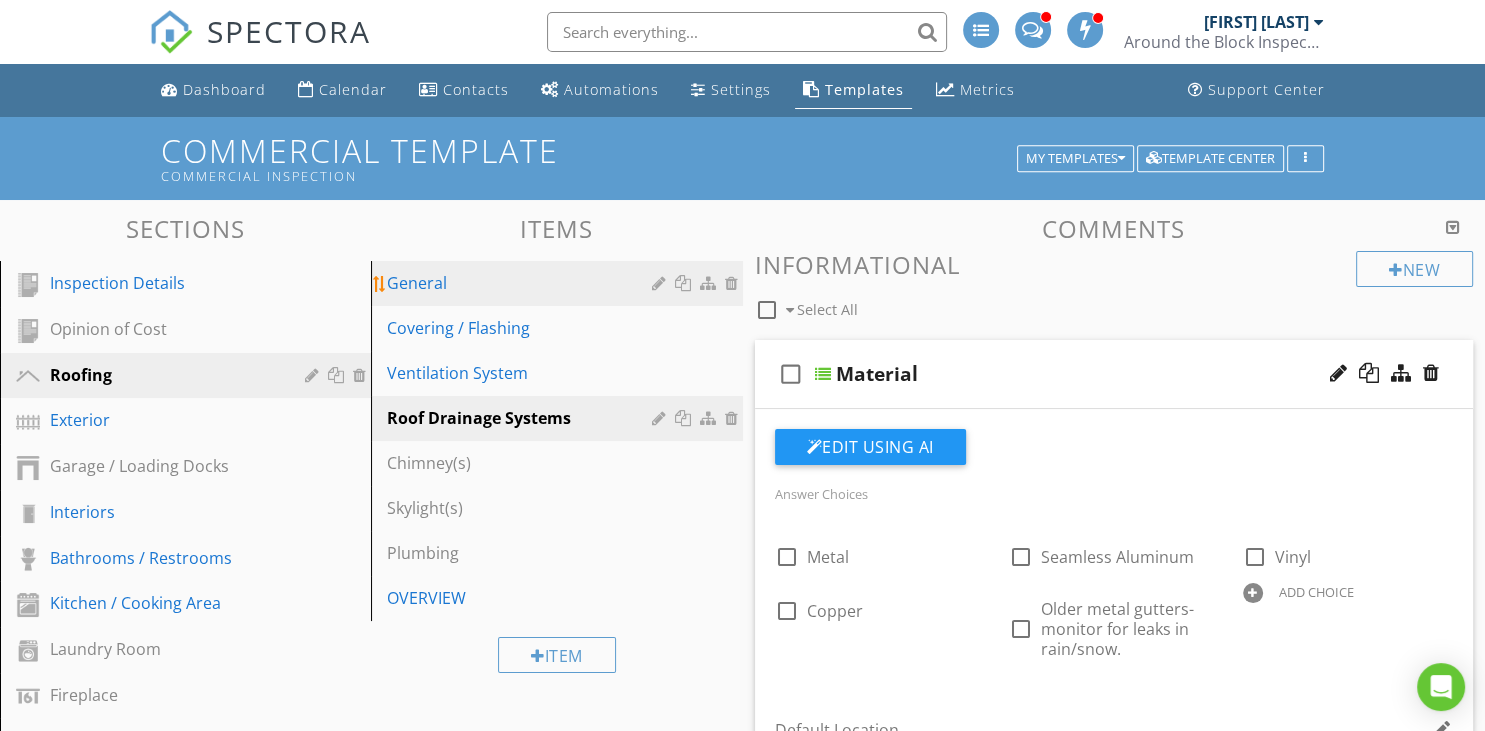 click on "General" at bounding box center (522, 283) 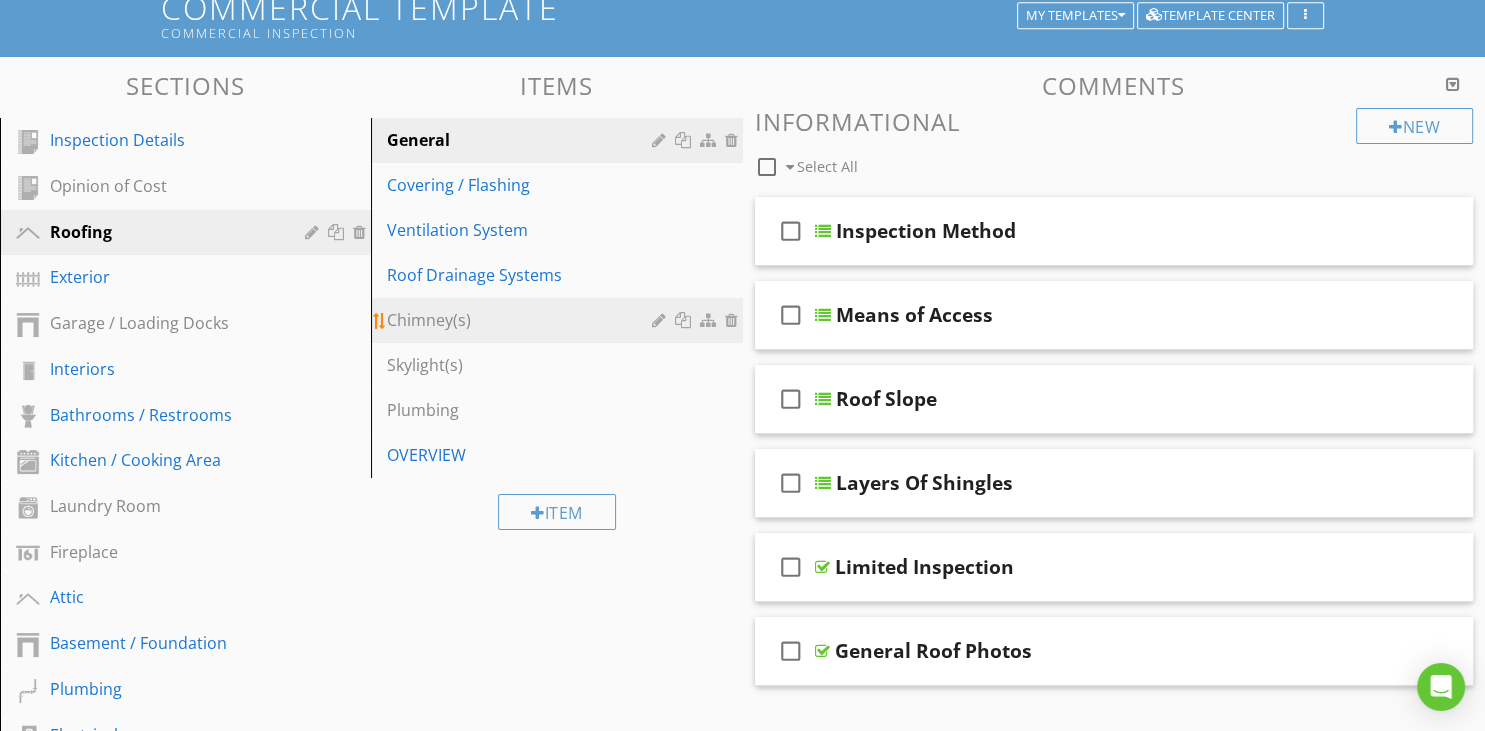 scroll, scrollTop: 61, scrollLeft: 0, axis: vertical 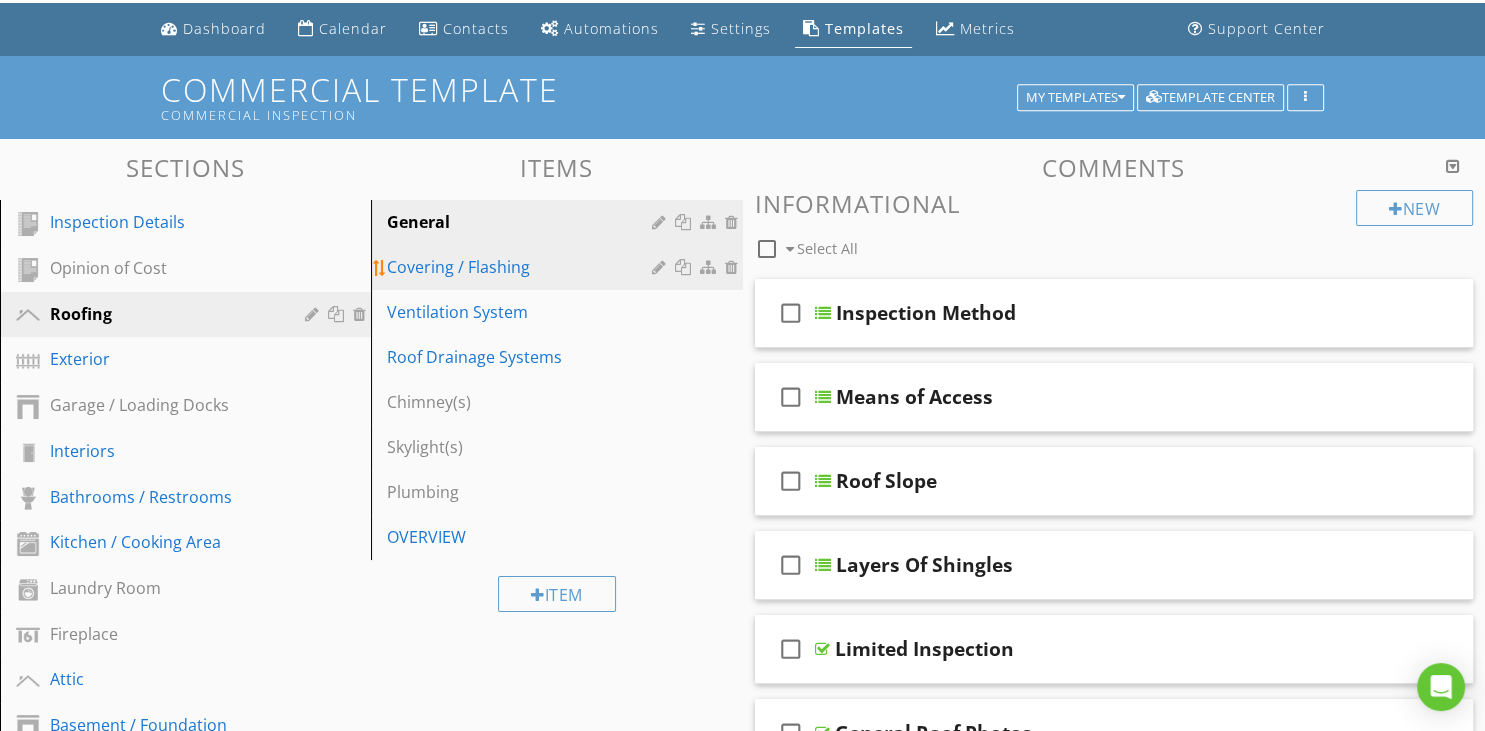 click on "Covering / Flashing" at bounding box center [522, 267] 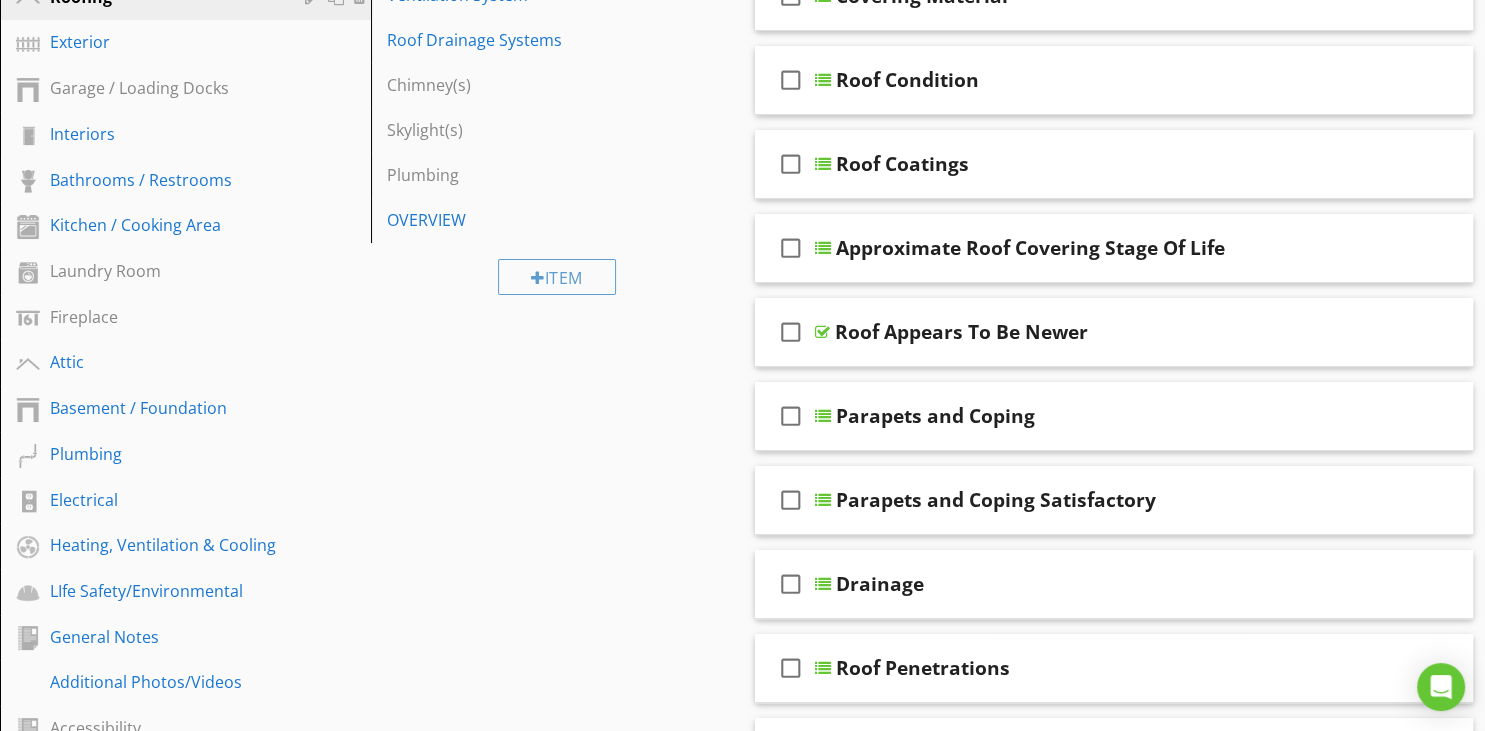 scroll, scrollTop: 484, scrollLeft: 0, axis: vertical 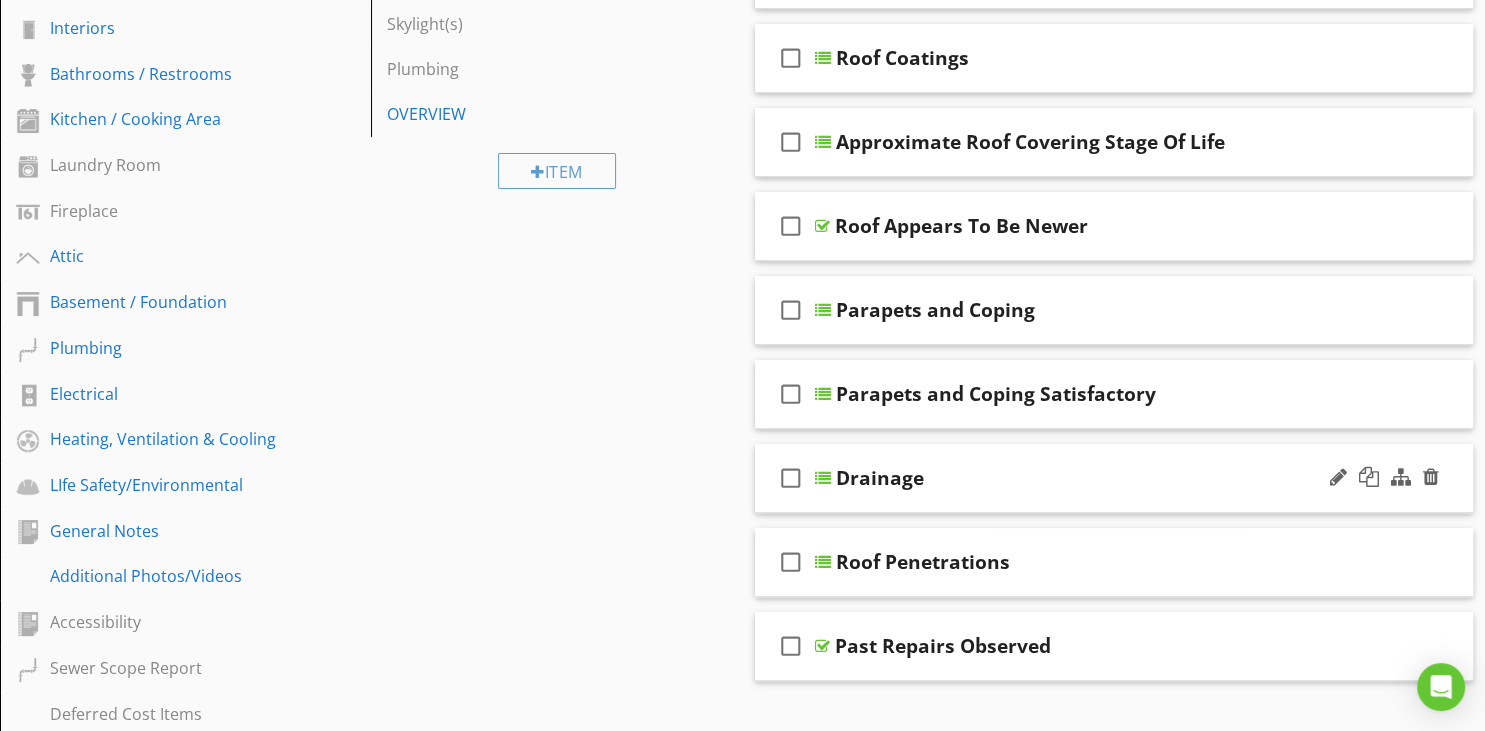 click on "check_box_outline_blank
Drainage" at bounding box center [1114, 478] 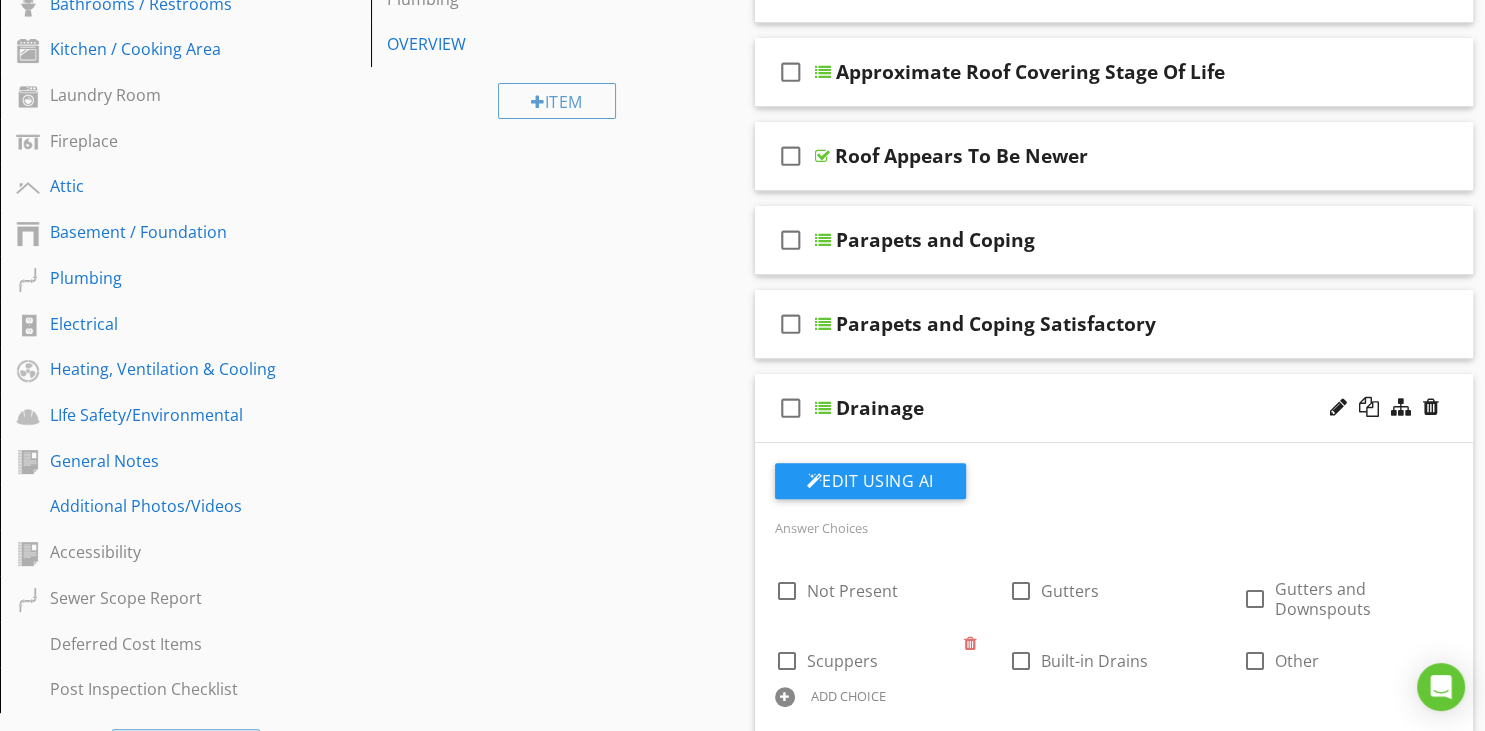 scroll, scrollTop: 378, scrollLeft: 0, axis: vertical 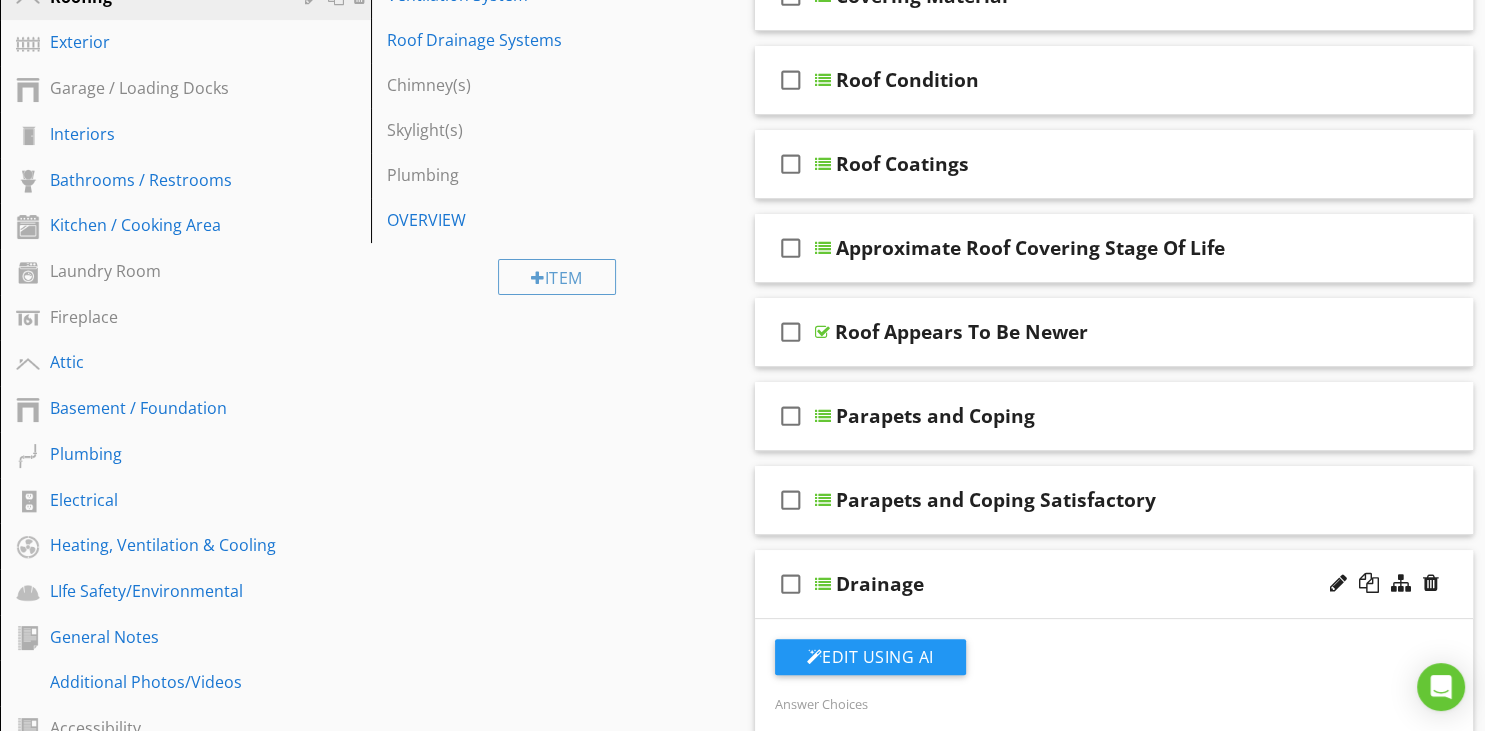 drag, startPoint x: 1030, startPoint y: 576, endPoint x: 991, endPoint y: 558, distance: 42.953465 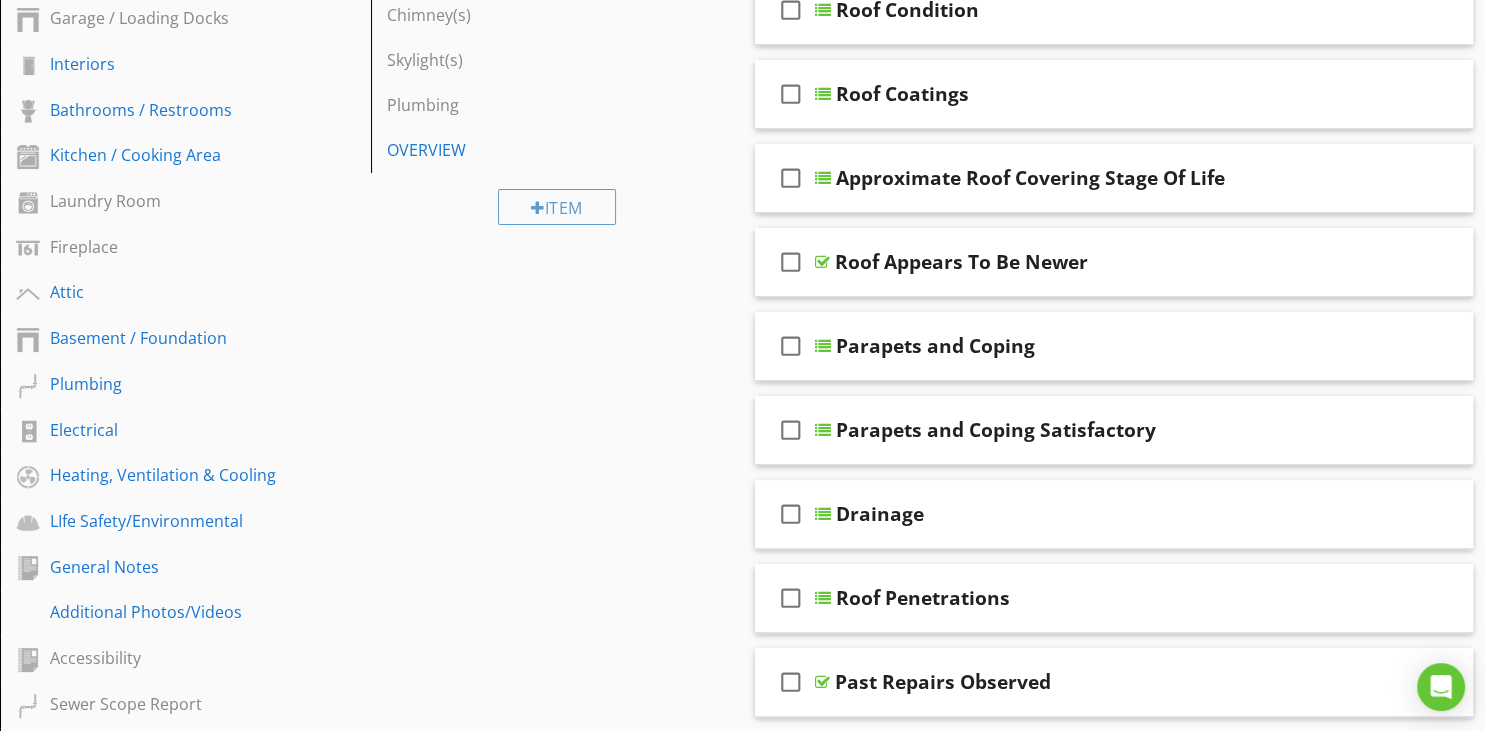 scroll, scrollTop: 484, scrollLeft: 0, axis: vertical 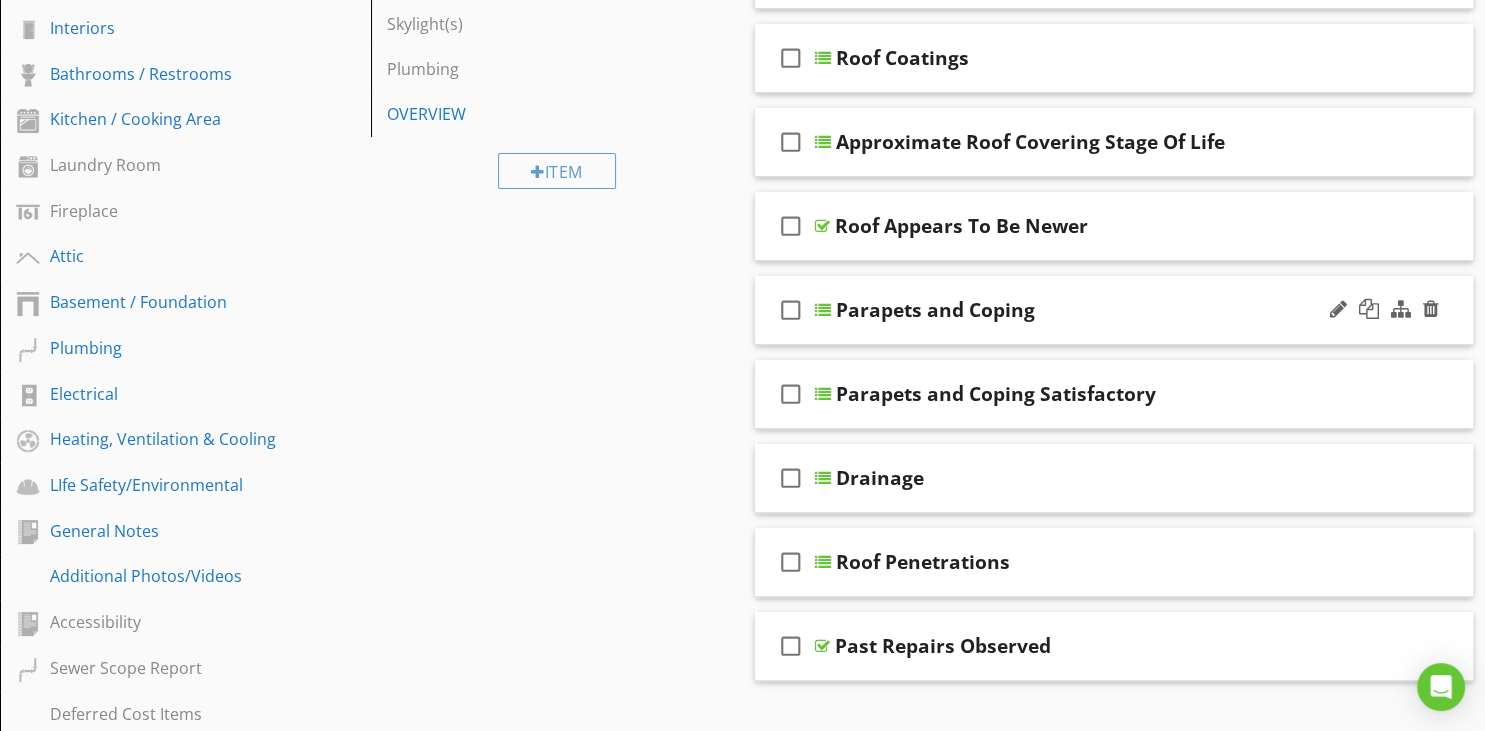 click on "check_box_outline_blank
Parapets and Coping" at bounding box center (1114, 310) 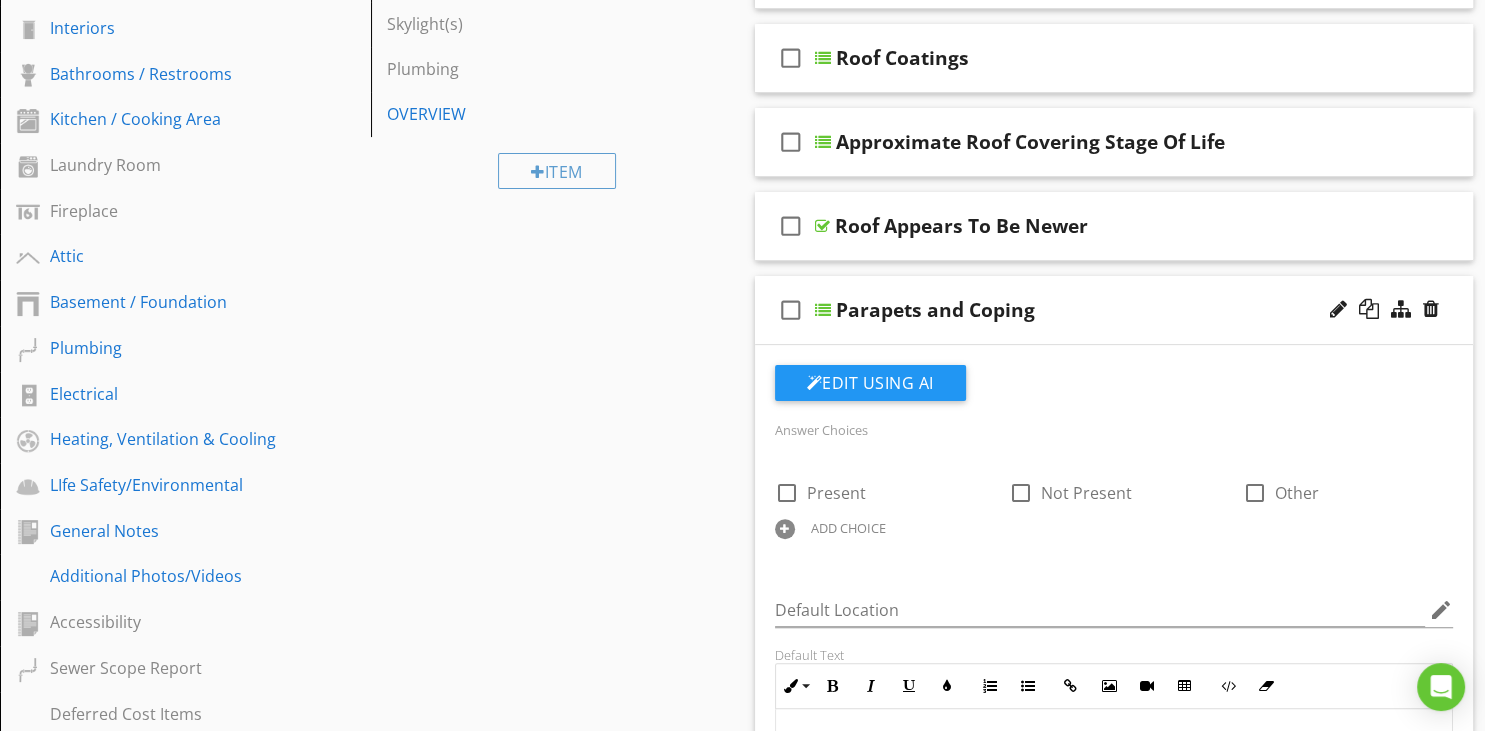 click on "check_box_outline_blank
Parapets and Coping" at bounding box center [1114, 310] 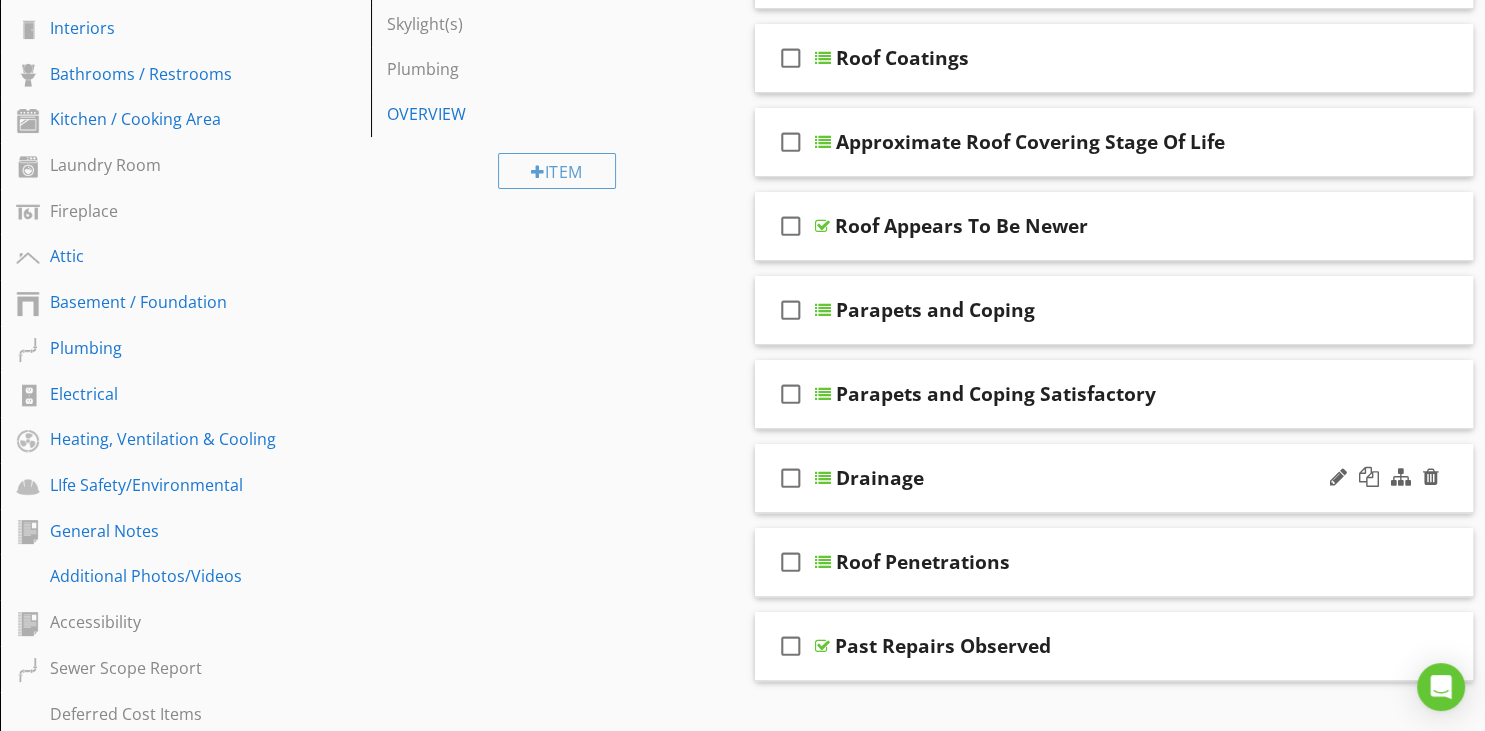 click on "check_box_outline_blank
Drainage" at bounding box center [1114, 478] 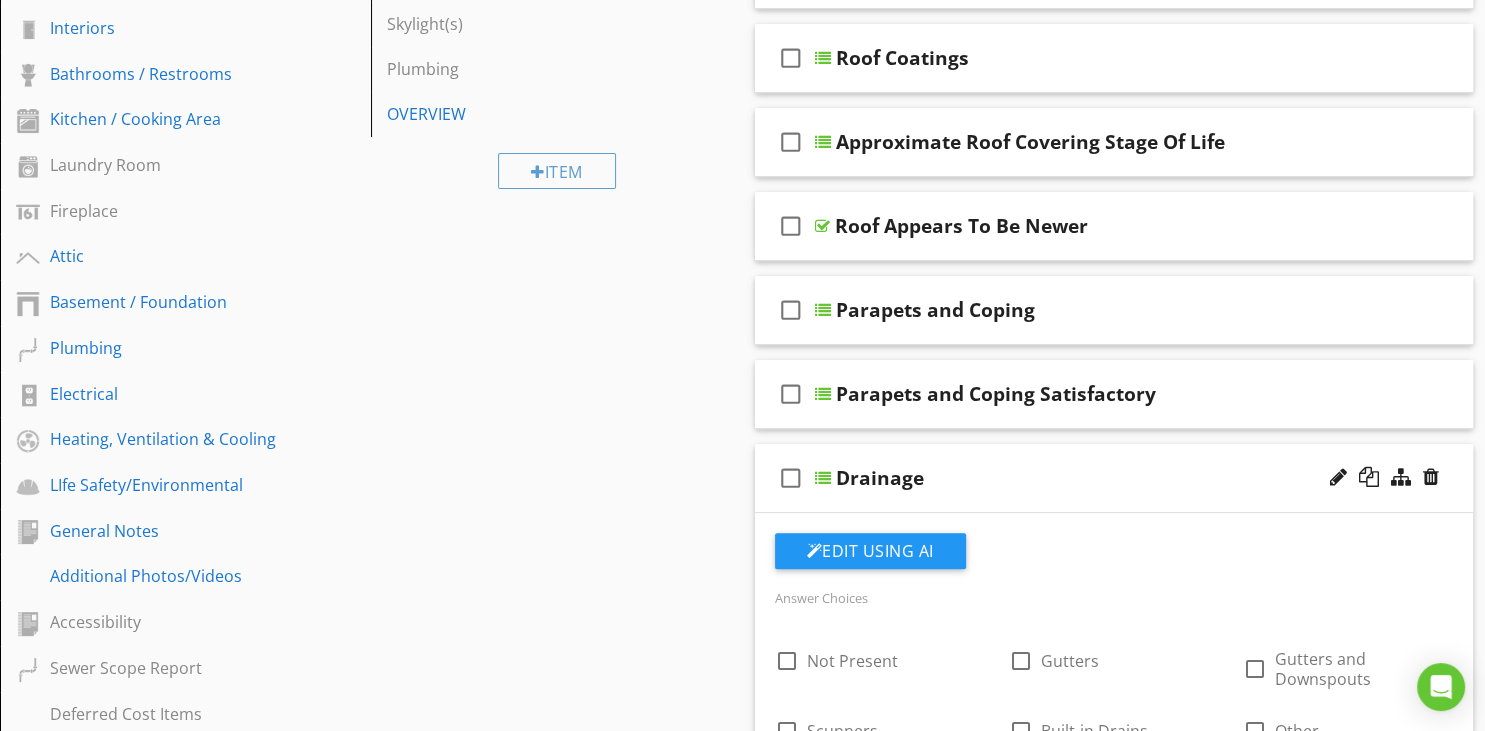 click on "Drainage" at bounding box center [1090, 478] 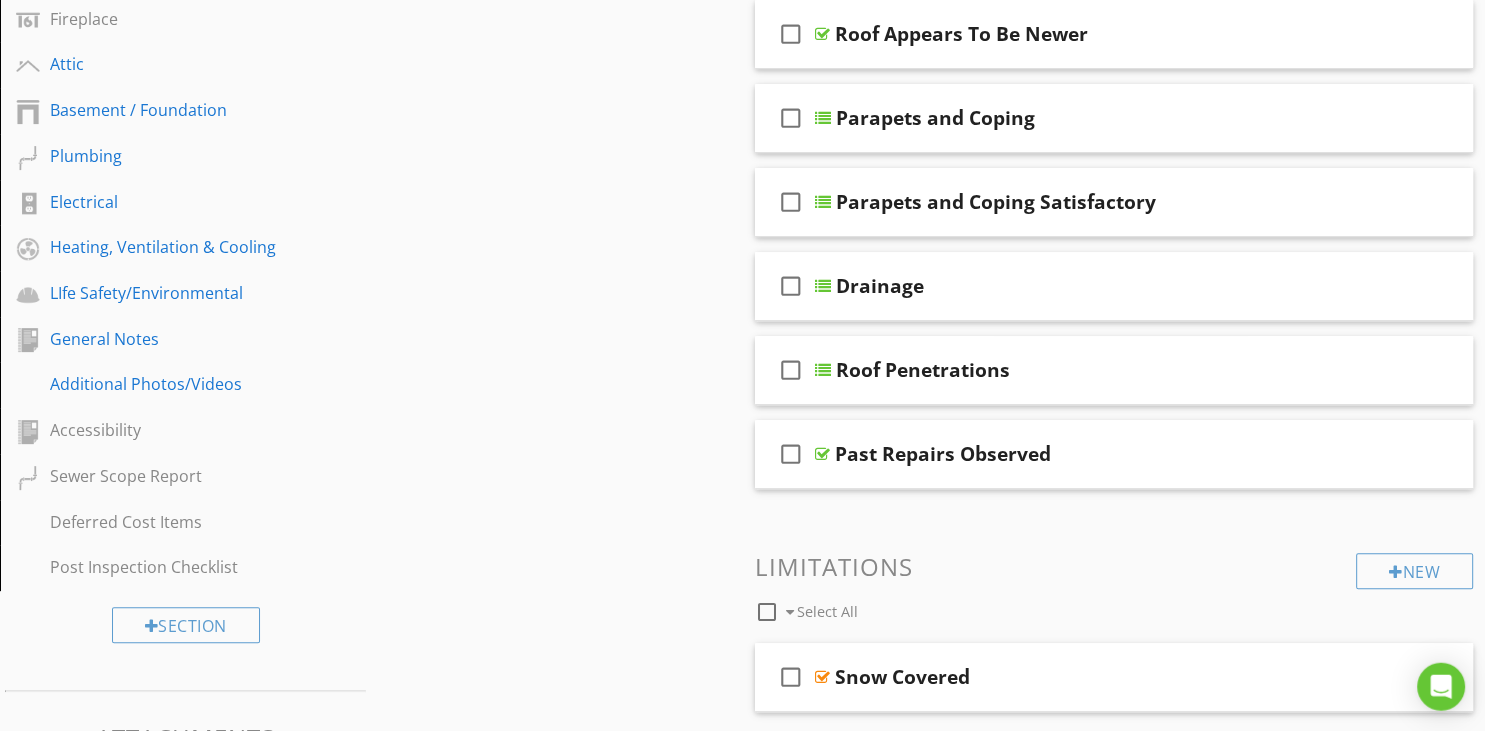 scroll, scrollTop: 695, scrollLeft: 0, axis: vertical 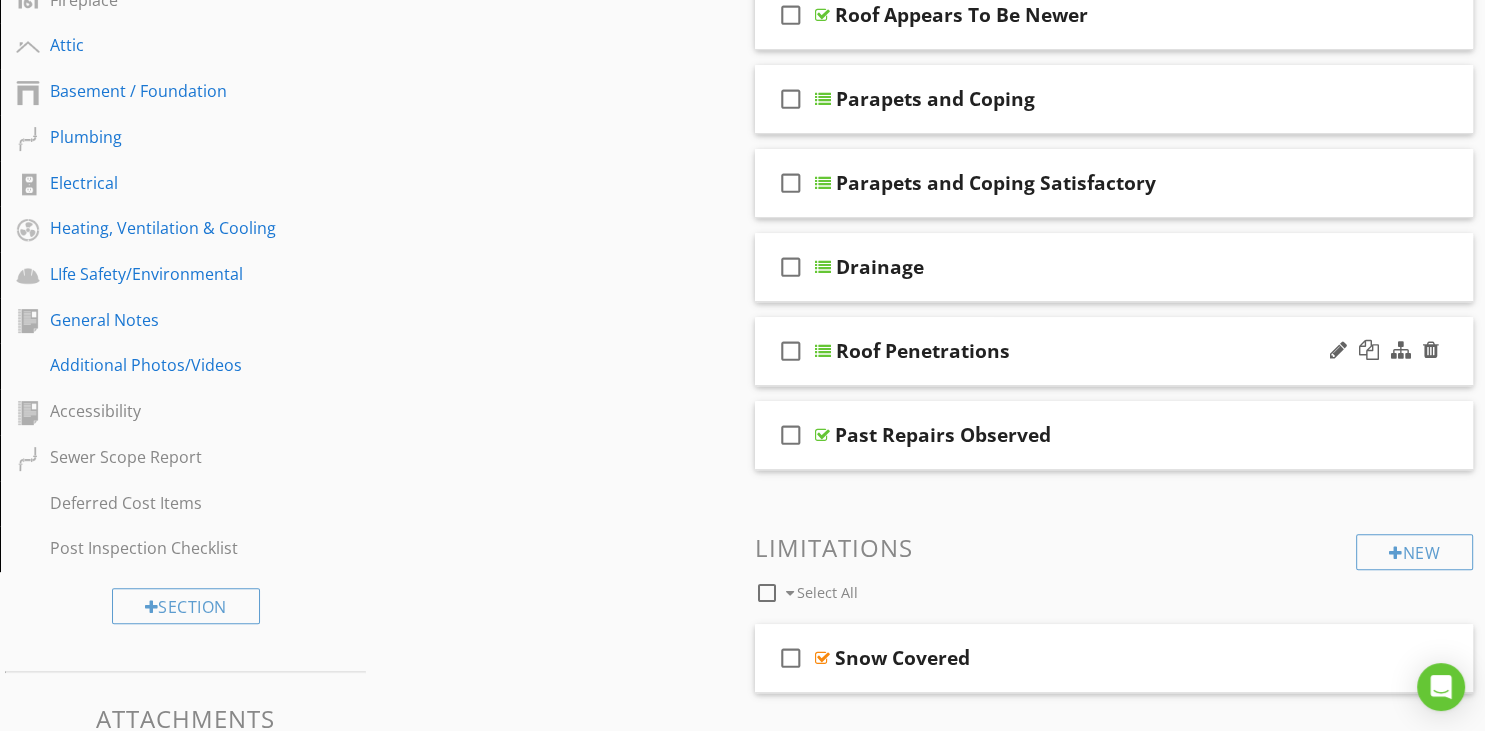 click on "check_box_outline_blank
Roof Penetrations" at bounding box center [1114, 351] 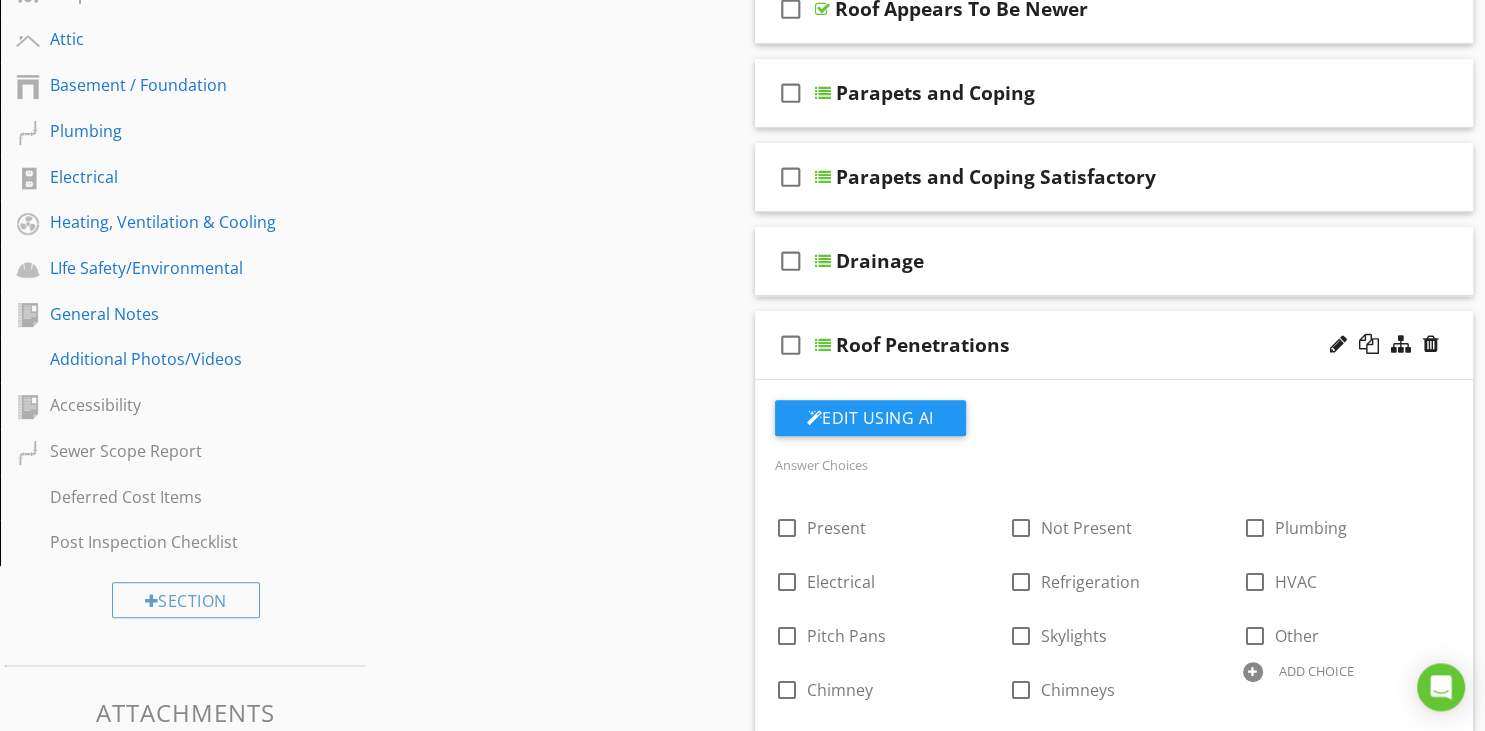scroll, scrollTop: 695, scrollLeft: 0, axis: vertical 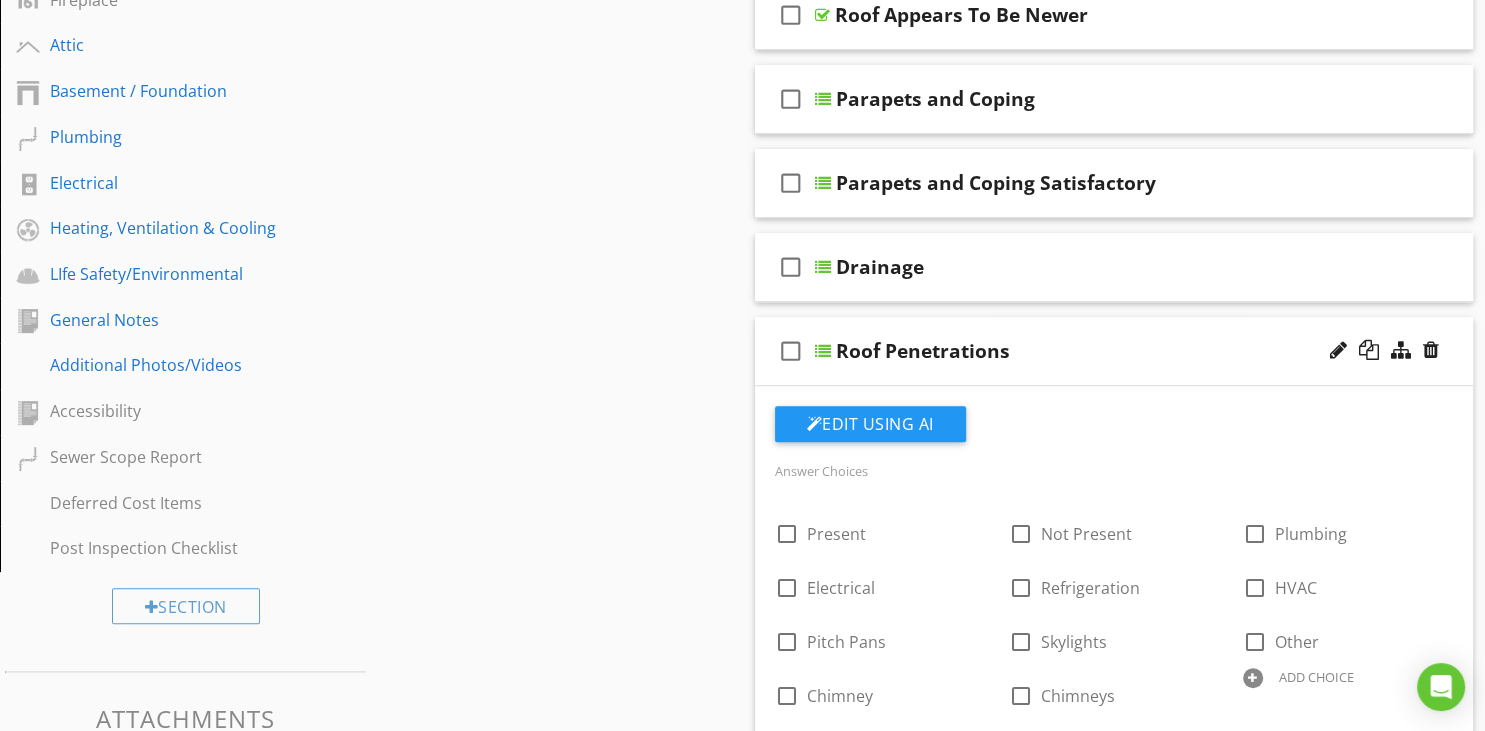 click on "check_box_outline_blank
Roof Penetrations" at bounding box center [1114, 351] 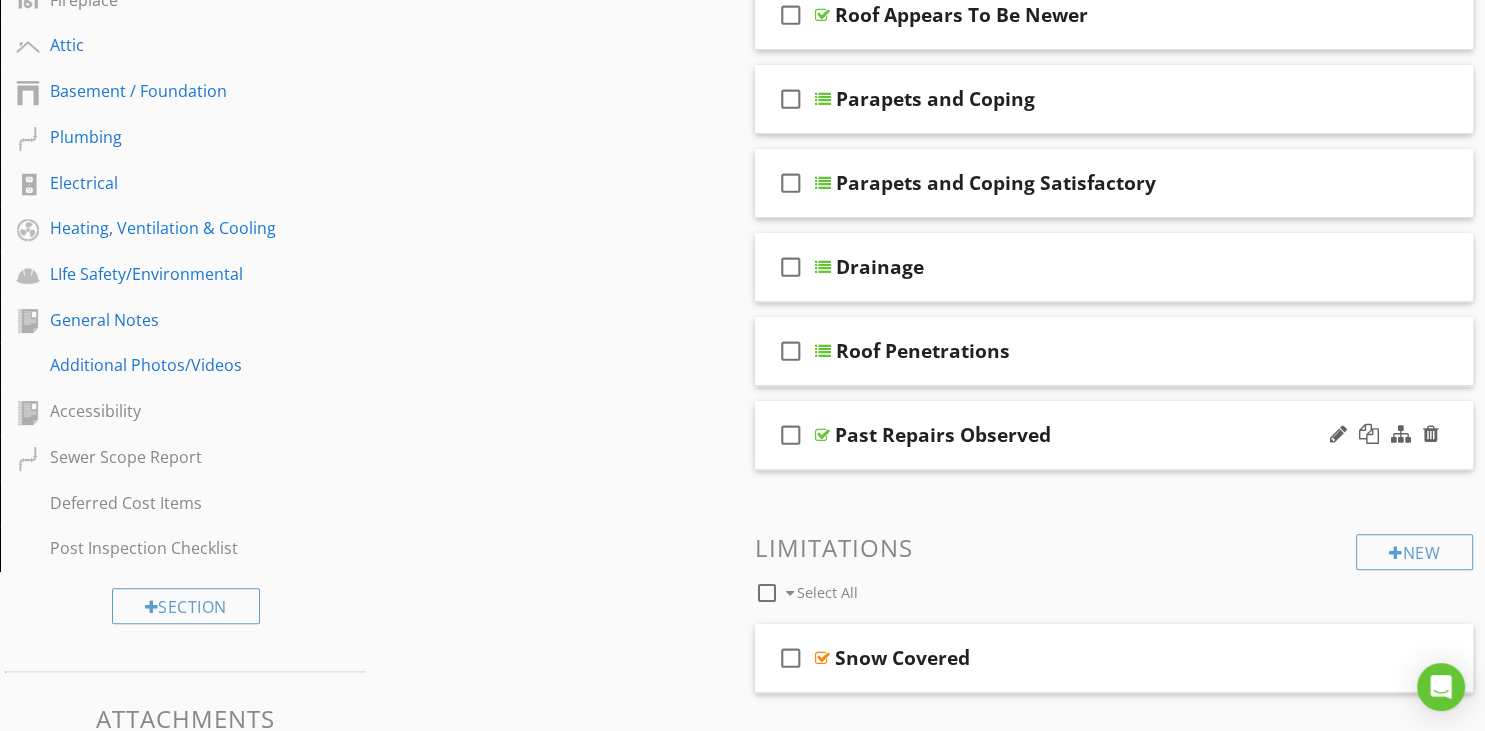 click on "check_box_outline_blank
Past Repairs Observed" at bounding box center [1114, 435] 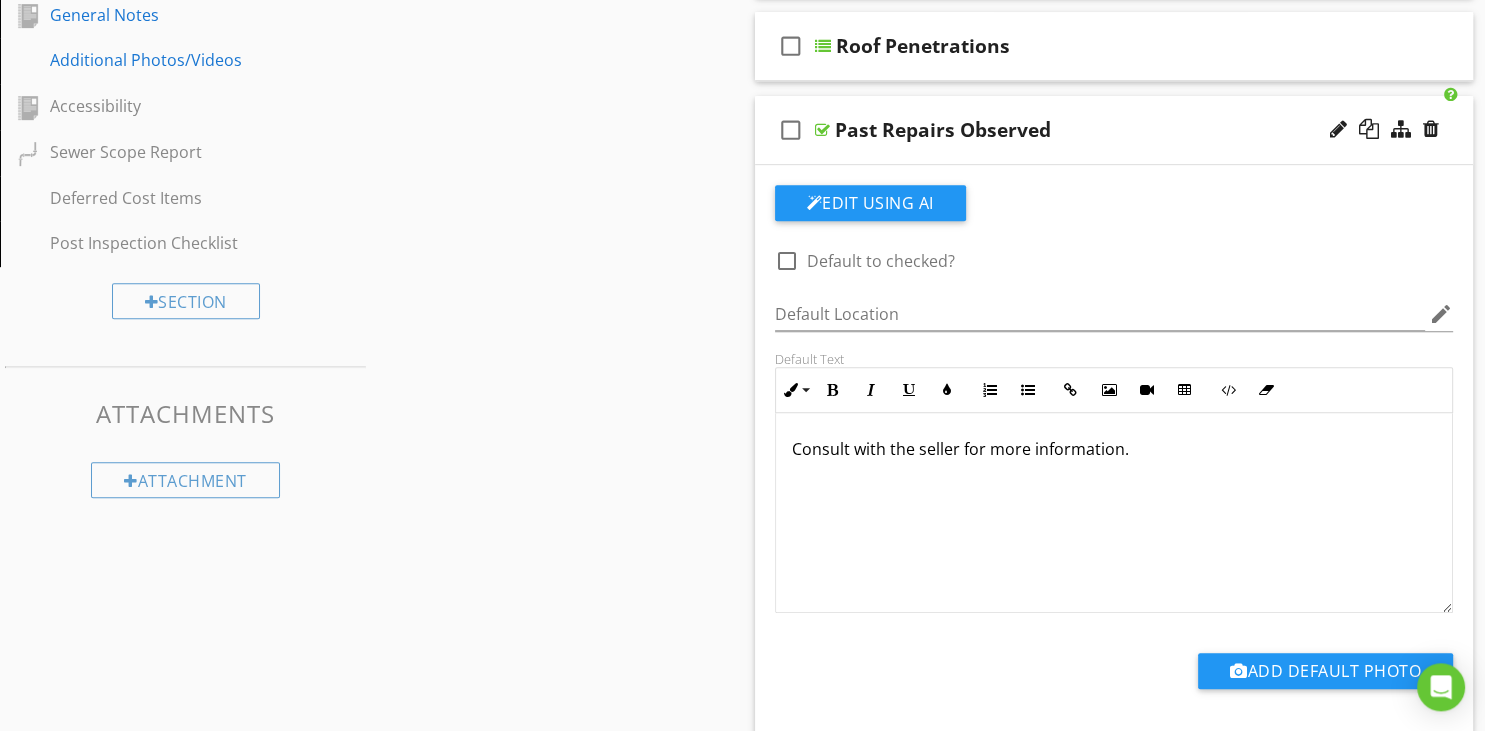 scroll, scrollTop: 1117, scrollLeft: 0, axis: vertical 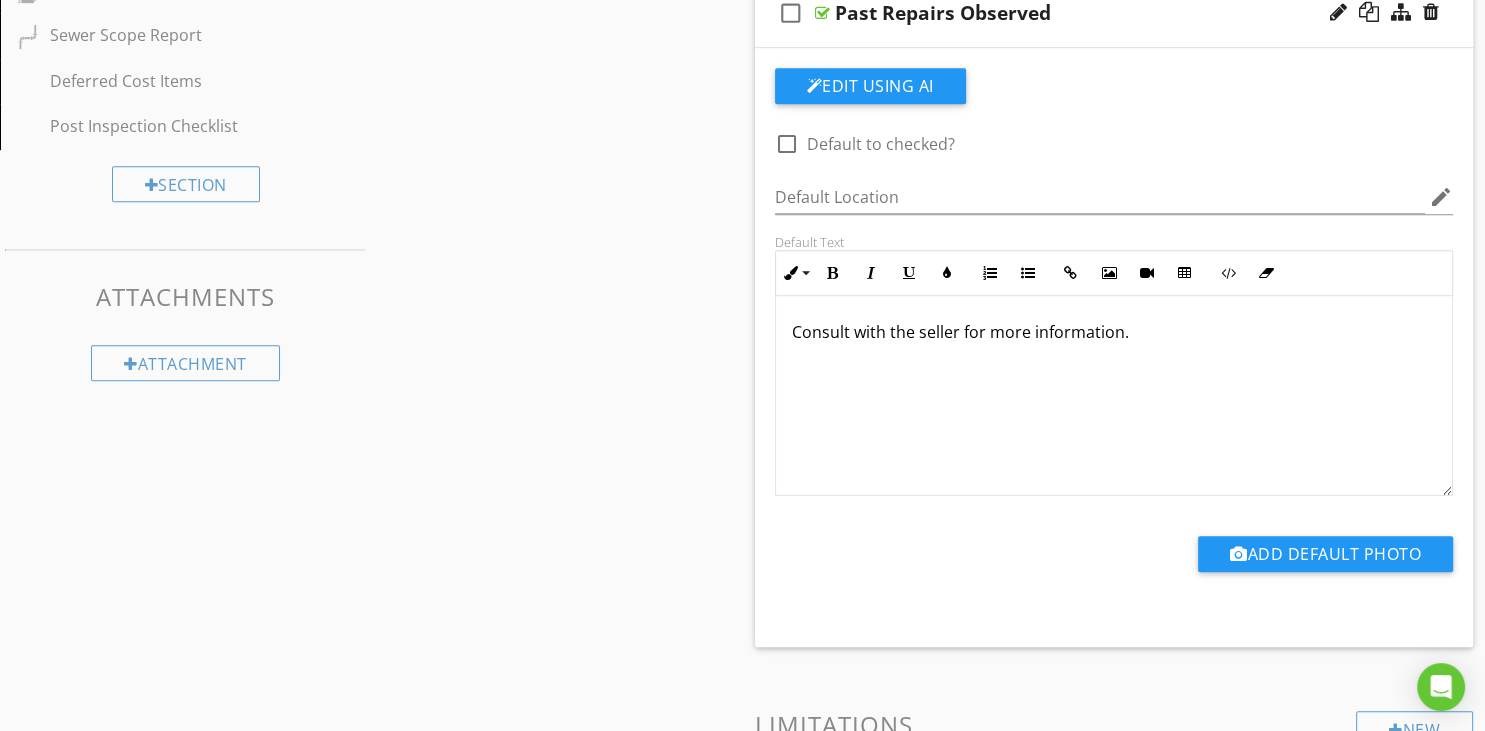 drag, startPoint x: 1119, startPoint y: 332, endPoint x: 1108, endPoint y: 352, distance: 22.825424 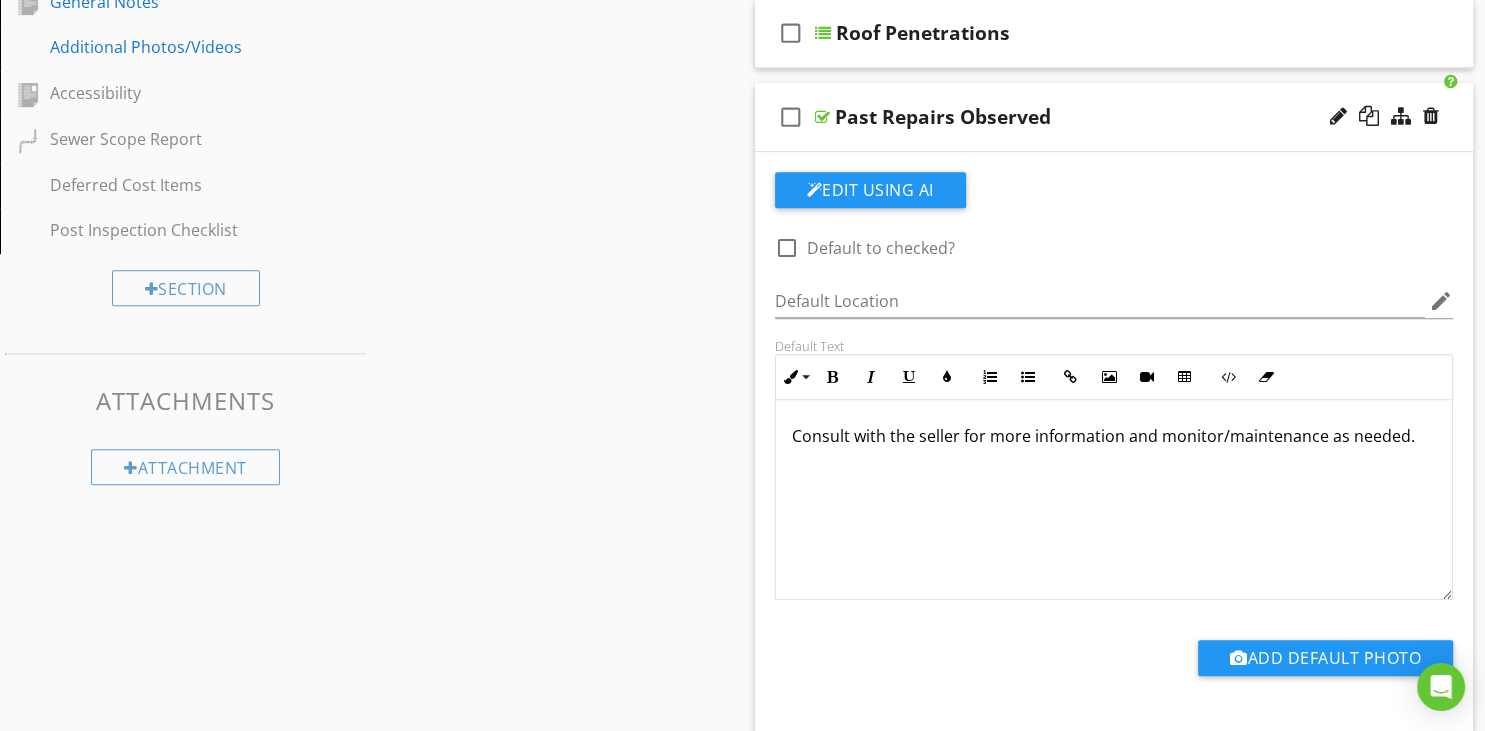 scroll, scrollTop: 1012, scrollLeft: 0, axis: vertical 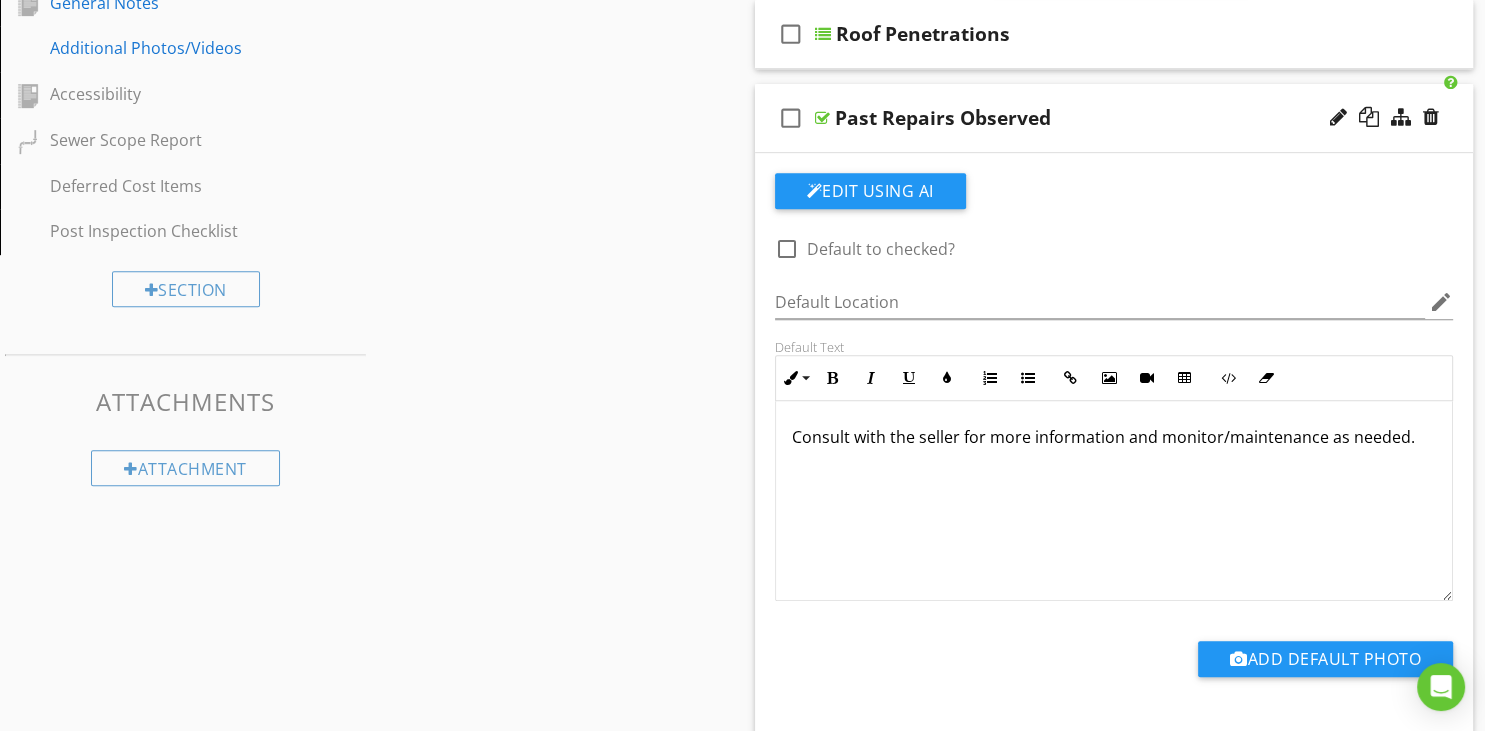 click on "check_box_outline_blank
Past Repairs Observed" at bounding box center [1114, 118] 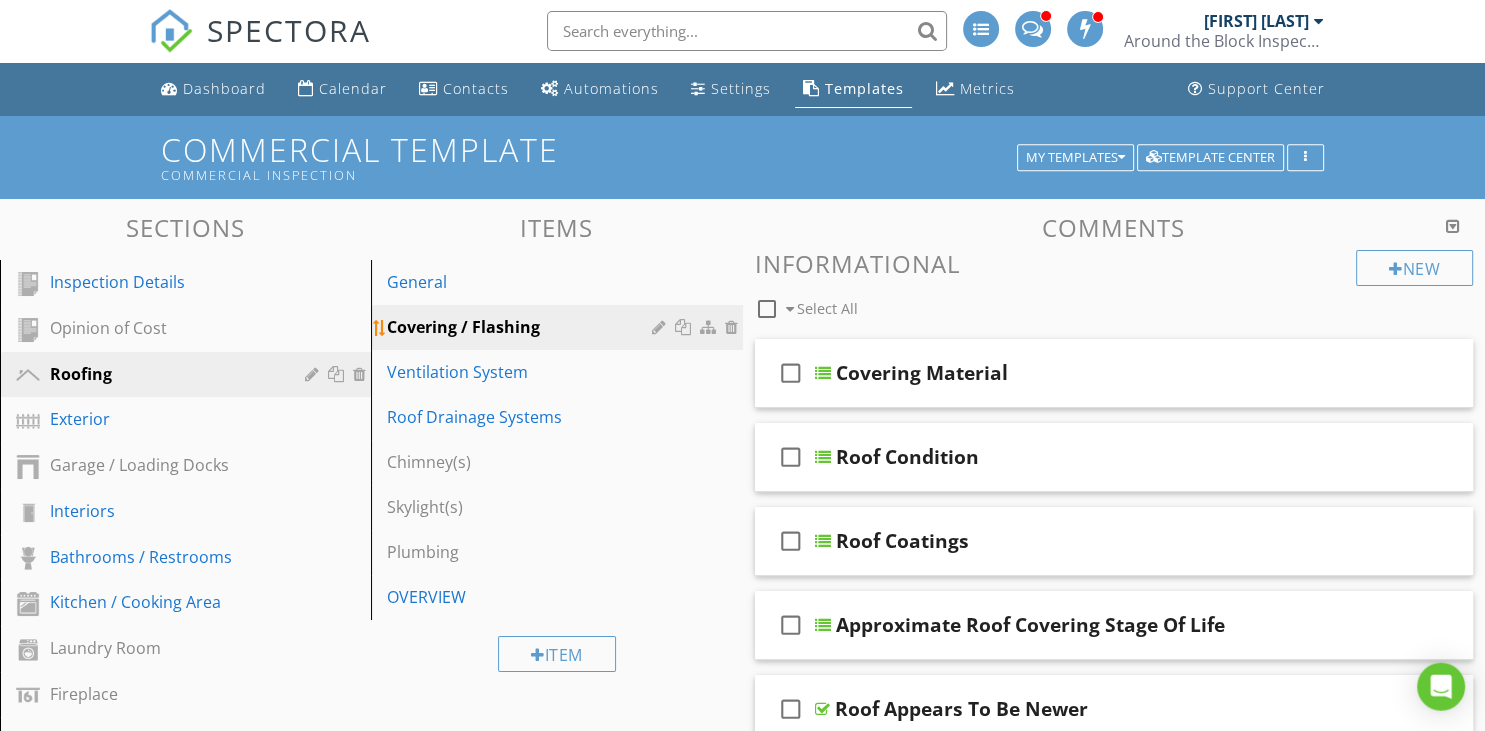 scroll, scrollTop: 0, scrollLeft: 0, axis: both 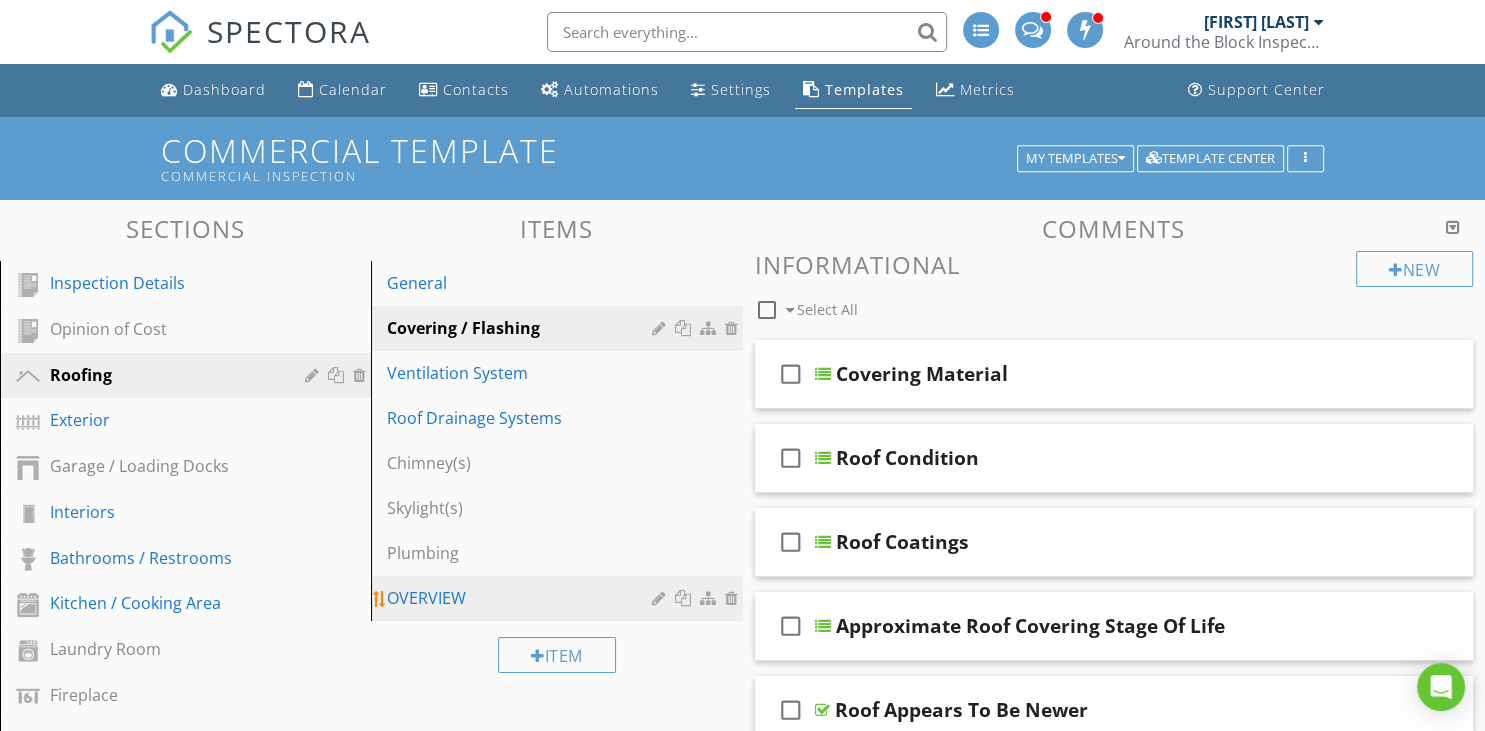 click on "OVERVIEW" at bounding box center [559, 598] 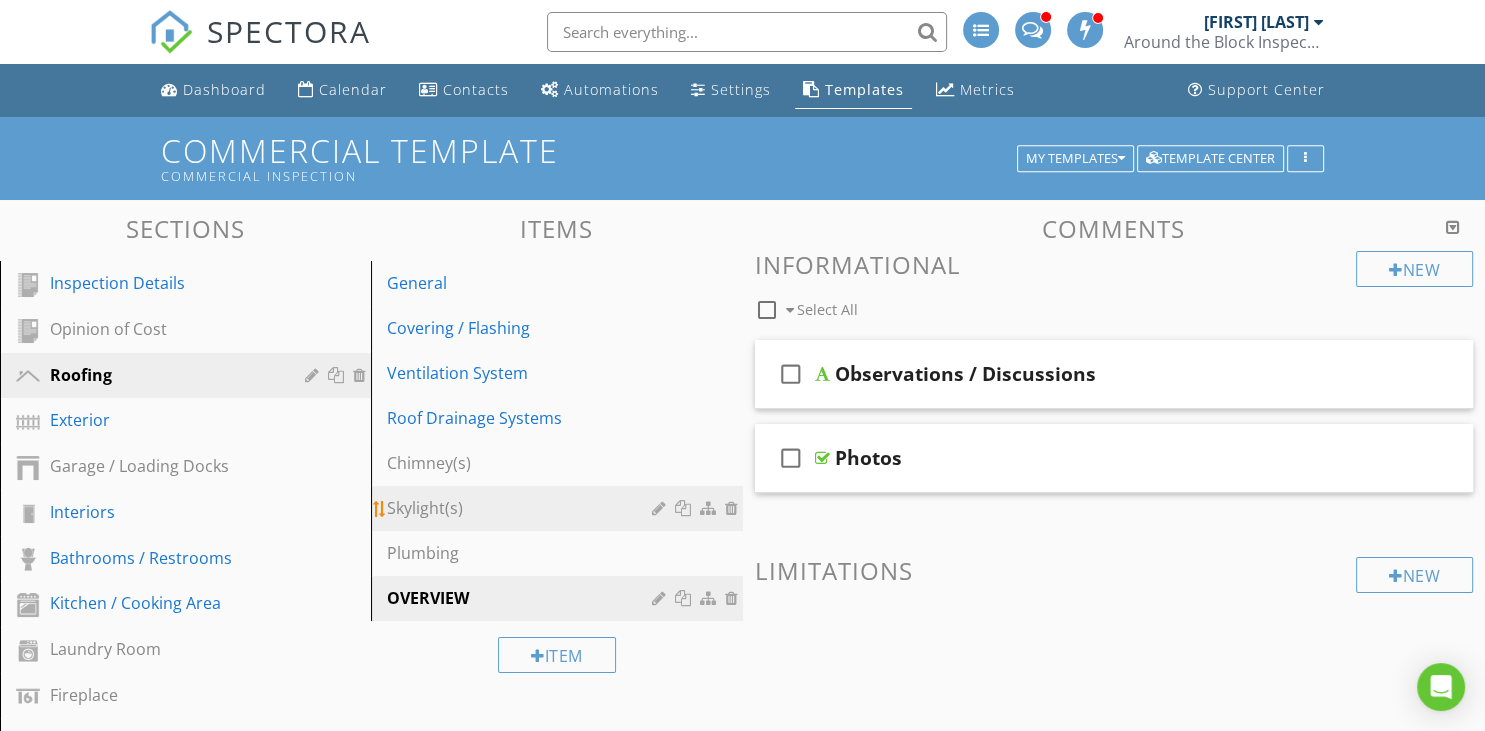 scroll, scrollTop: 105, scrollLeft: 0, axis: vertical 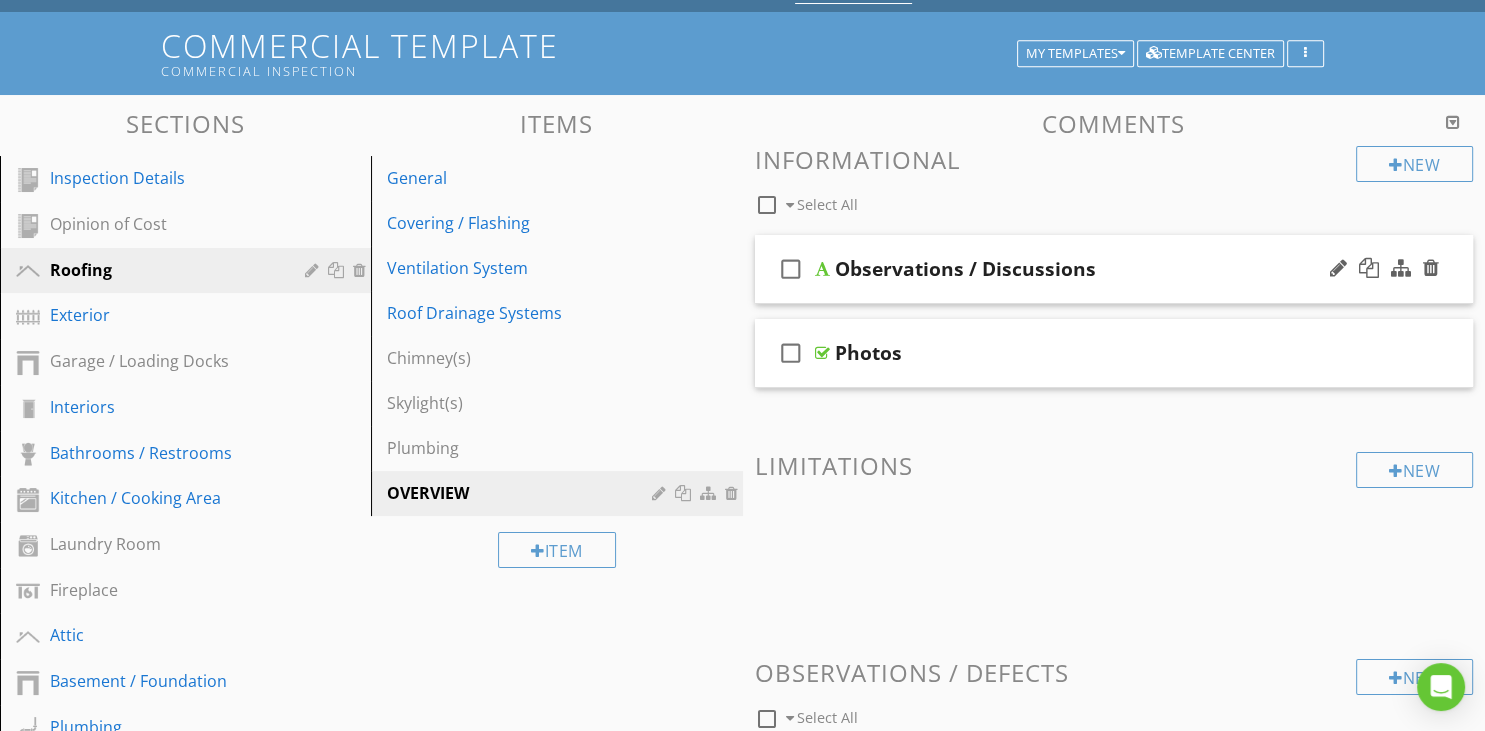 click on "check_box_outline_blank
Observations / Discussions" at bounding box center (1114, 269) 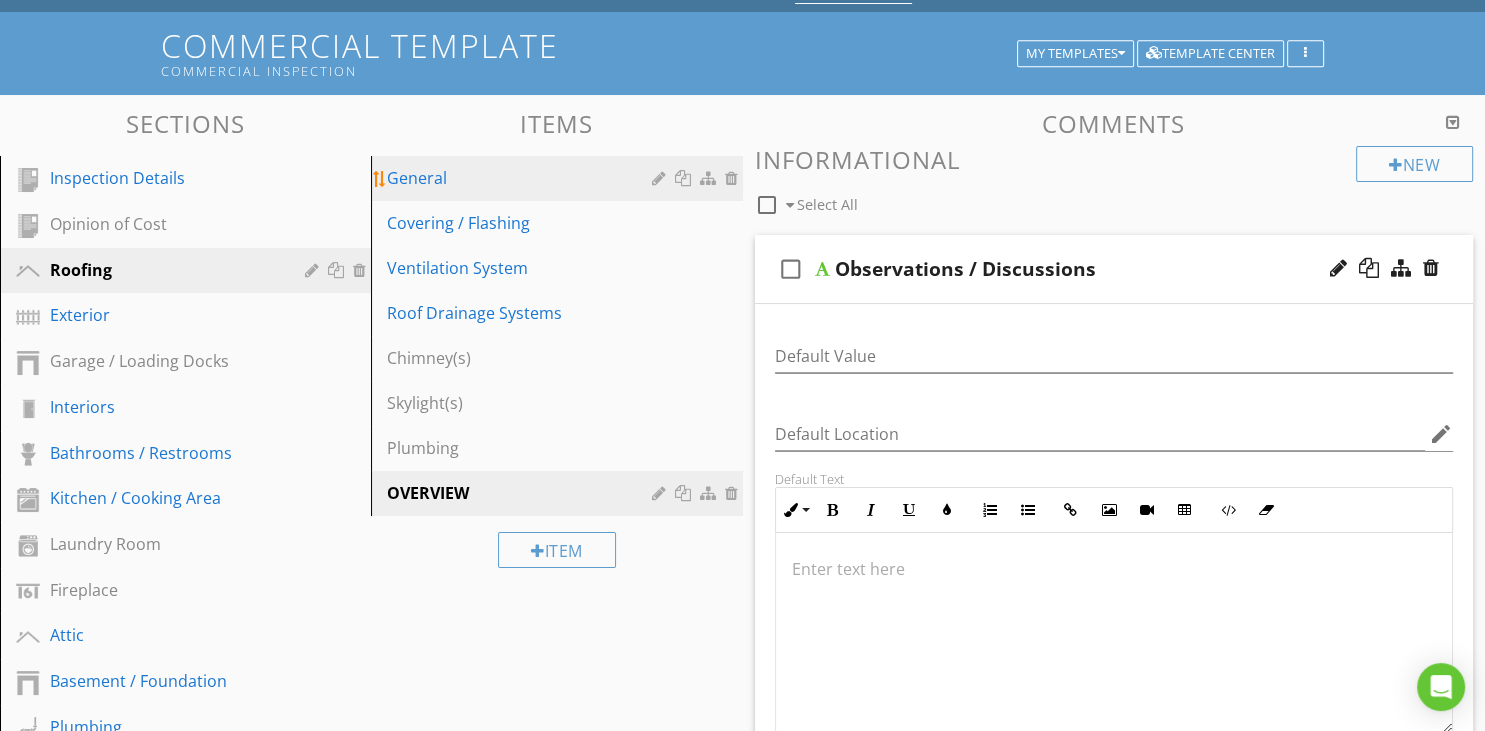 click on "General" at bounding box center (522, 178) 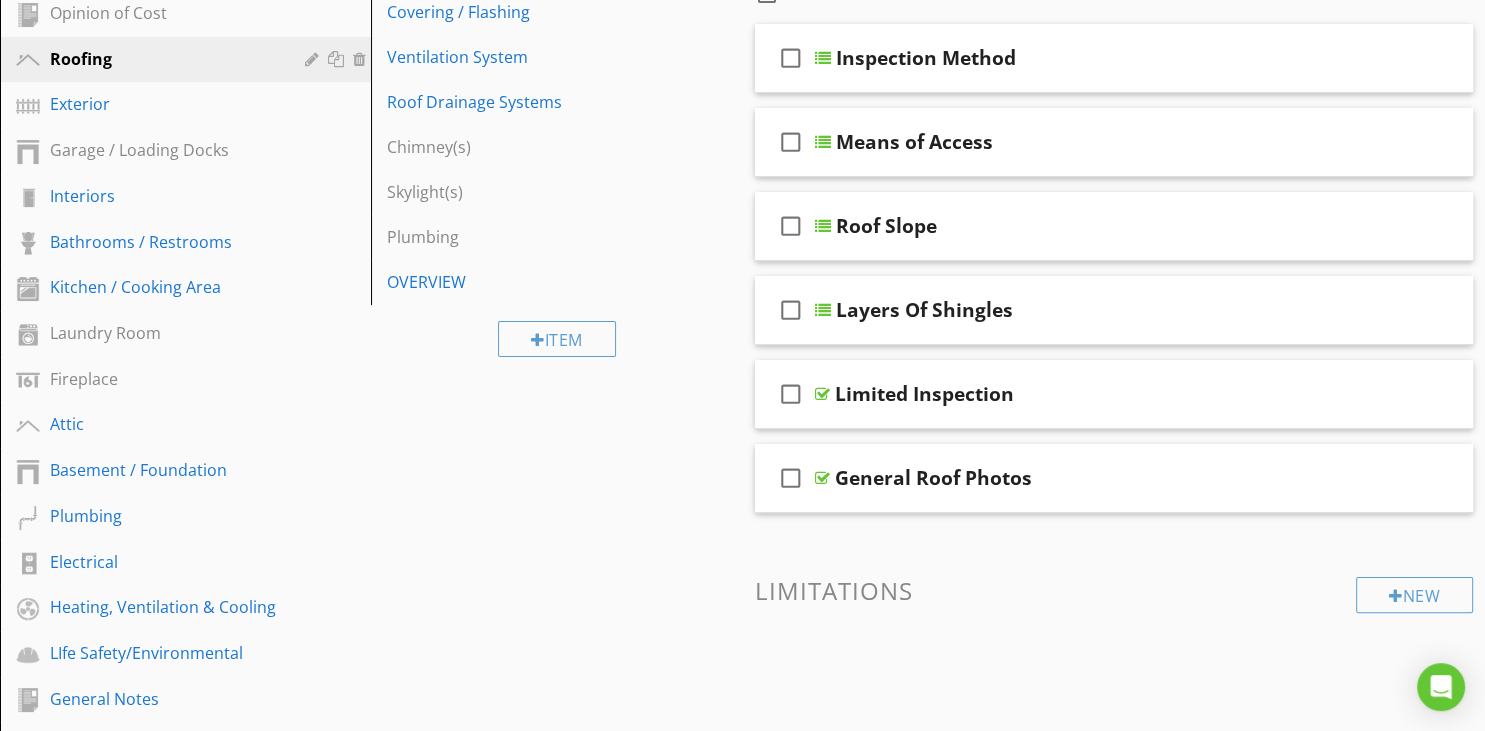 scroll, scrollTop: 316, scrollLeft: 0, axis: vertical 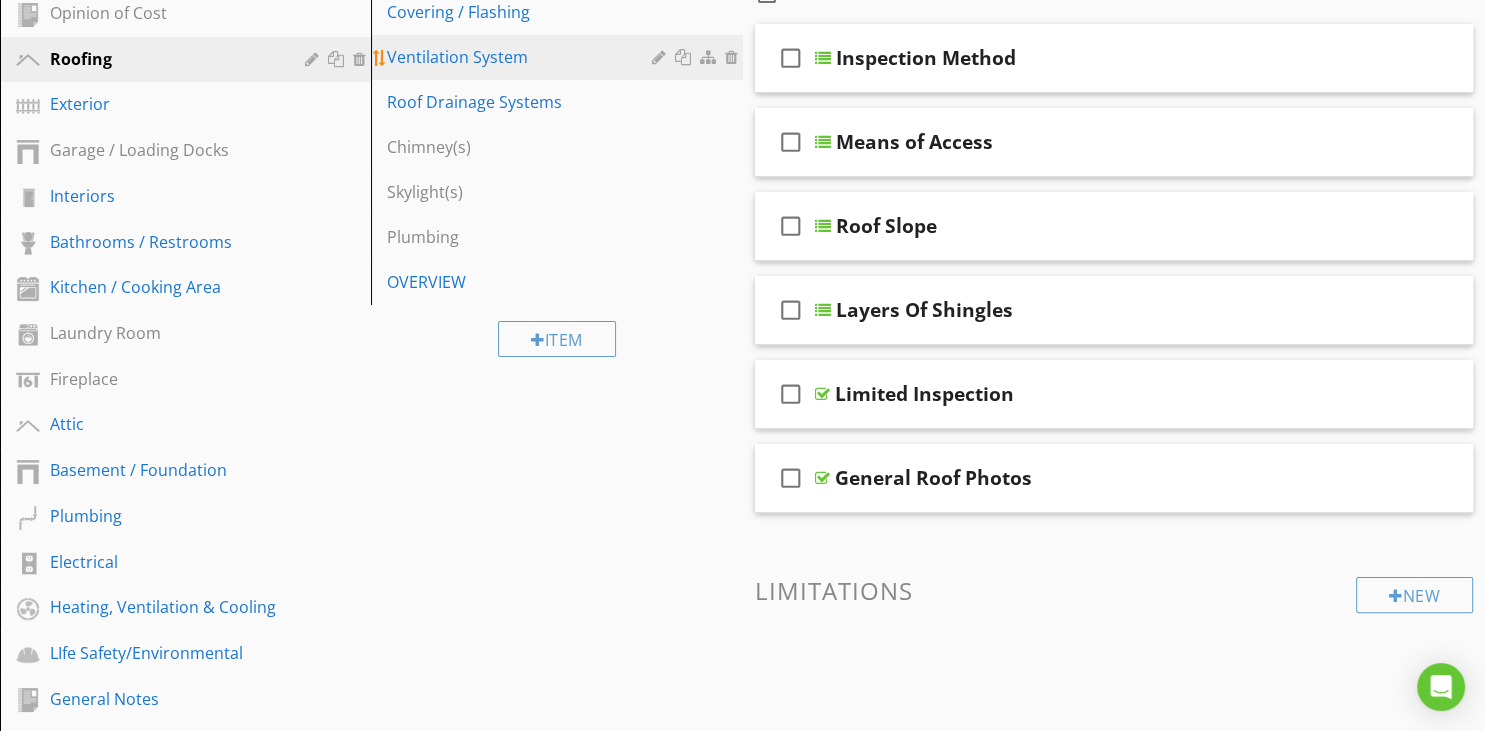 click on "Ventilation System" at bounding box center (522, 57) 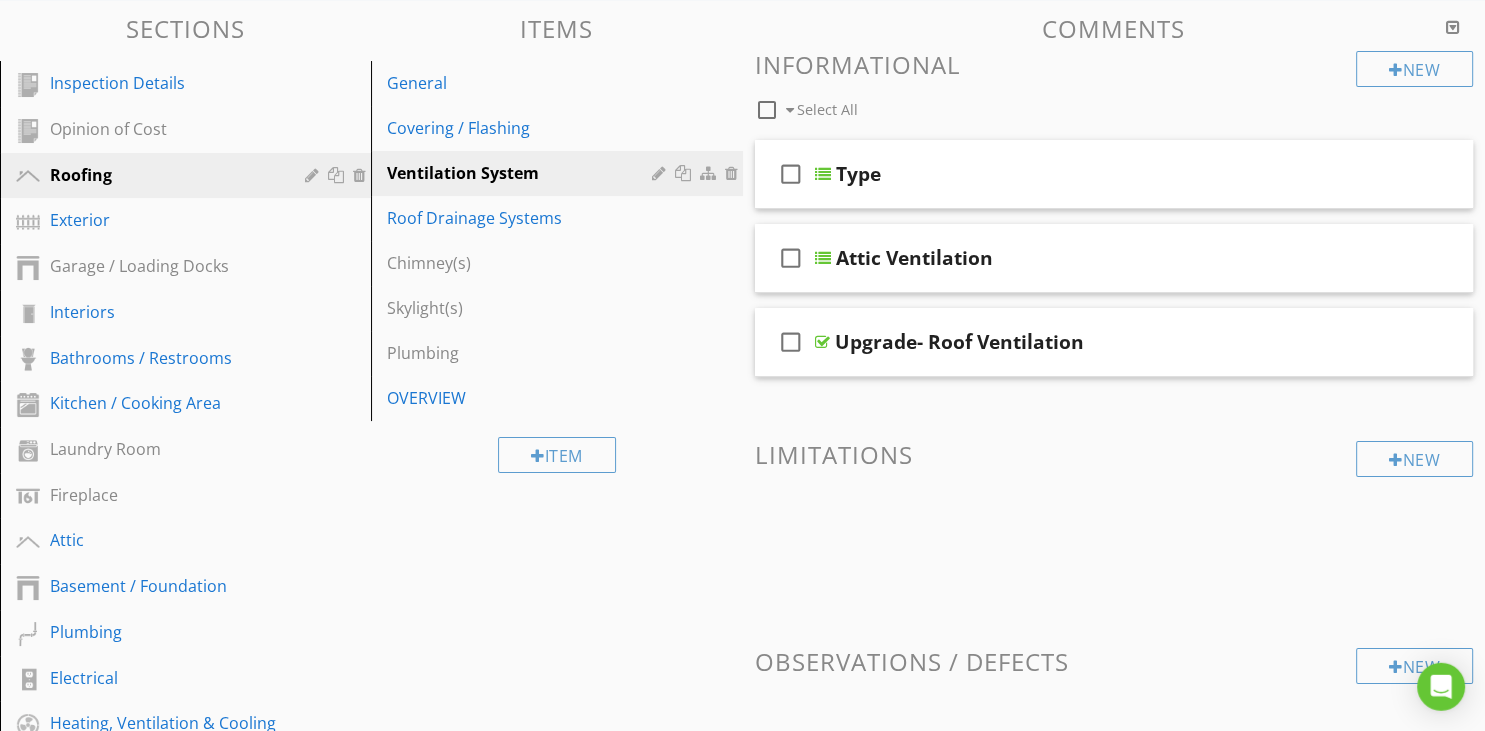 scroll, scrollTop: 105, scrollLeft: 0, axis: vertical 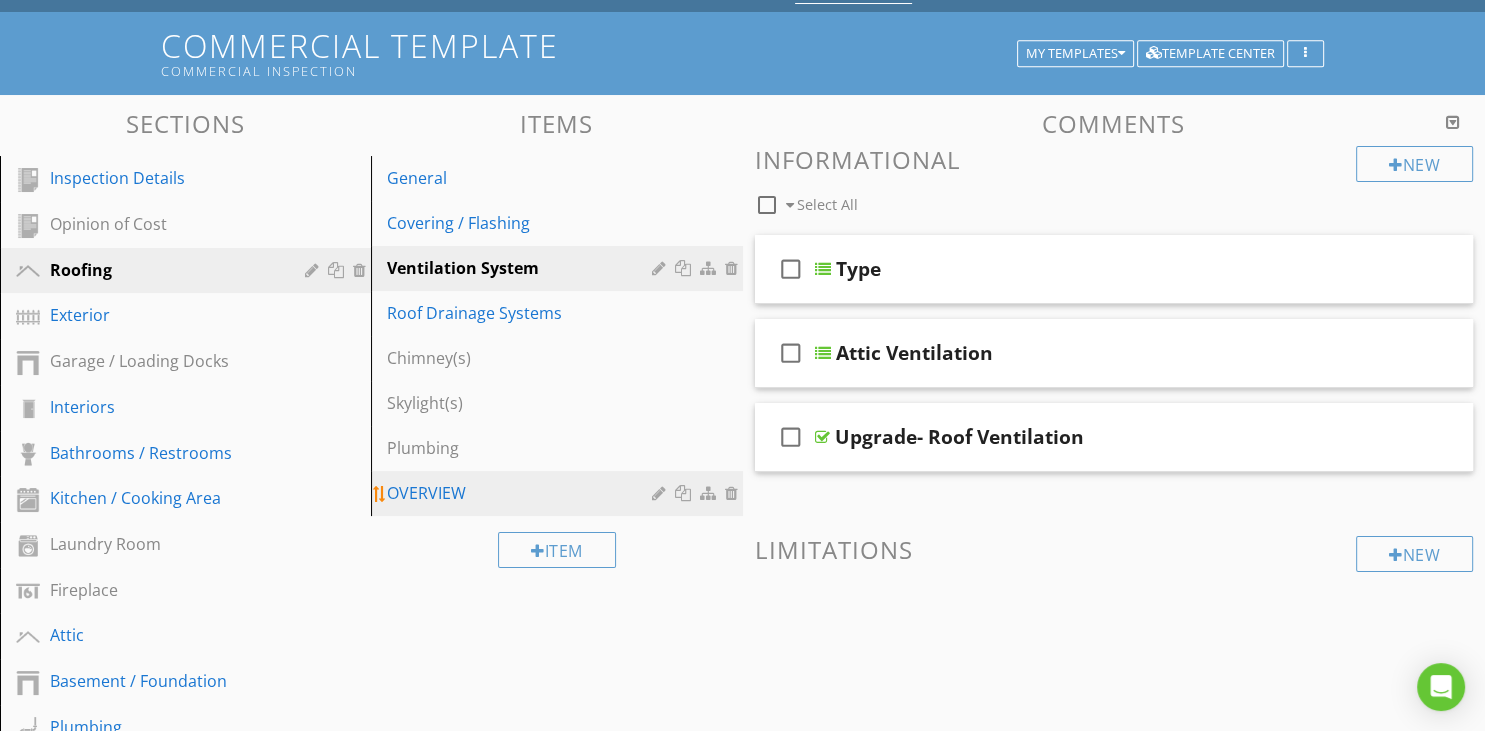 click on "OVERVIEW" at bounding box center [522, 493] 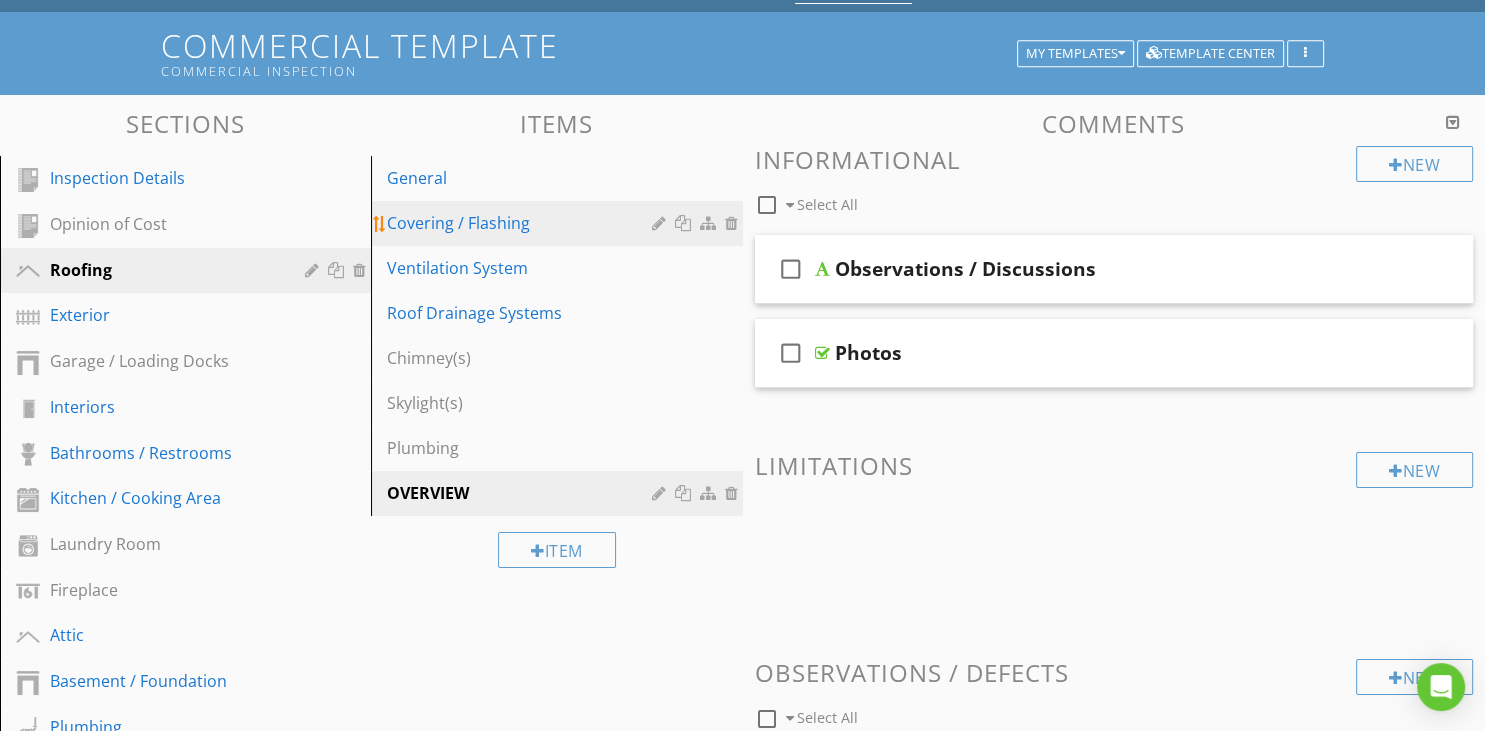 click on "Covering / Flashing" at bounding box center [522, 223] 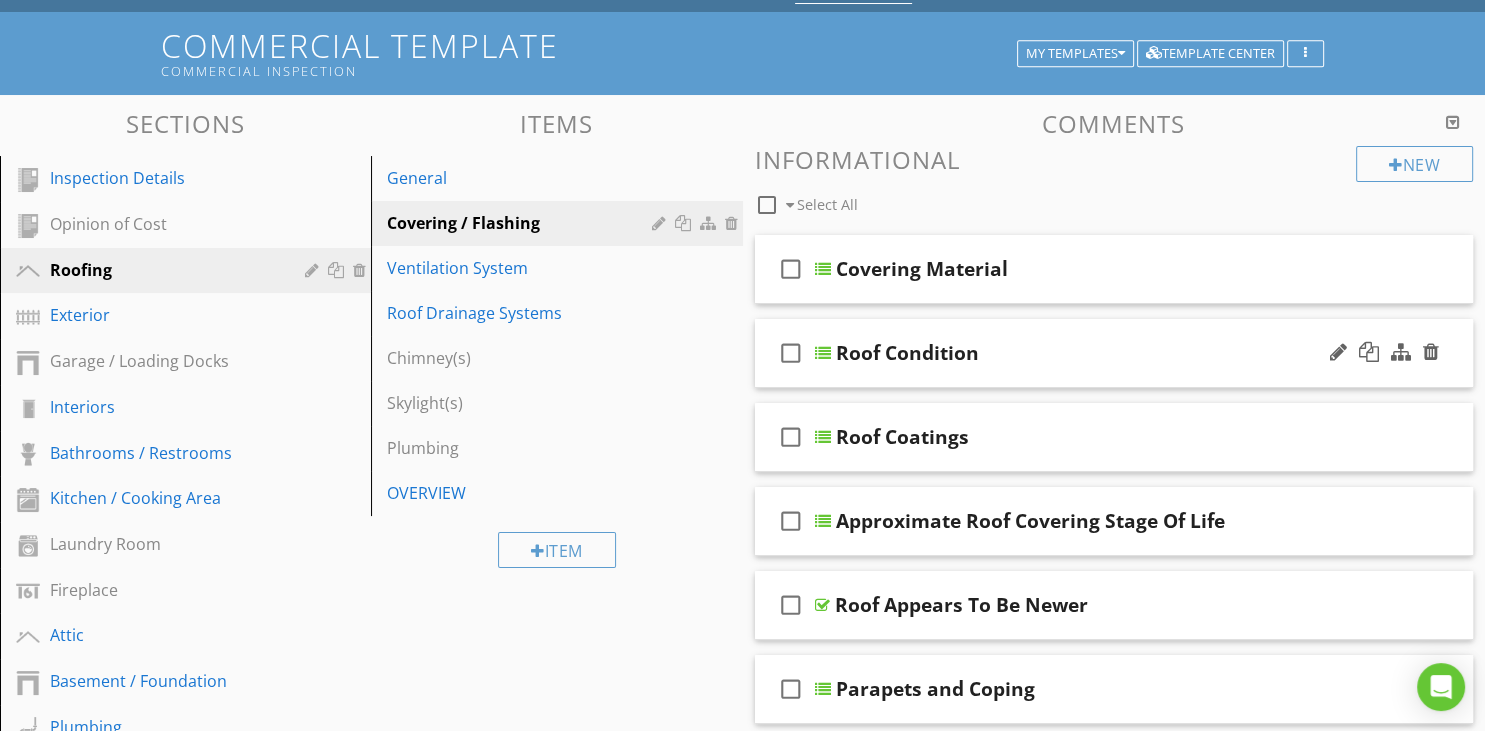 click on "Roof Condition" at bounding box center [1090, 353] 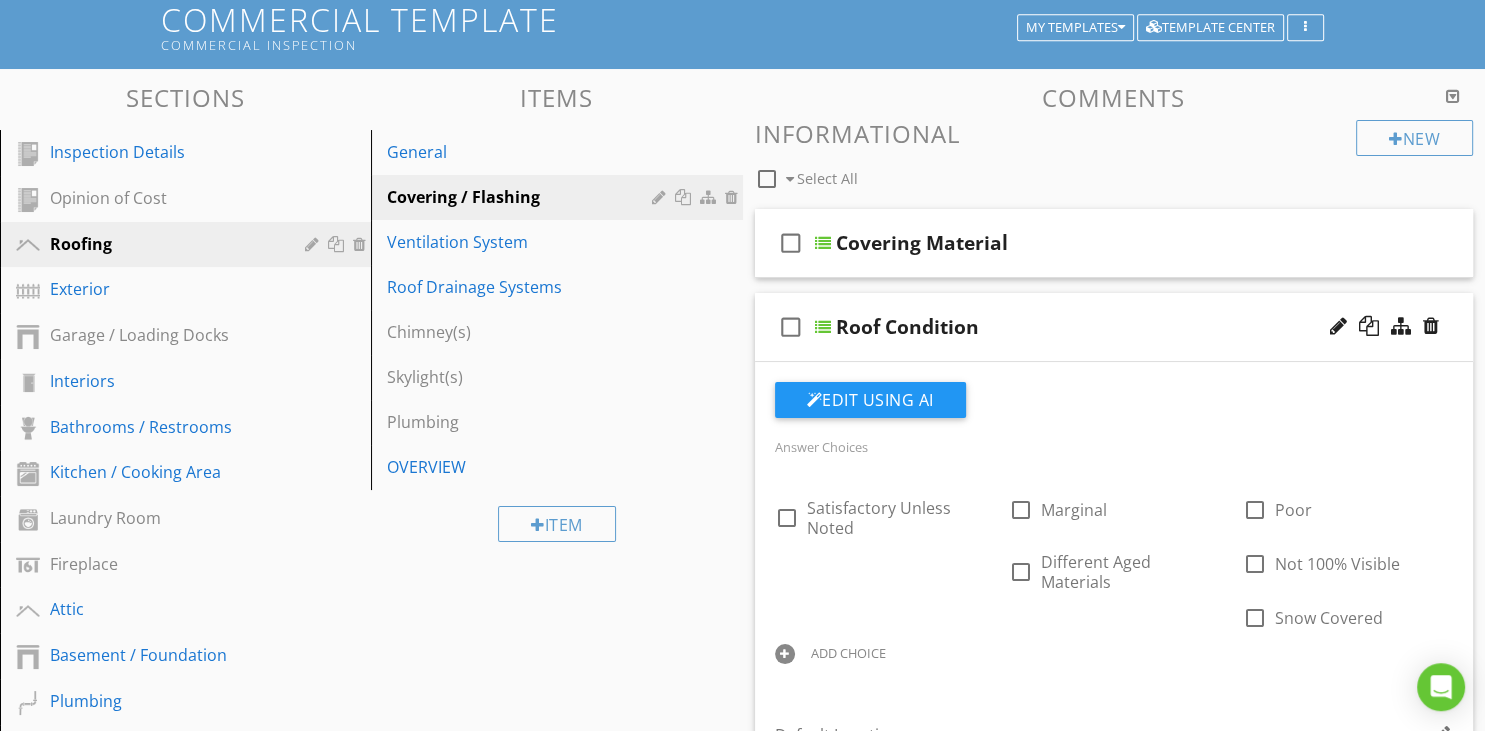 scroll, scrollTop: 105, scrollLeft: 0, axis: vertical 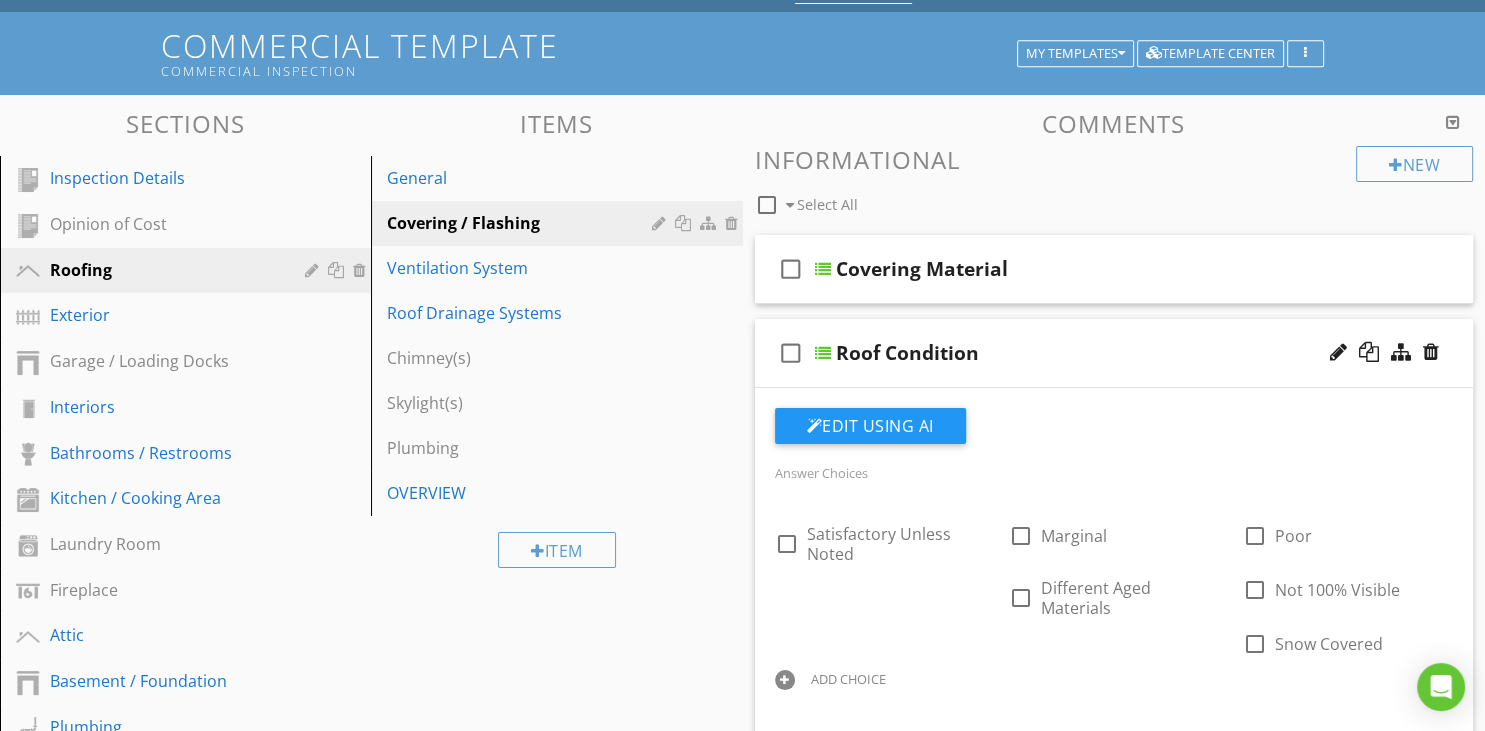 click on "Roof Condition" at bounding box center [1090, 353] 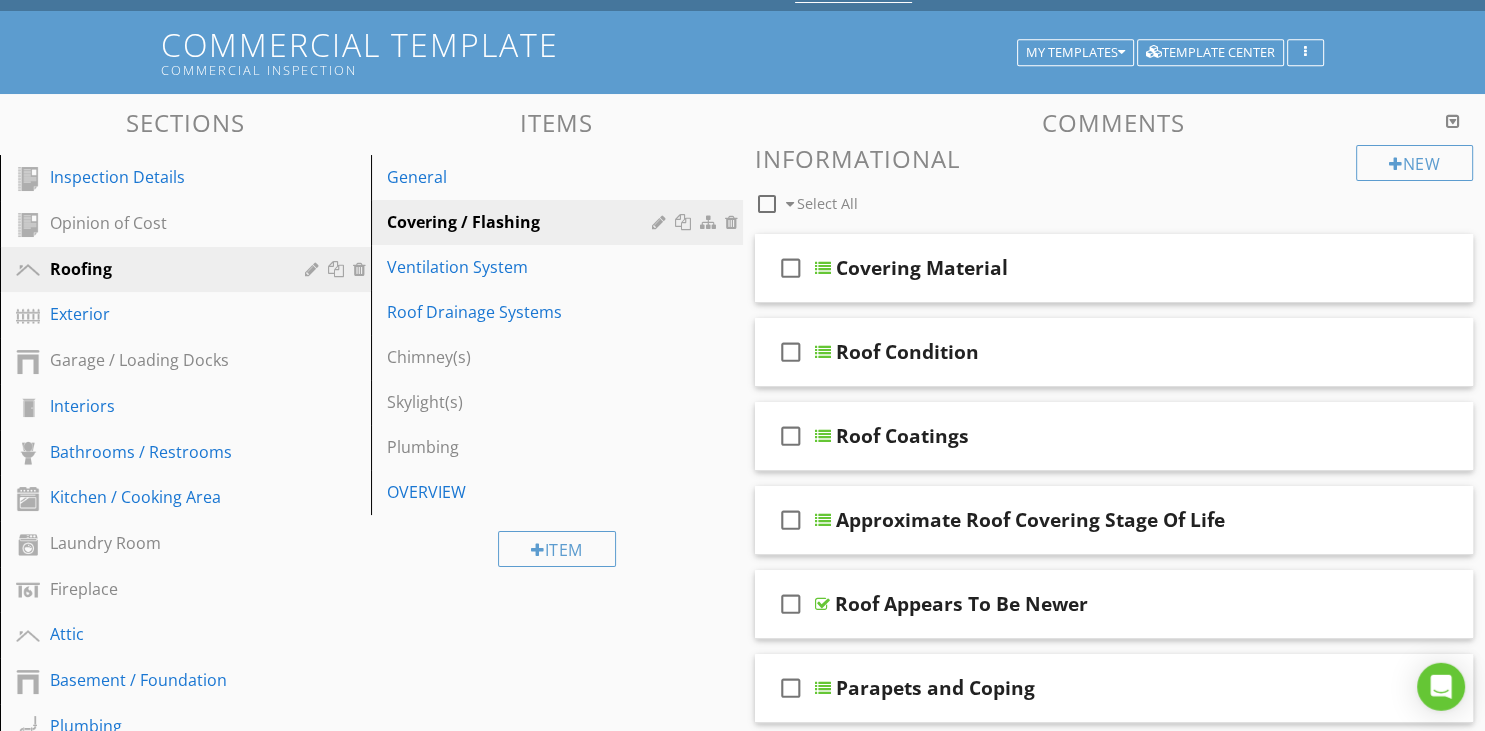 scroll, scrollTop: 105, scrollLeft: 0, axis: vertical 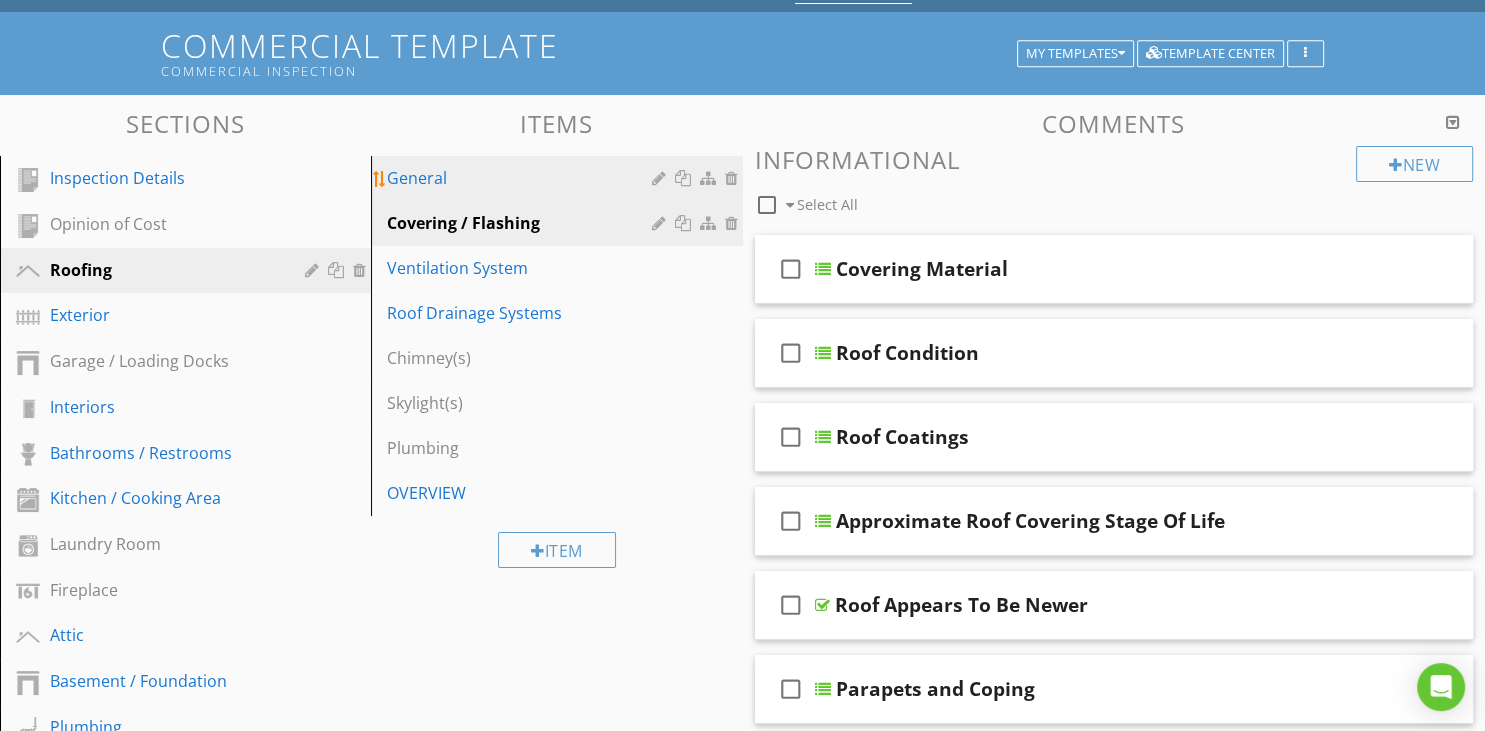 click on "General" at bounding box center [522, 178] 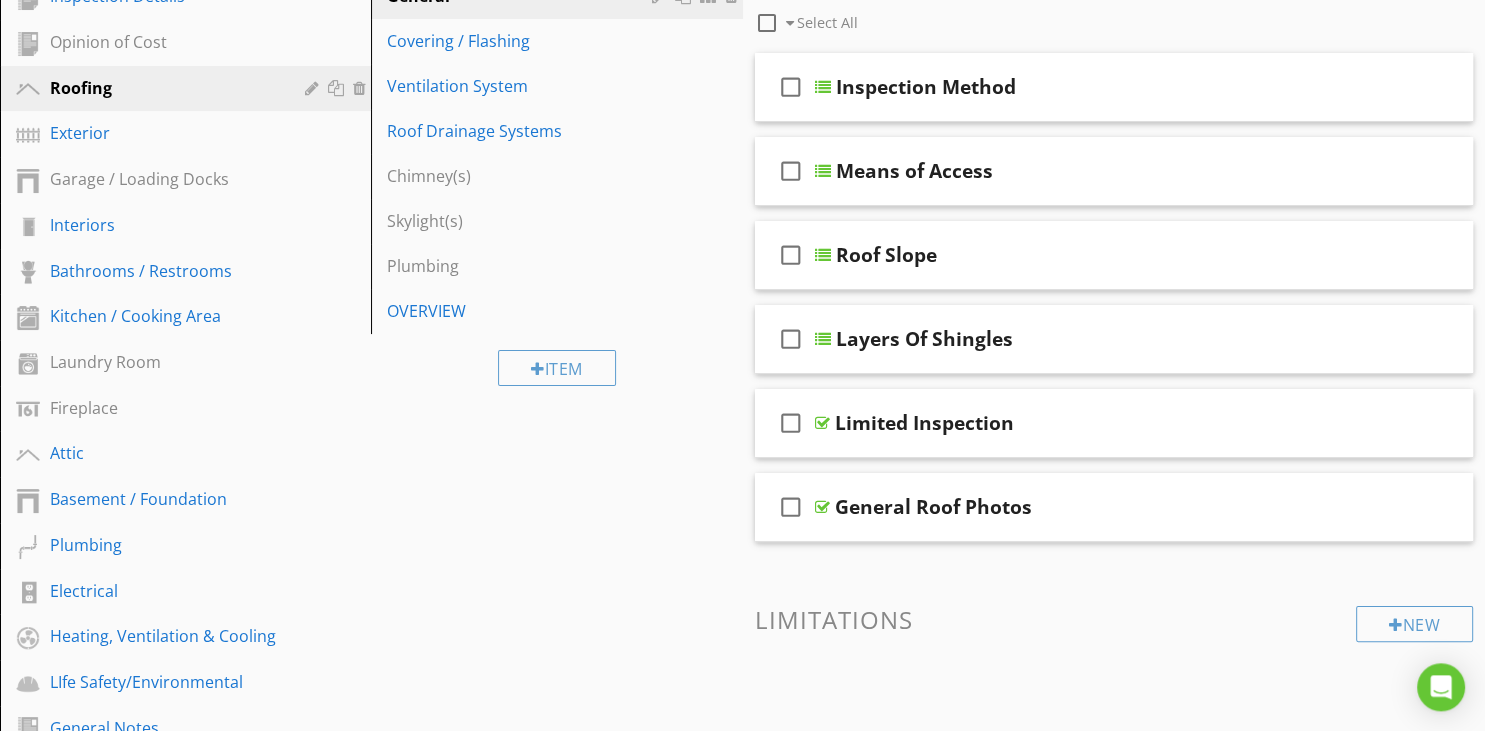 scroll, scrollTop: 528, scrollLeft: 0, axis: vertical 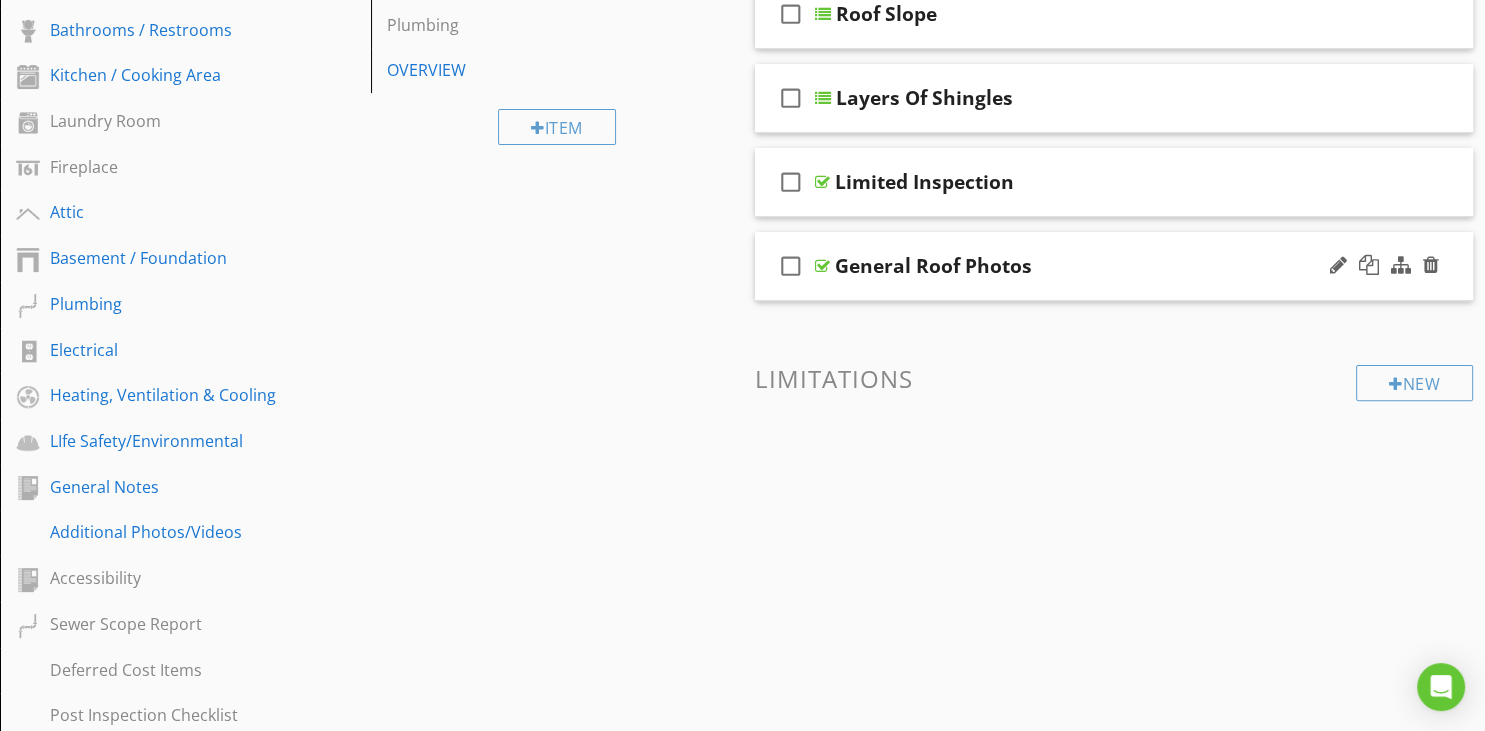 click on "check_box_outline_blank
General Roof Photos" at bounding box center [1114, 266] 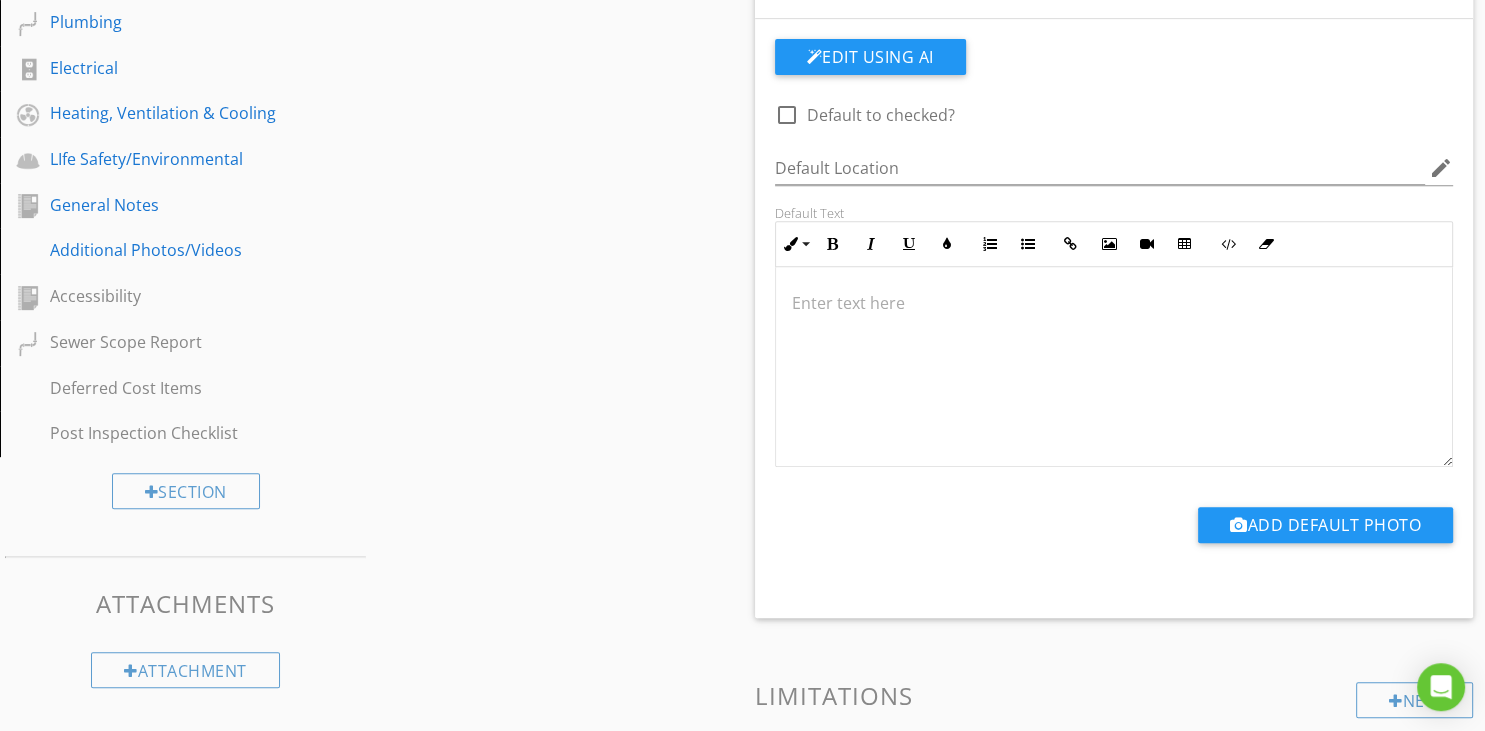 scroll, scrollTop: 564, scrollLeft: 0, axis: vertical 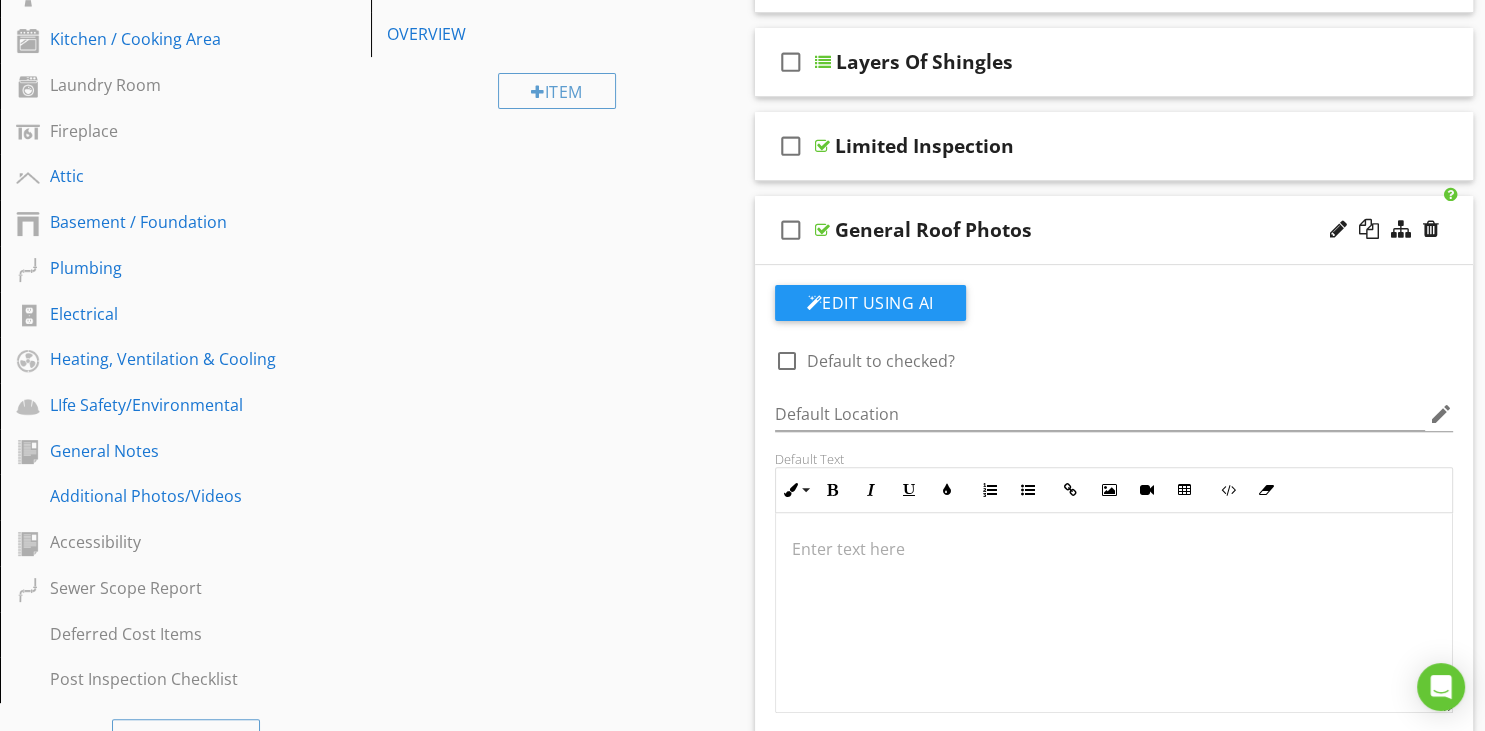 click on "check_box_outline_blank
General Roof Photos" at bounding box center (1114, 230) 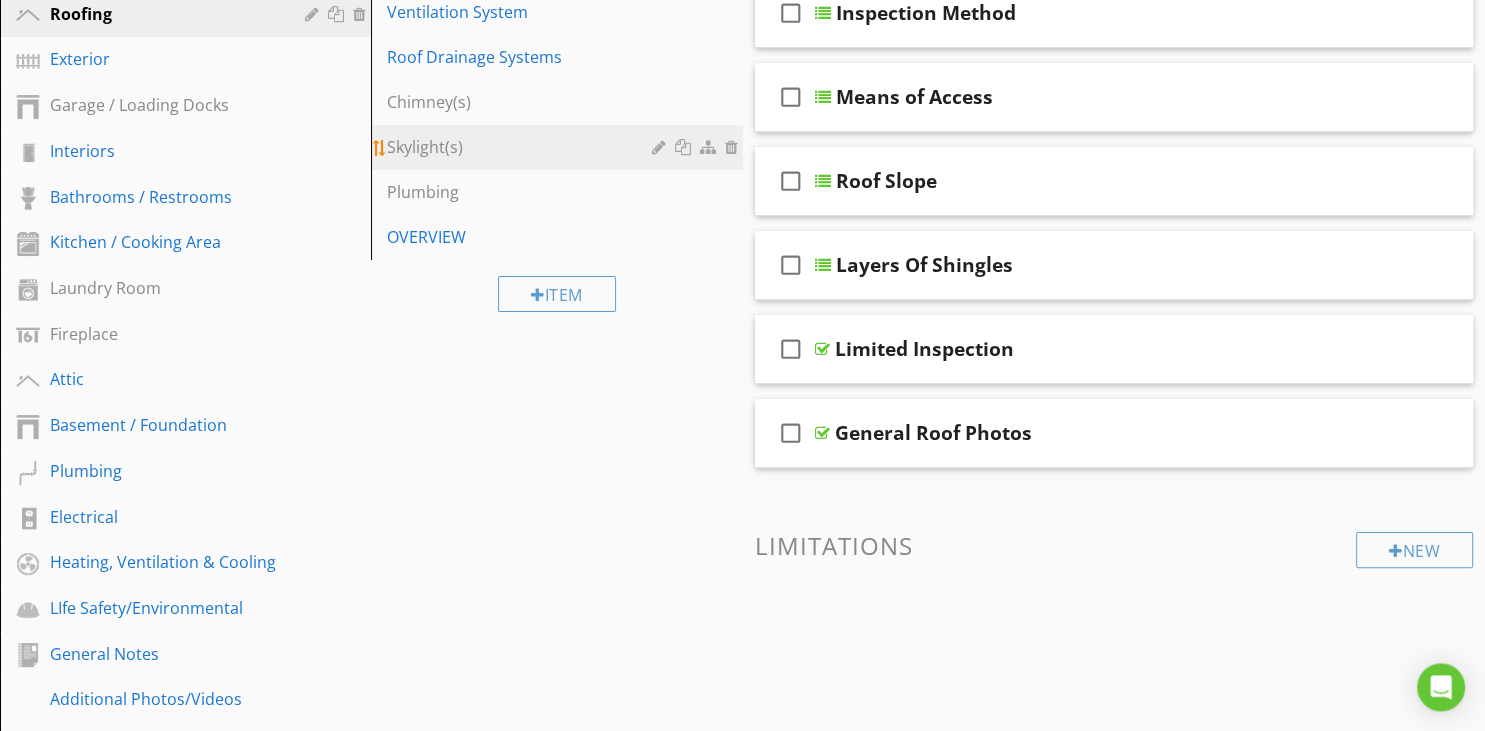 scroll, scrollTop: 141, scrollLeft: 0, axis: vertical 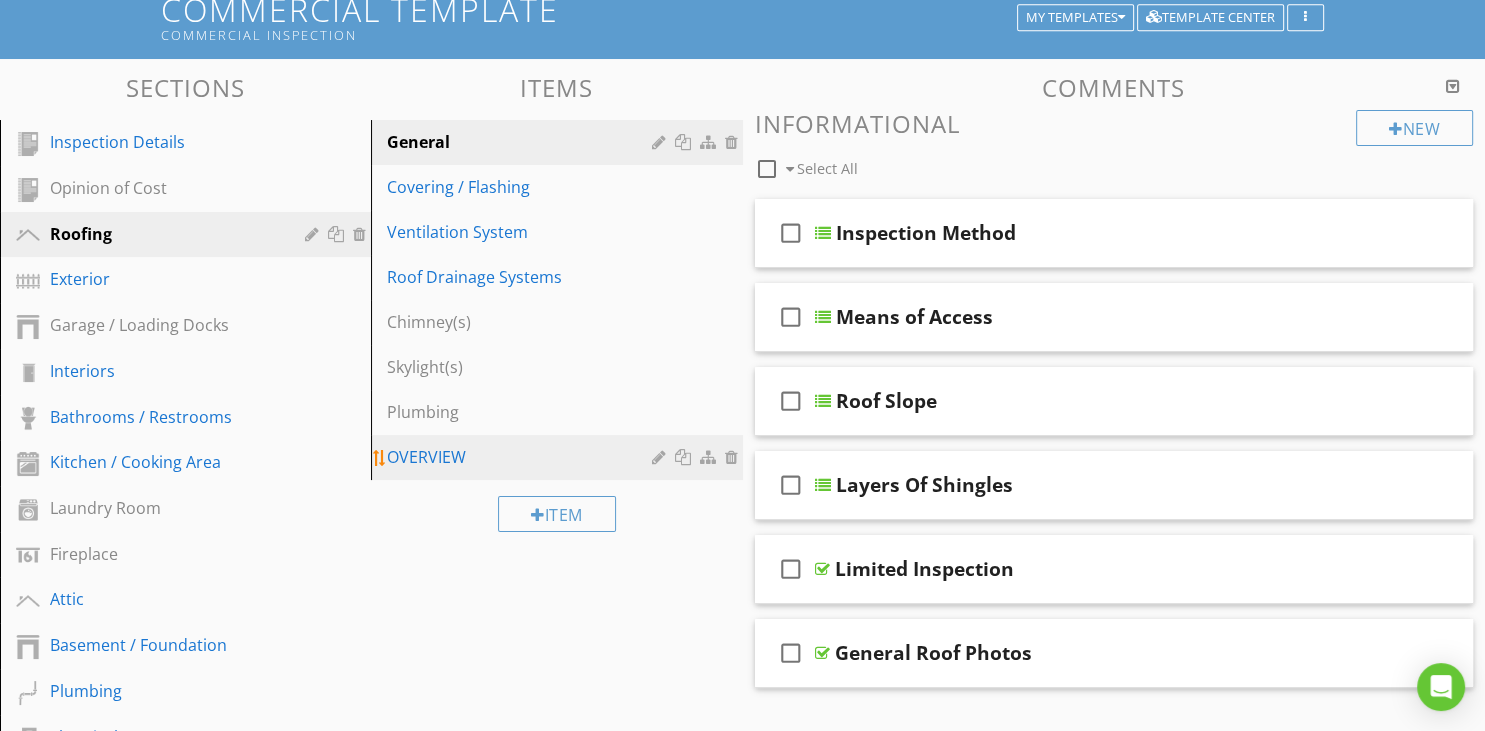 click on "OVERVIEW" at bounding box center [522, 457] 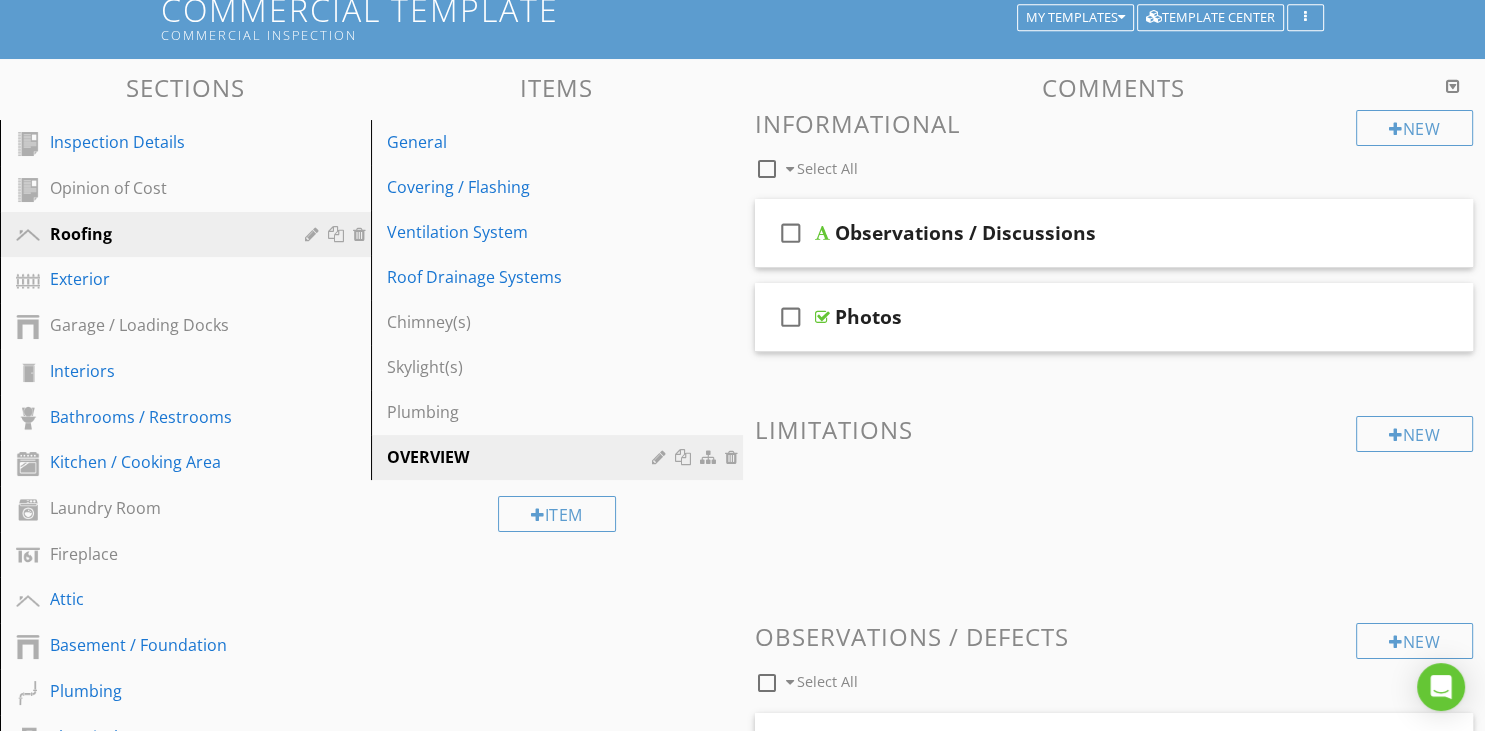 scroll, scrollTop: 458, scrollLeft: 0, axis: vertical 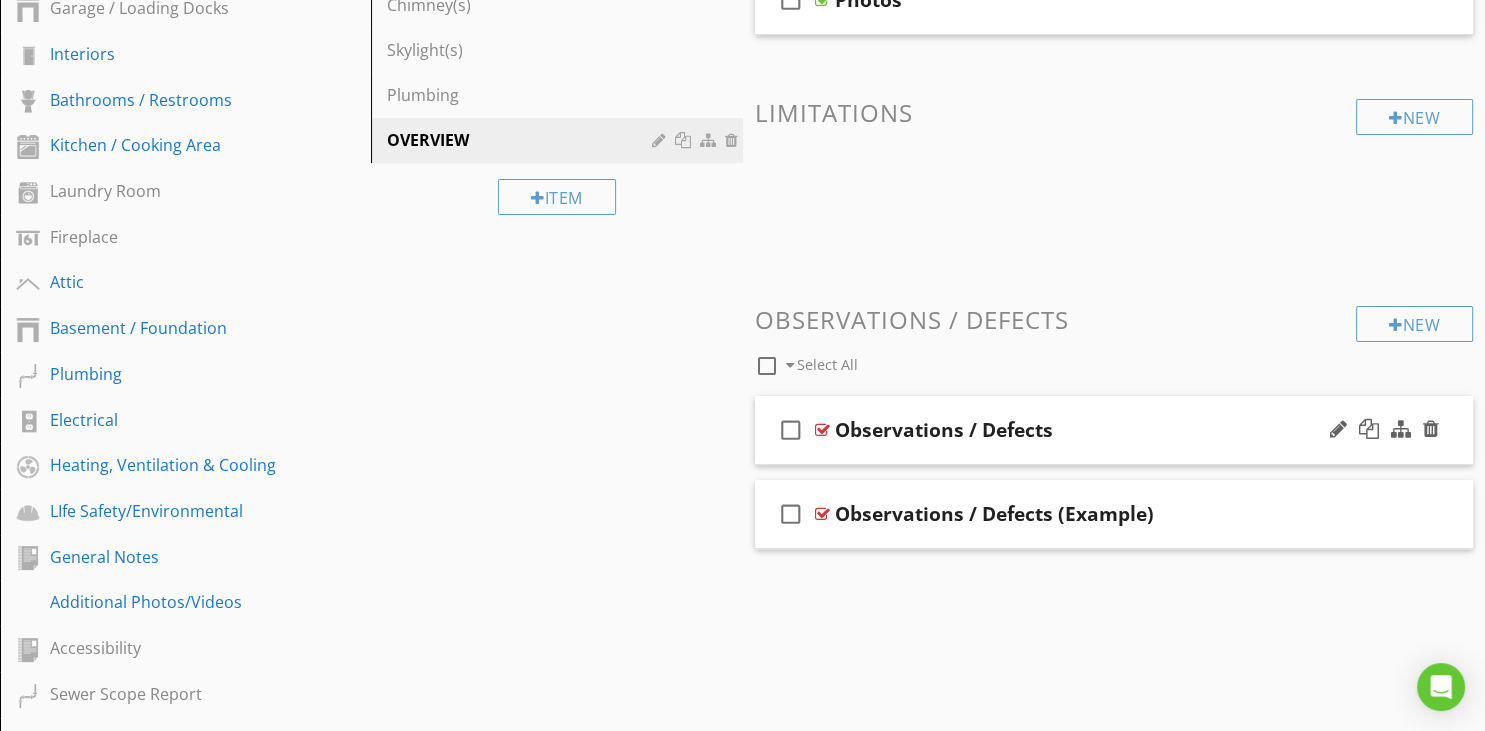 click on "check_box_outline_blank
Observations / Defects" at bounding box center [1114, 430] 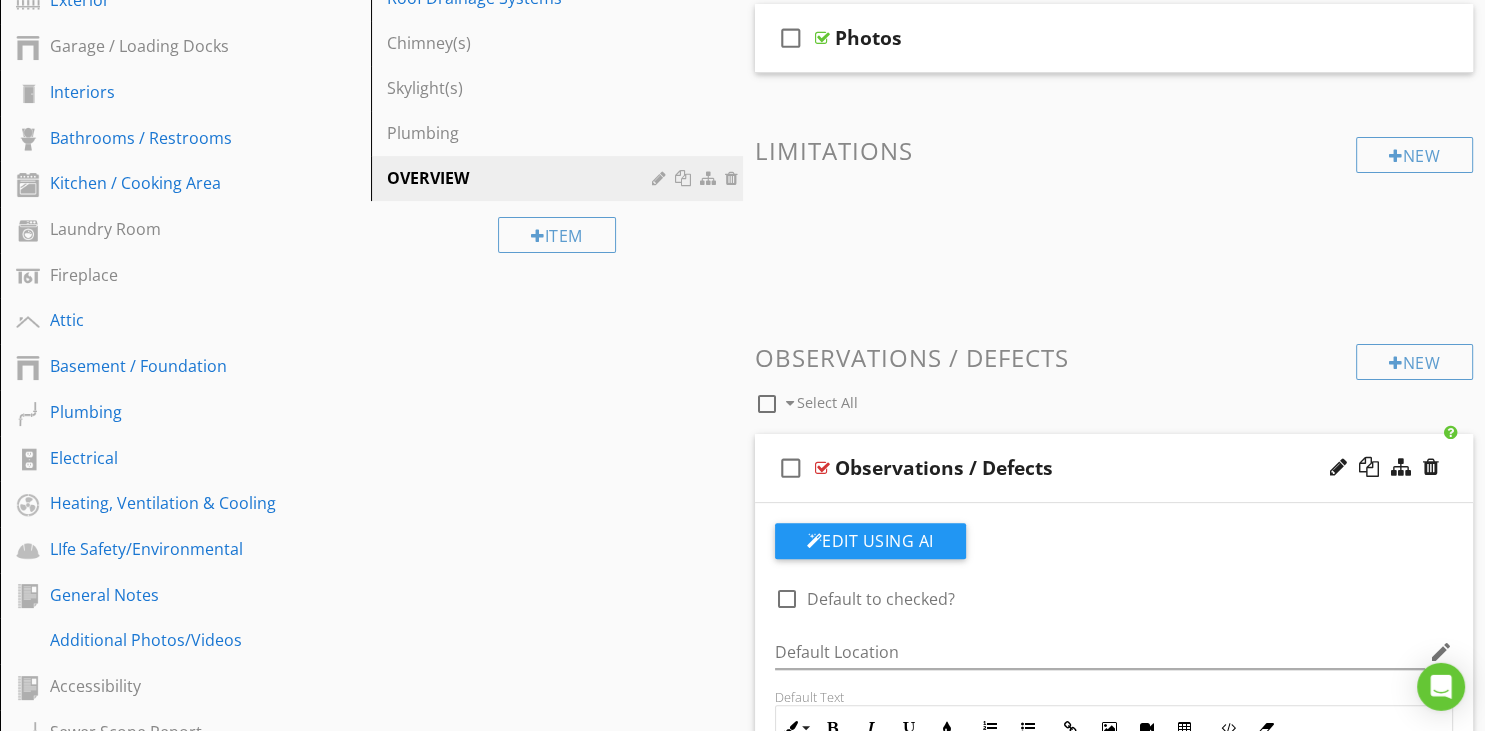 scroll, scrollTop: 422, scrollLeft: 0, axis: vertical 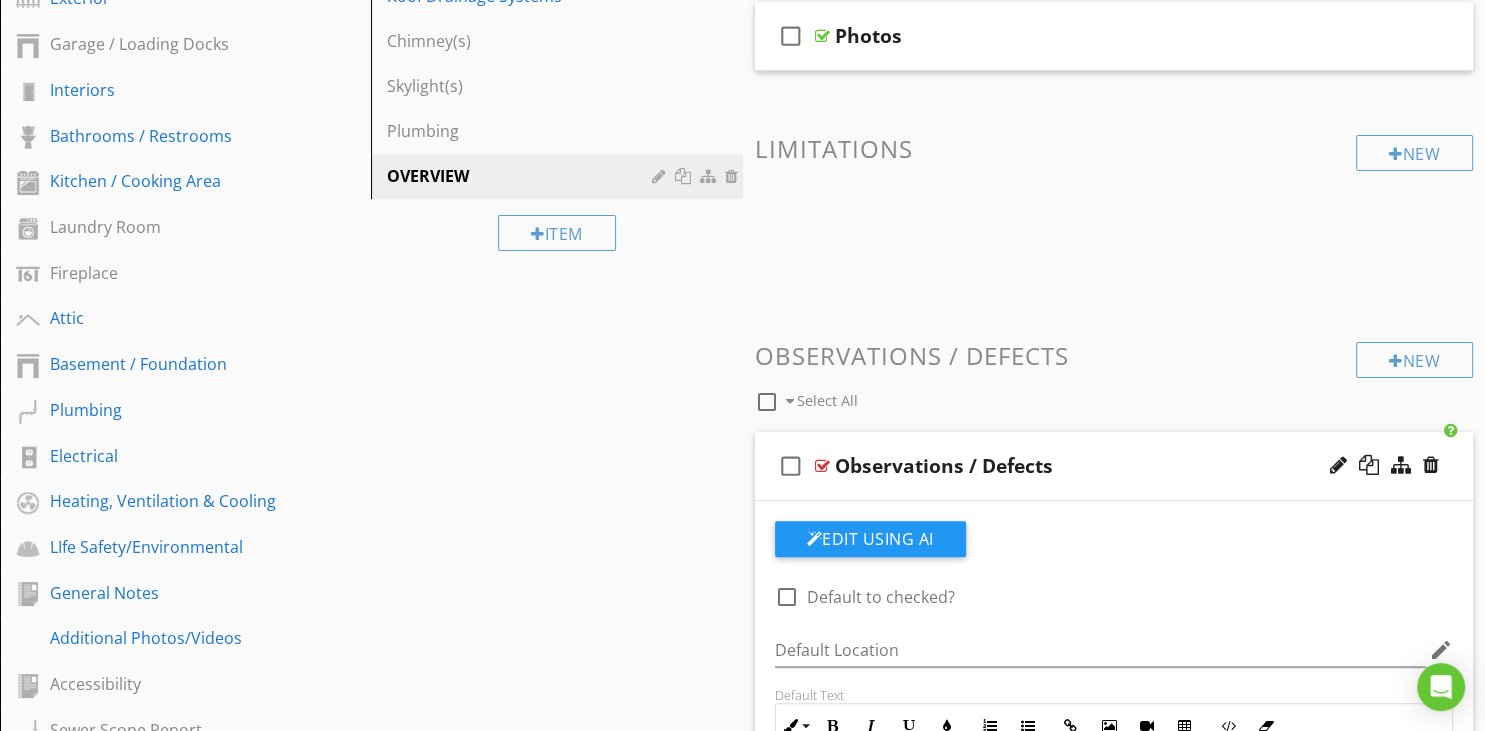 click on "Observations / Defects" at bounding box center (1089, 466) 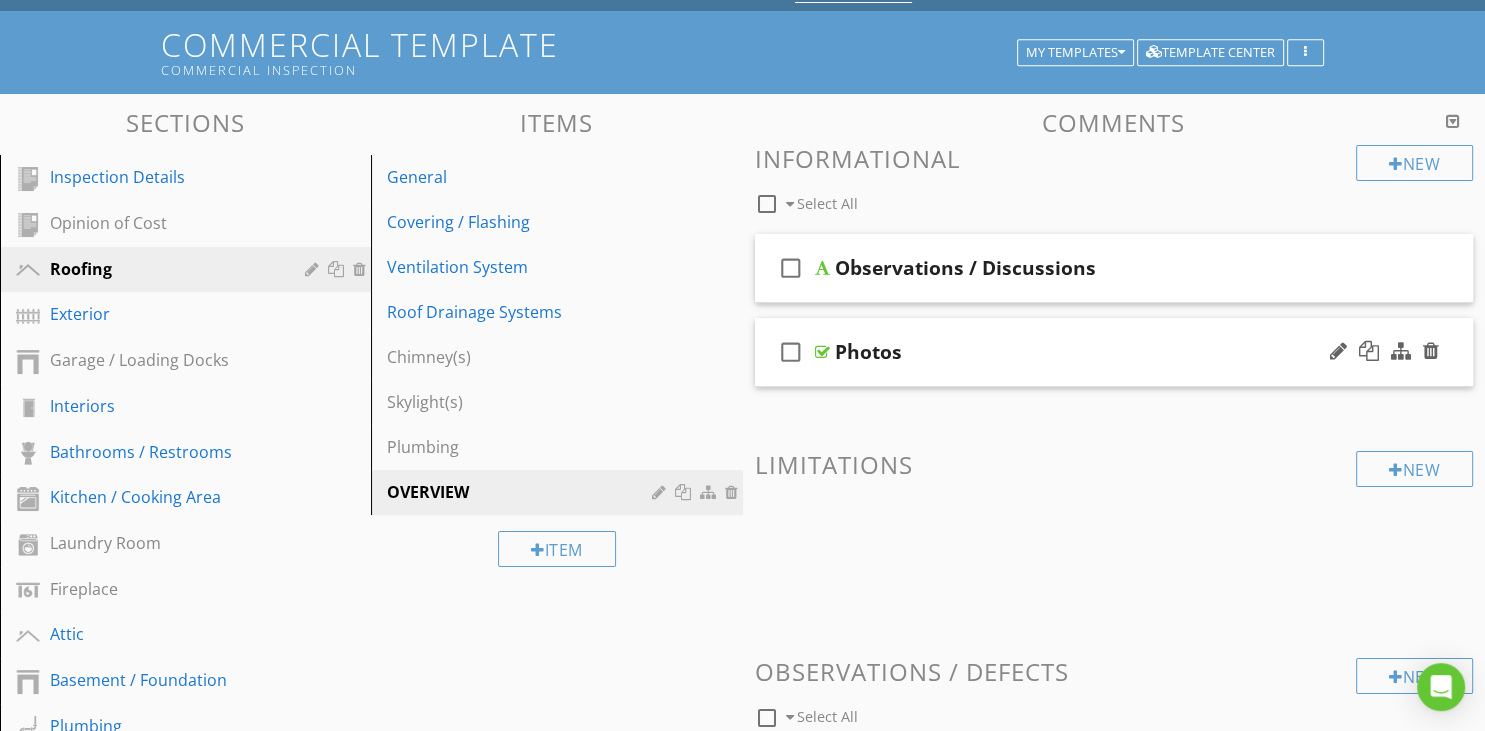 scroll, scrollTop: 105, scrollLeft: 0, axis: vertical 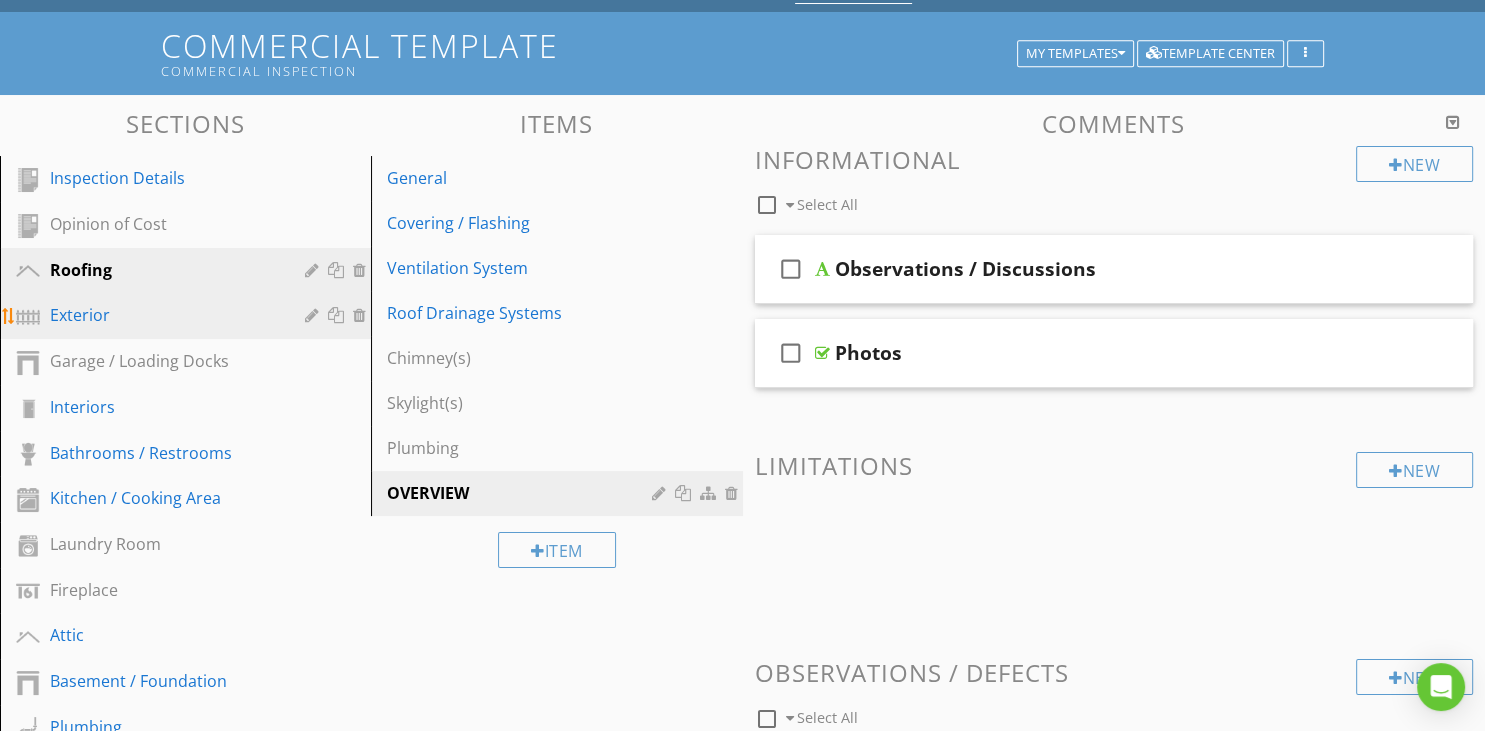 click on "Exterior" at bounding box center (163, 315) 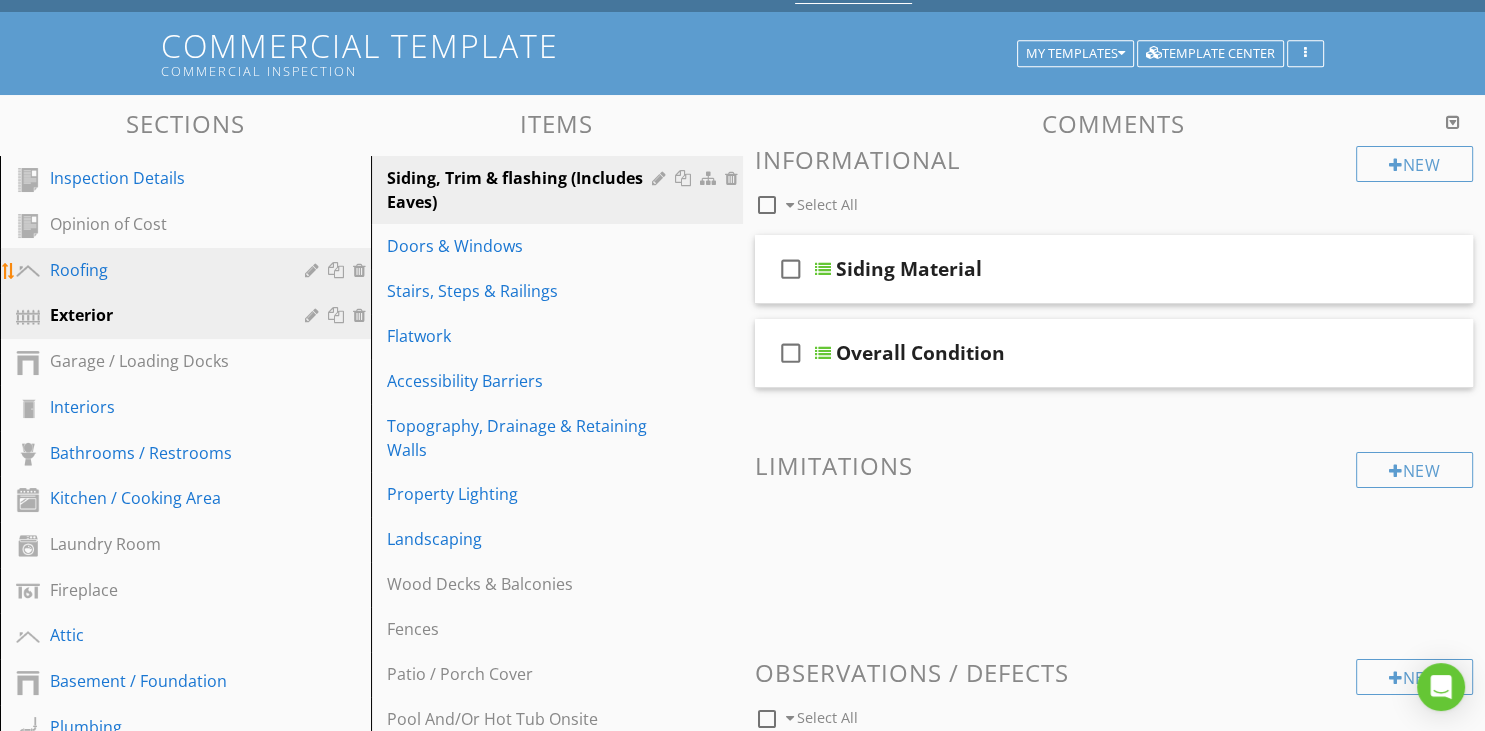 click on "Roofing" at bounding box center (163, 270) 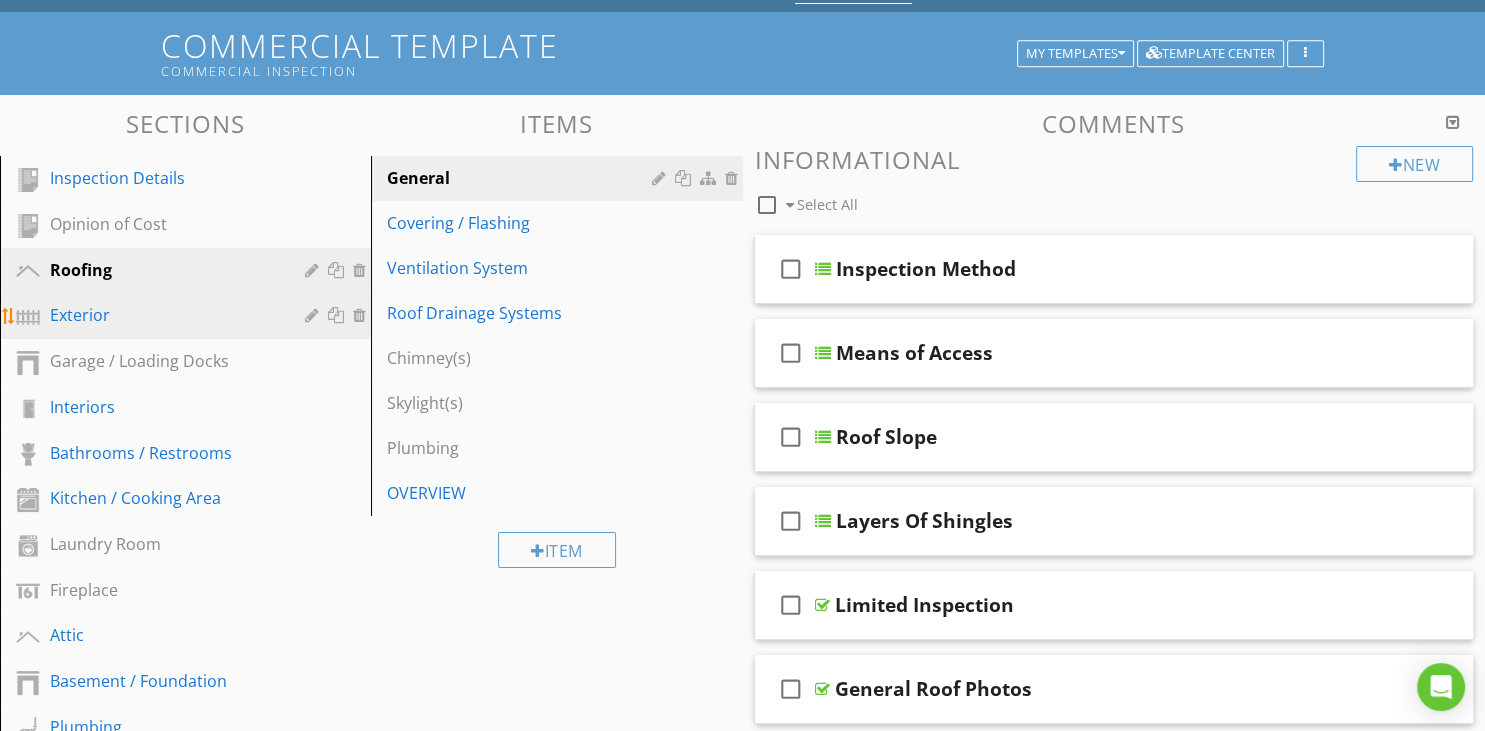 click on "Exterior" at bounding box center (163, 315) 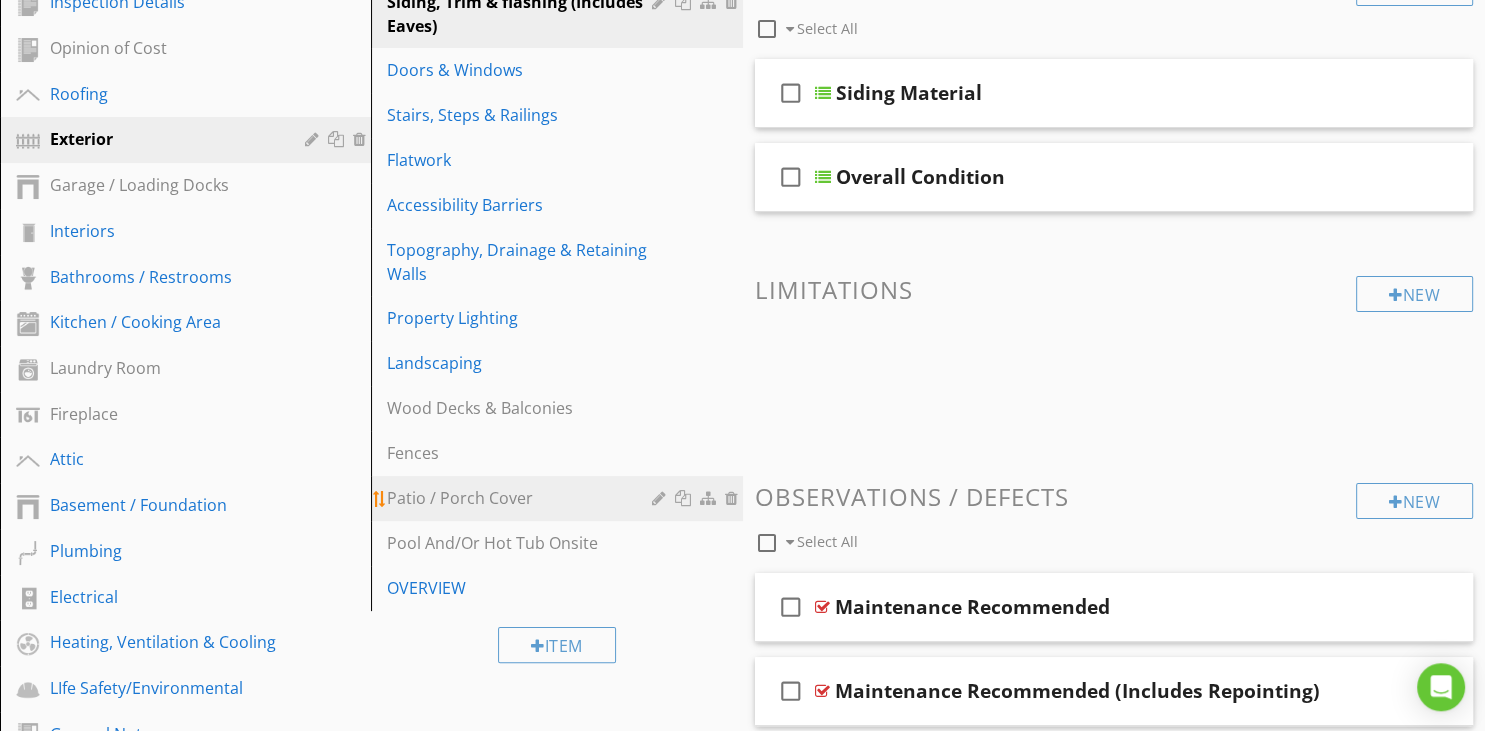scroll, scrollTop: 316, scrollLeft: 0, axis: vertical 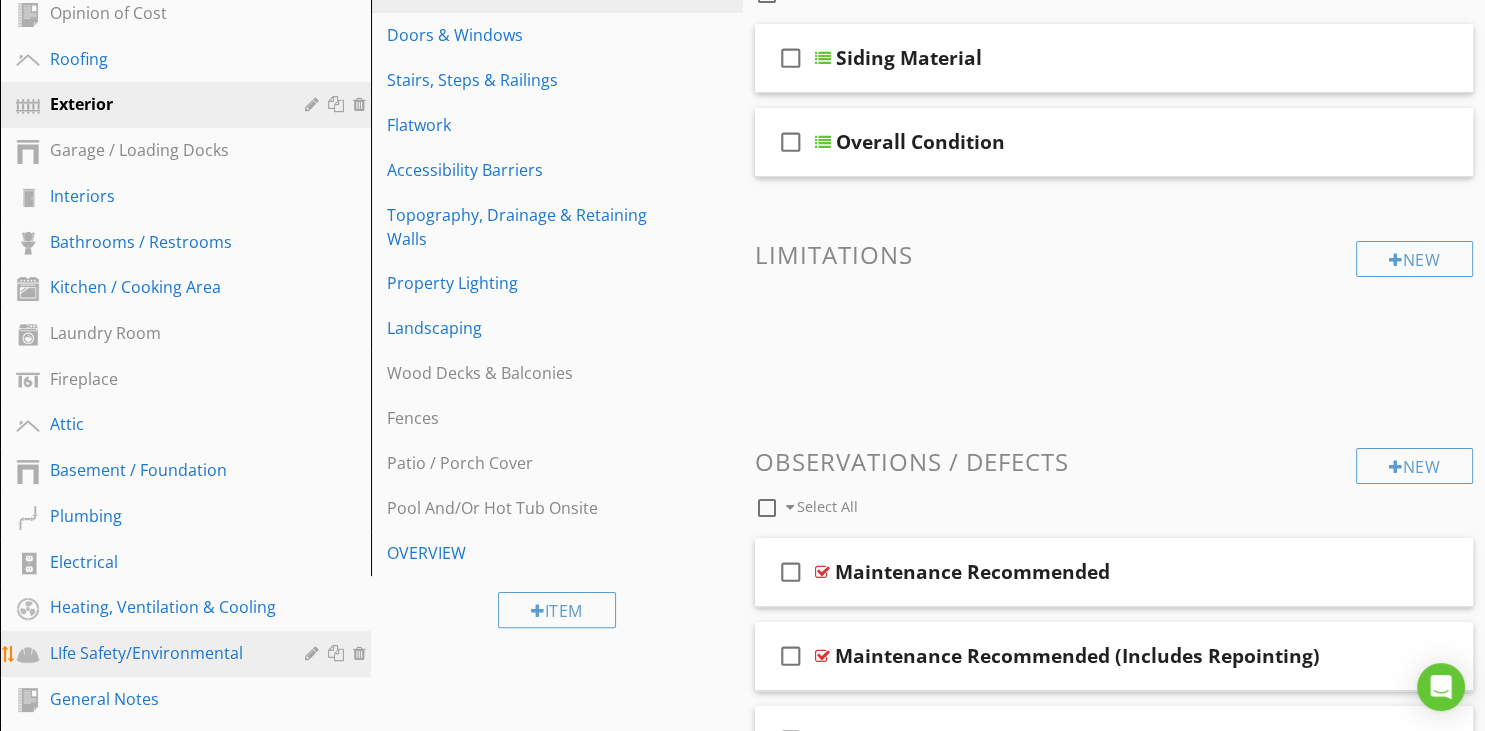 click on "LIfe Safety/Environmental" at bounding box center (163, 653) 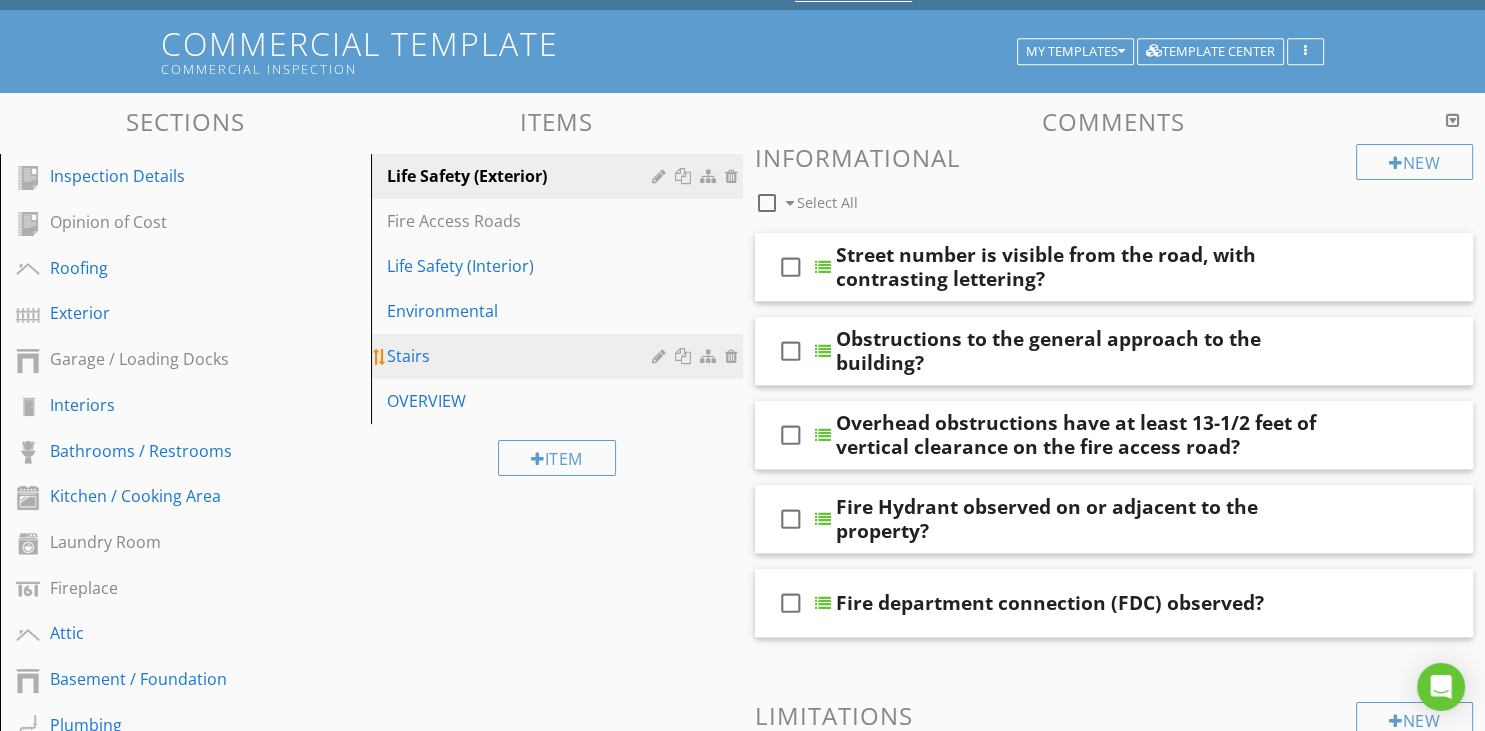 scroll, scrollTop: 105, scrollLeft: 0, axis: vertical 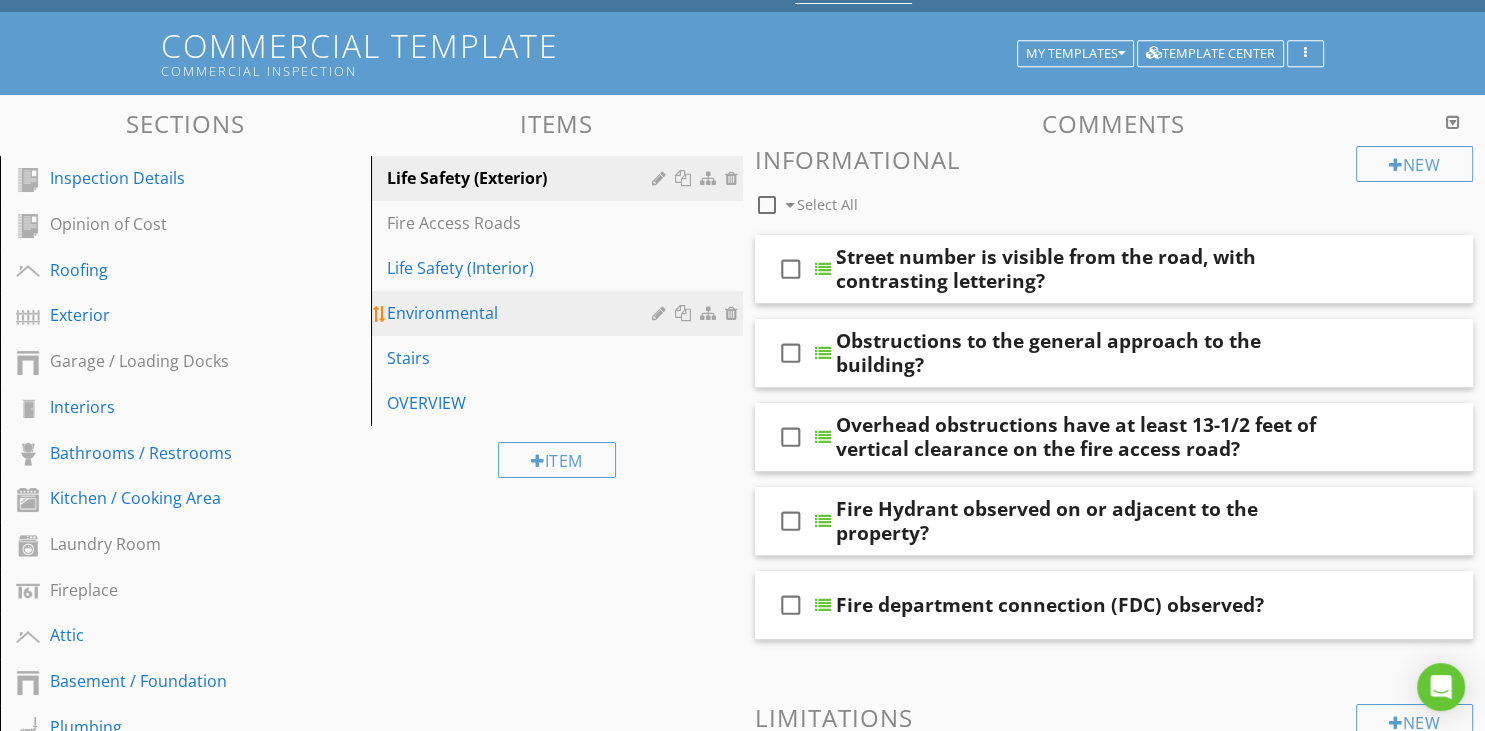 click on "Environmental" at bounding box center [522, 313] 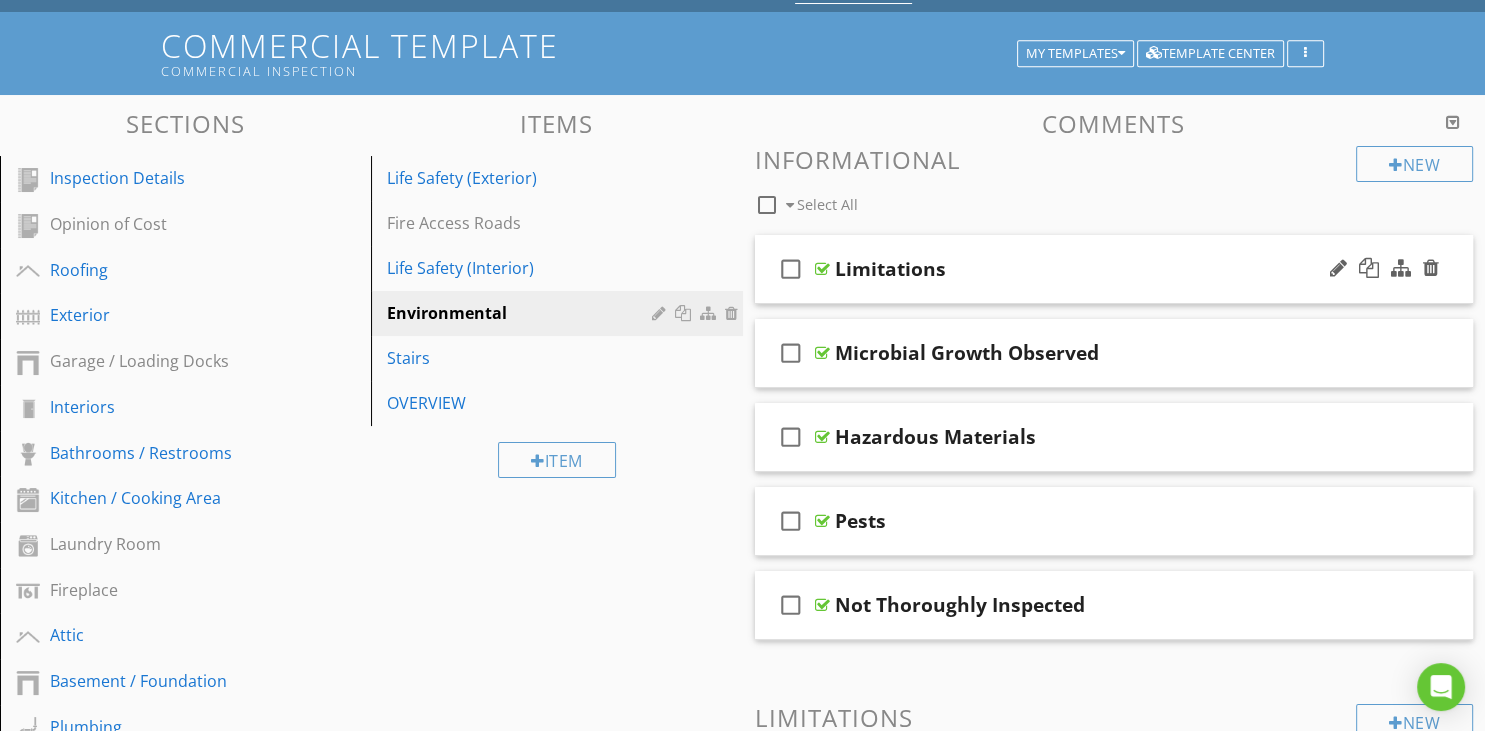 click on "Limitations" at bounding box center [1089, 269] 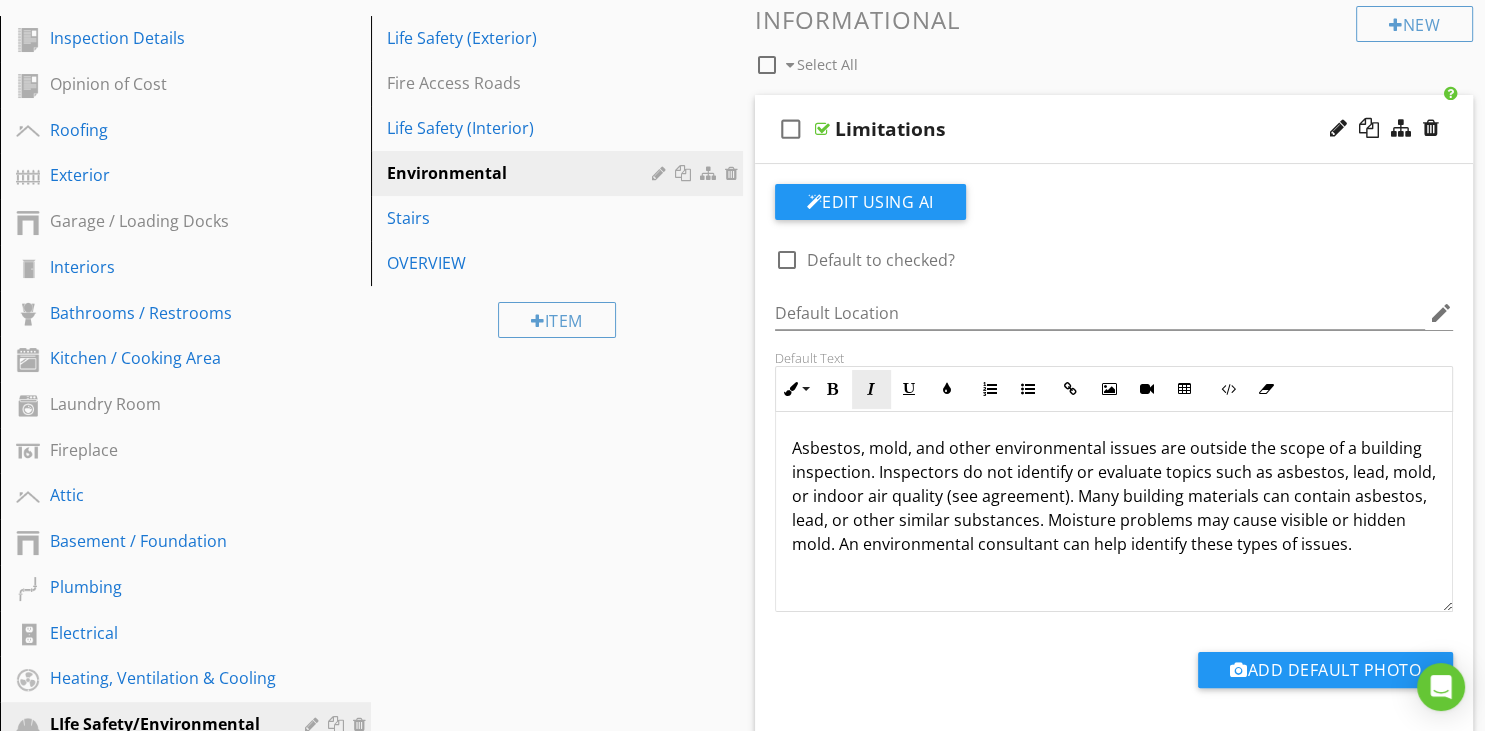 scroll, scrollTop: 211, scrollLeft: 0, axis: vertical 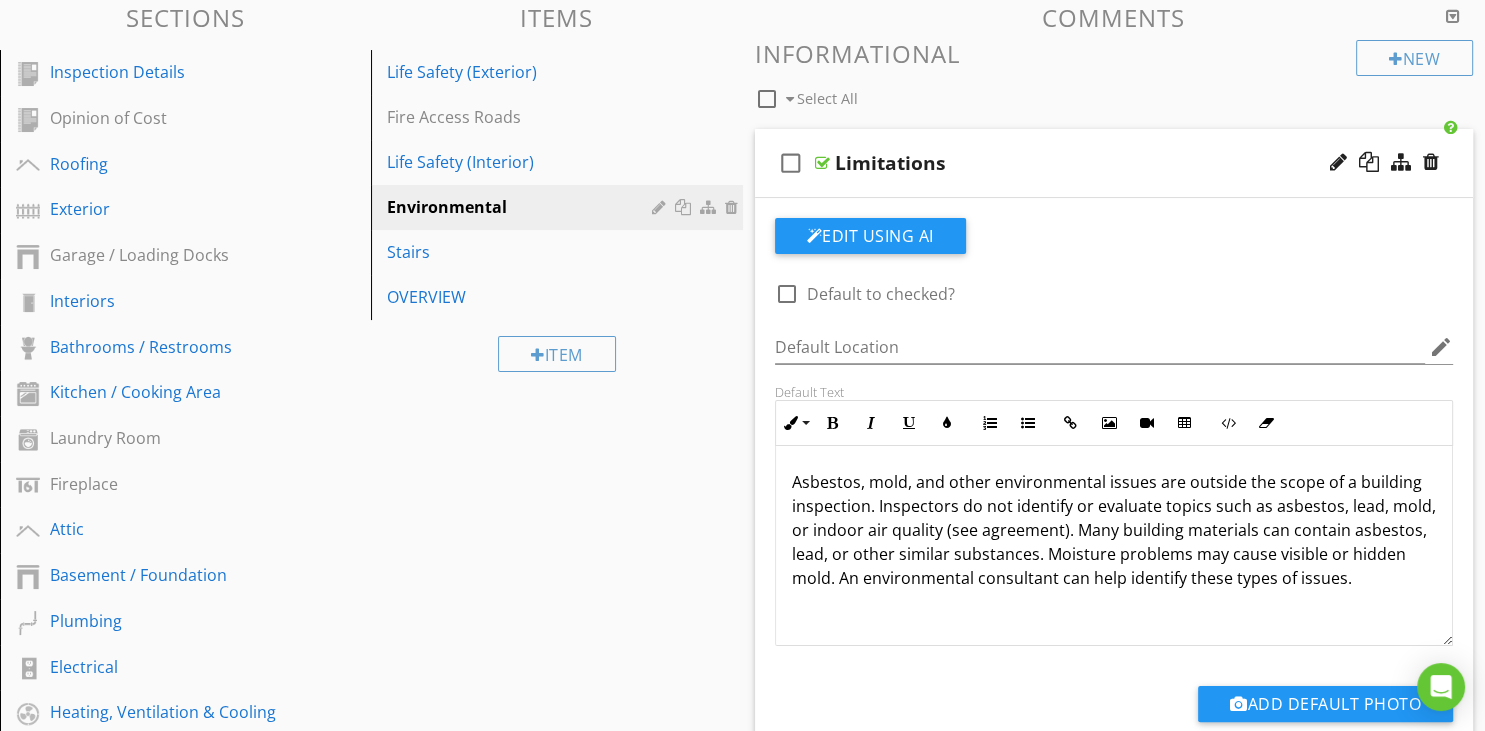 click on "check_box_outline_blank
Limitations" at bounding box center (1114, 163) 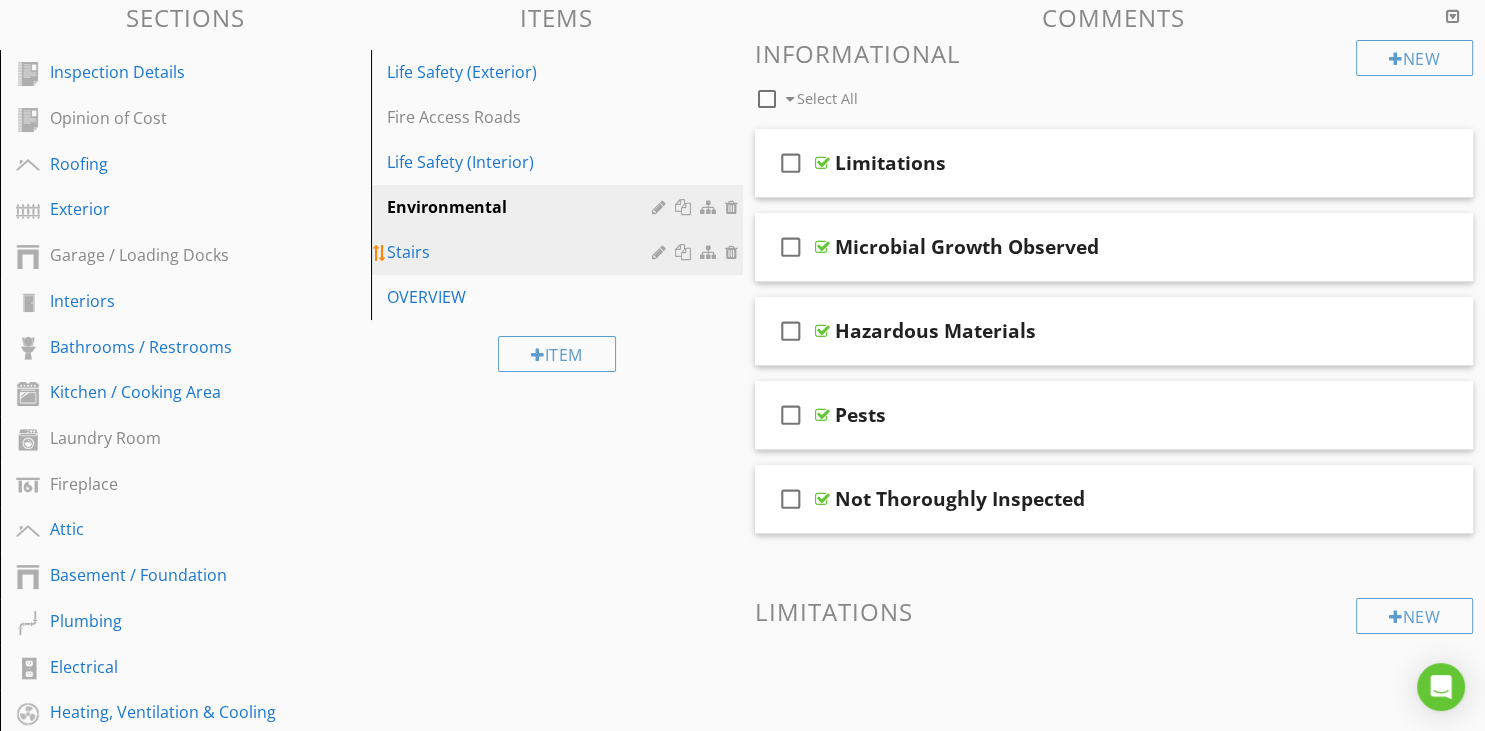 click on "Stairs" at bounding box center (522, 252) 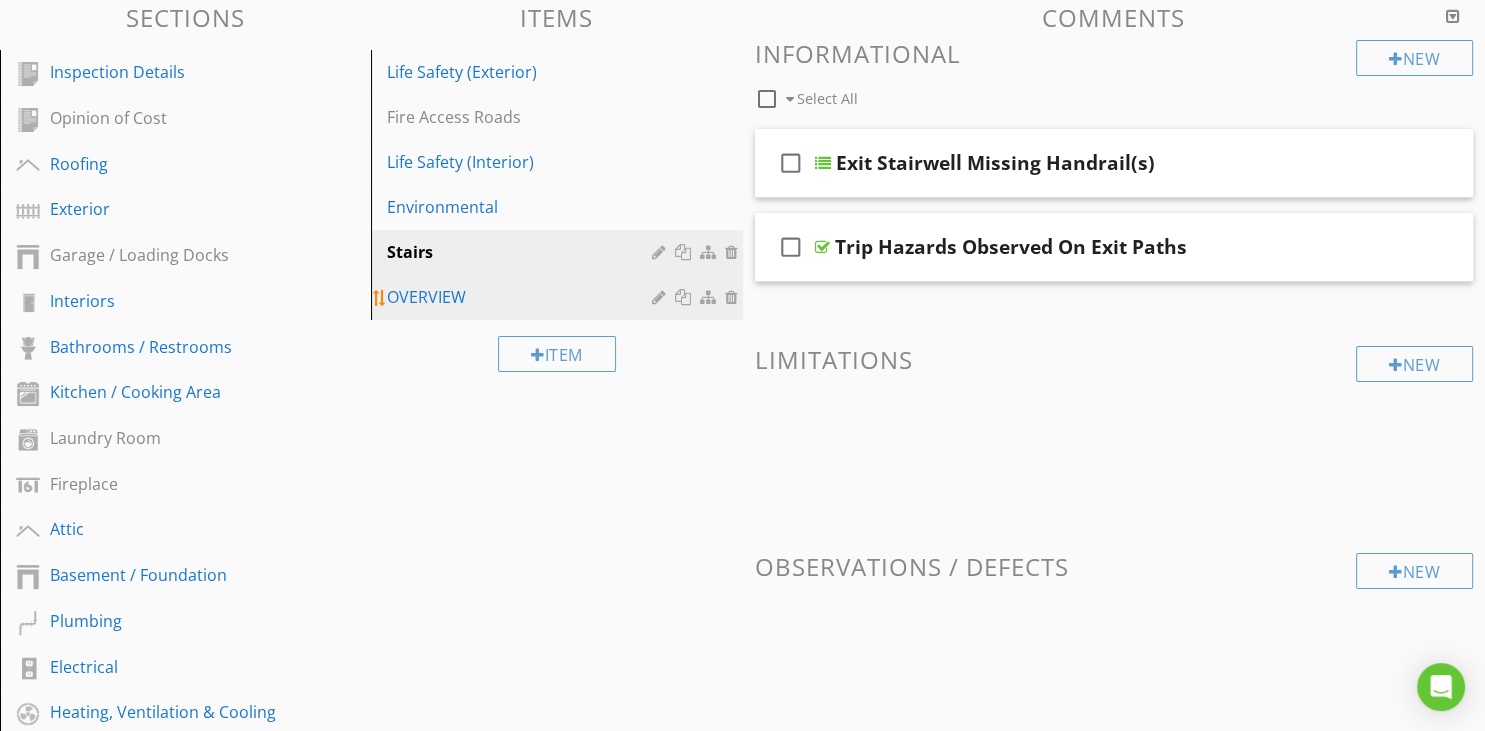 click on "OVERVIEW" at bounding box center (559, 297) 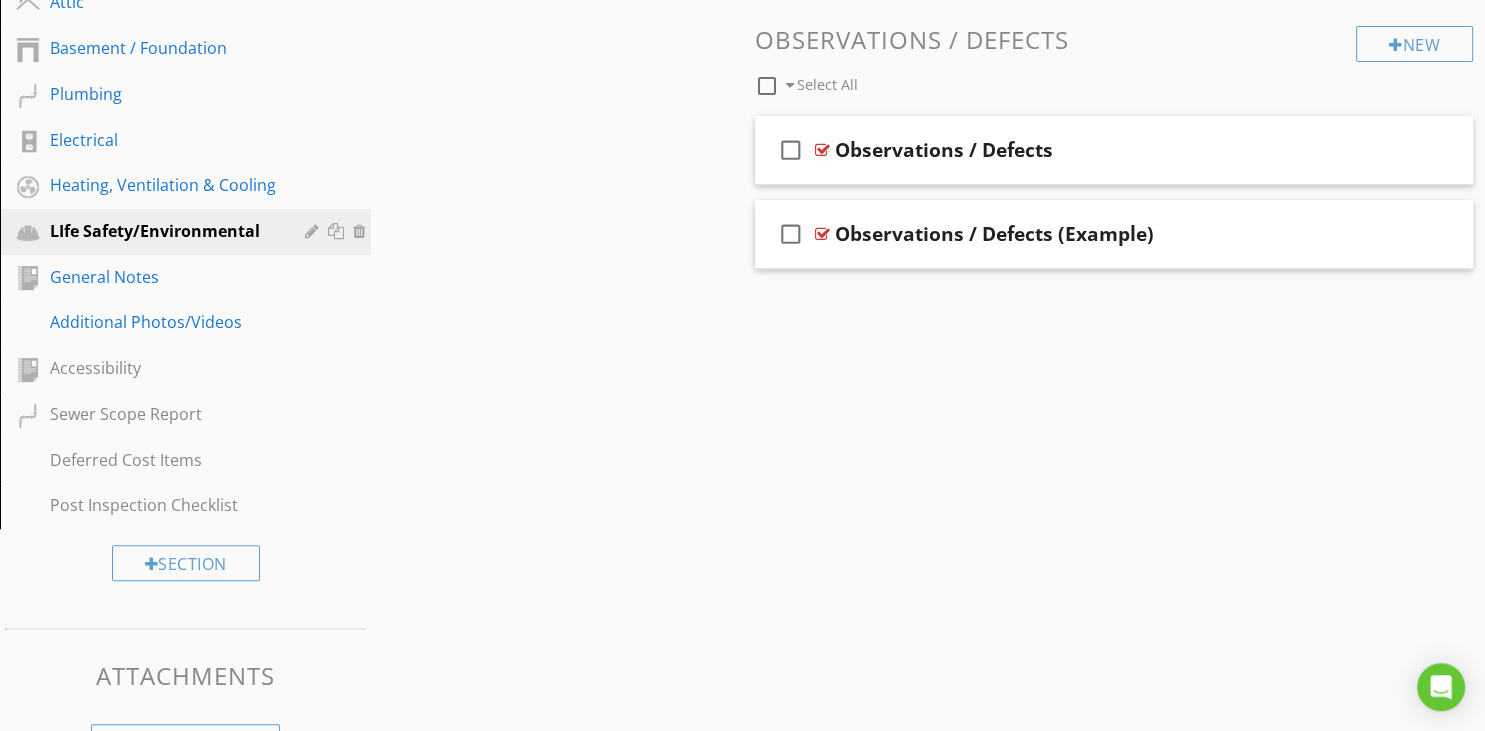 scroll, scrollTop: 739, scrollLeft: 0, axis: vertical 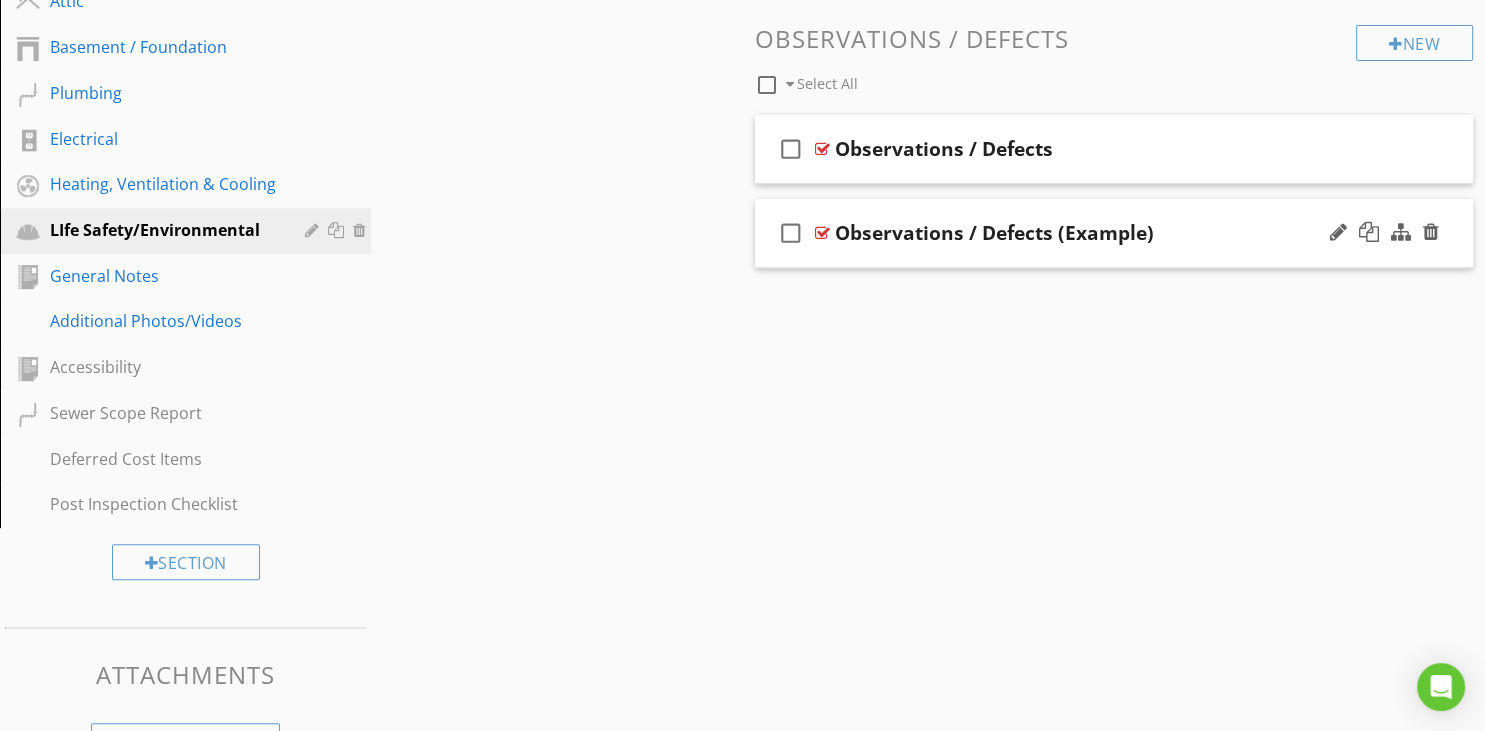 click on "check_box_outline_blank
Observations / Defects (Example)" at bounding box center (1114, 233) 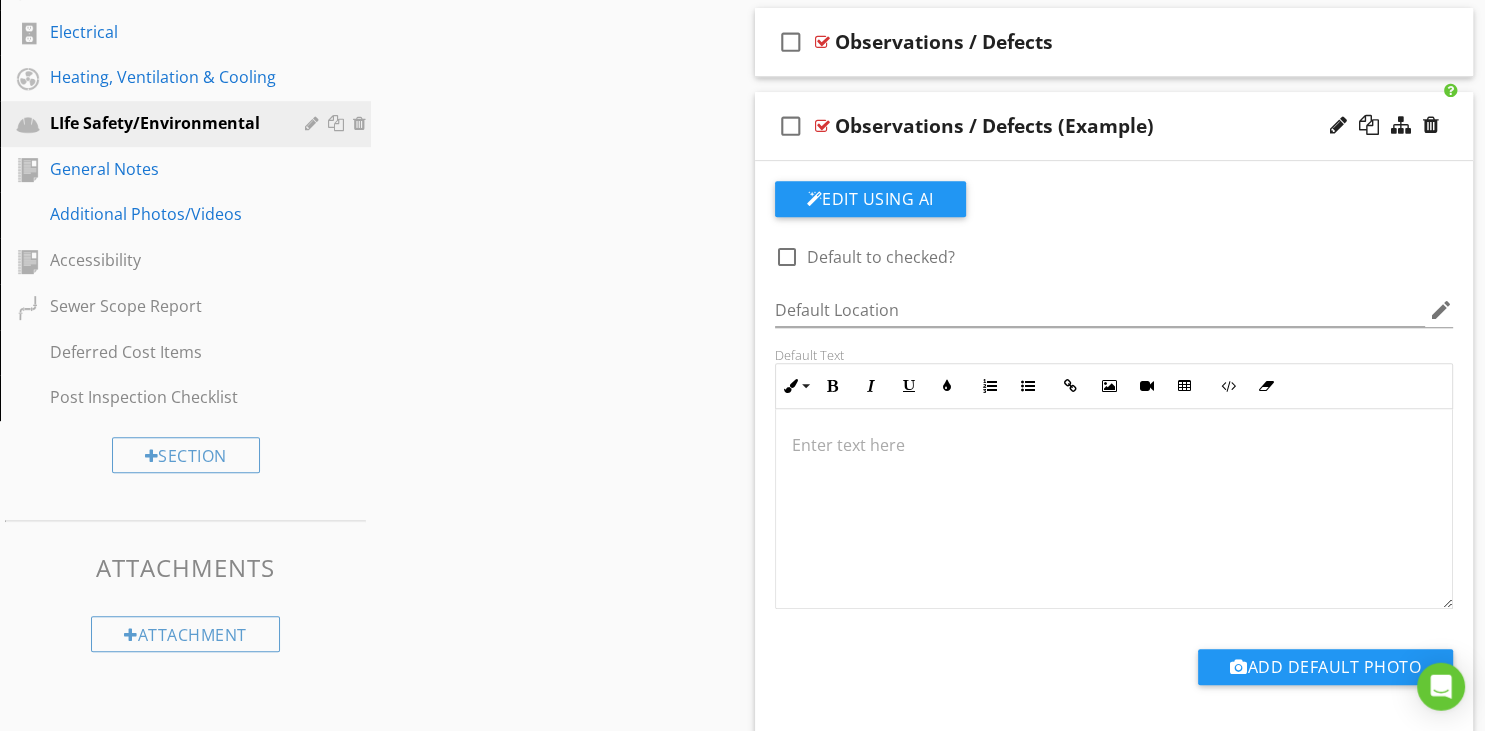 scroll, scrollTop: 633, scrollLeft: 0, axis: vertical 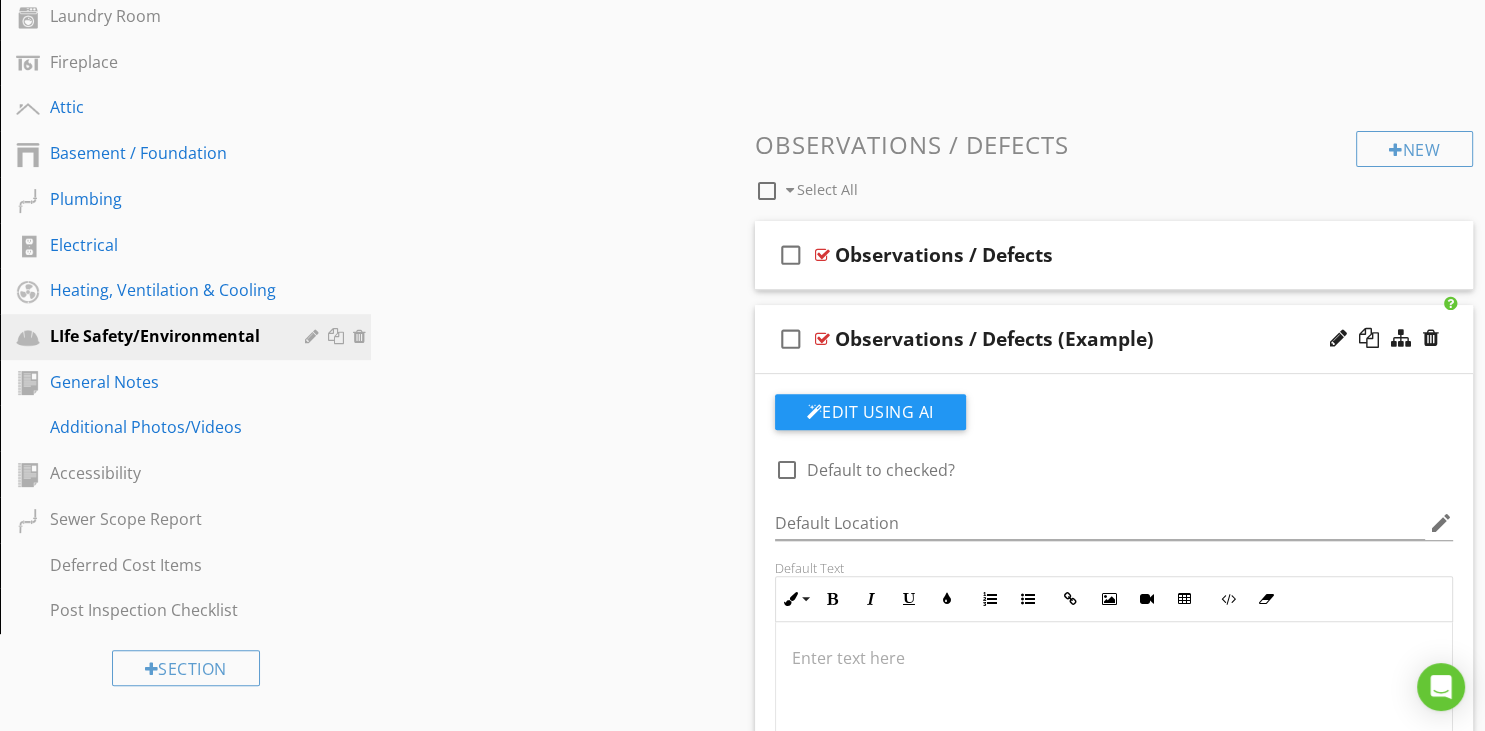 click on "check_box_outline_blank
Observations / Defects (Example)" at bounding box center [1114, 339] 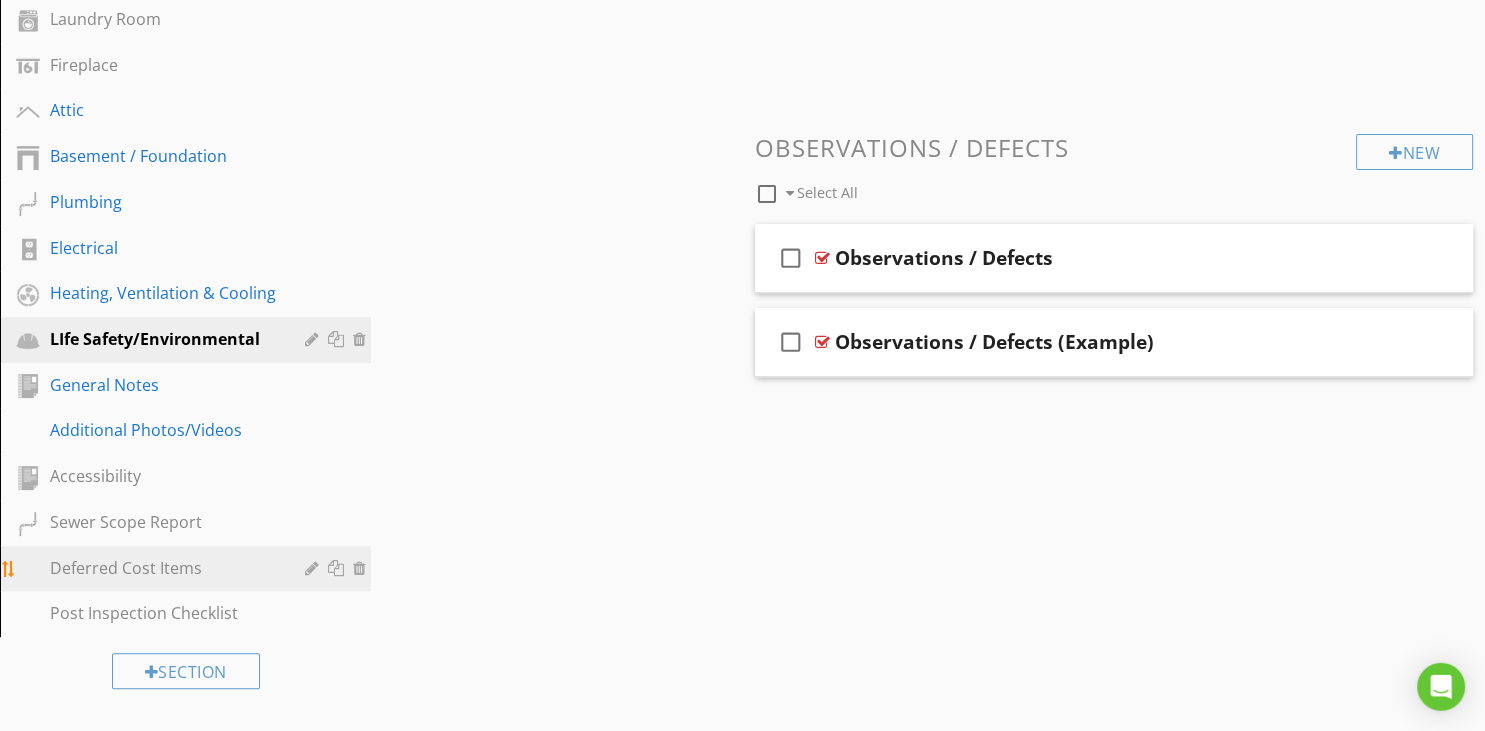 scroll, scrollTop: 633, scrollLeft: 0, axis: vertical 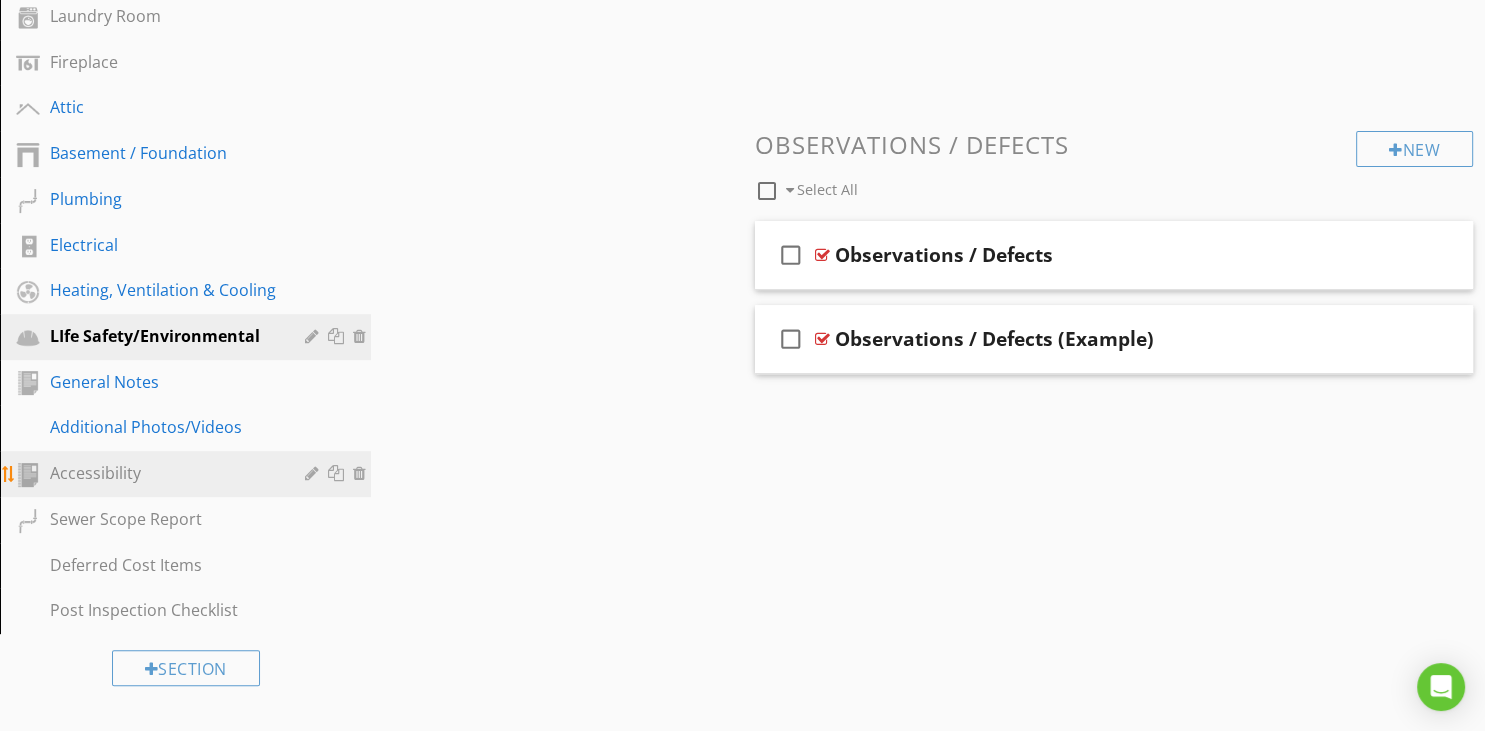 click on "Accessibility" at bounding box center (163, 473) 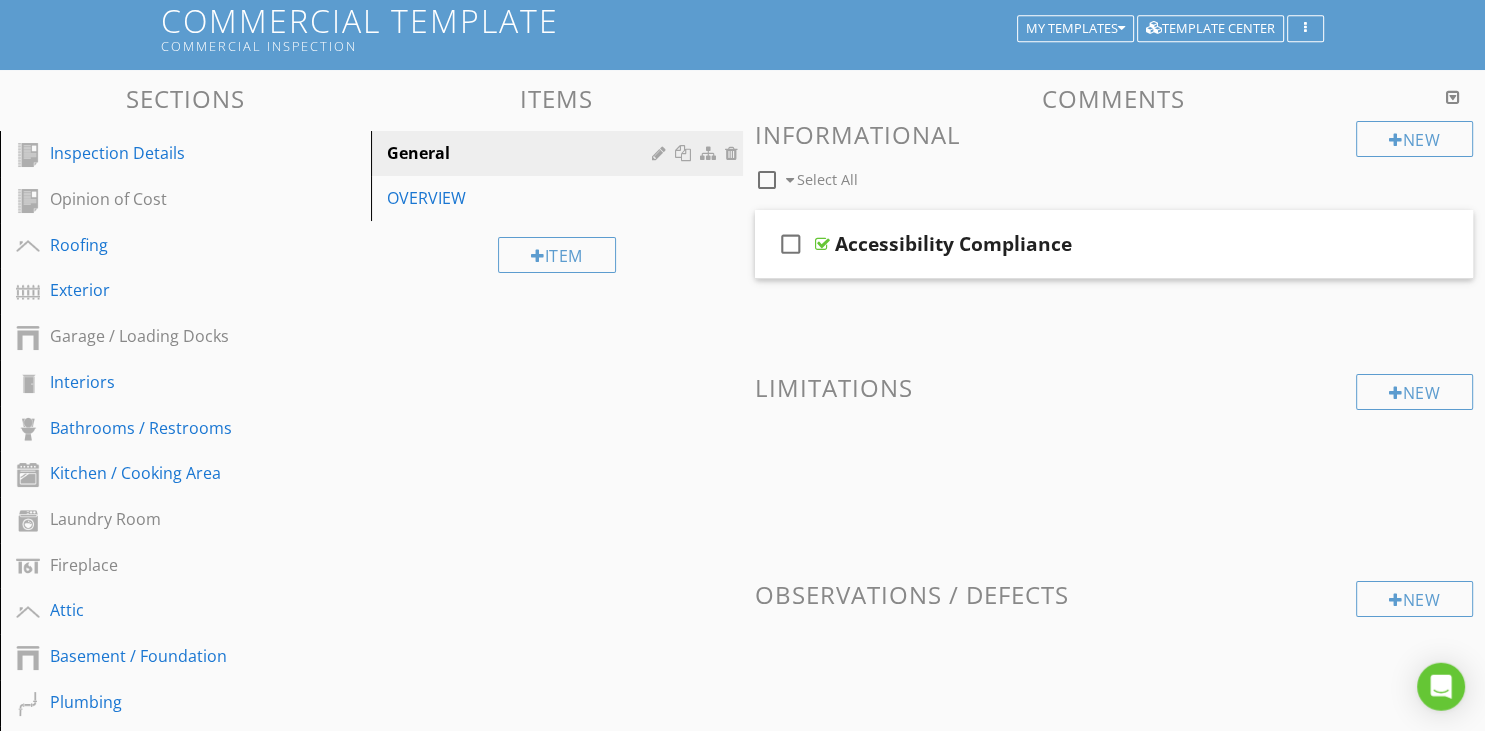 scroll, scrollTop: 105, scrollLeft: 0, axis: vertical 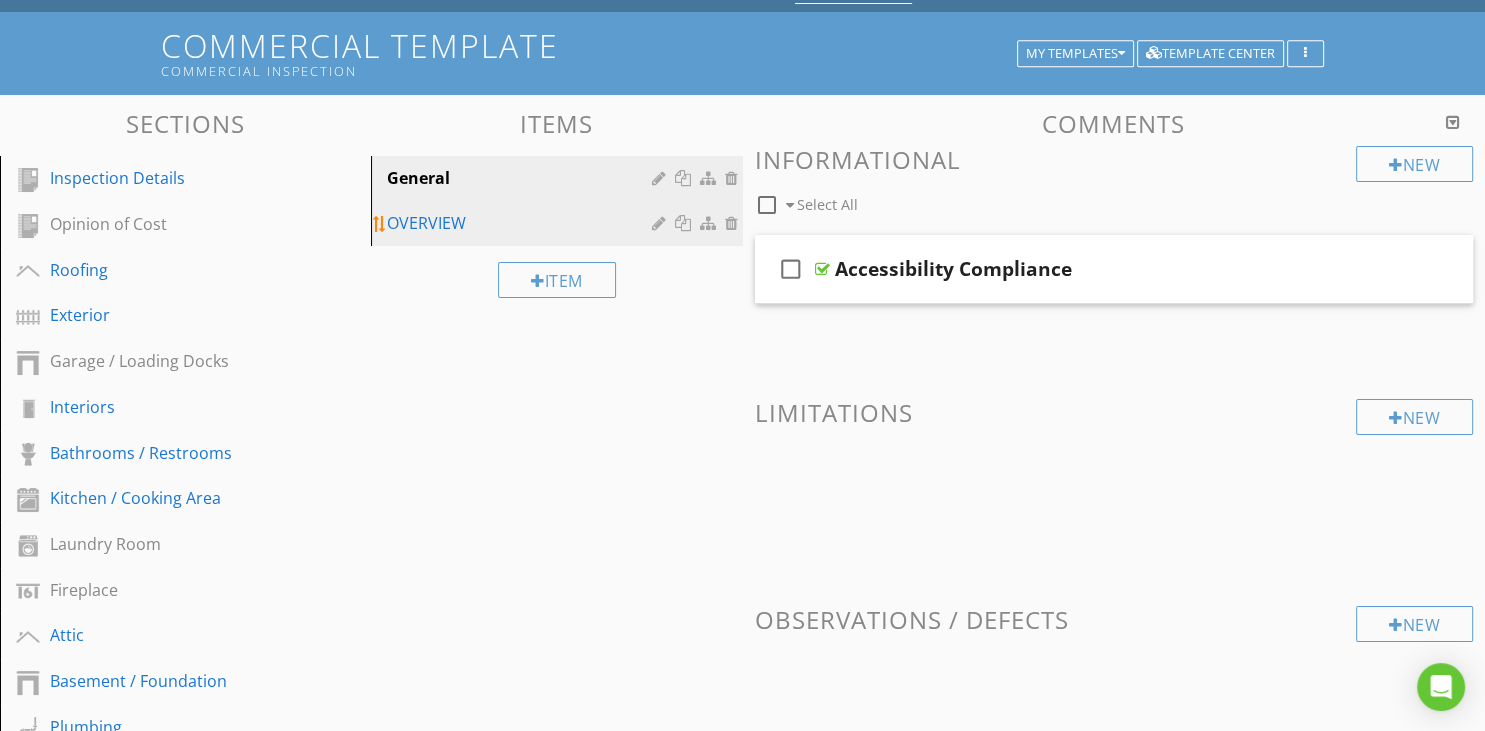 click on "OVERVIEW" at bounding box center (522, 223) 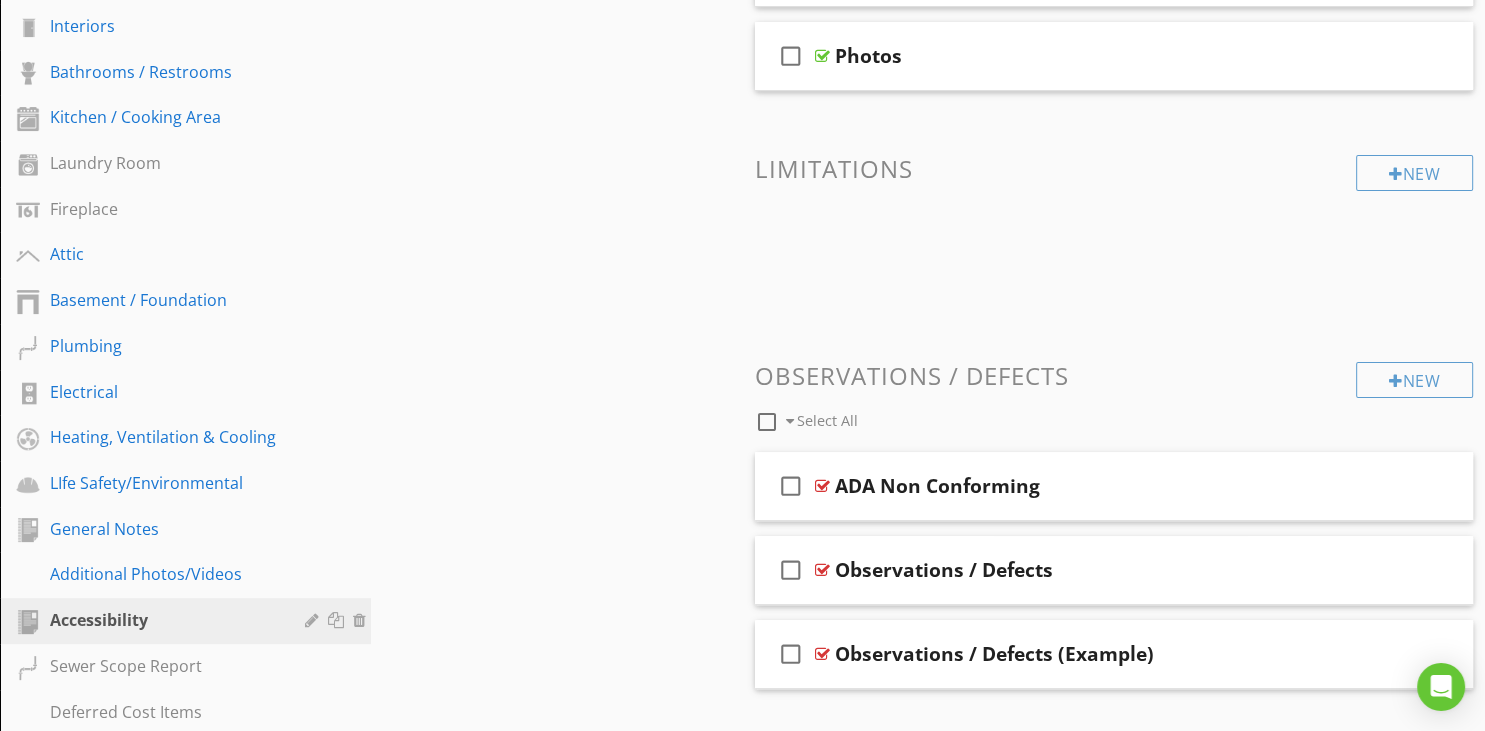scroll, scrollTop: 0, scrollLeft: 0, axis: both 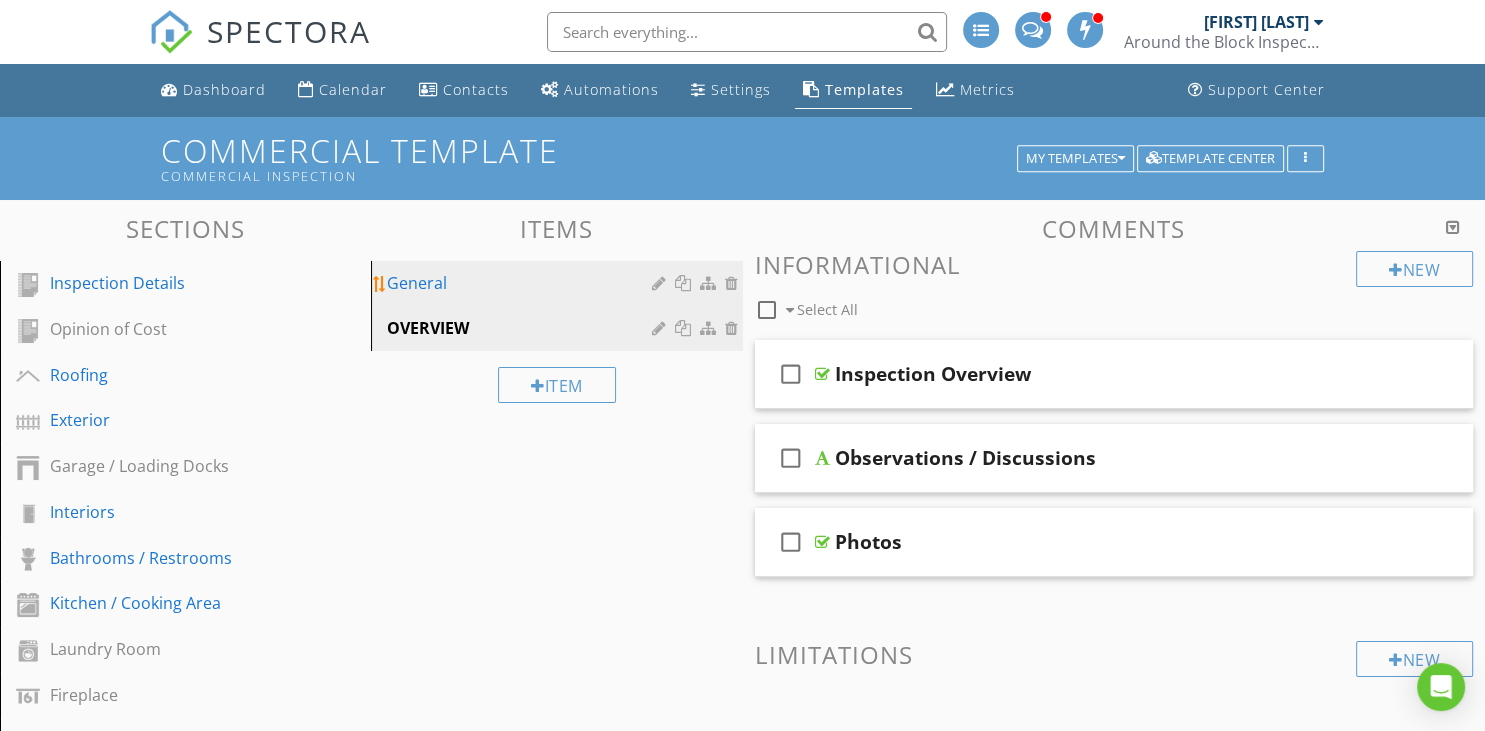 click on "General" at bounding box center [522, 283] 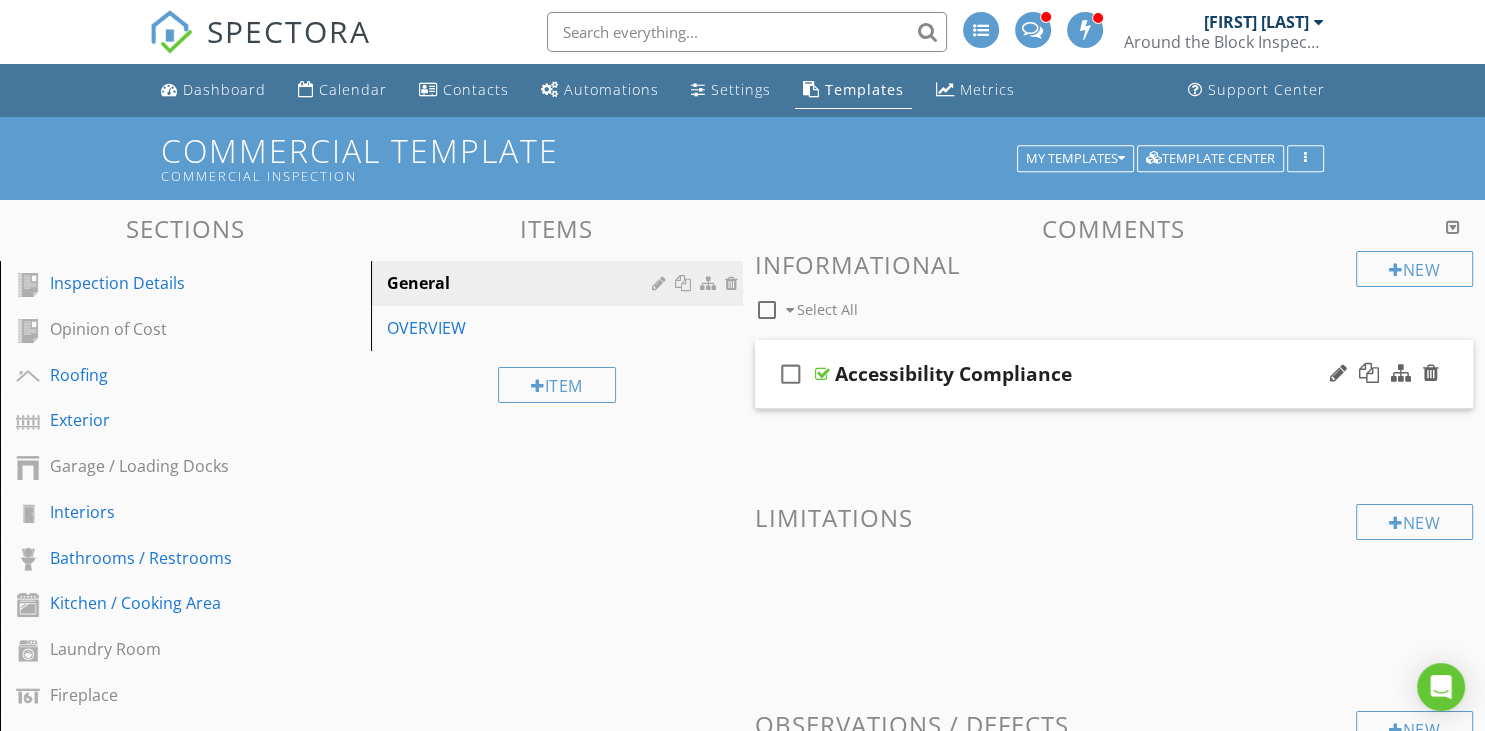 click on "check_box_outline_blank
Accessibility Compliance" at bounding box center (1114, 374) 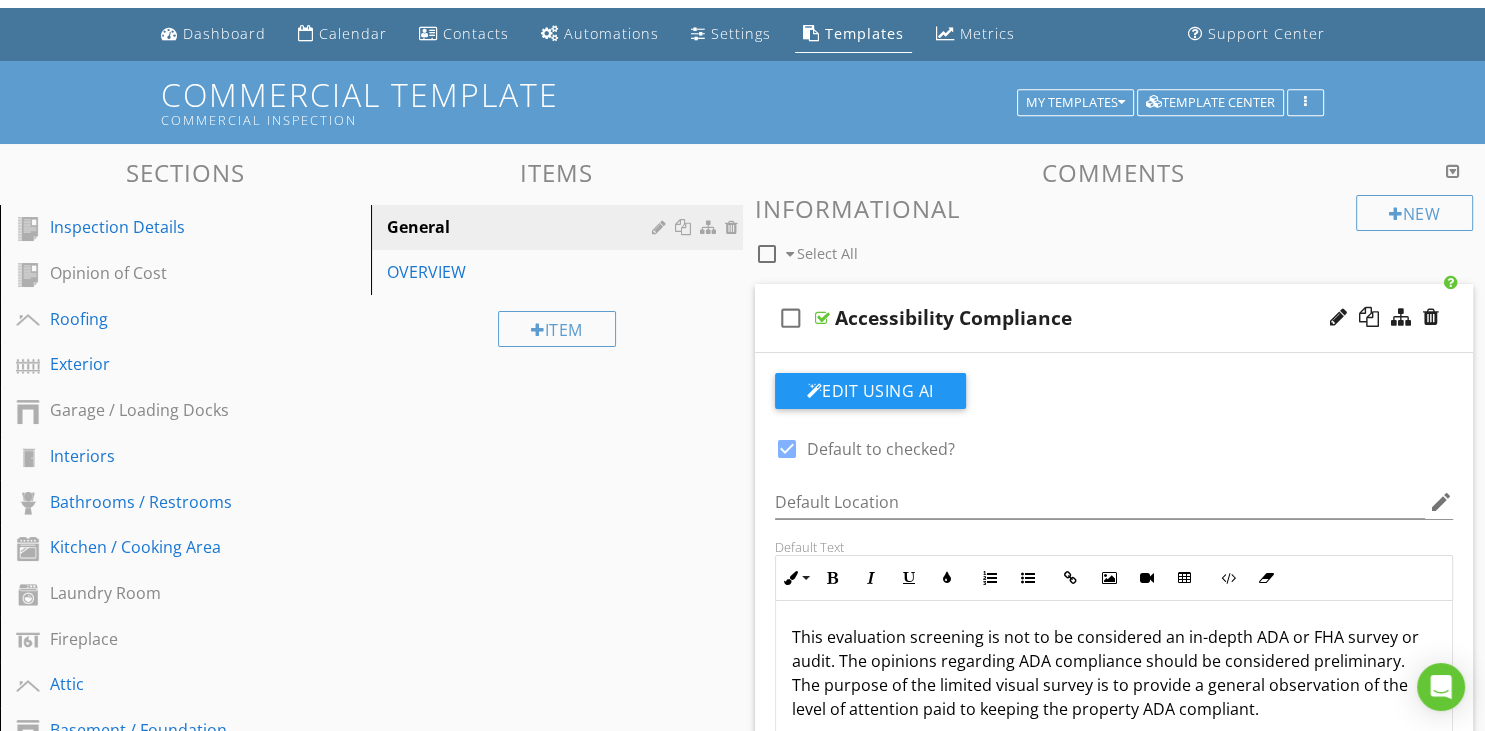 scroll, scrollTop: 0, scrollLeft: 0, axis: both 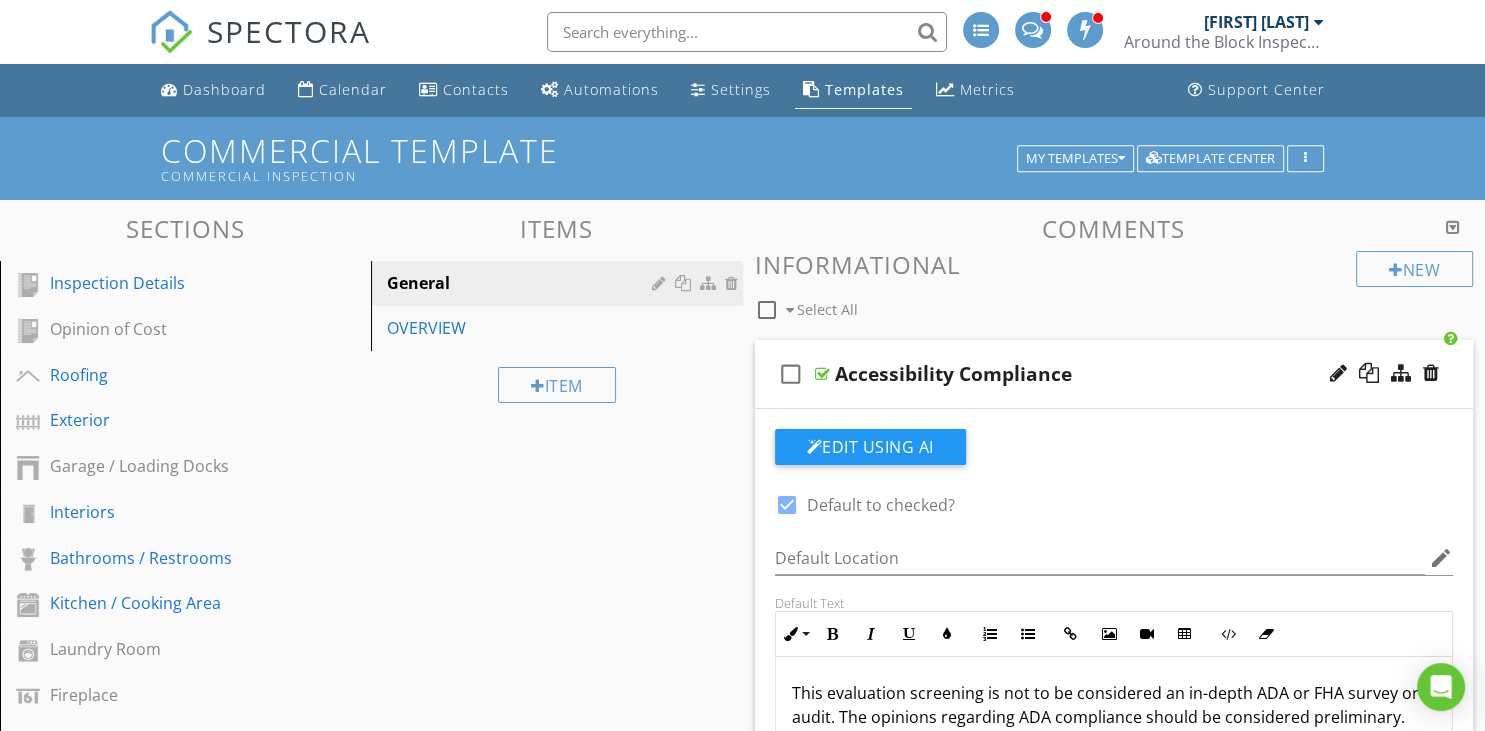 click on "check_box_outline_blank
Accessibility Compliance" at bounding box center (1114, 374) 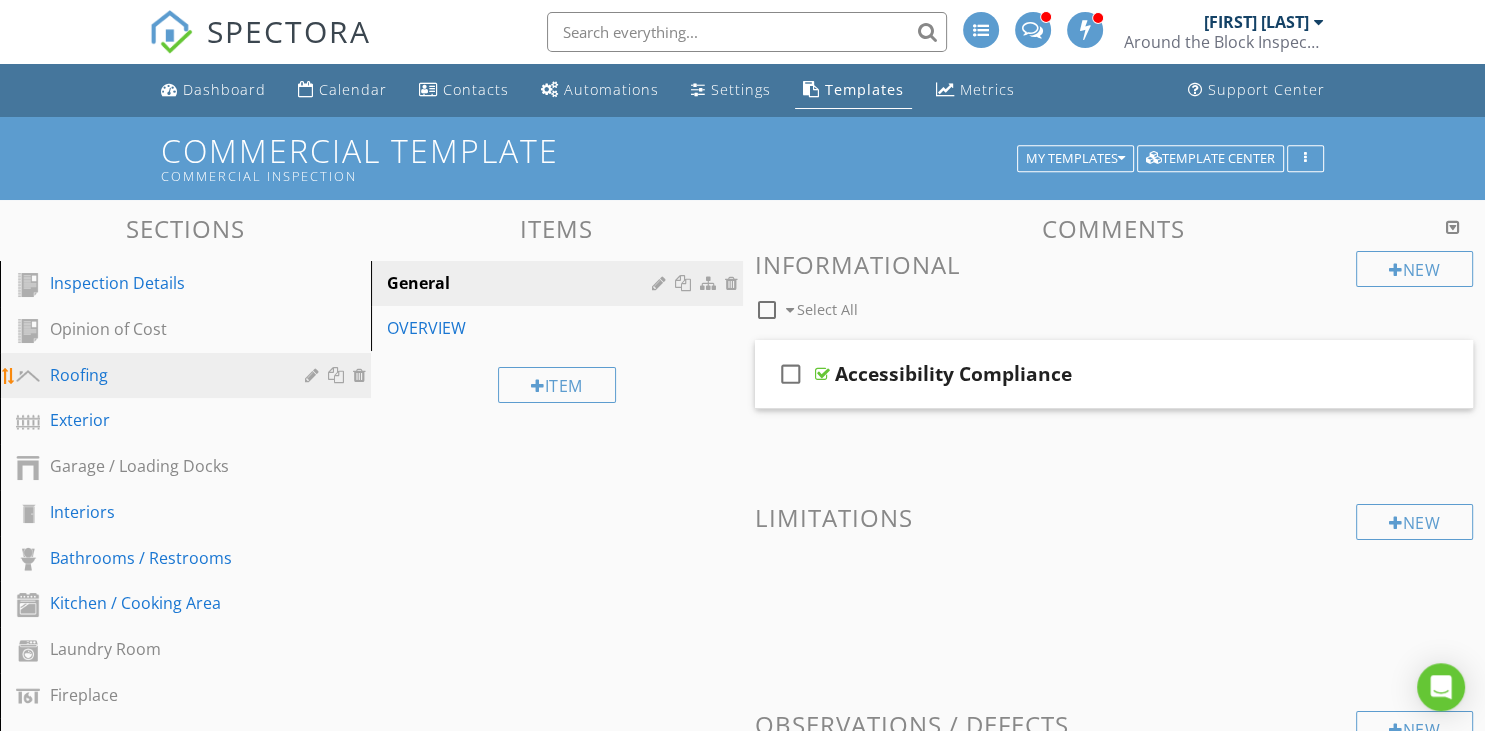 scroll, scrollTop: 316, scrollLeft: 0, axis: vertical 